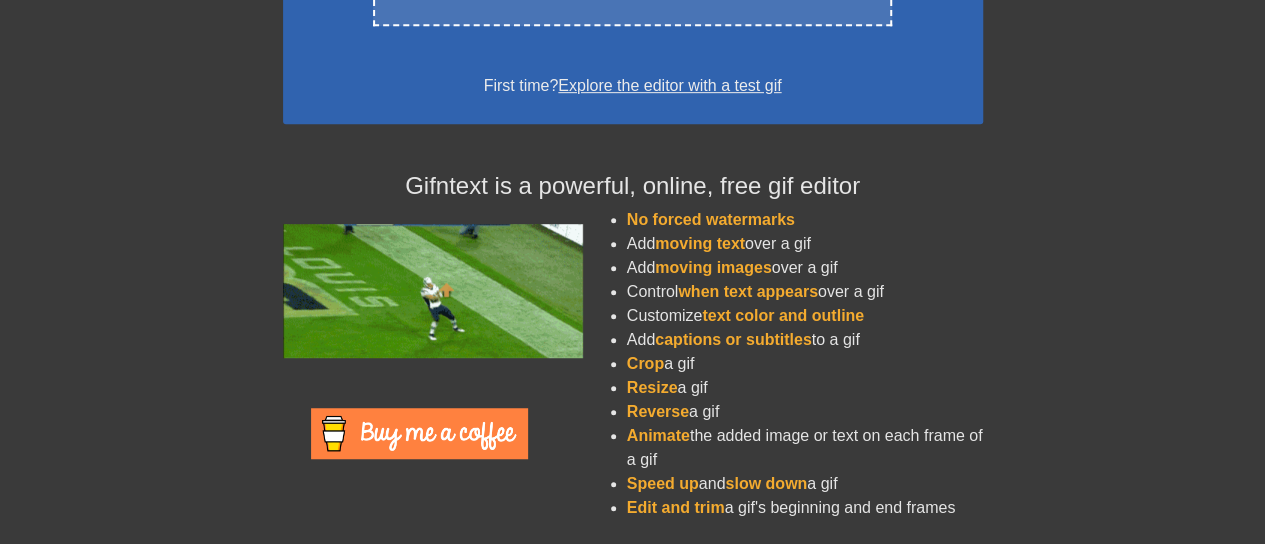 scroll, scrollTop: 22, scrollLeft: 0, axis: vertical 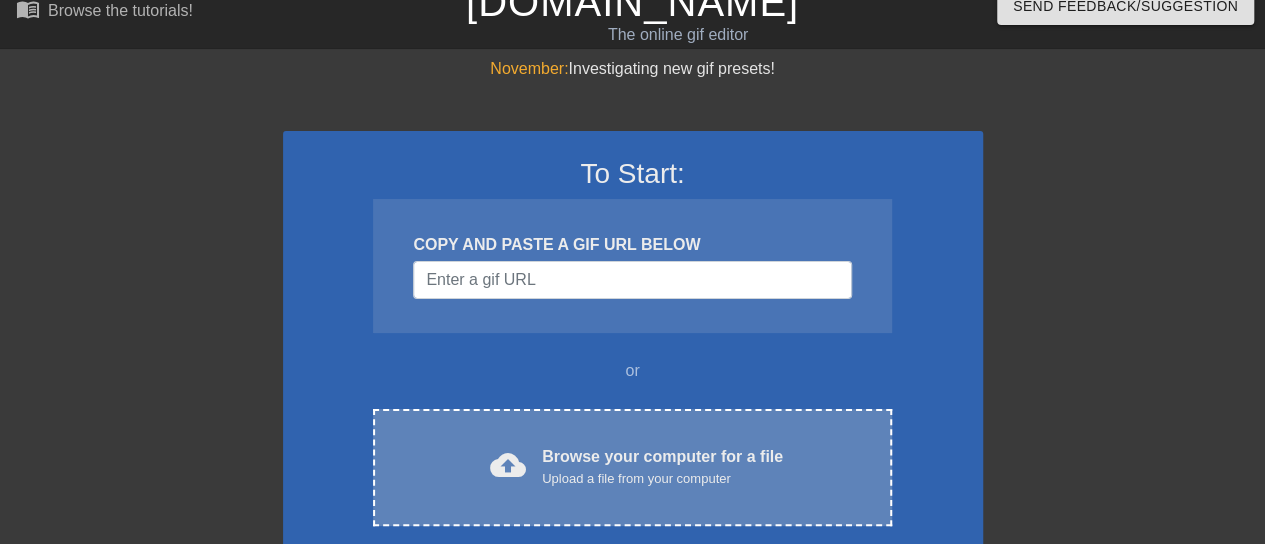 click on "Upload a file from your computer" at bounding box center (662, 479) 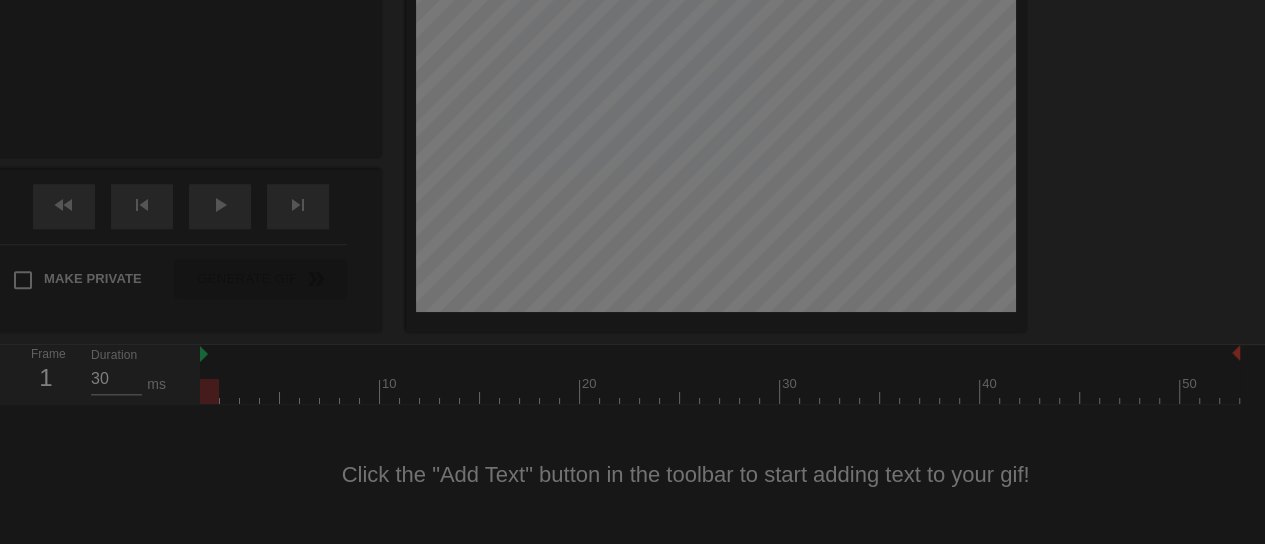 scroll, scrollTop: 0, scrollLeft: 0, axis: both 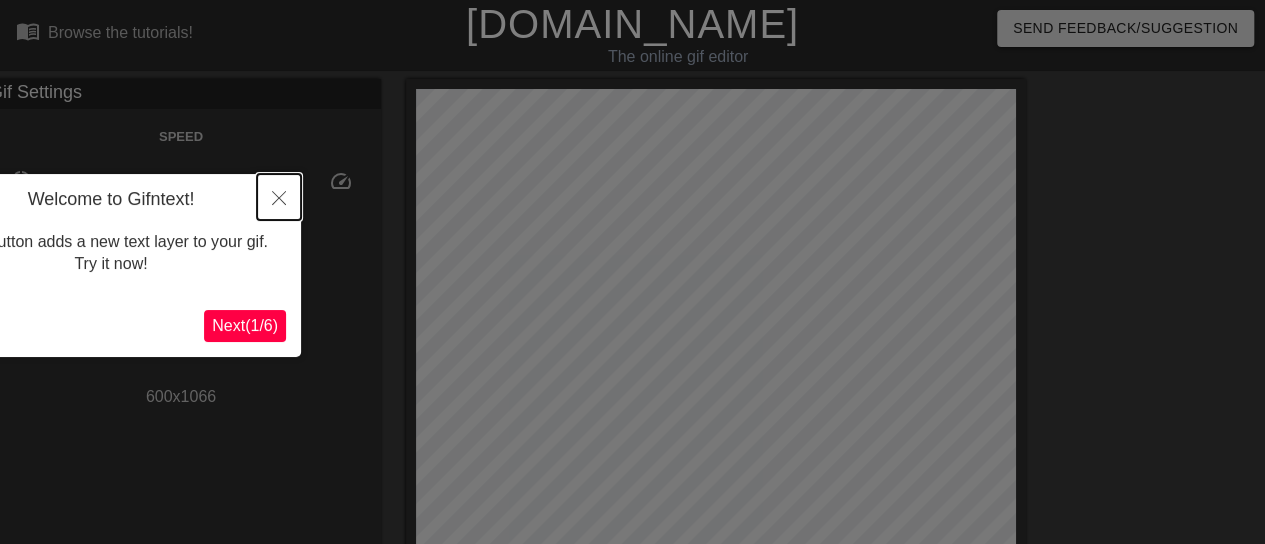 click 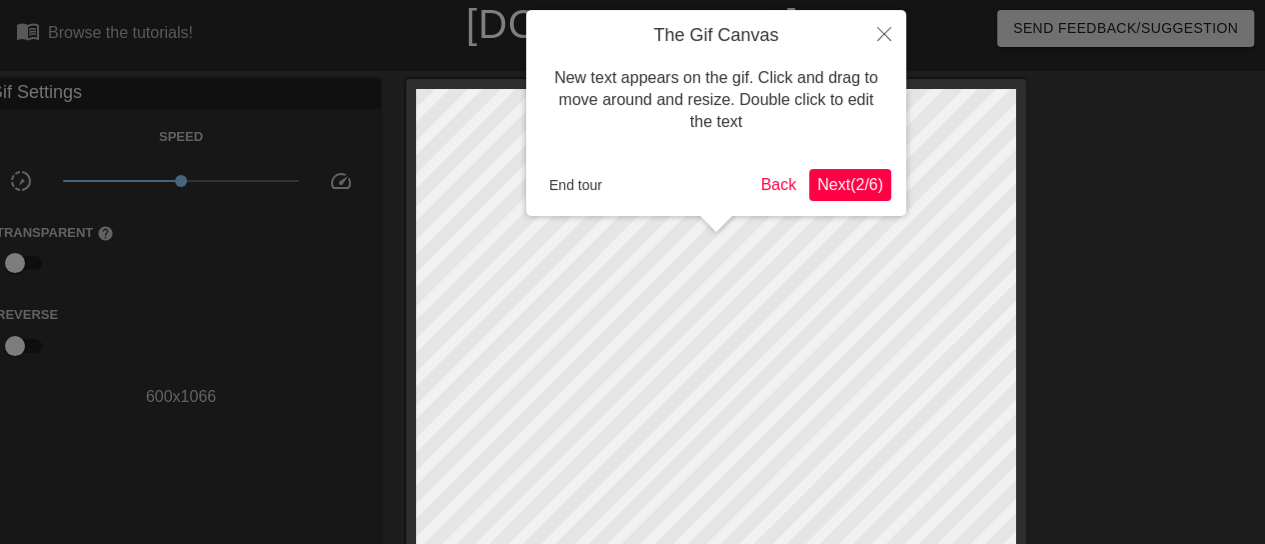 click on "Next  ( 2 / 6 )" at bounding box center [850, 184] 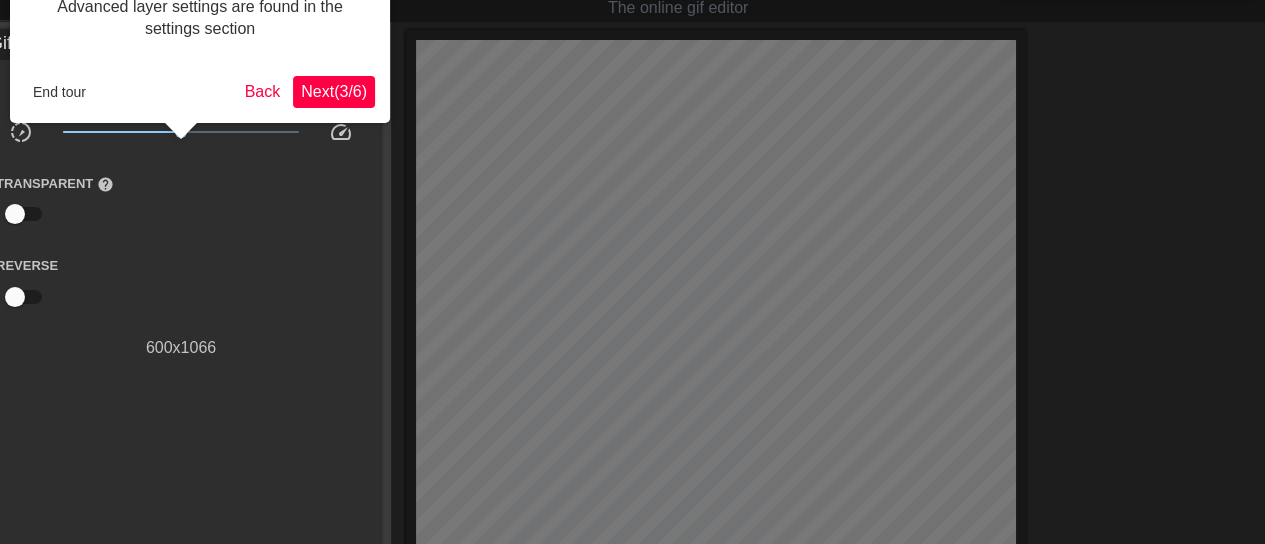 click on "Next  ( 3 / 6 )" at bounding box center [334, 92] 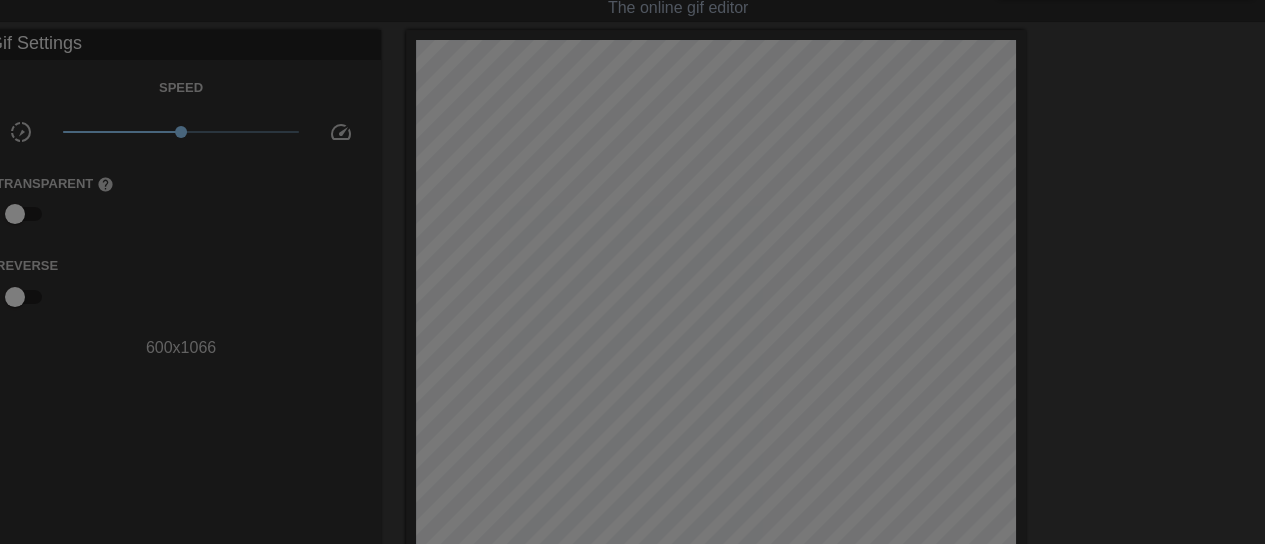 scroll, scrollTop: 843, scrollLeft: 0, axis: vertical 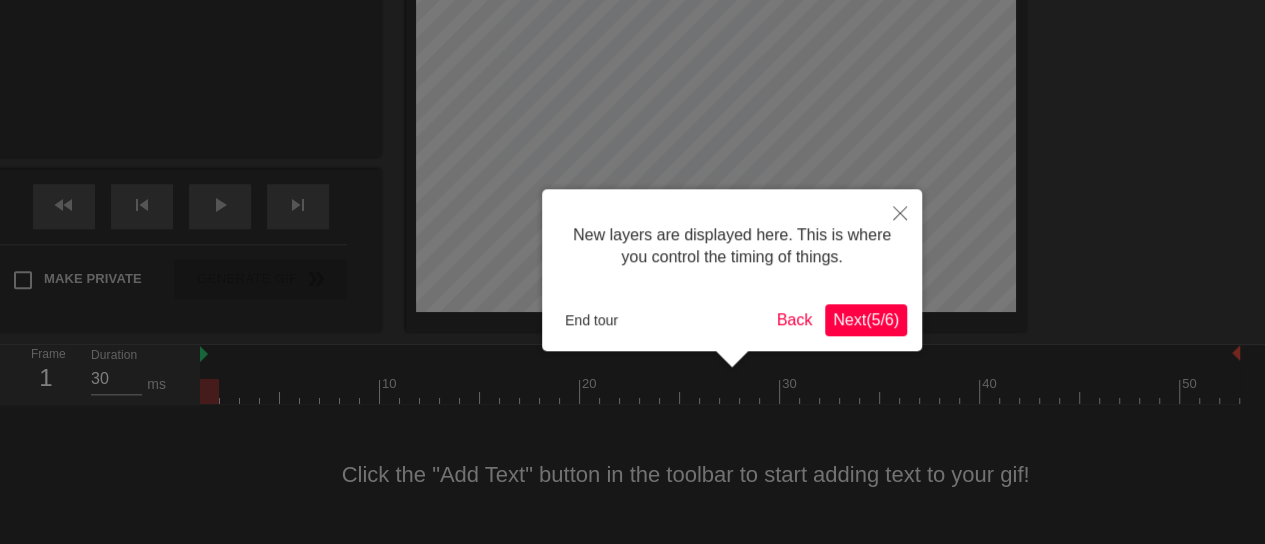 click on "Next  ( 5 / 6 )" at bounding box center [866, 319] 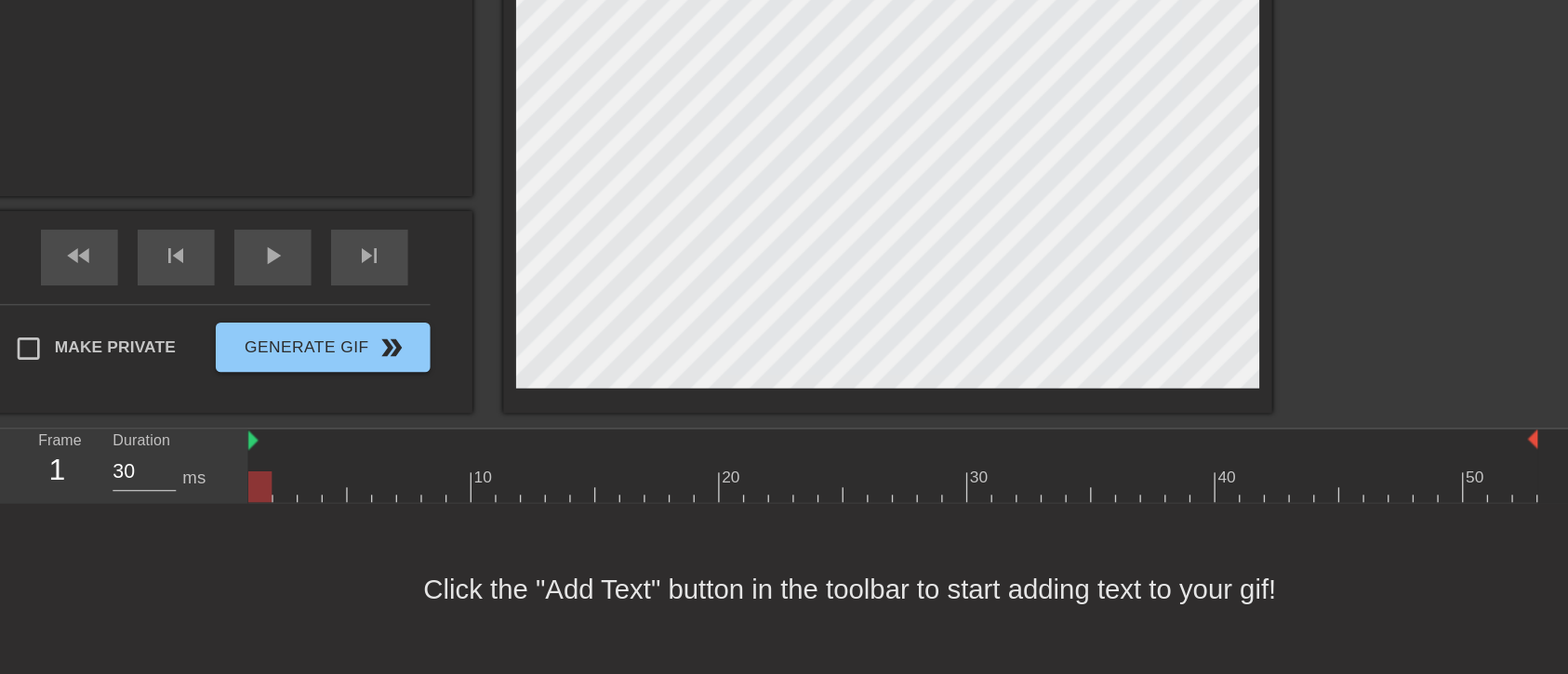 scroll, scrollTop: 615, scrollLeft: 0, axis: vertical 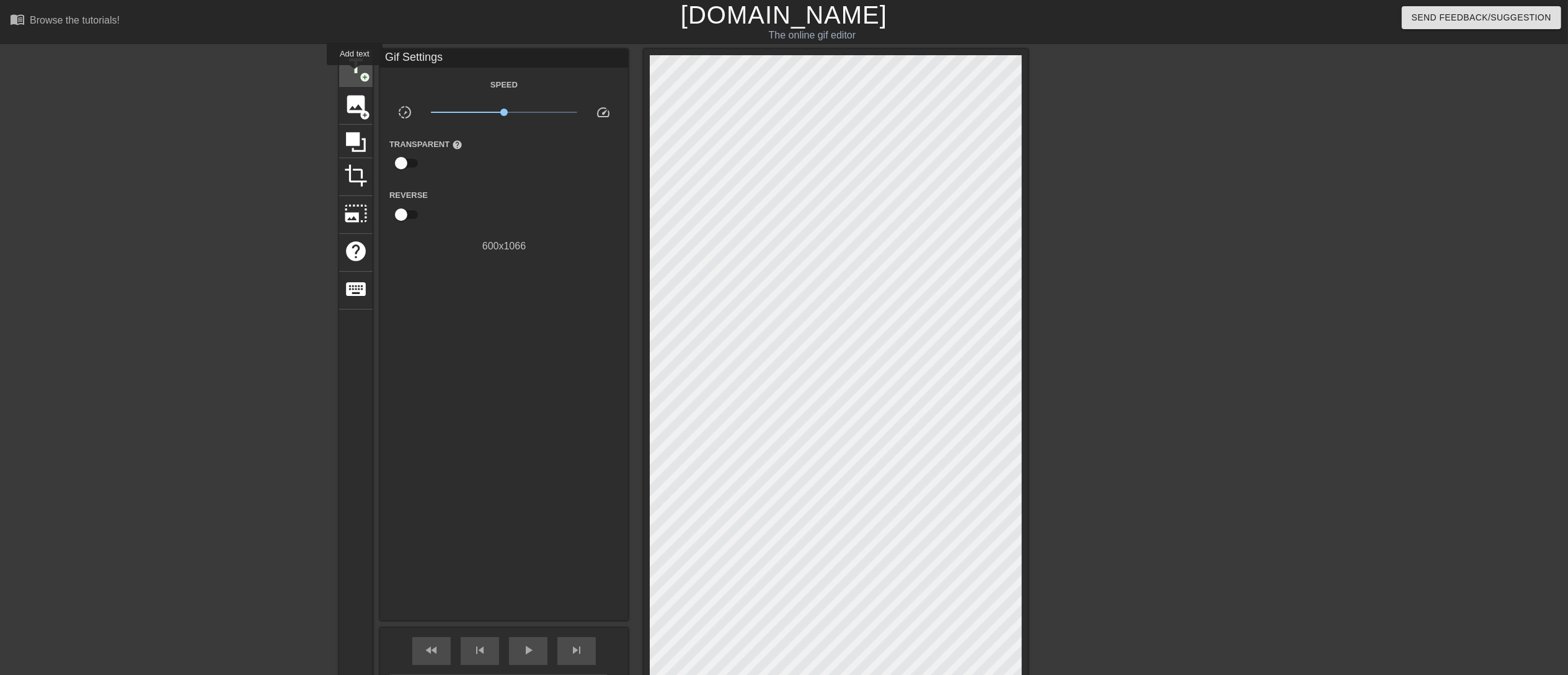 click on "title" at bounding box center (356, 66) 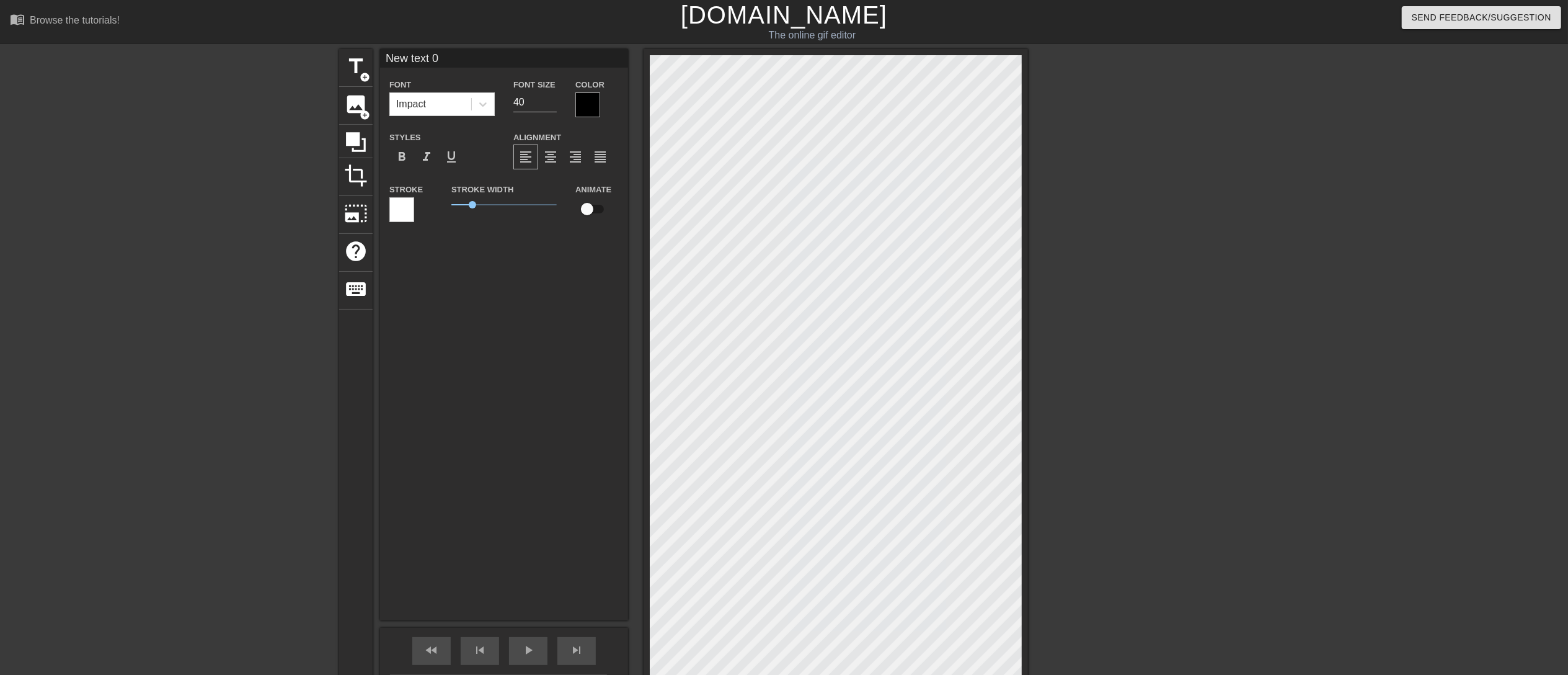scroll, scrollTop: 130, scrollLeft: 0, axis: vertical 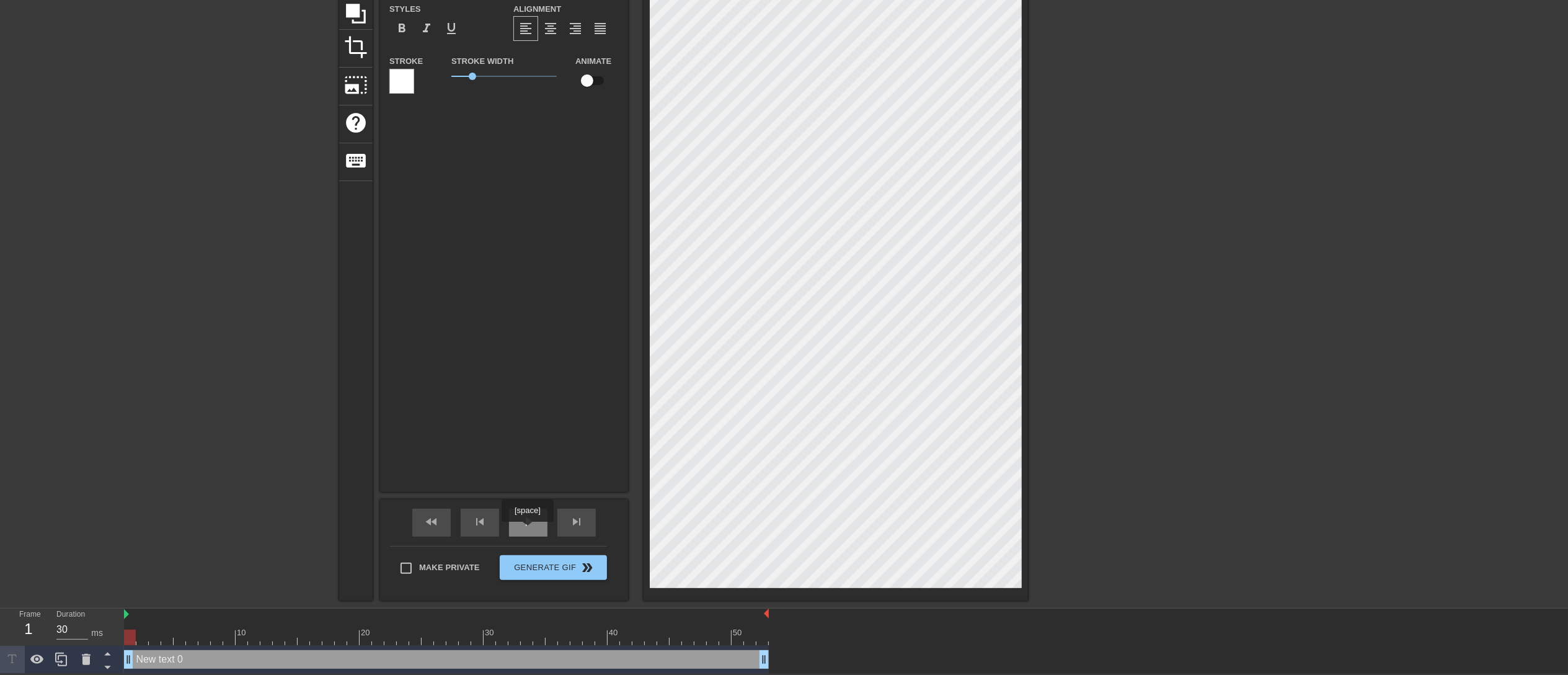 click on "play_arrow" at bounding box center (528, 522) 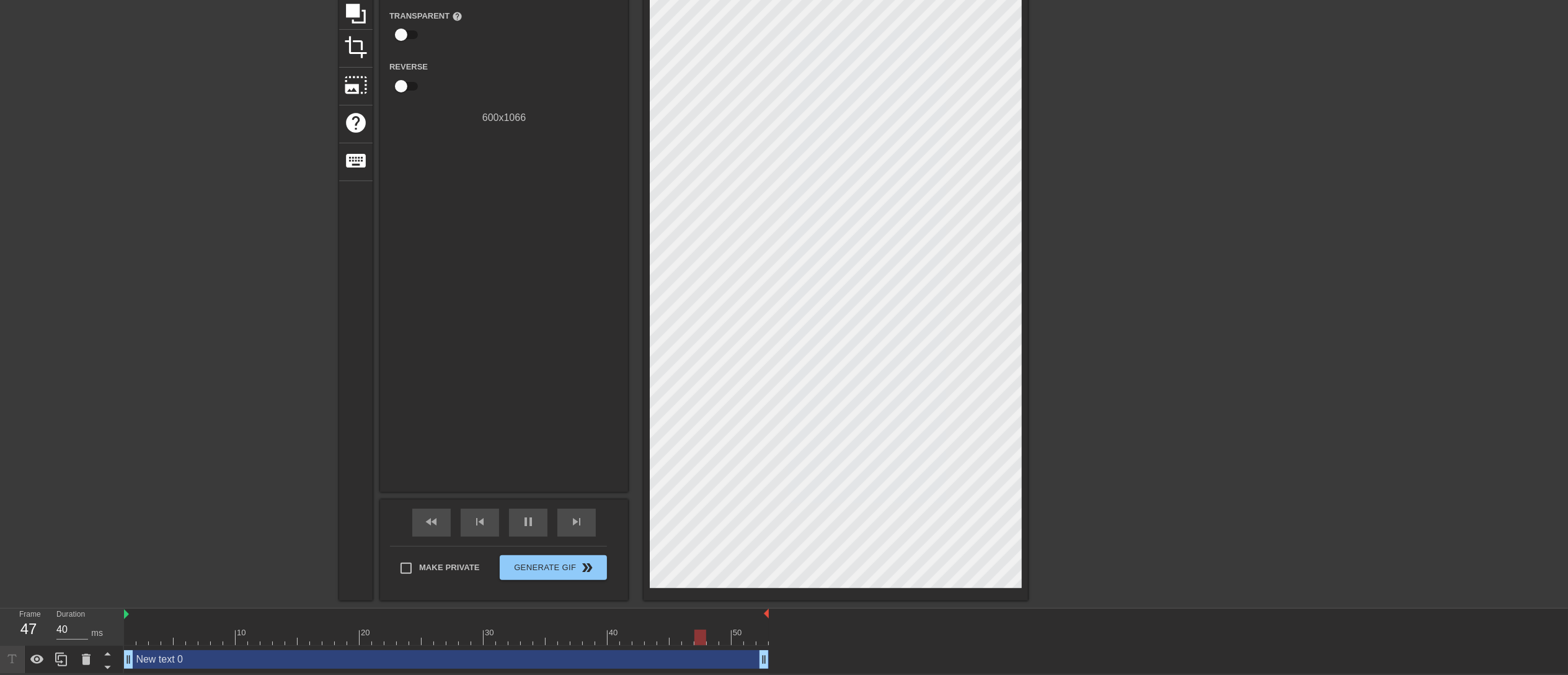 scroll, scrollTop: 0, scrollLeft: 0, axis: both 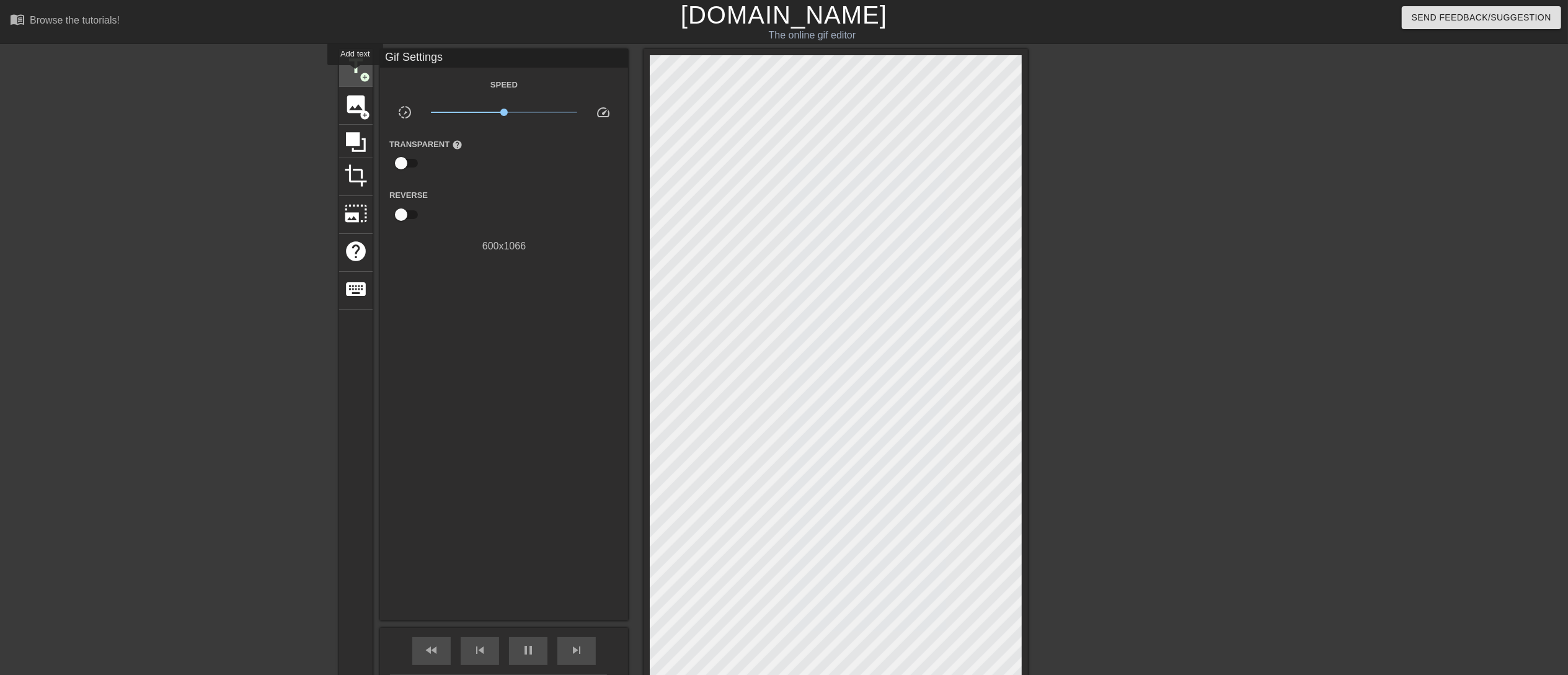 click on "title" at bounding box center [356, 66] 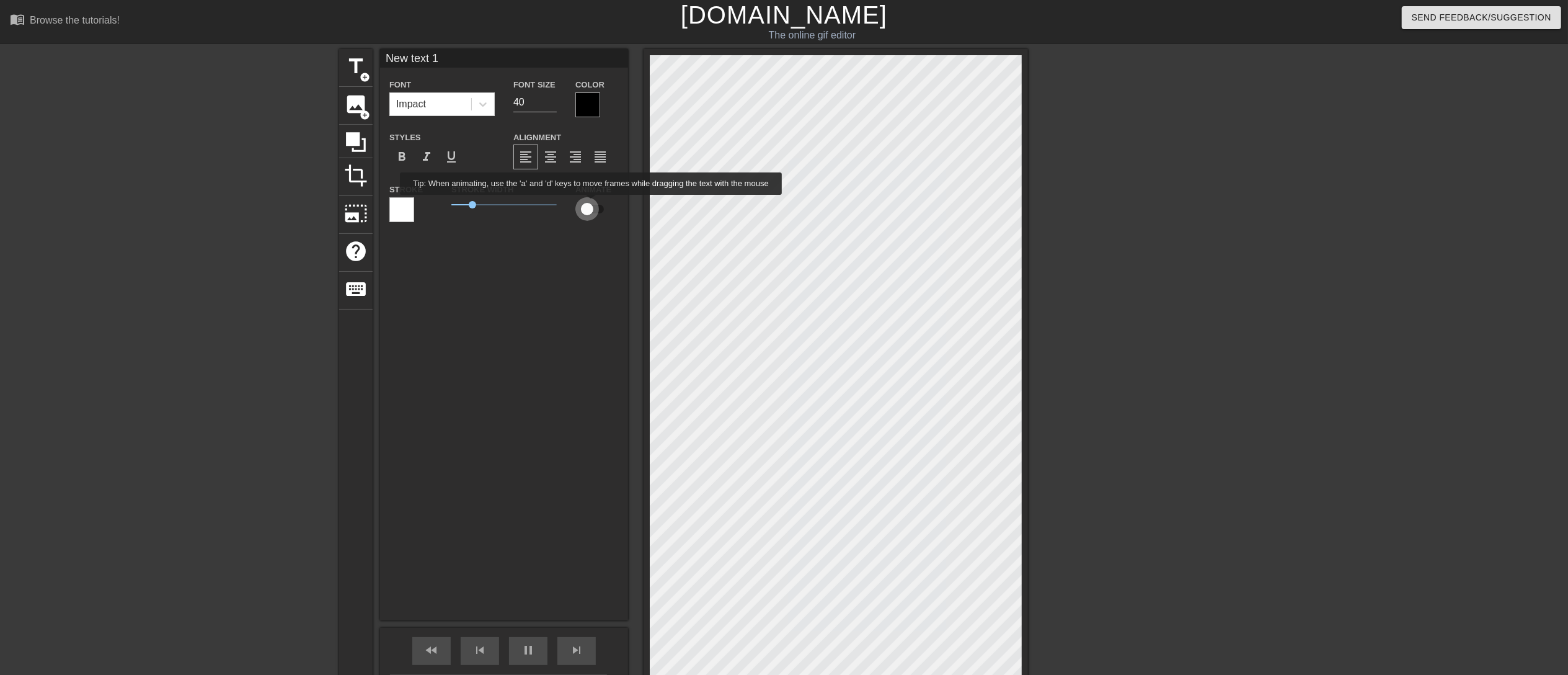 type on "40" 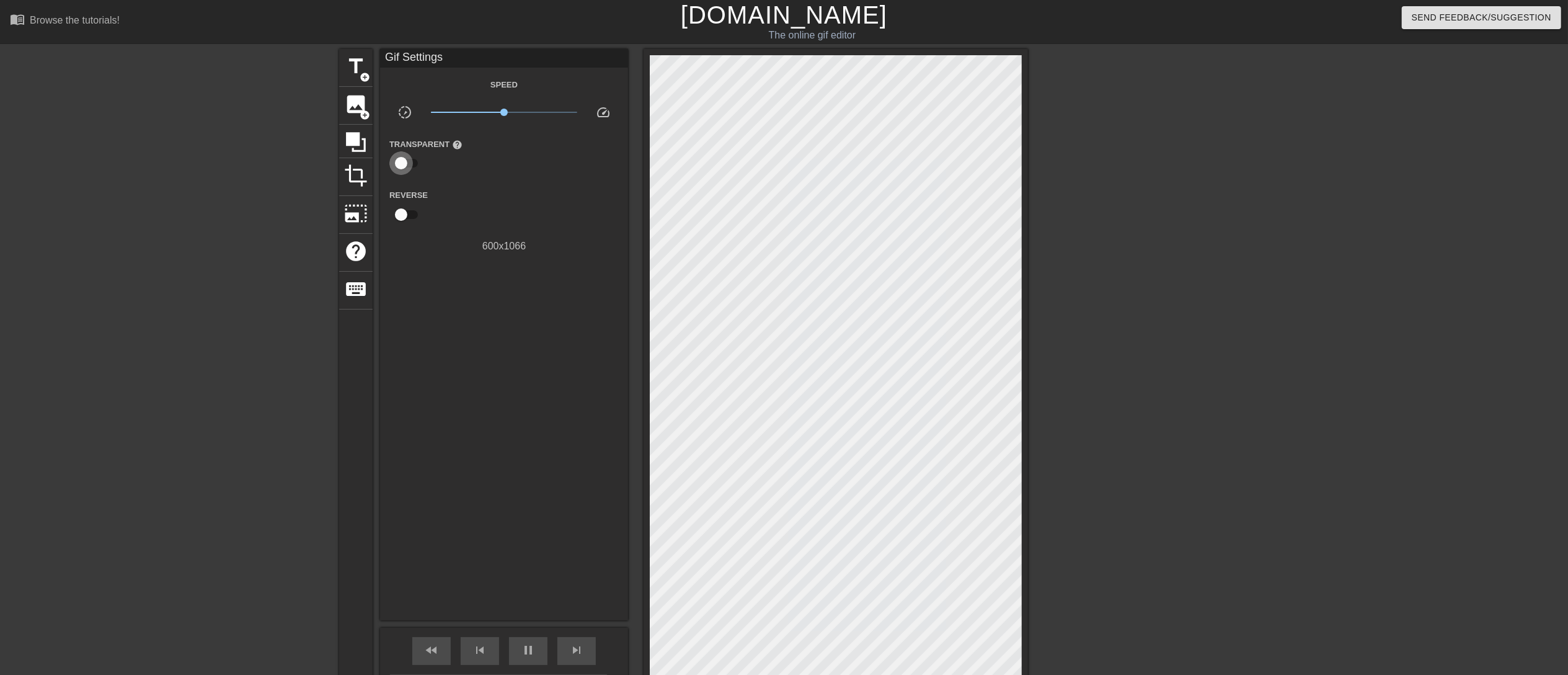 type on "40" 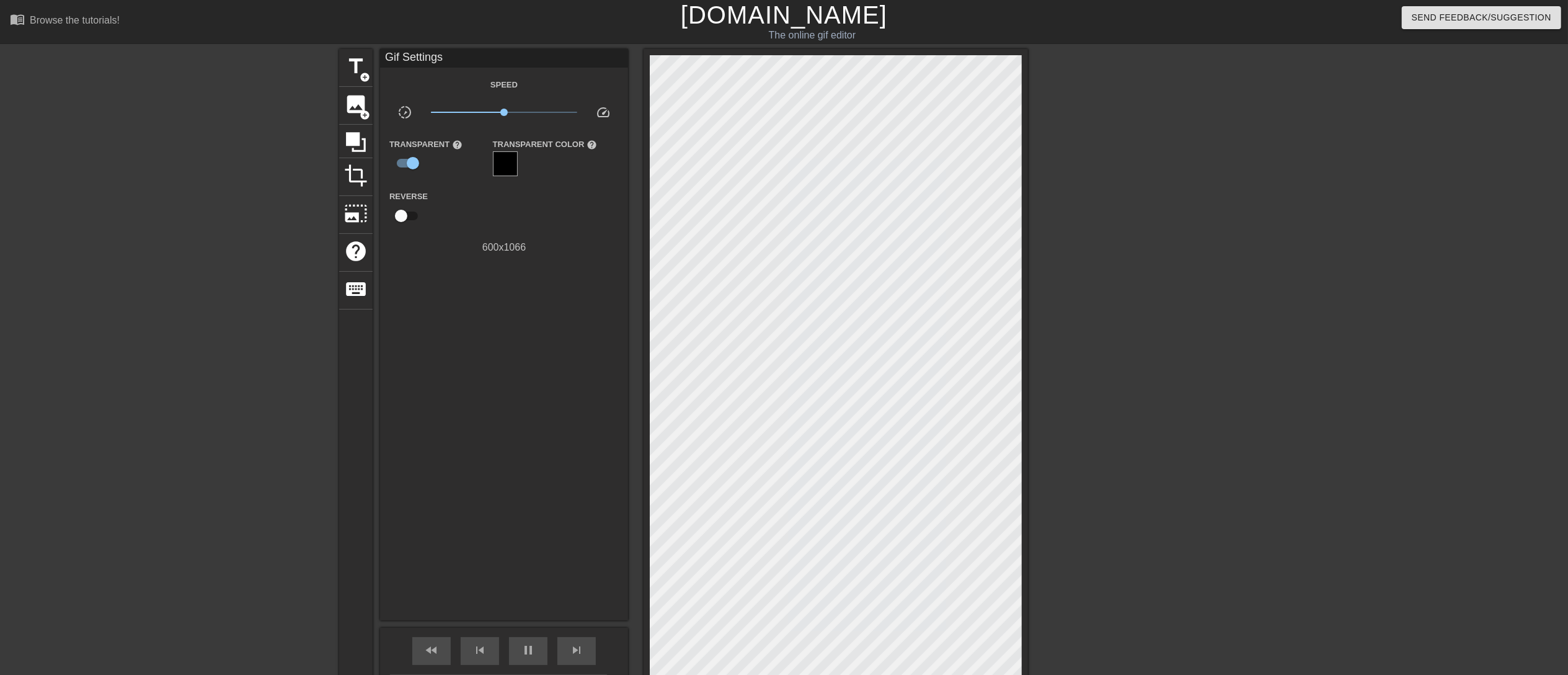 type on "30" 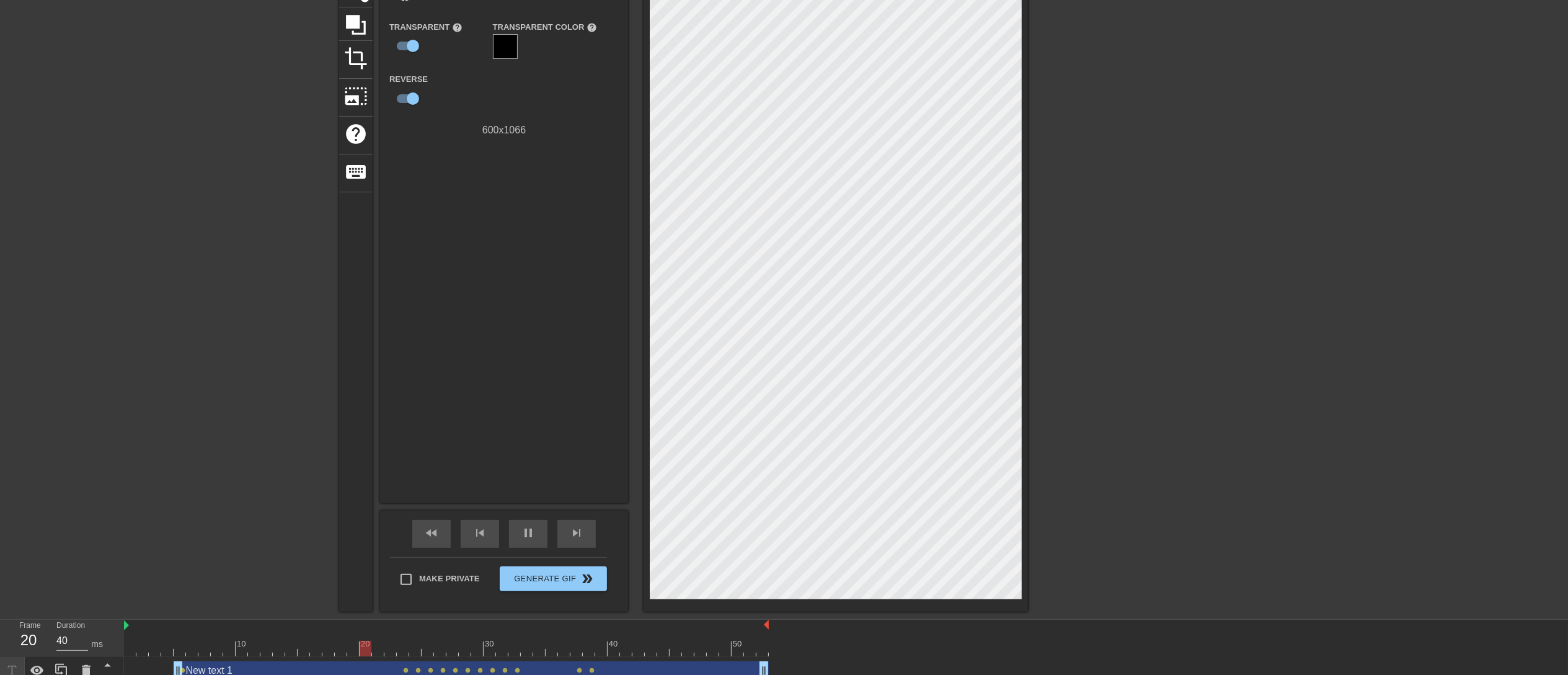scroll, scrollTop: 158, scrollLeft: 0, axis: vertical 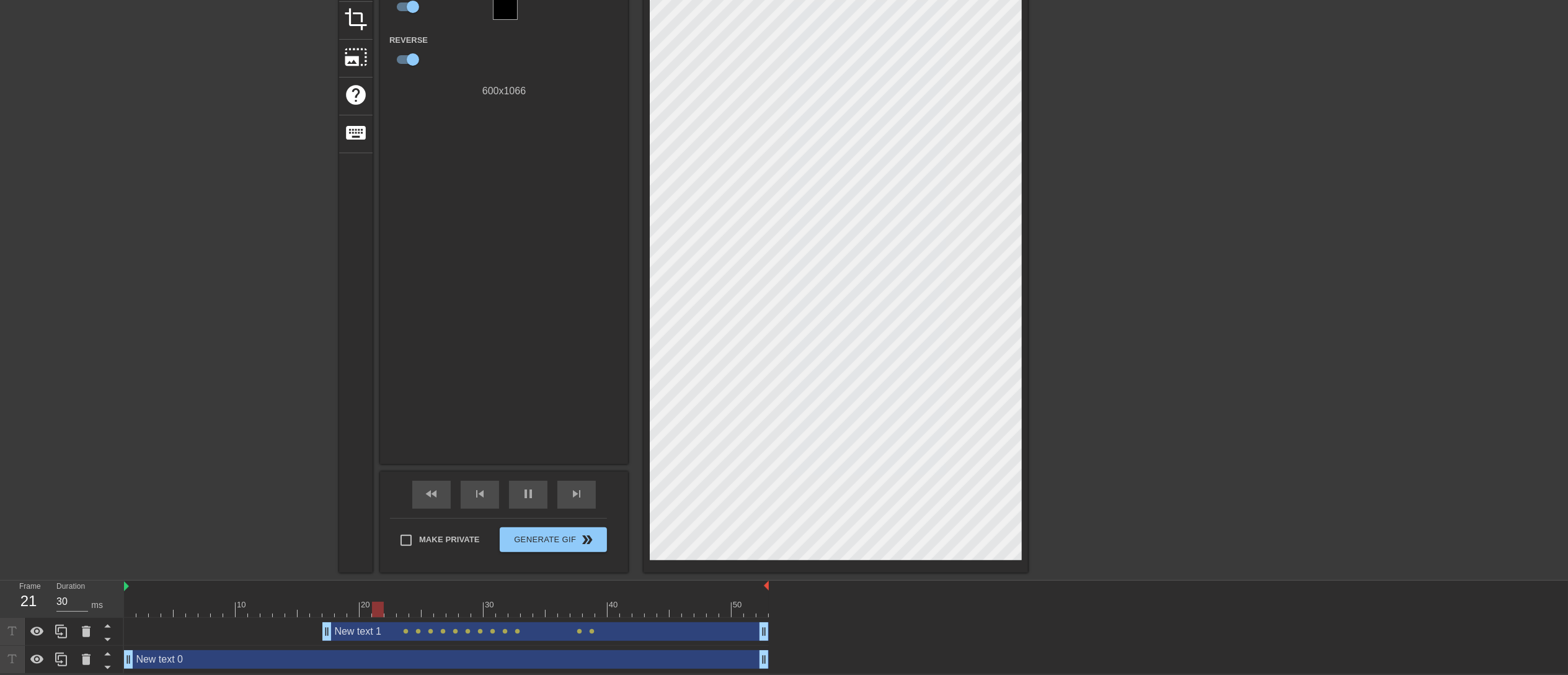drag, startPoint x: 177, startPoint y: 628, endPoint x: 326, endPoint y: 653, distance: 151.08276 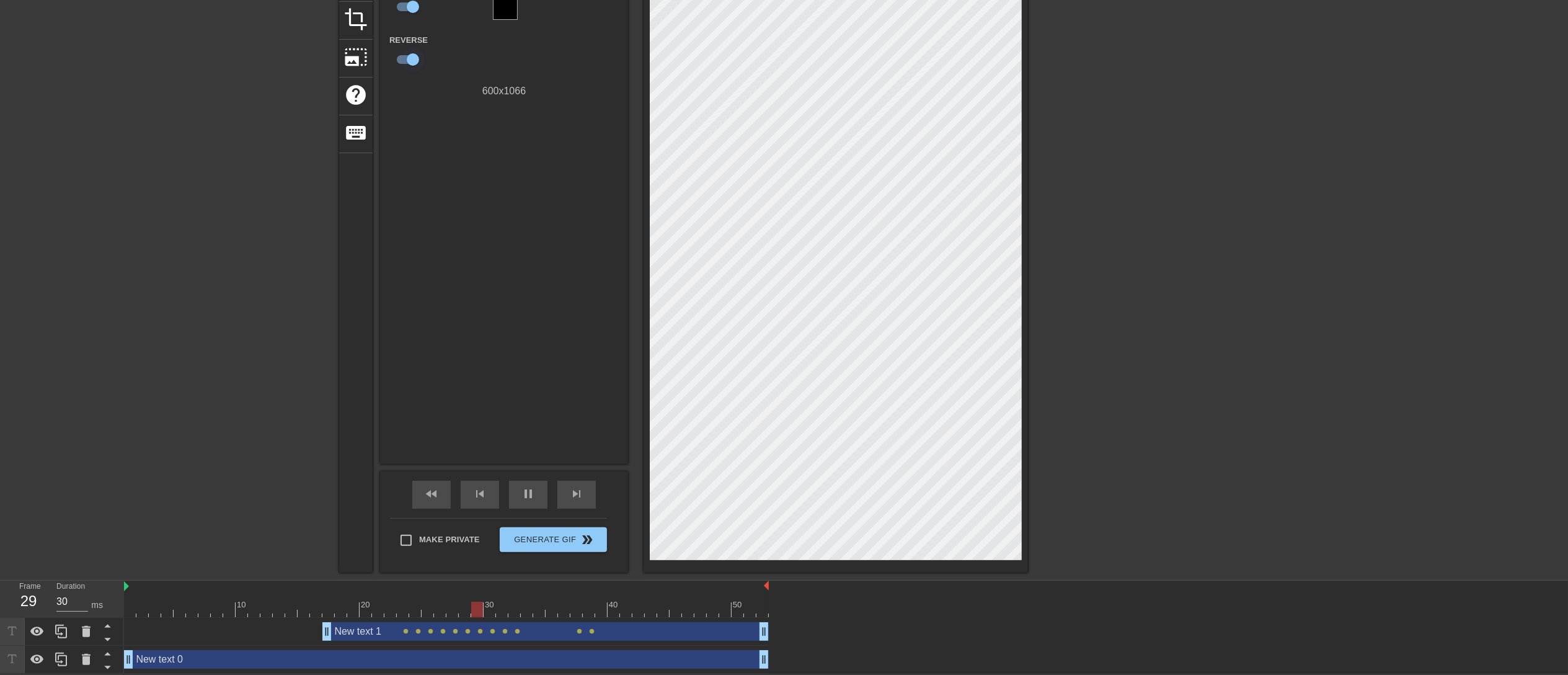 type on "40" 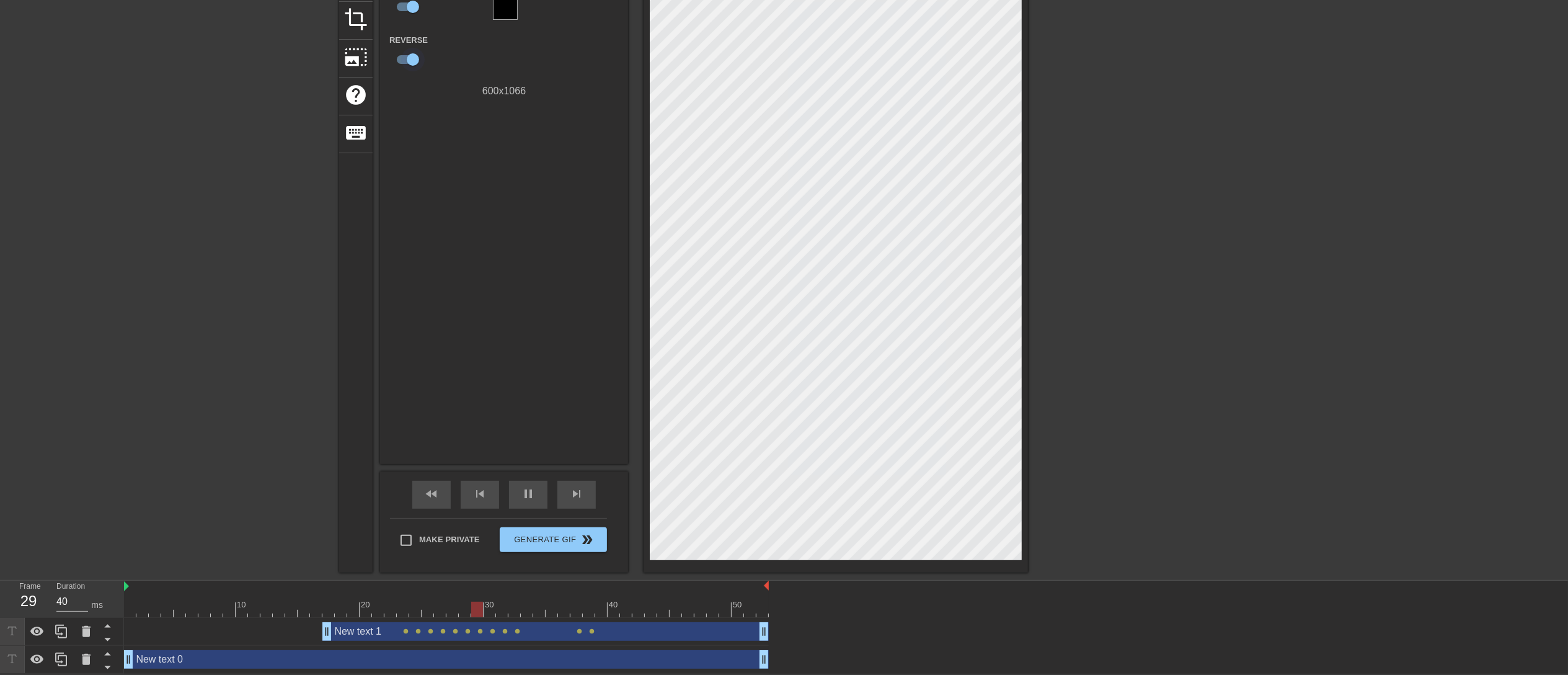 click at bounding box center (413, 60) 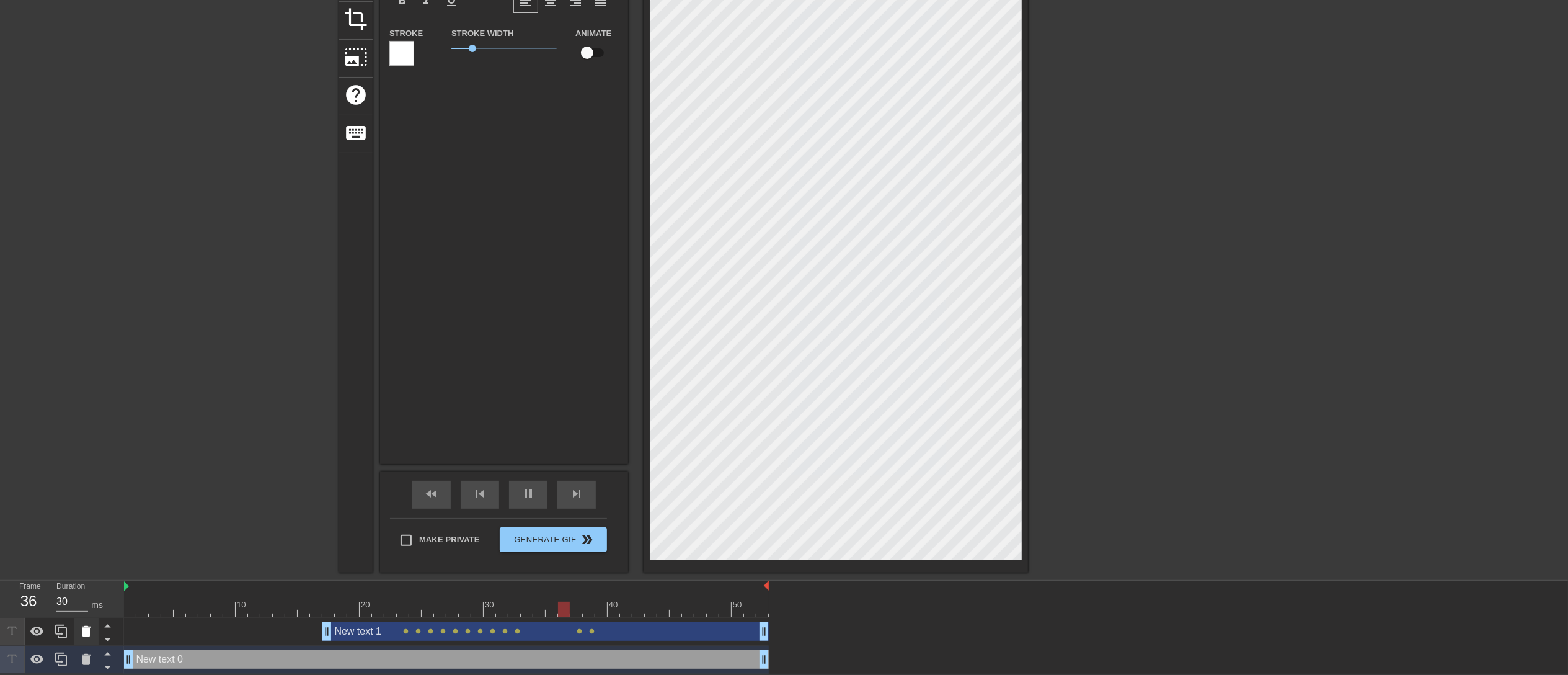 click 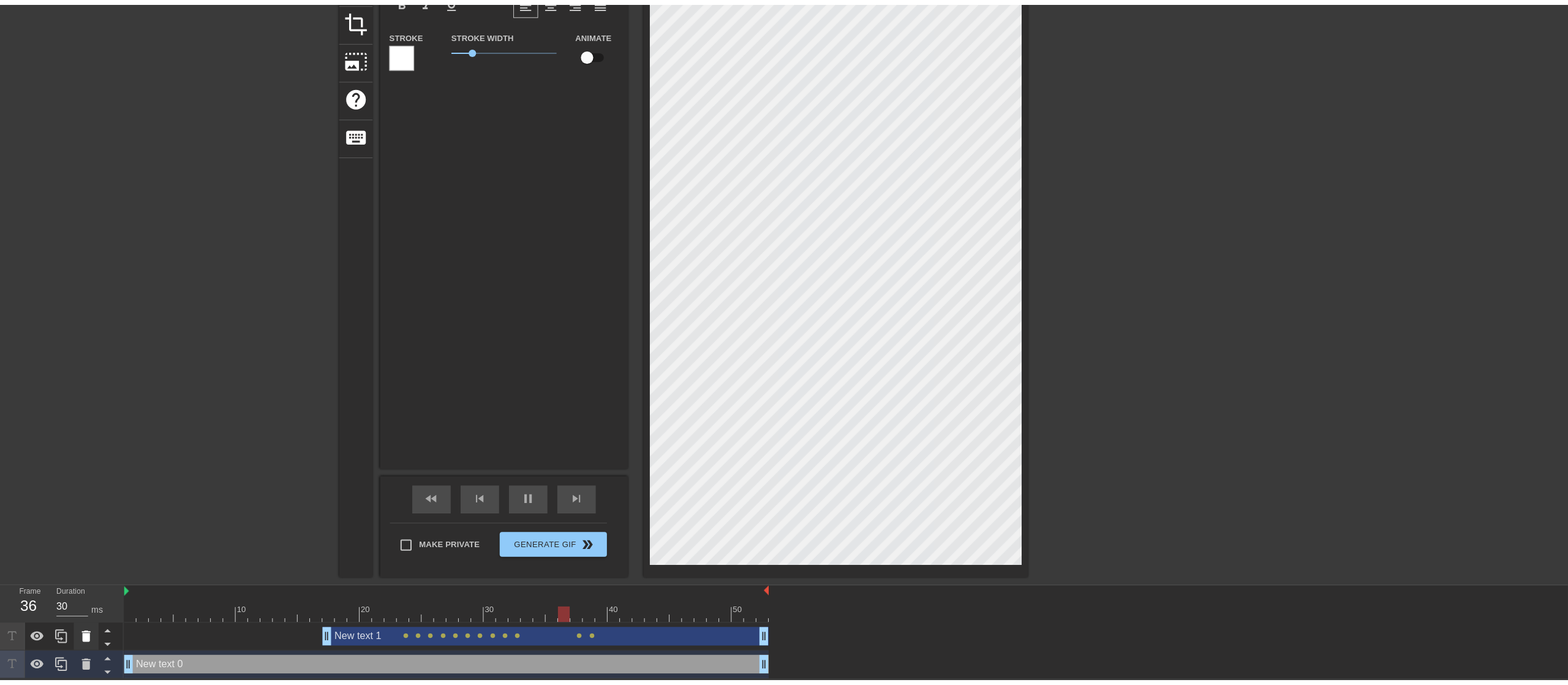 scroll, scrollTop: 137, scrollLeft: 0, axis: vertical 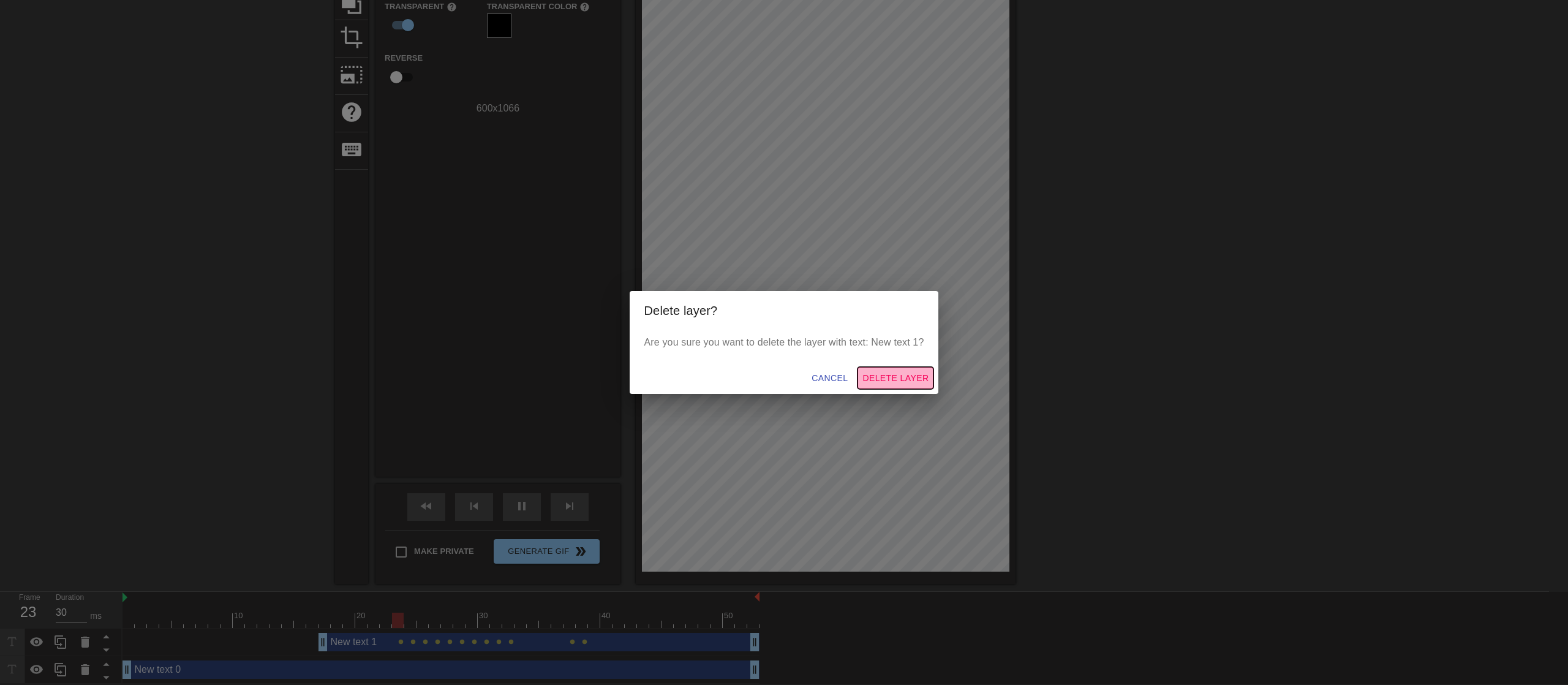 click on "Delete Layer" at bounding box center [895, 378] 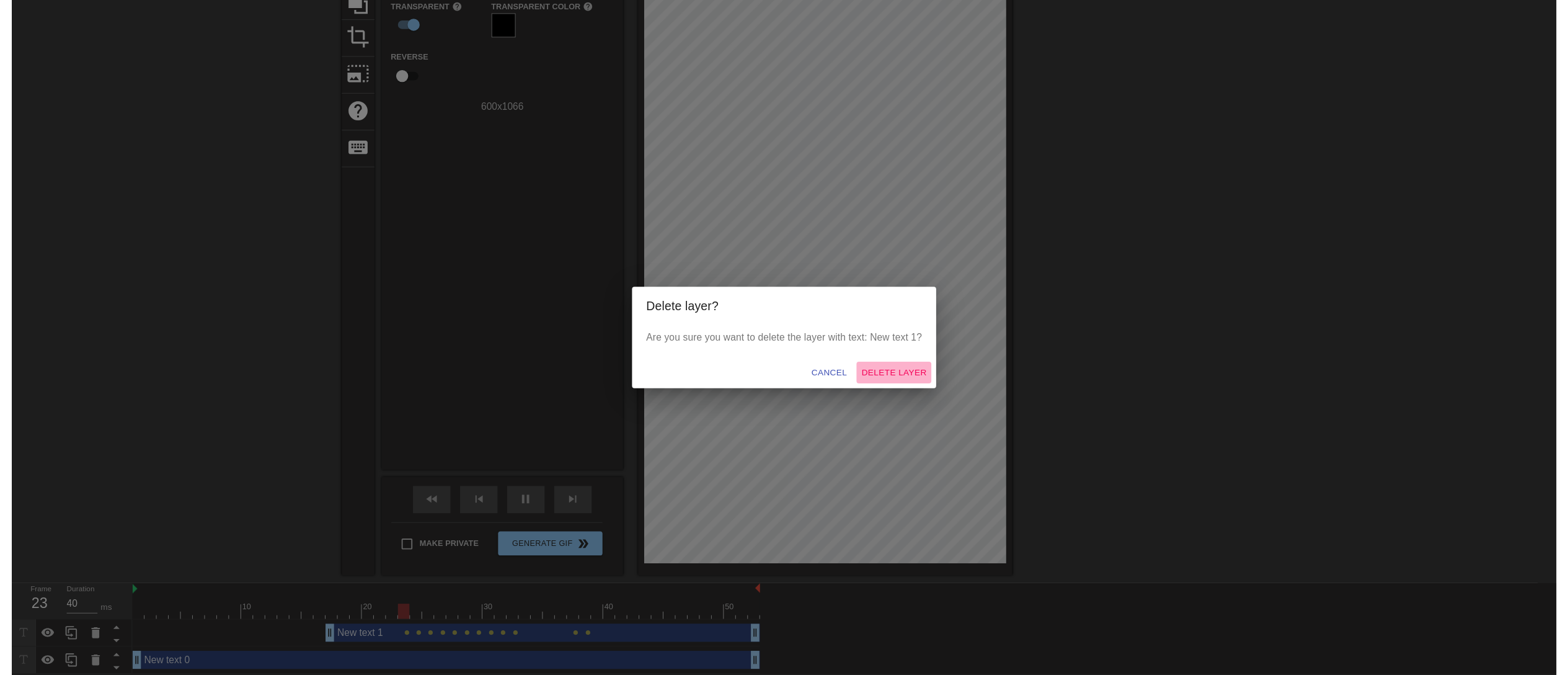 scroll, scrollTop: 130, scrollLeft: 0, axis: vertical 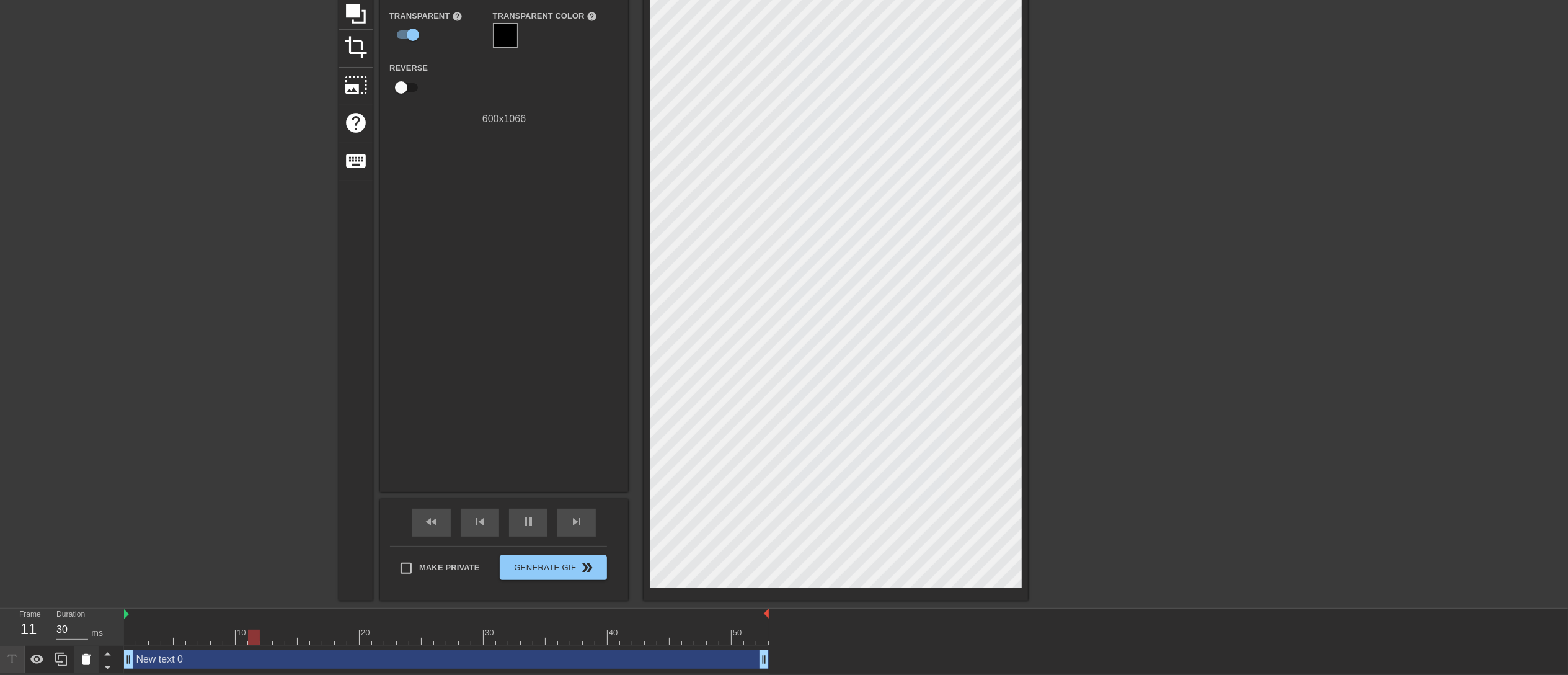click 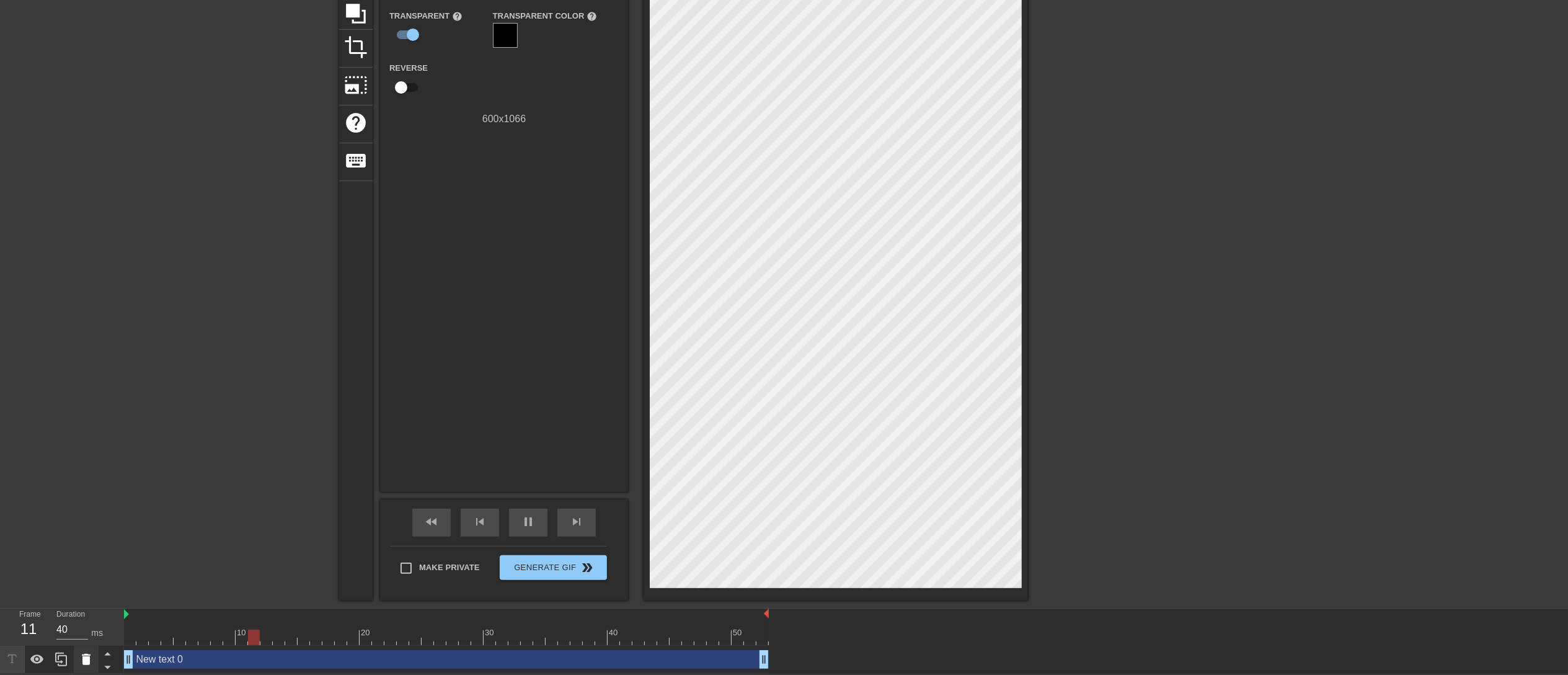 scroll, scrollTop: 110, scrollLeft: 0, axis: vertical 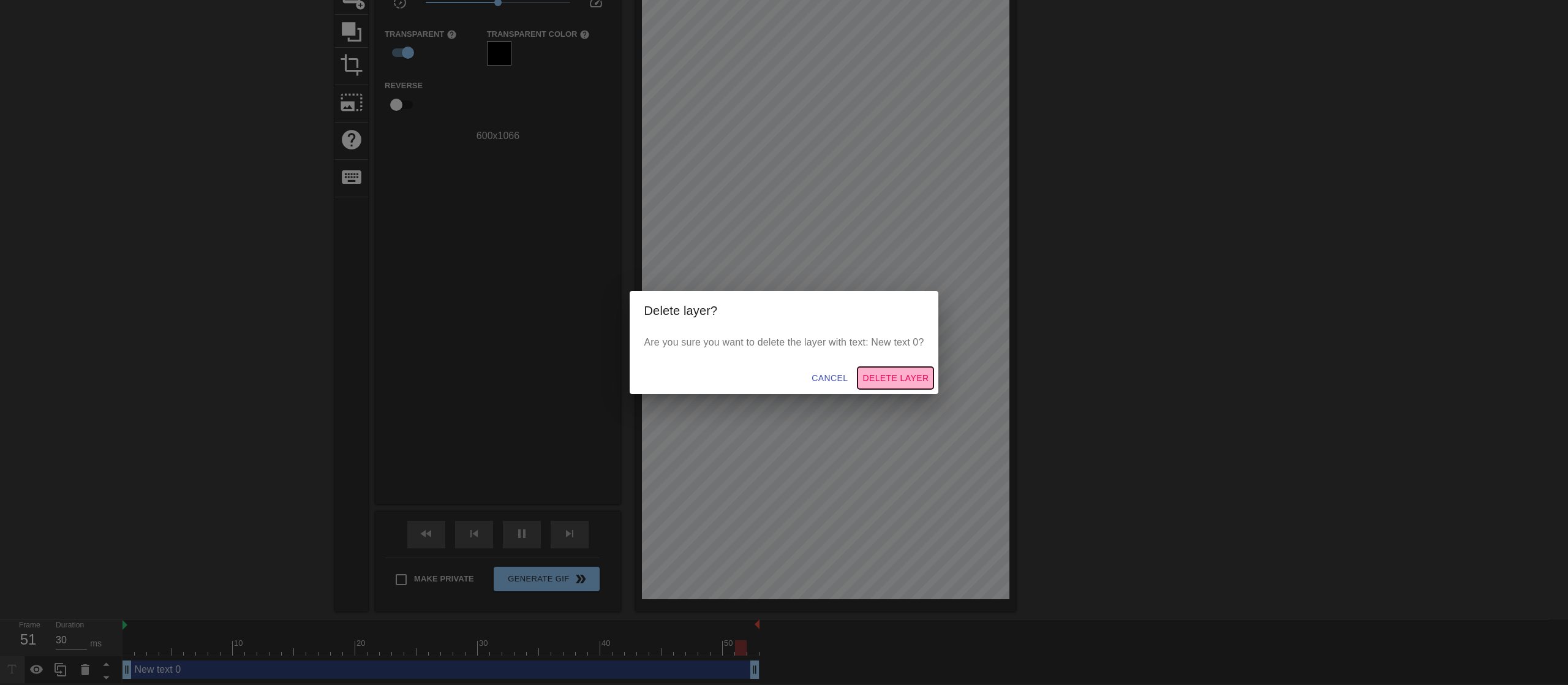 click on "Delete Layer" at bounding box center (895, 378) 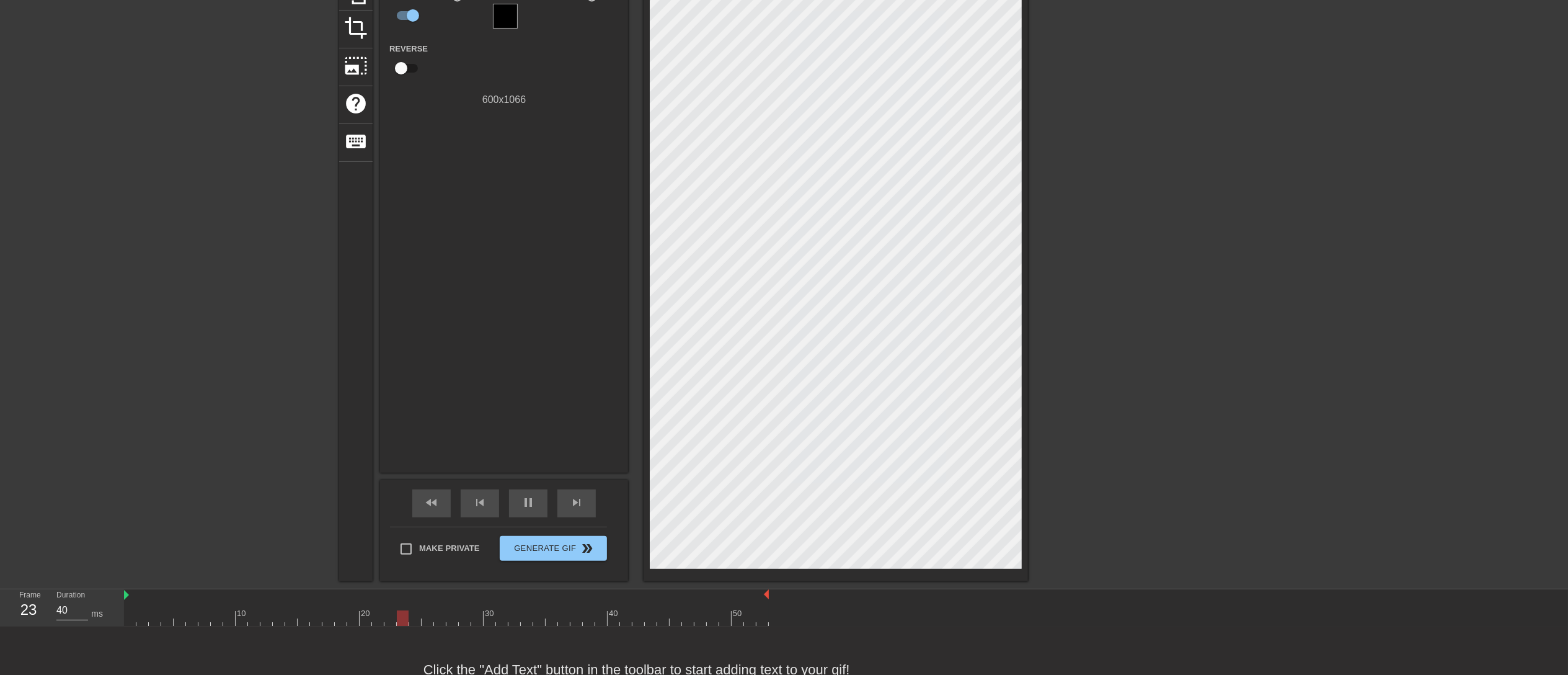 scroll, scrollTop: 186, scrollLeft: 0, axis: vertical 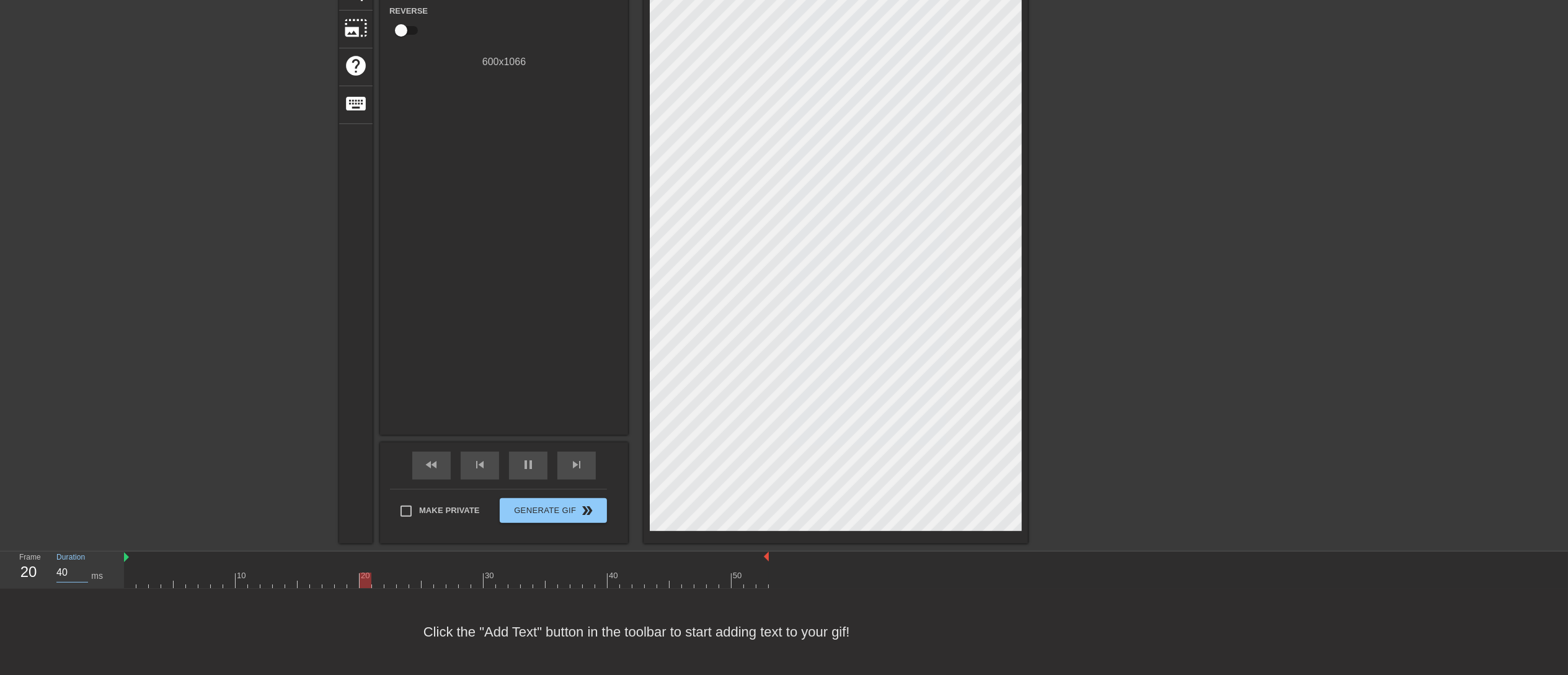 click on "40" at bounding box center [72, 573] 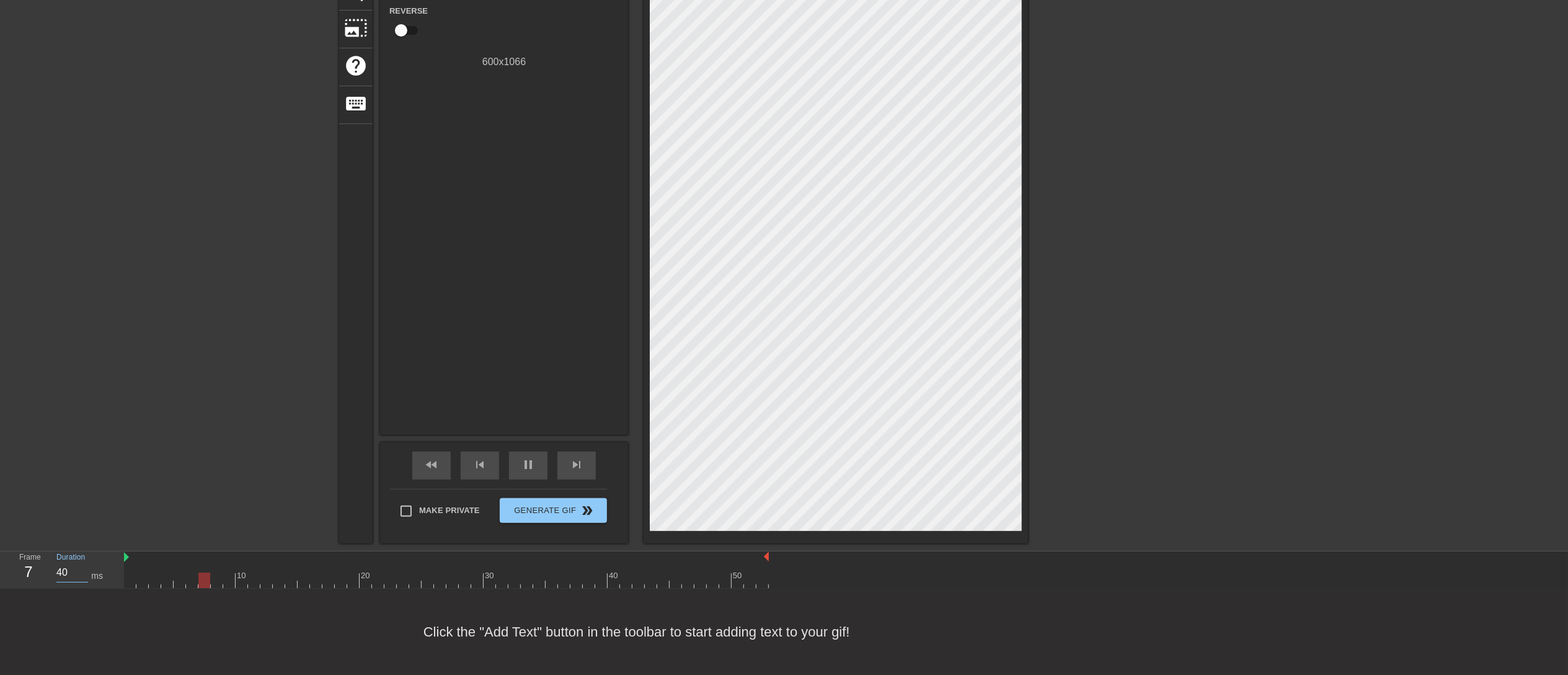 click on "40" at bounding box center (72, 573) 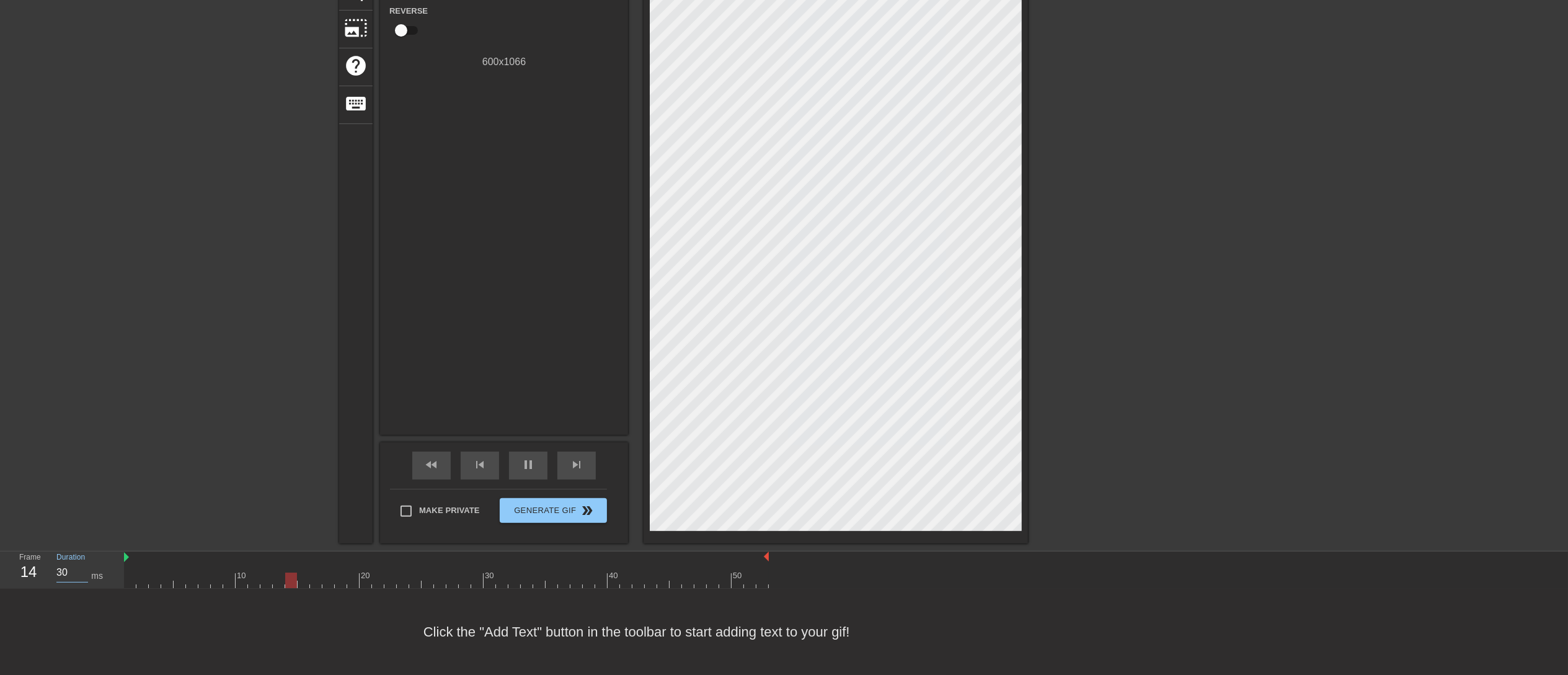 click on "30" at bounding box center [72, 573] 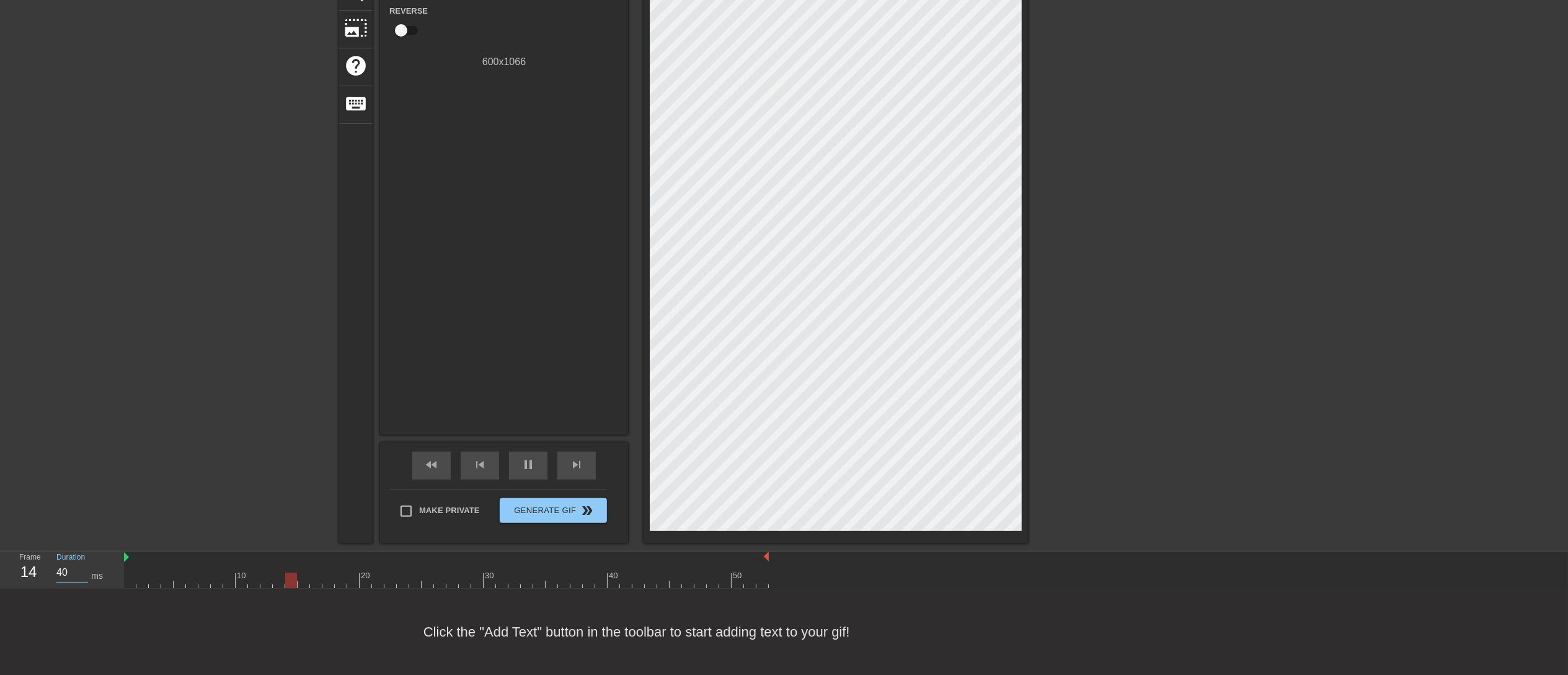click on "40" at bounding box center (72, 573) 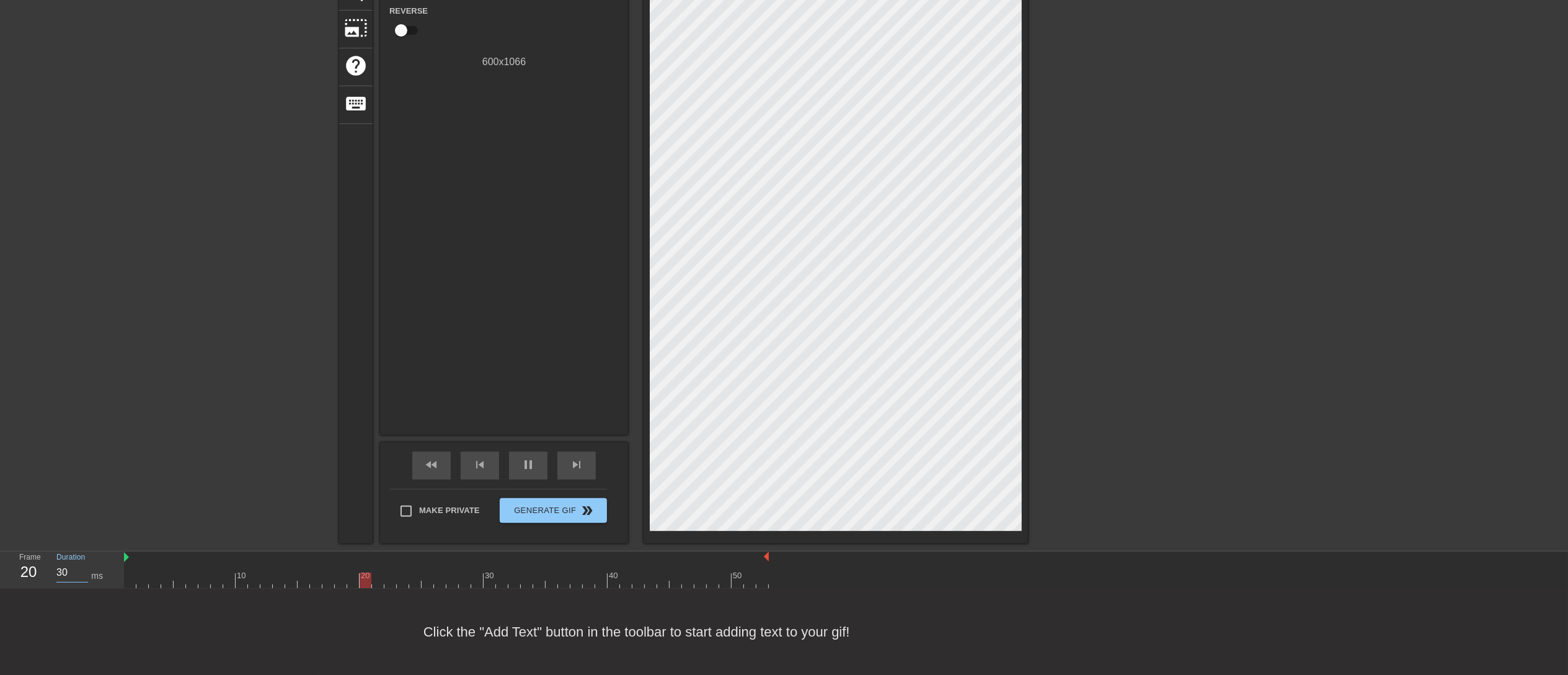 click on "30" at bounding box center (72, 573) 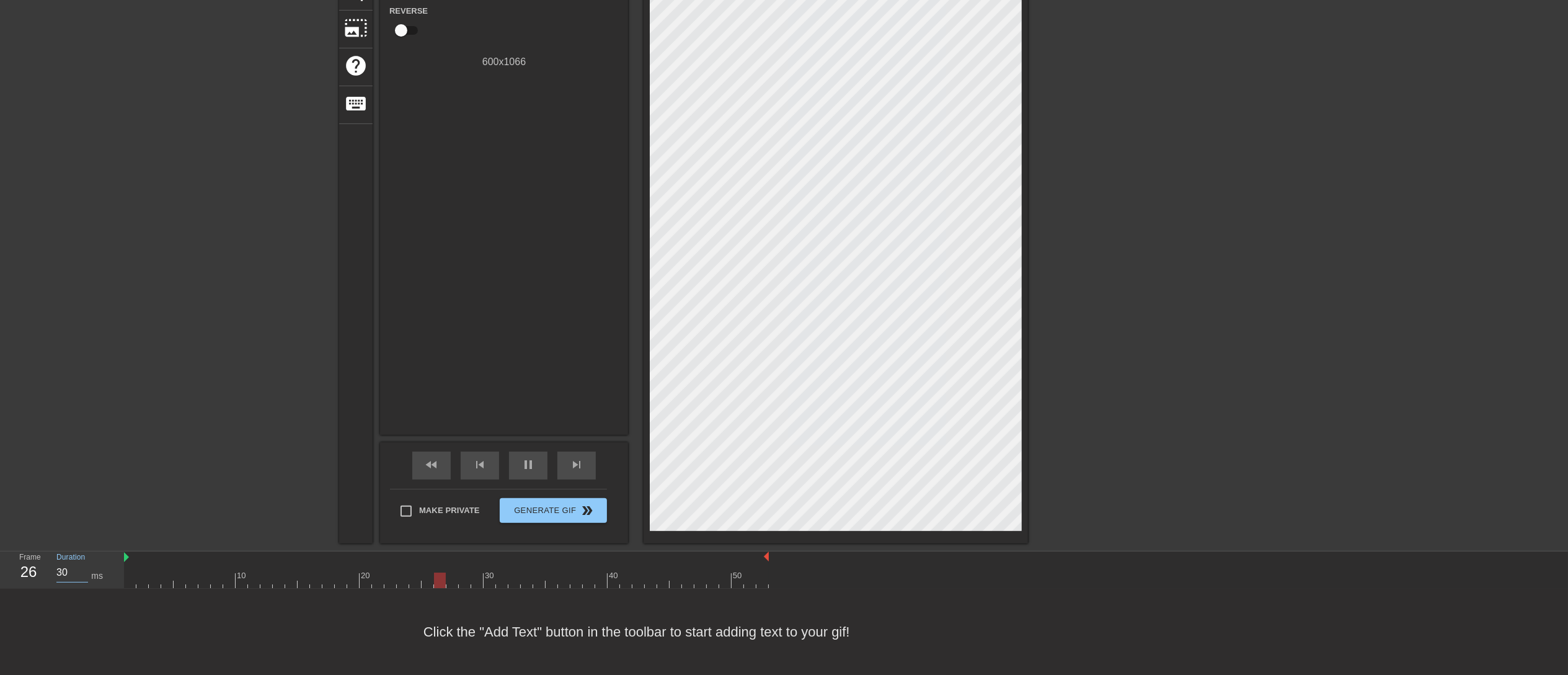 click on "30" at bounding box center (72, 573) 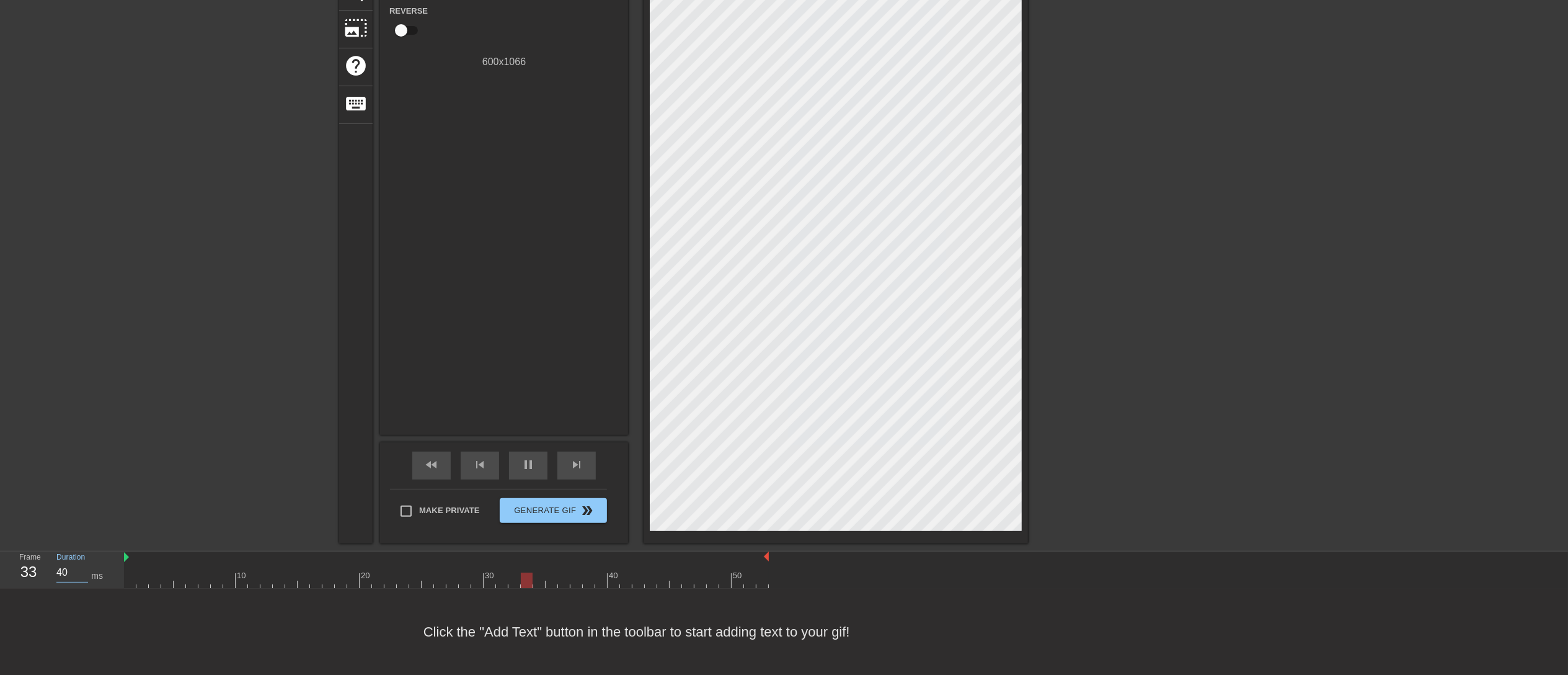 click on "40" at bounding box center [72, 573] 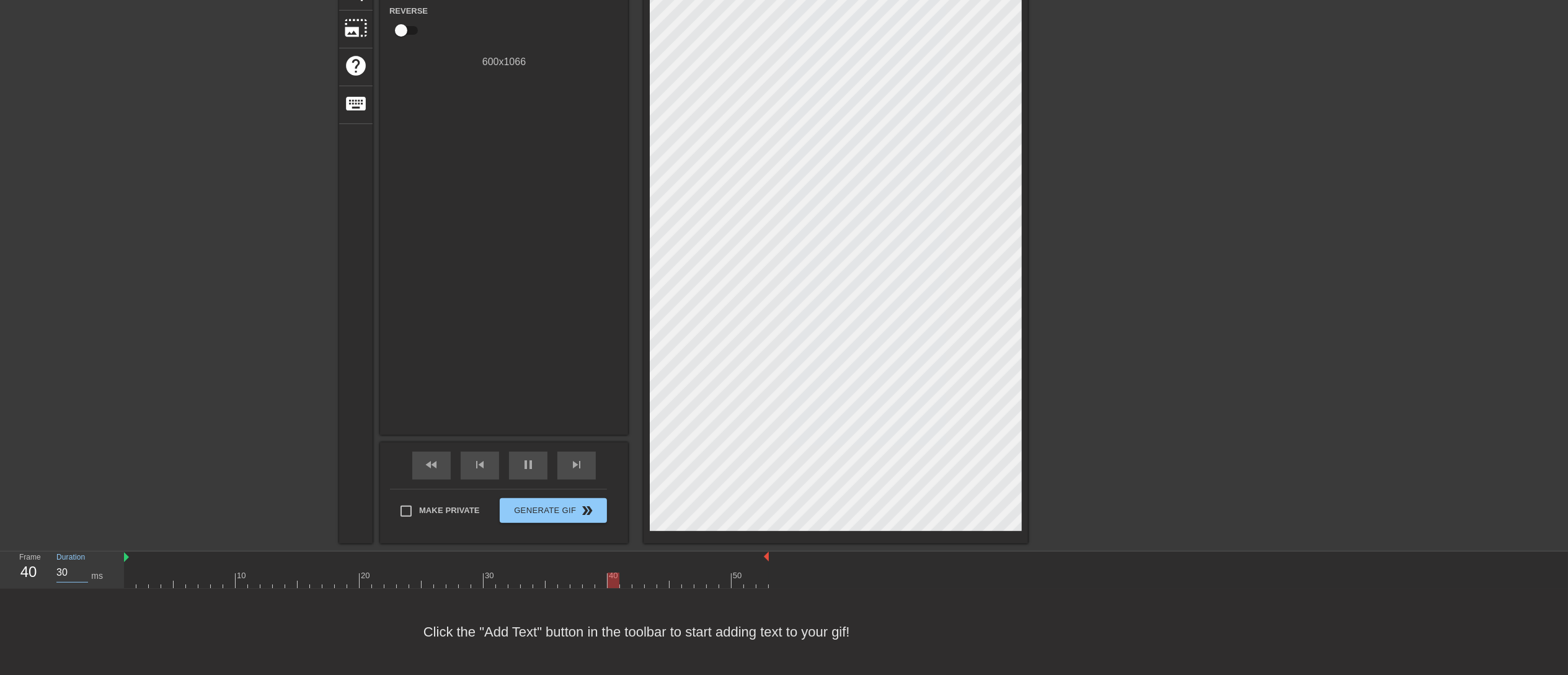 click on "30" at bounding box center (72, 573) 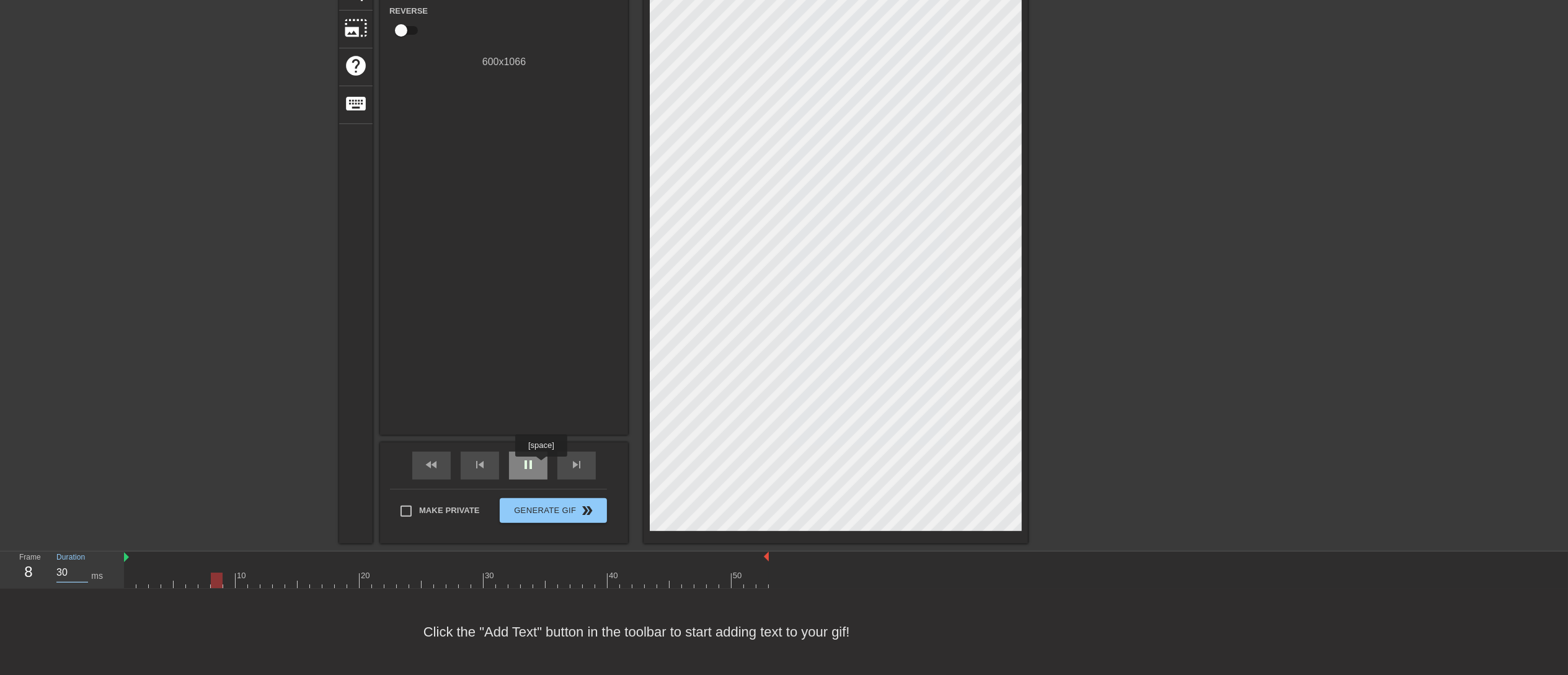 click on "pause" at bounding box center (528, 465) 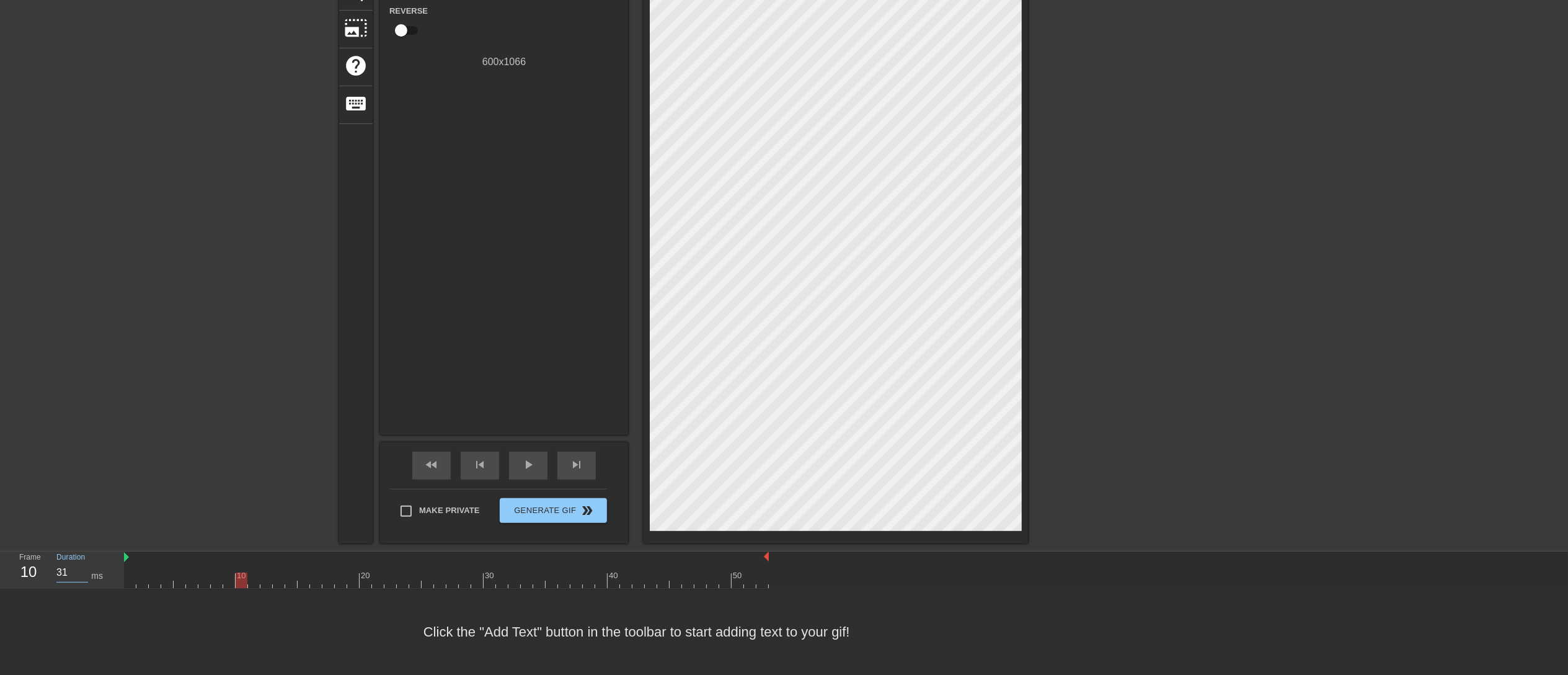 click on "31" at bounding box center [72, 573] 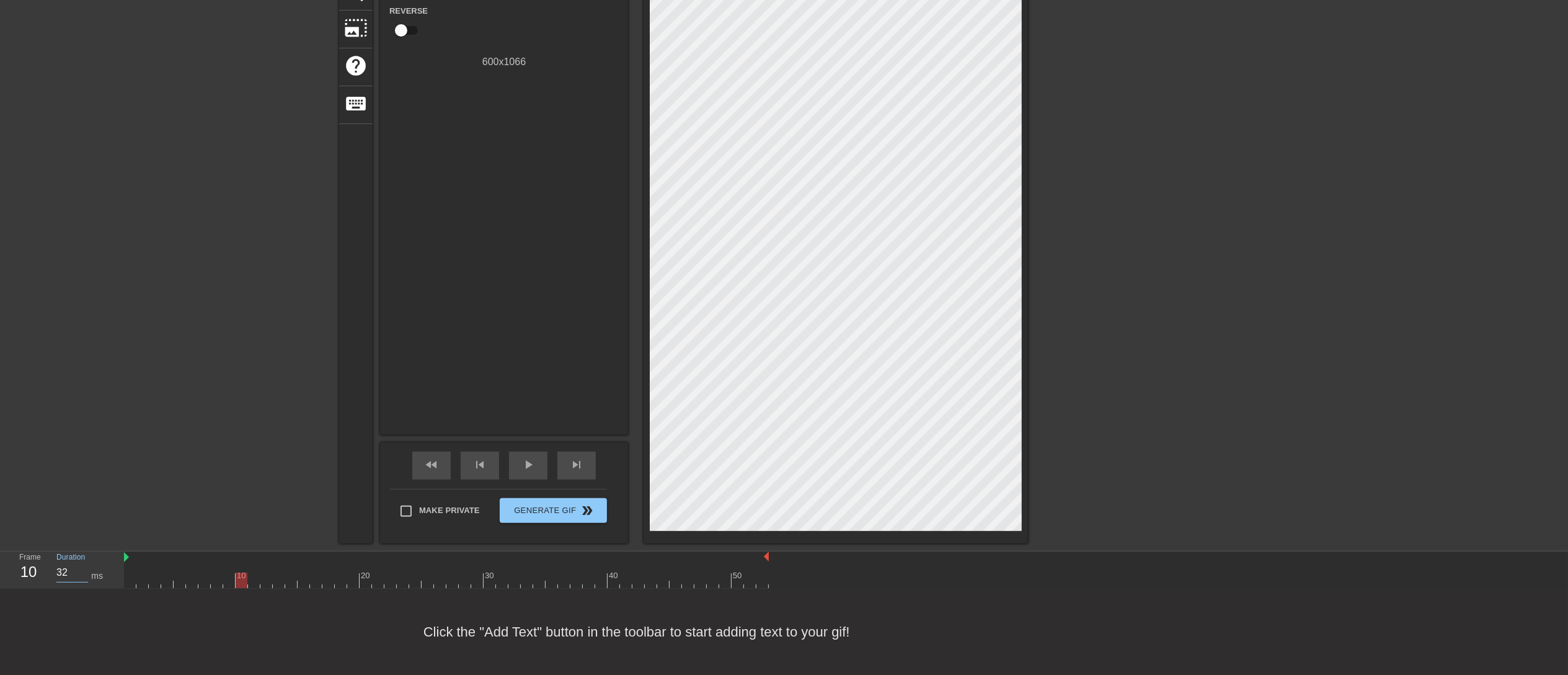 click on "32" at bounding box center (72, 573) 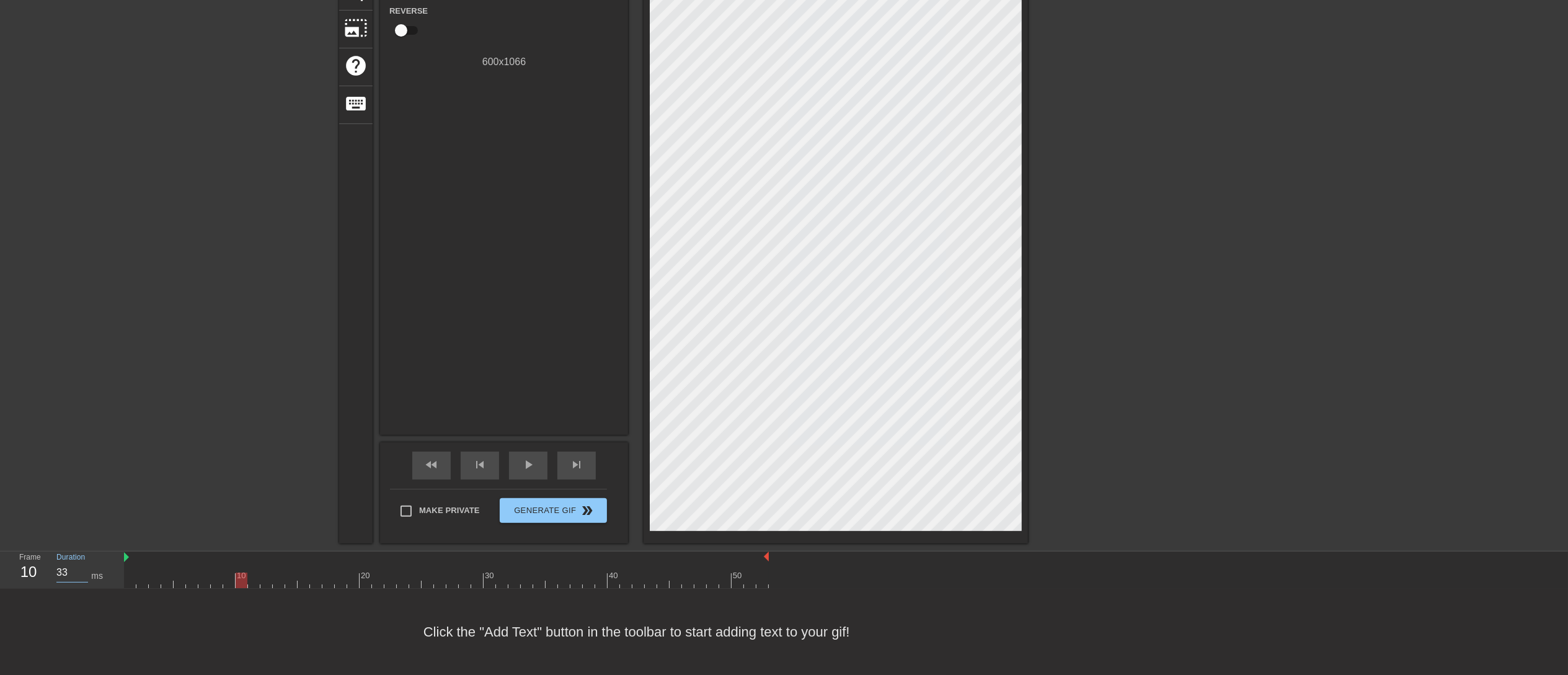 click on "33" at bounding box center (72, 573) 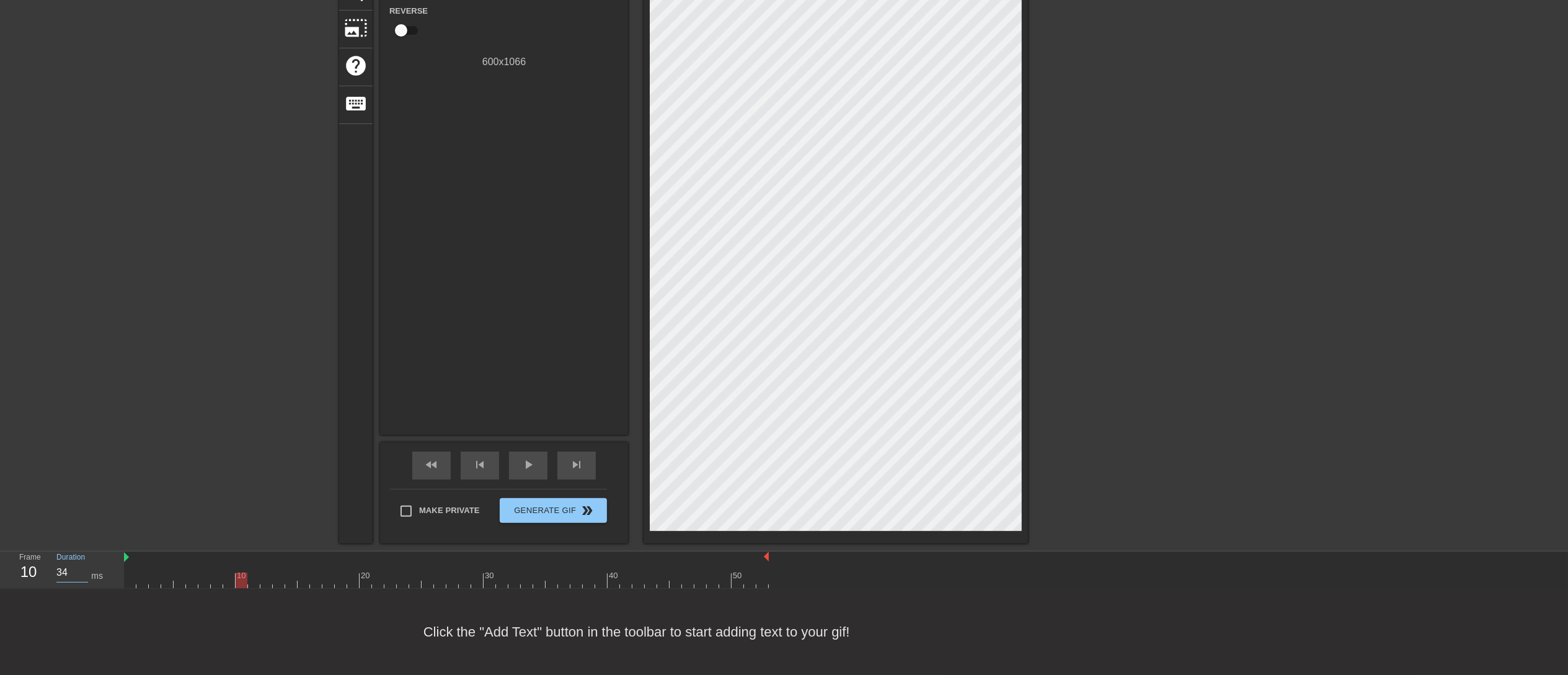 click on "34" at bounding box center [72, 573] 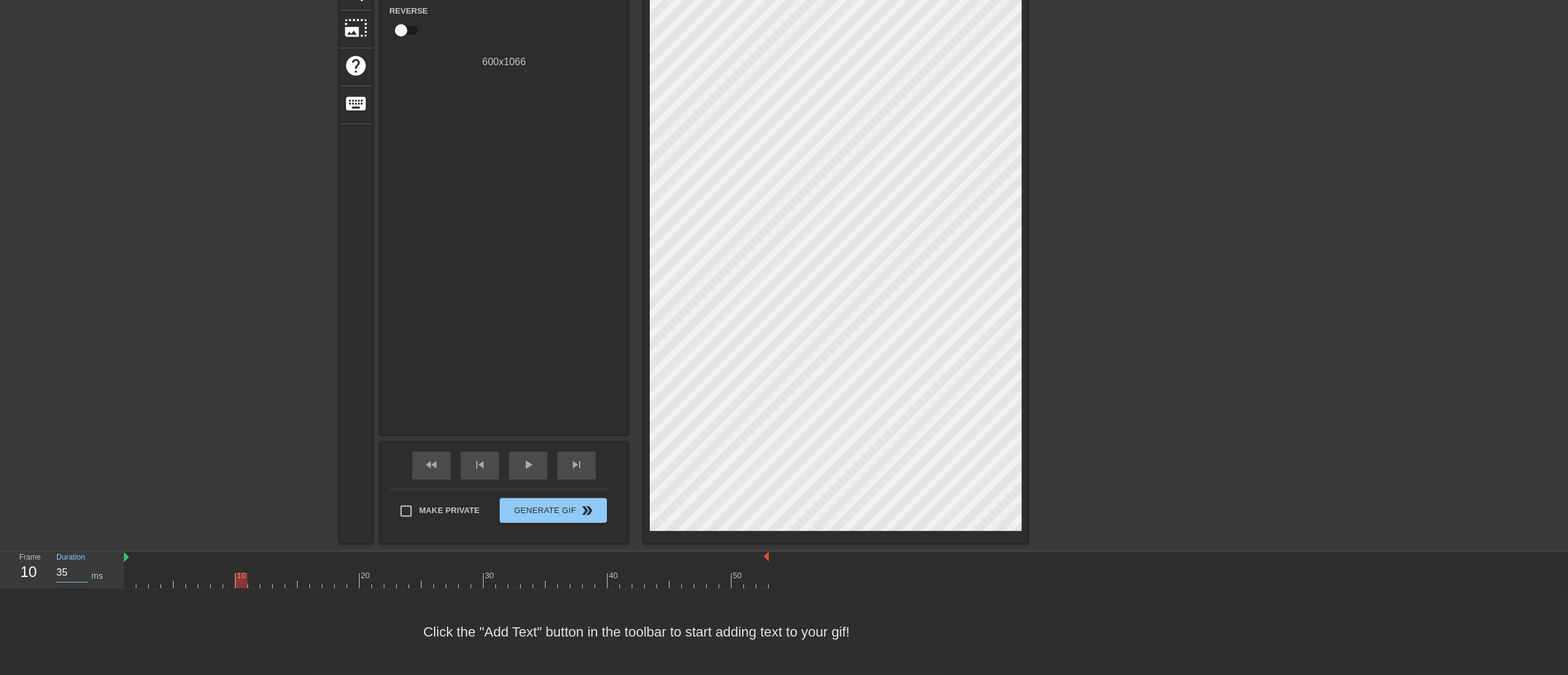 click on "35" at bounding box center (72, 573) 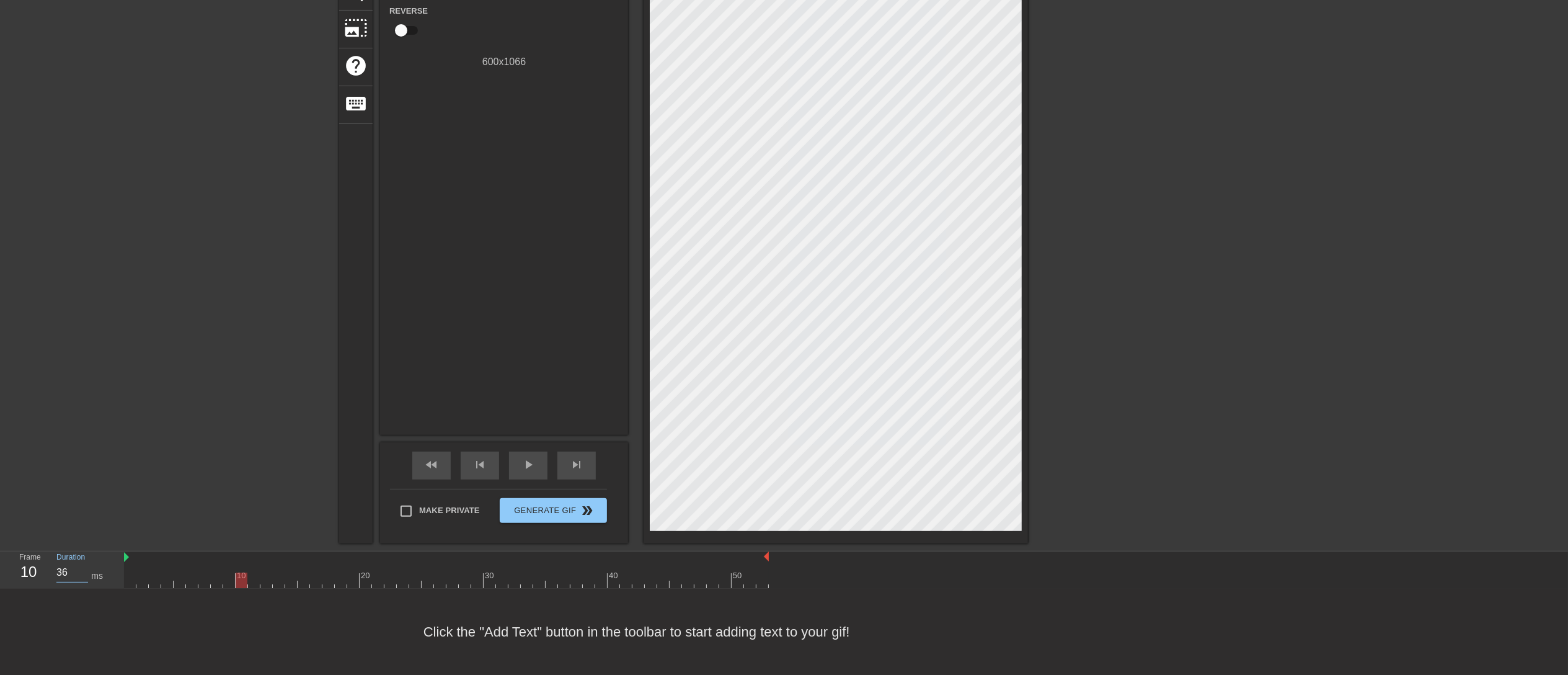 click on "36" at bounding box center [72, 573] 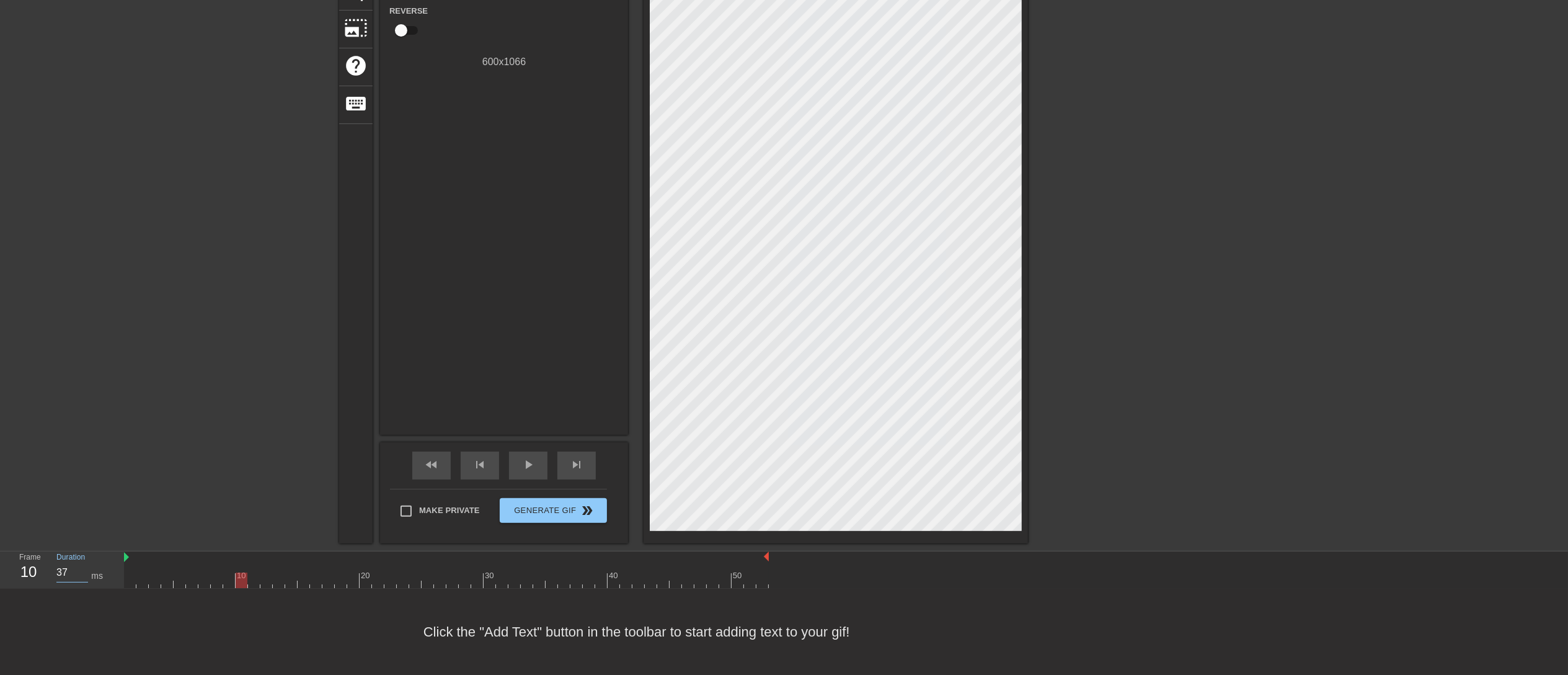 click on "37" at bounding box center [72, 573] 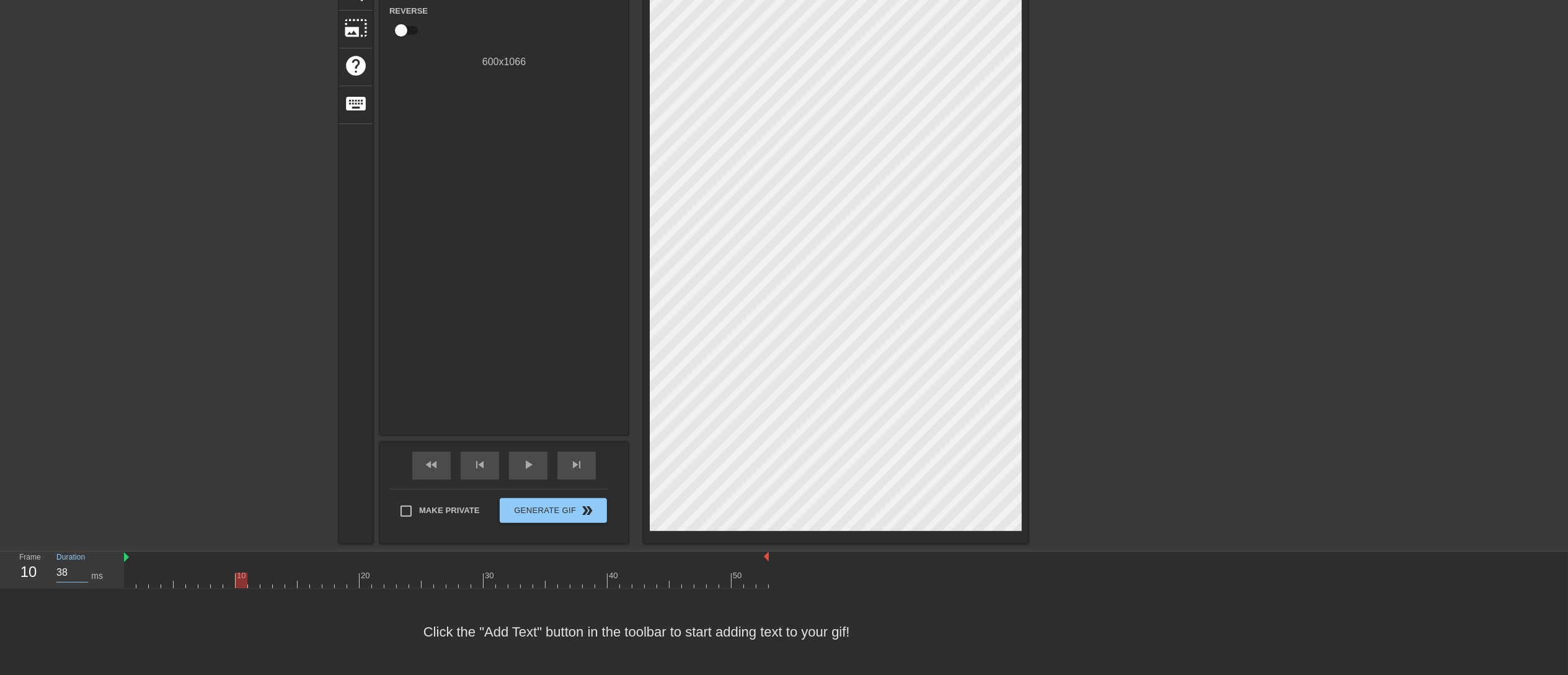 click on "38" at bounding box center [72, 573] 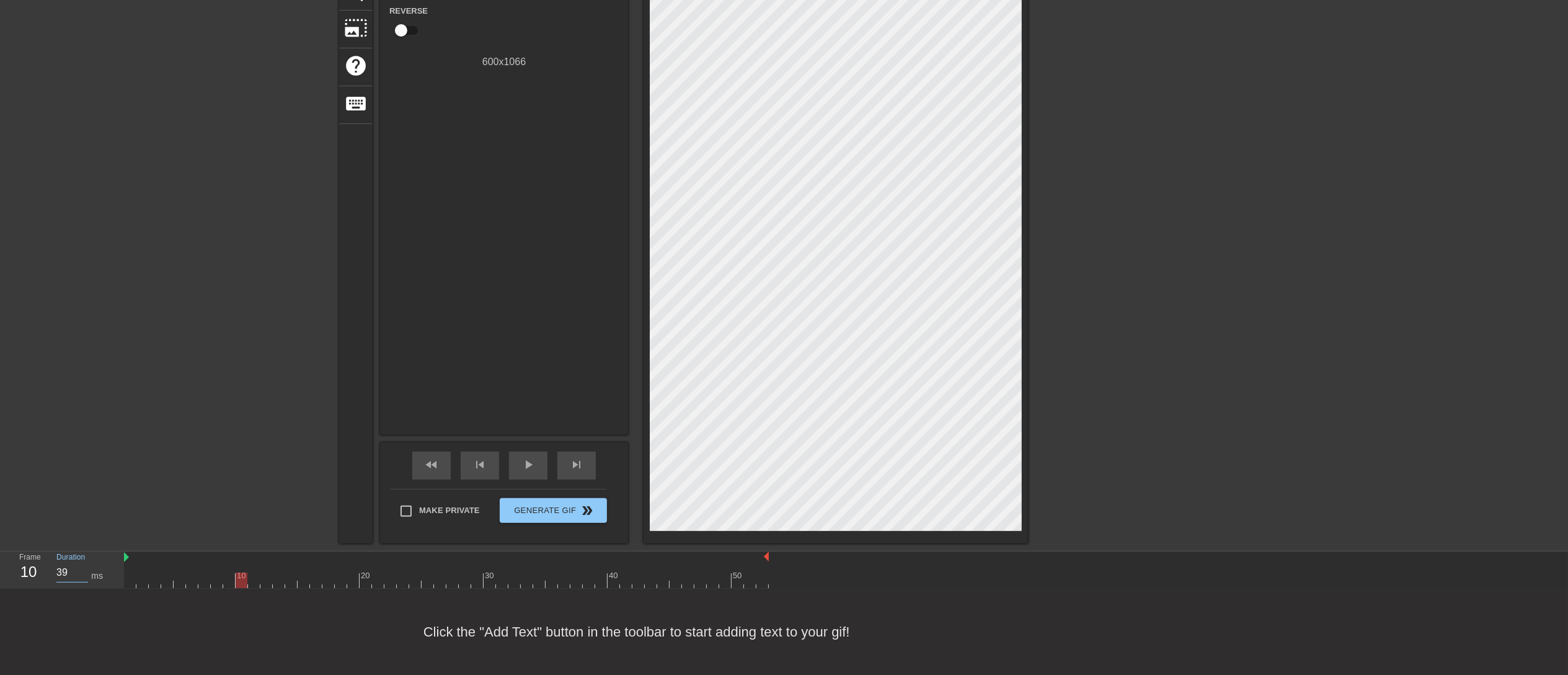 click on "39" at bounding box center (72, 573) 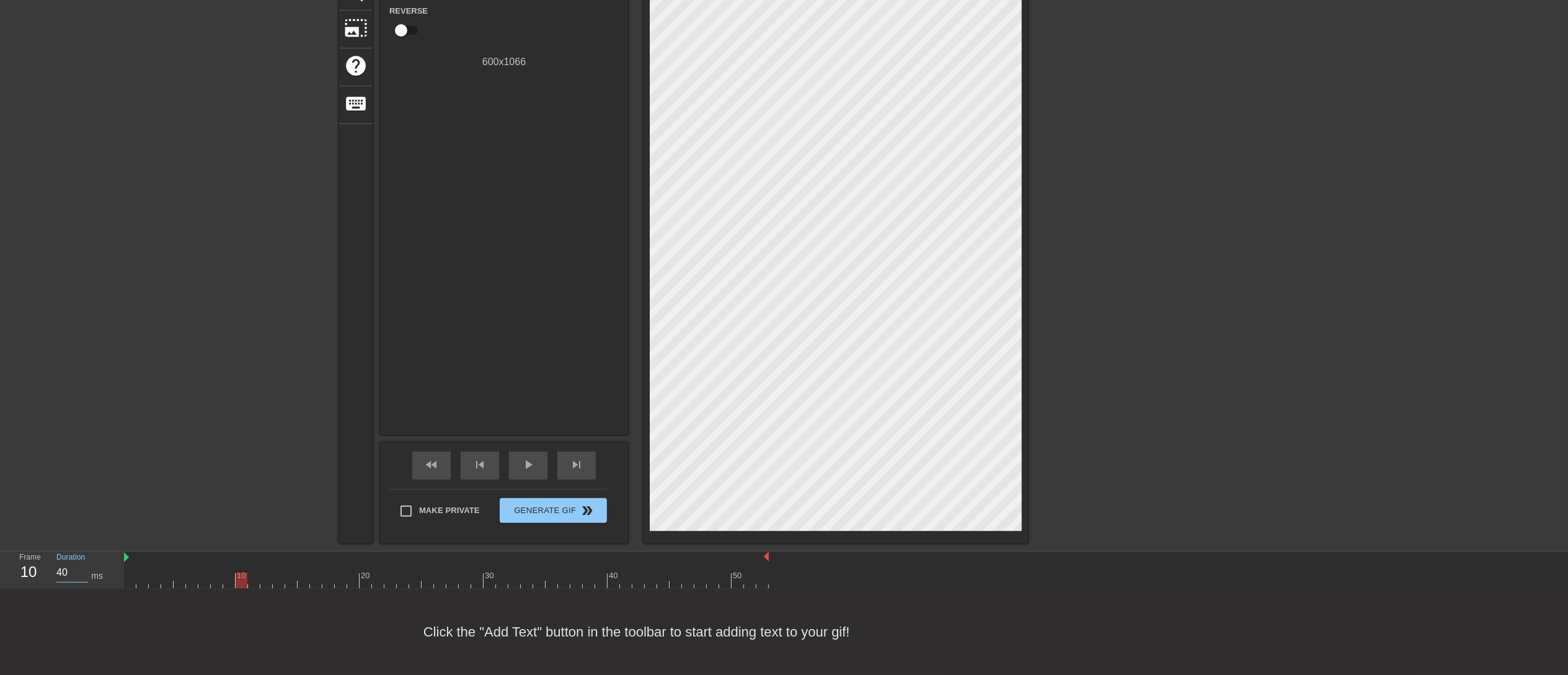 click on "40" at bounding box center [72, 573] 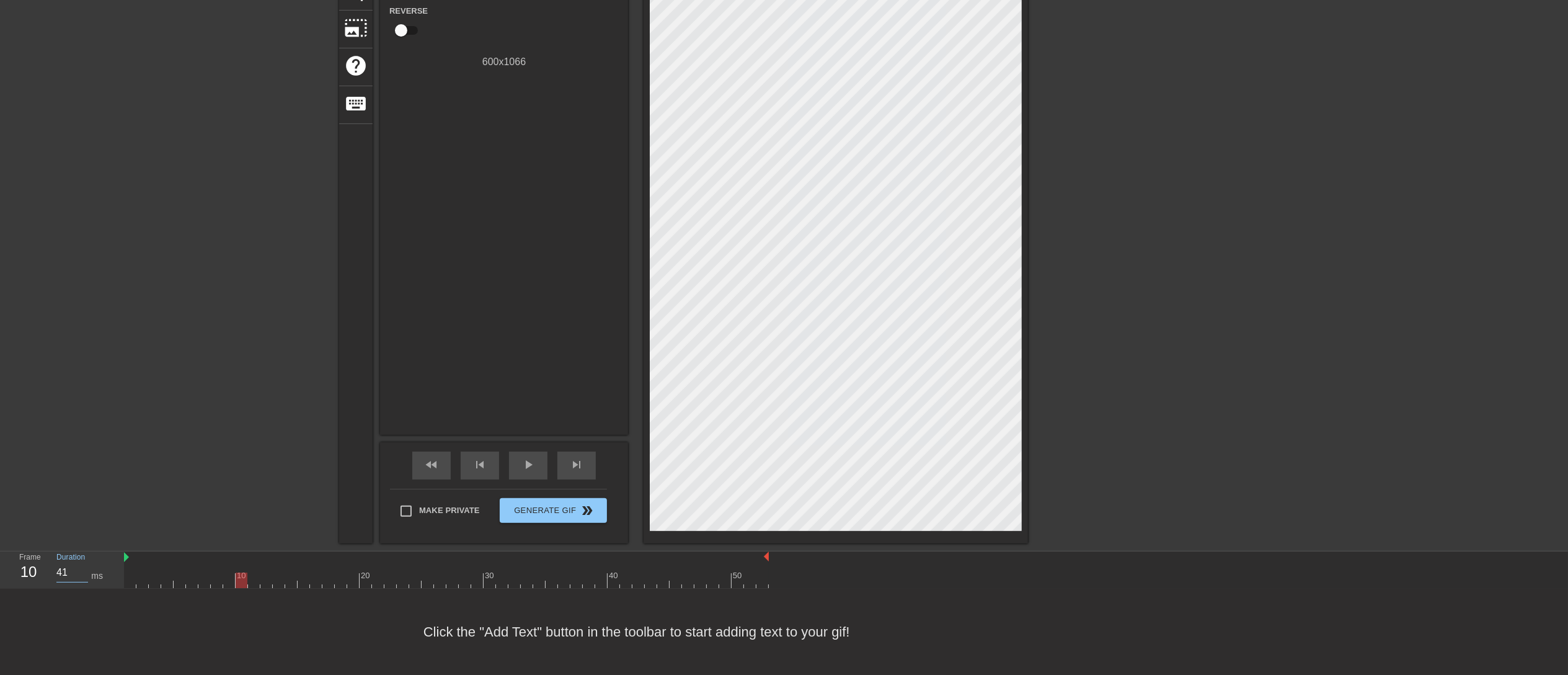 click on "41" at bounding box center [72, 573] 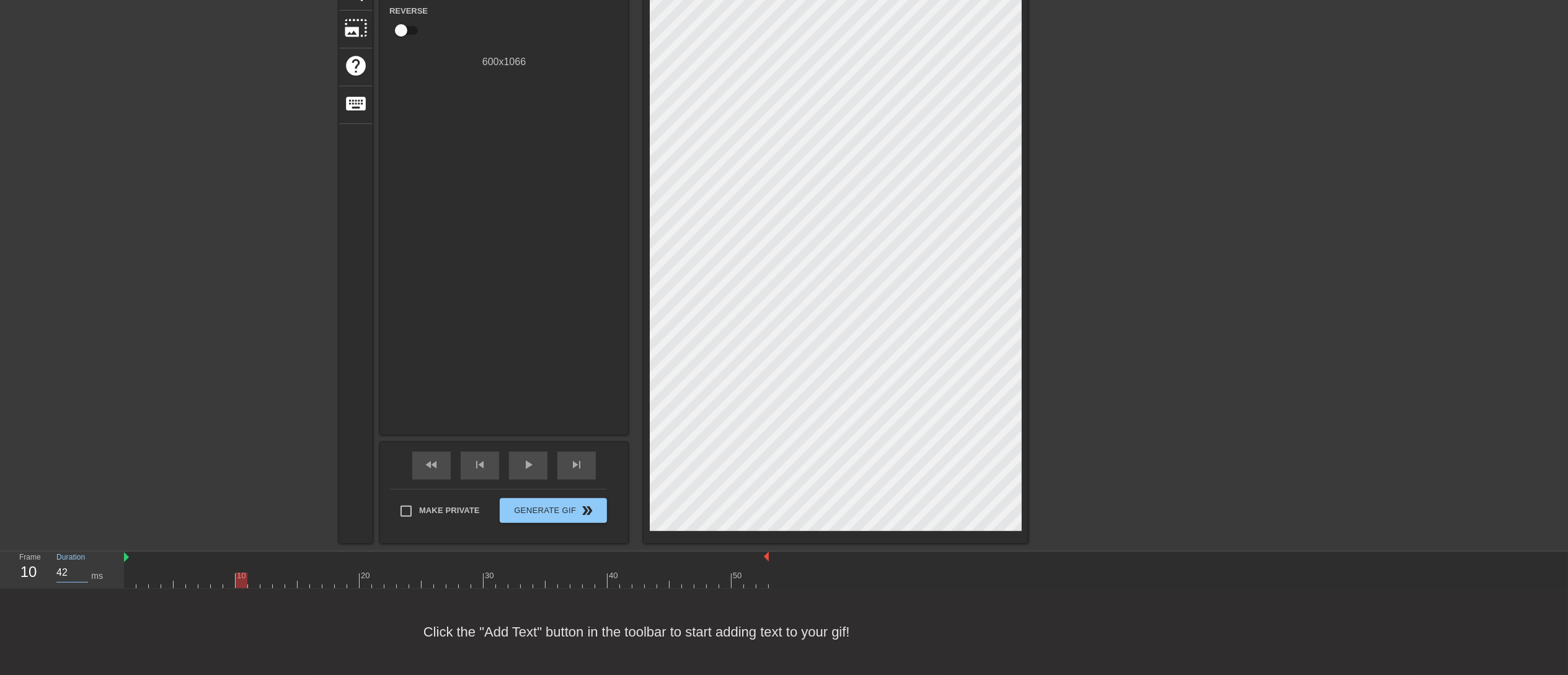 click on "42" at bounding box center (72, 573) 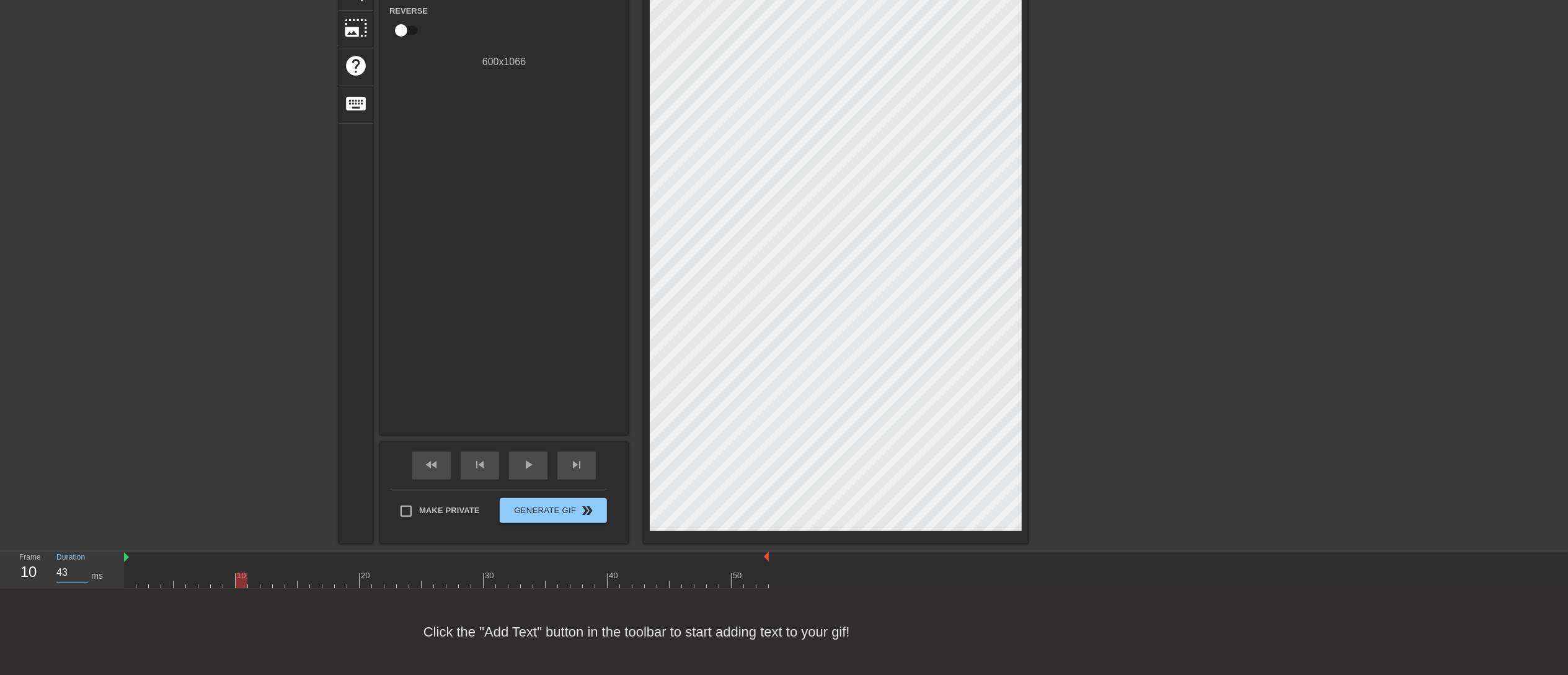 click on "43" at bounding box center [72, 573] 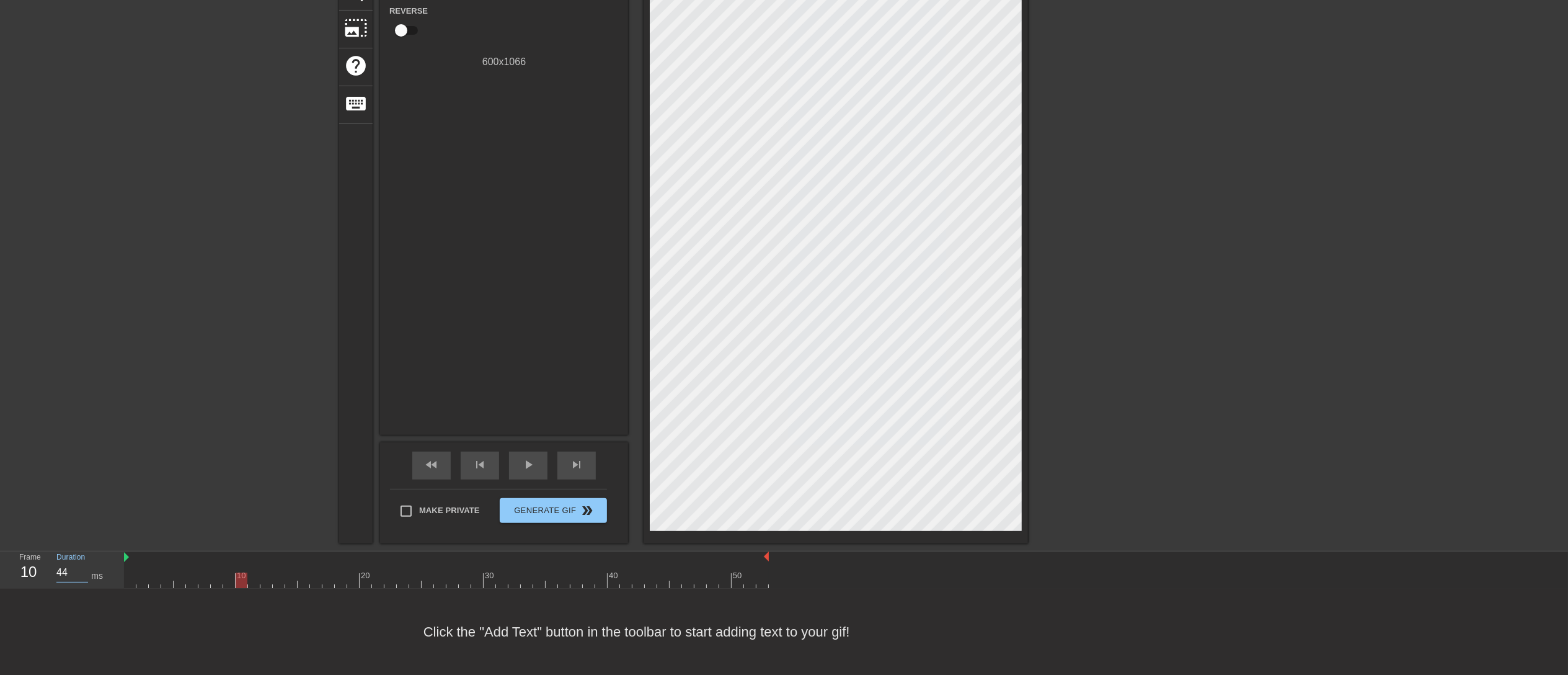 click on "44" at bounding box center [72, 573] 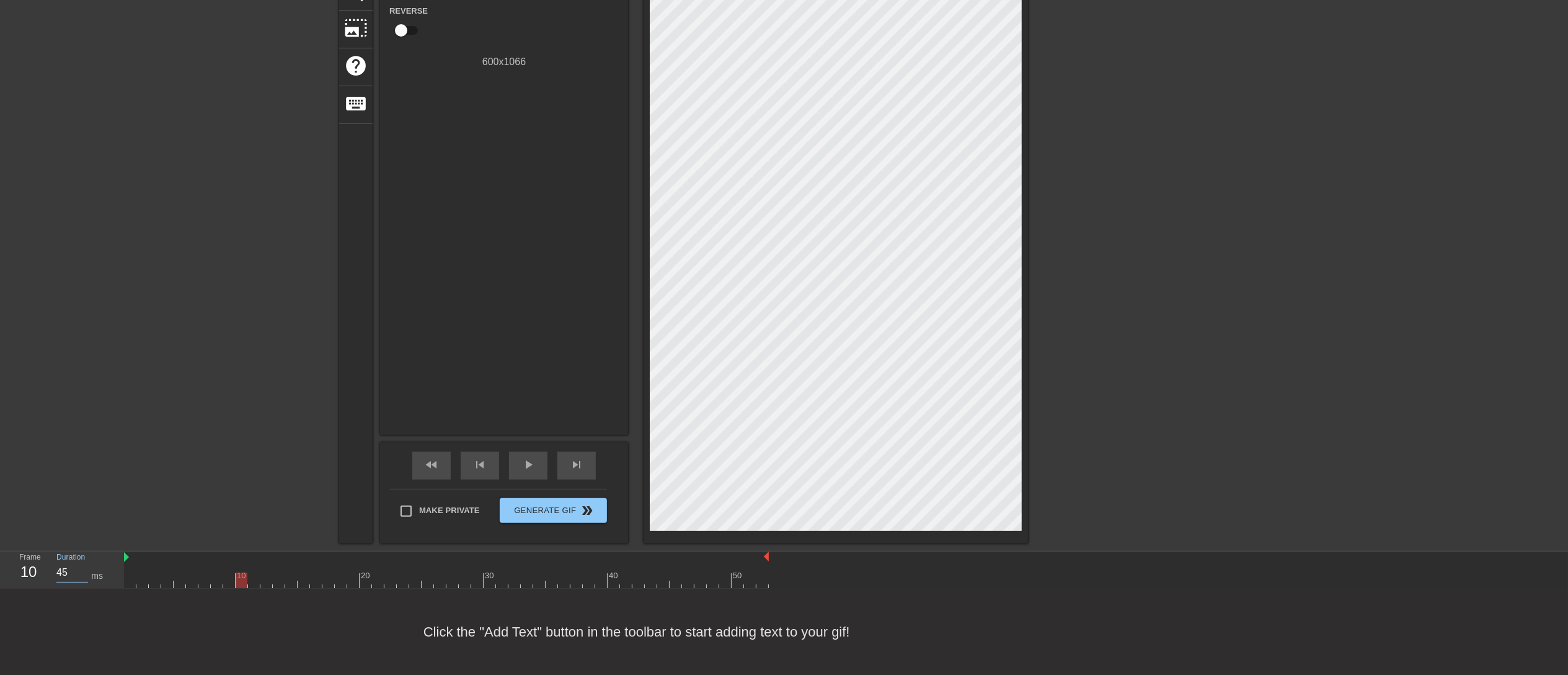 click on "45" at bounding box center (72, 573) 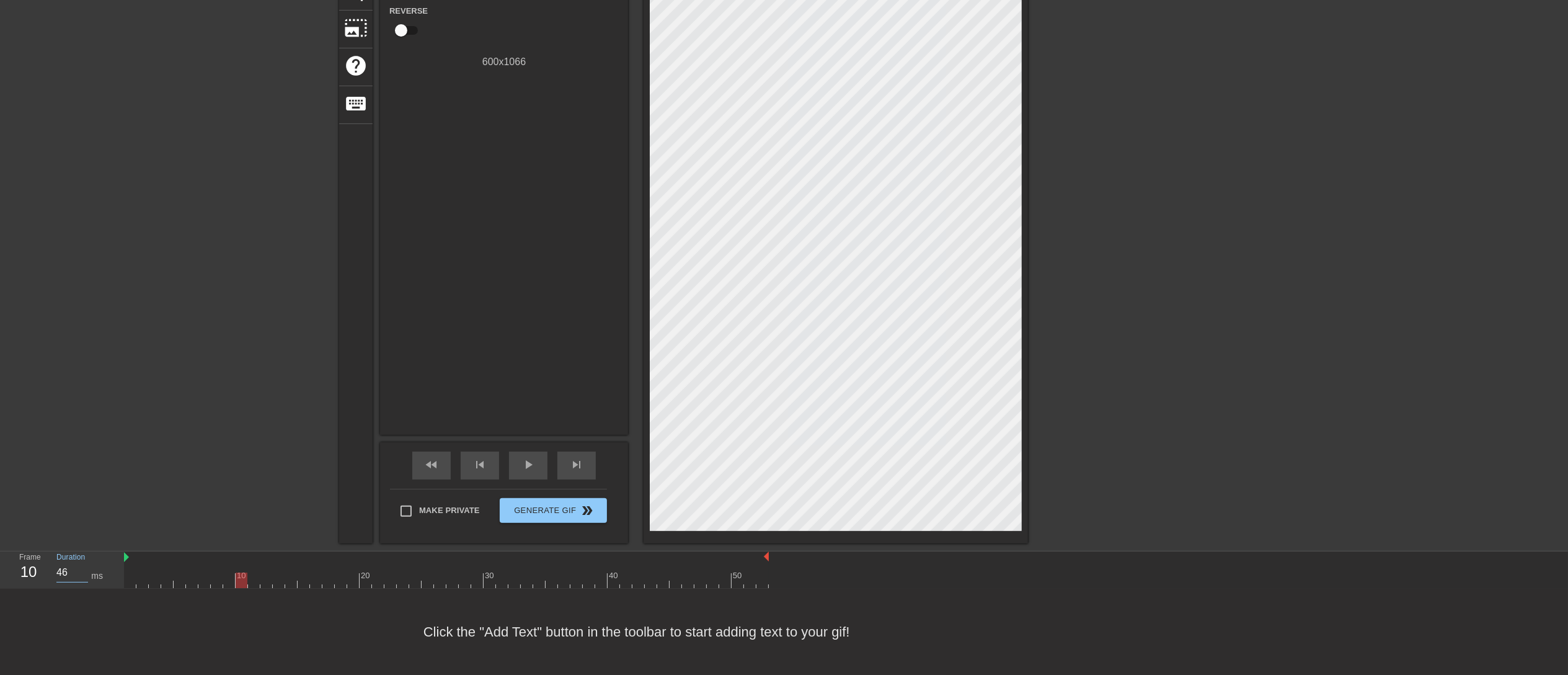 click on "46" at bounding box center [72, 573] 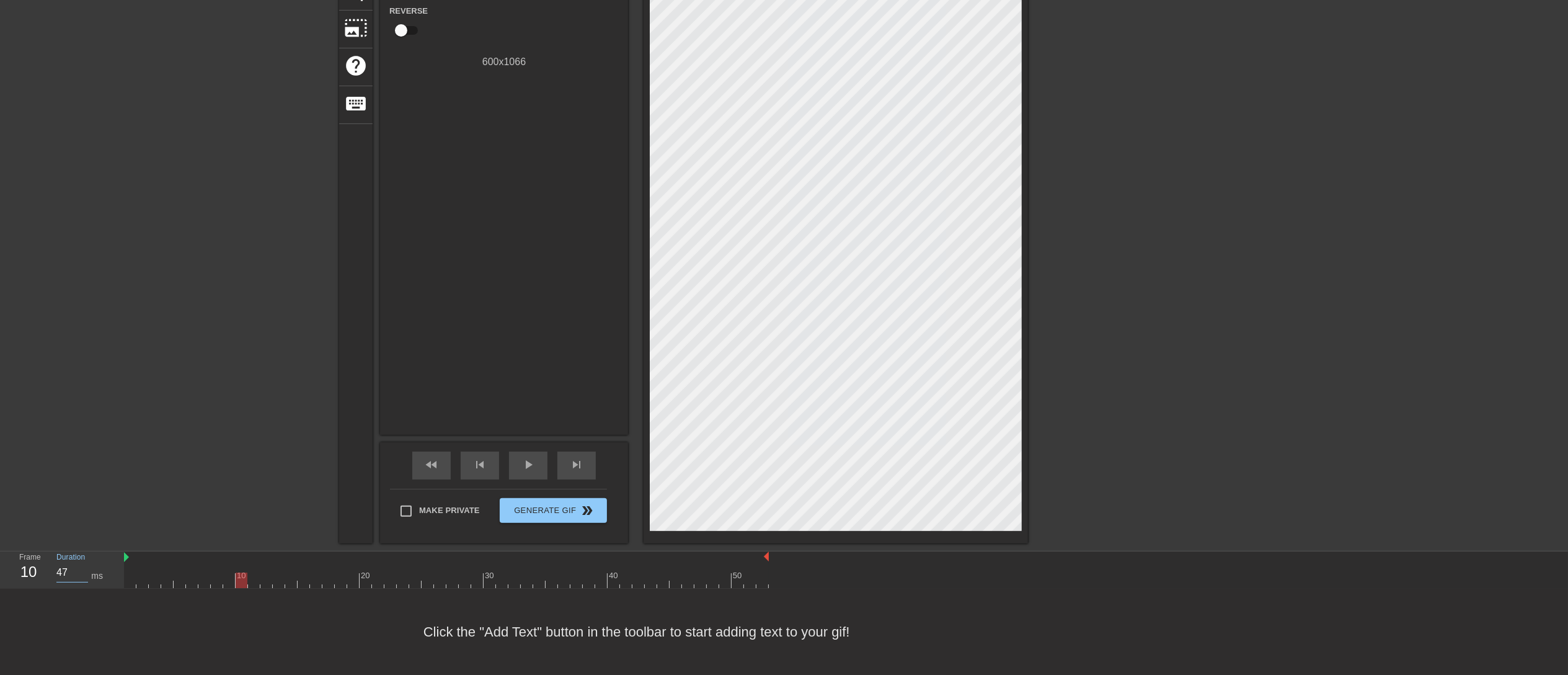 click on "47" at bounding box center [72, 573] 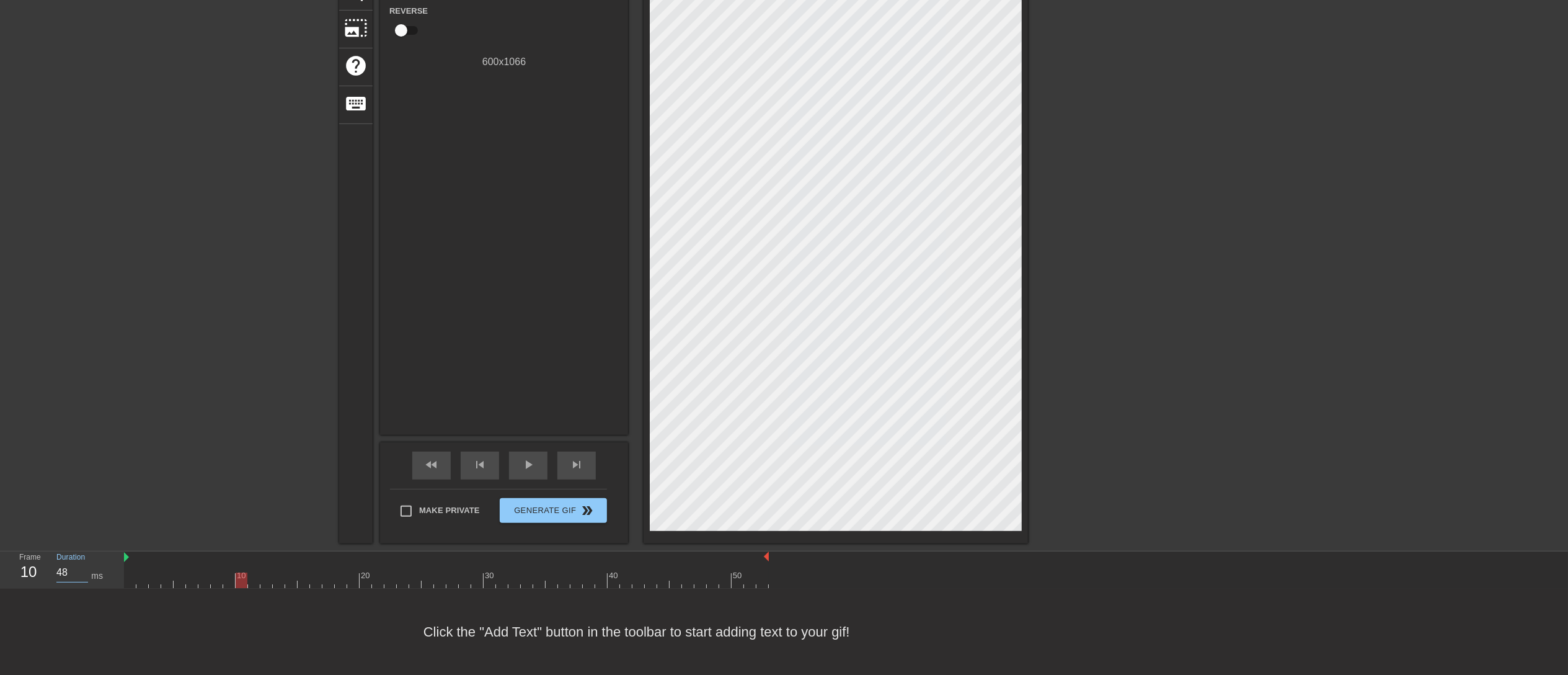 click on "48" at bounding box center (72, 573) 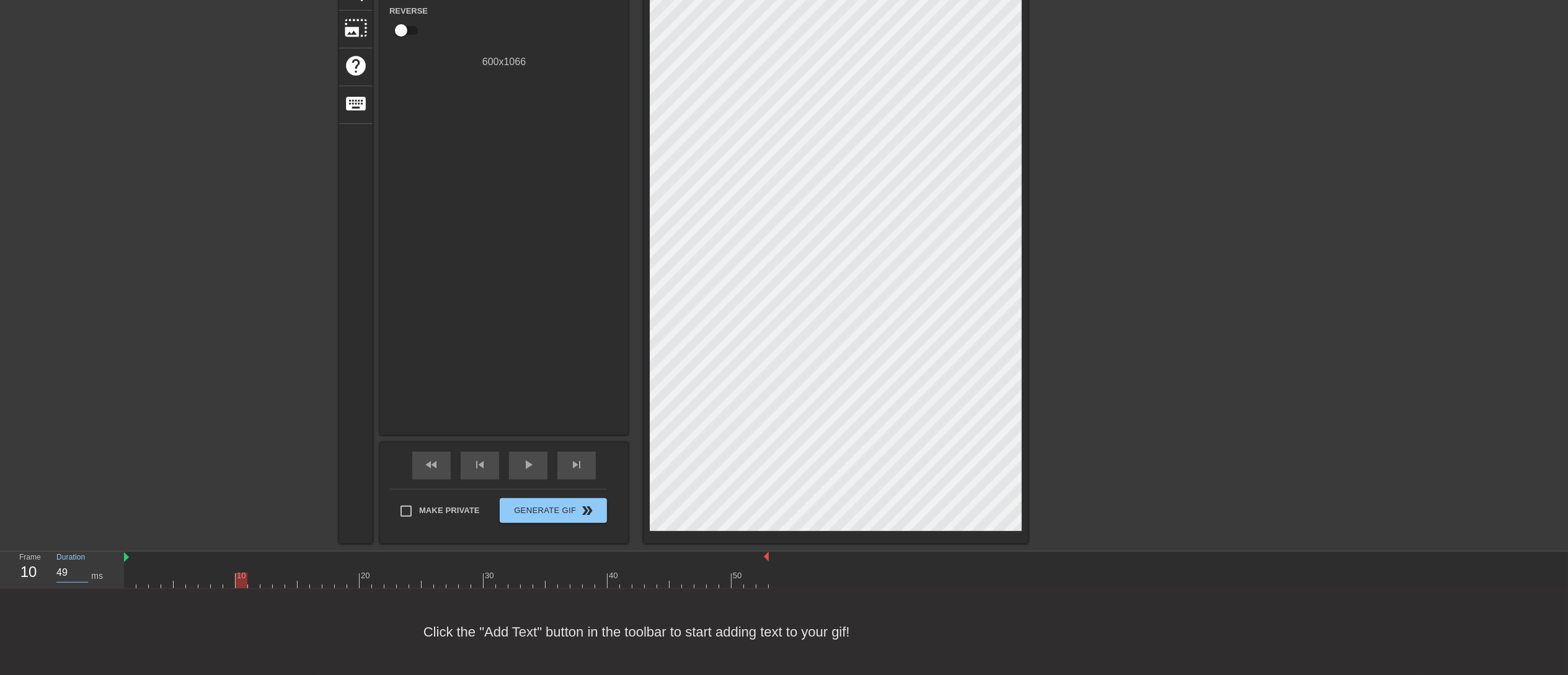 click on "49" at bounding box center (72, 573) 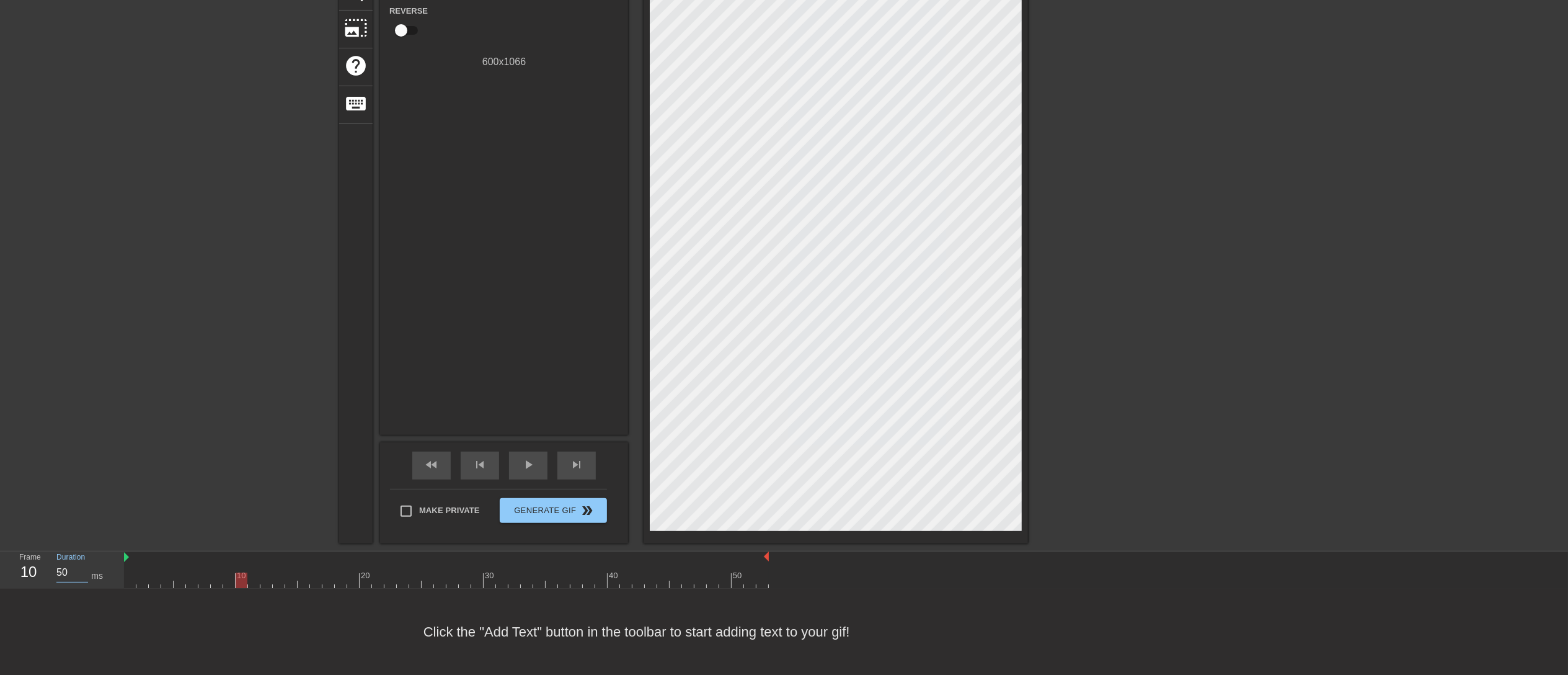 click on "50" at bounding box center [72, 573] 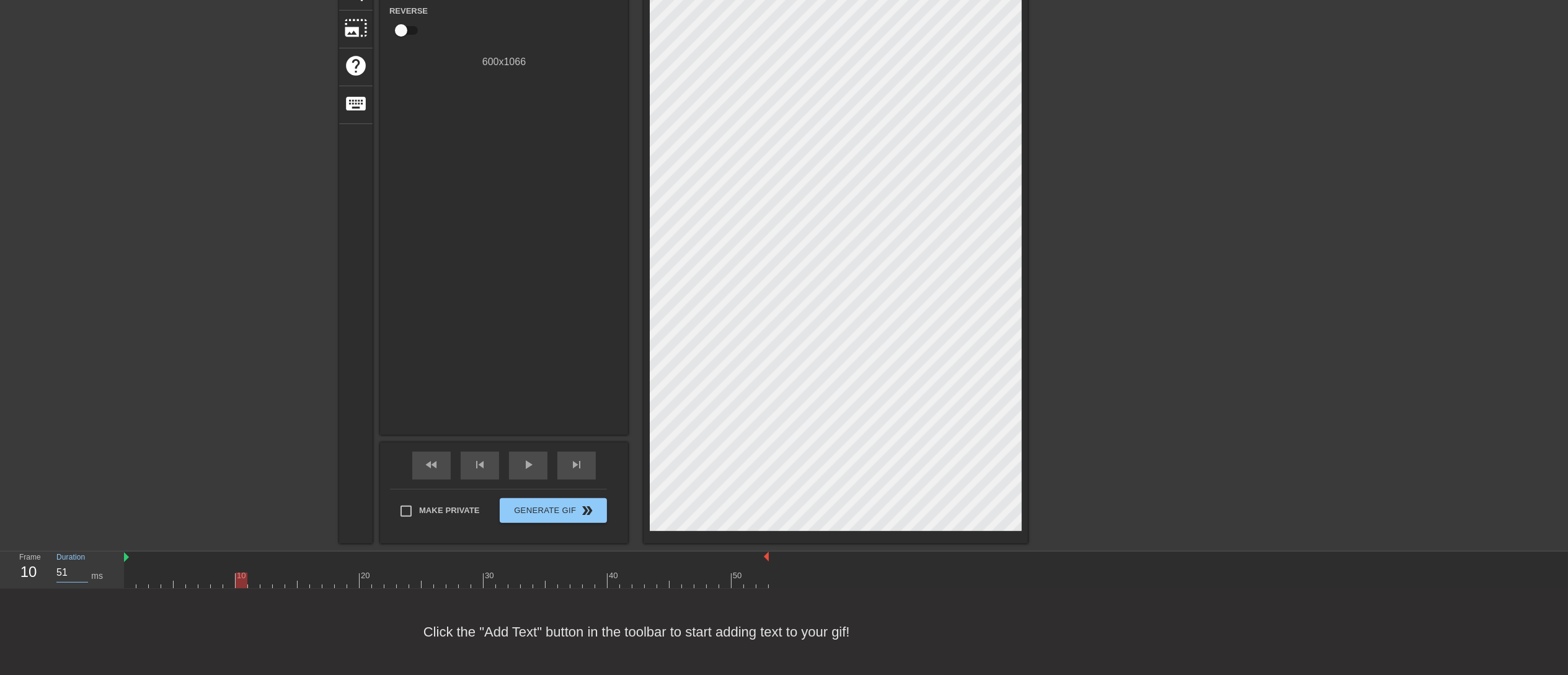 click on "51" at bounding box center [72, 573] 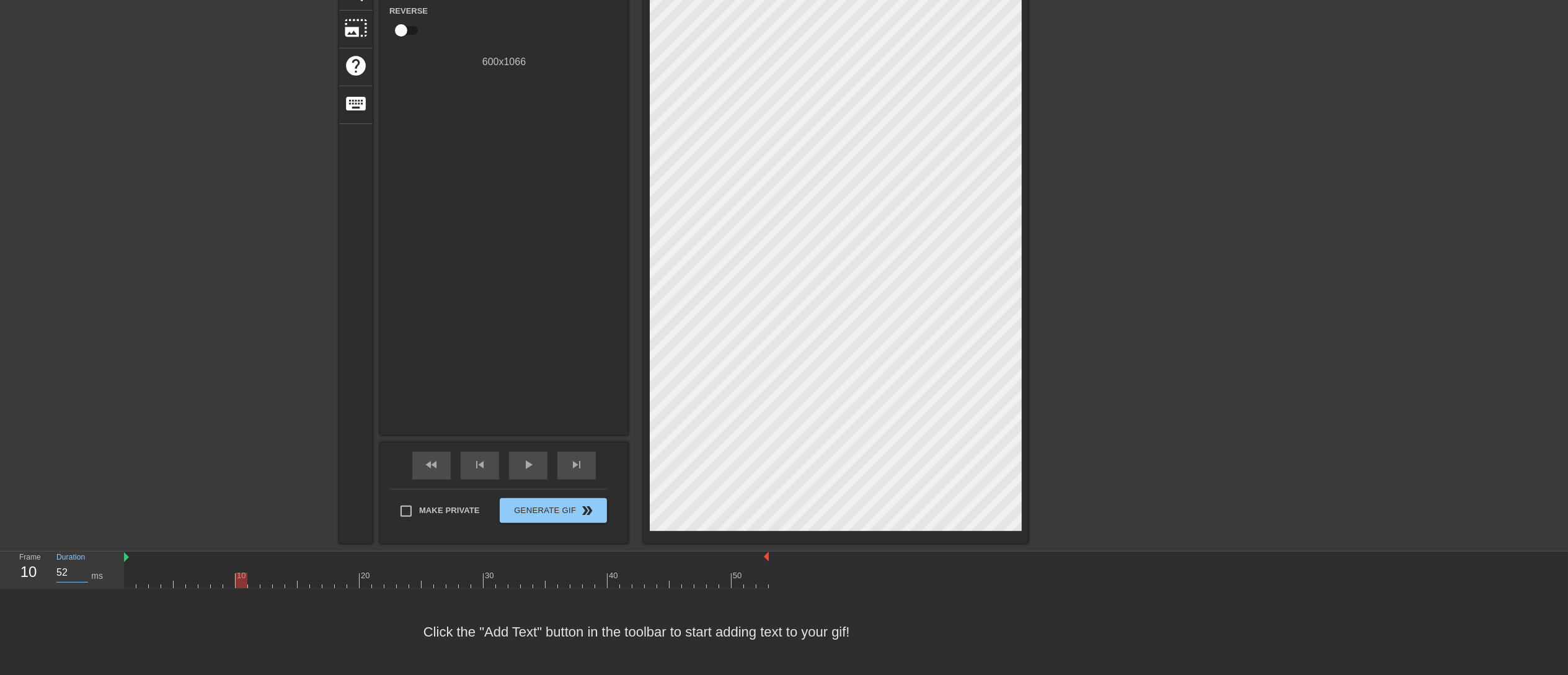 click on "52" at bounding box center [72, 573] 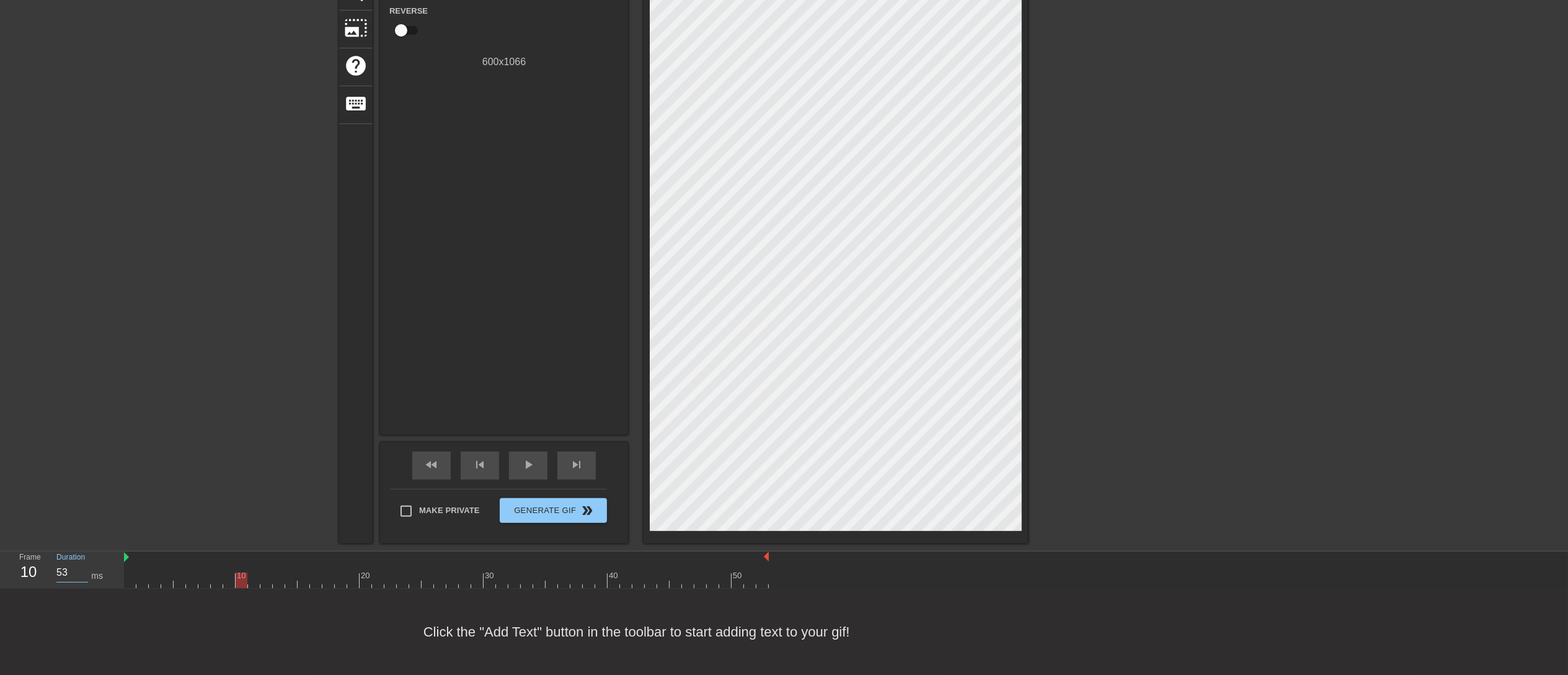 click on "53" at bounding box center [72, 573] 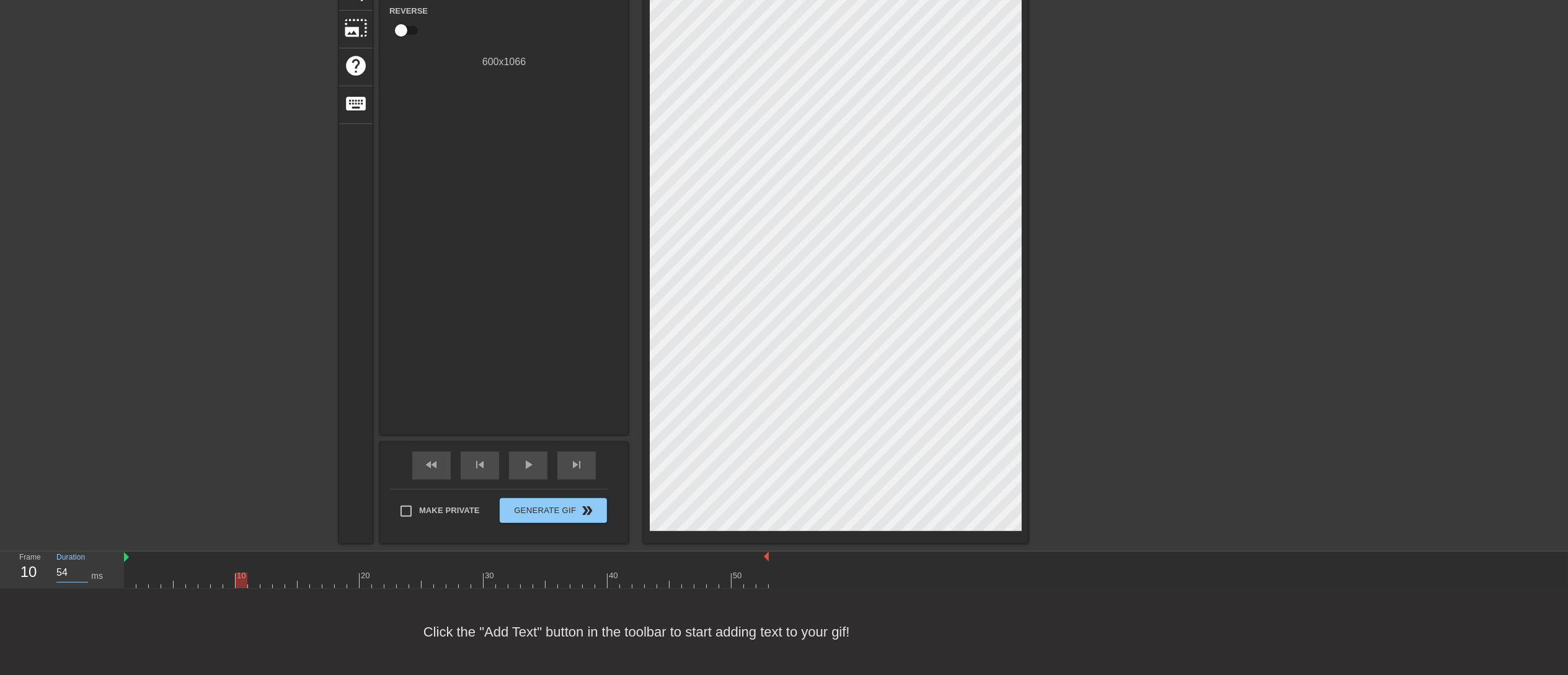 click on "54" at bounding box center [72, 573] 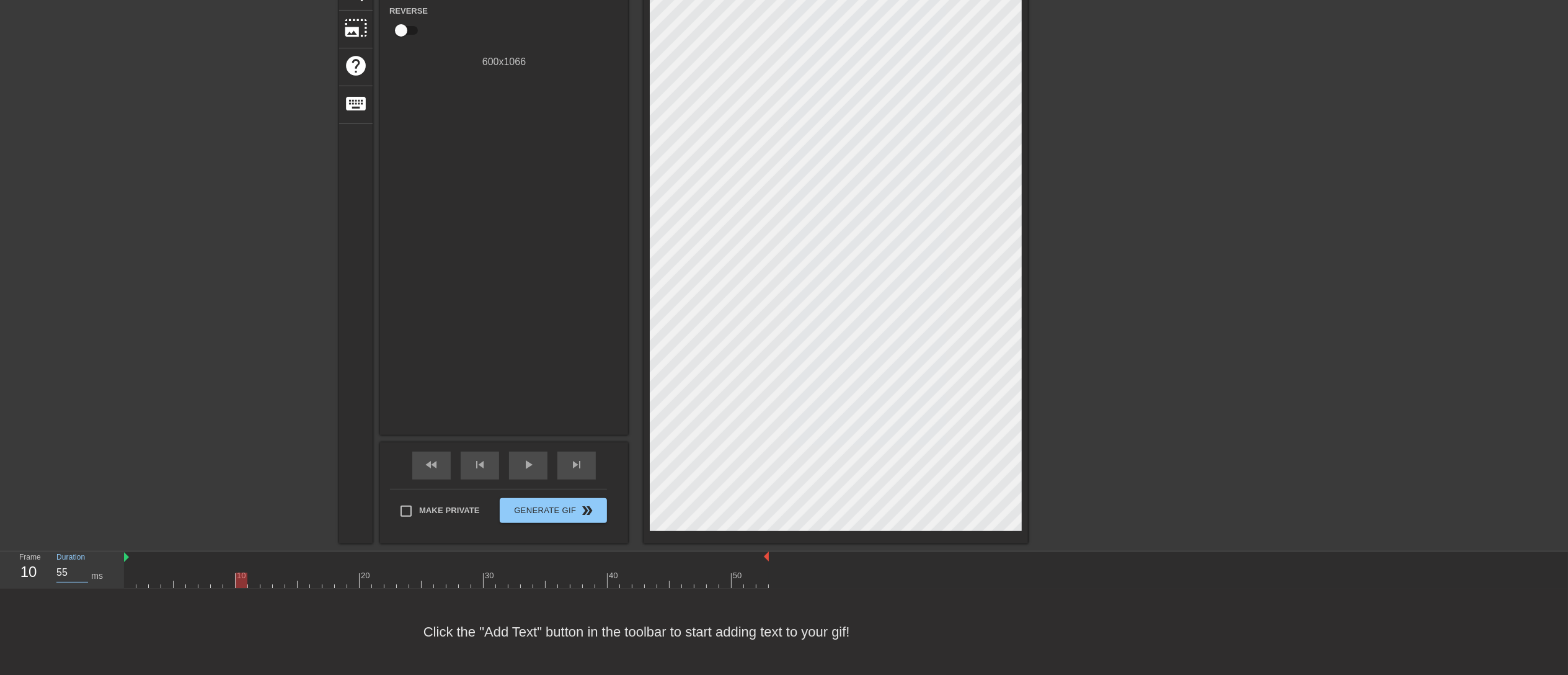 click on "55" at bounding box center (72, 573) 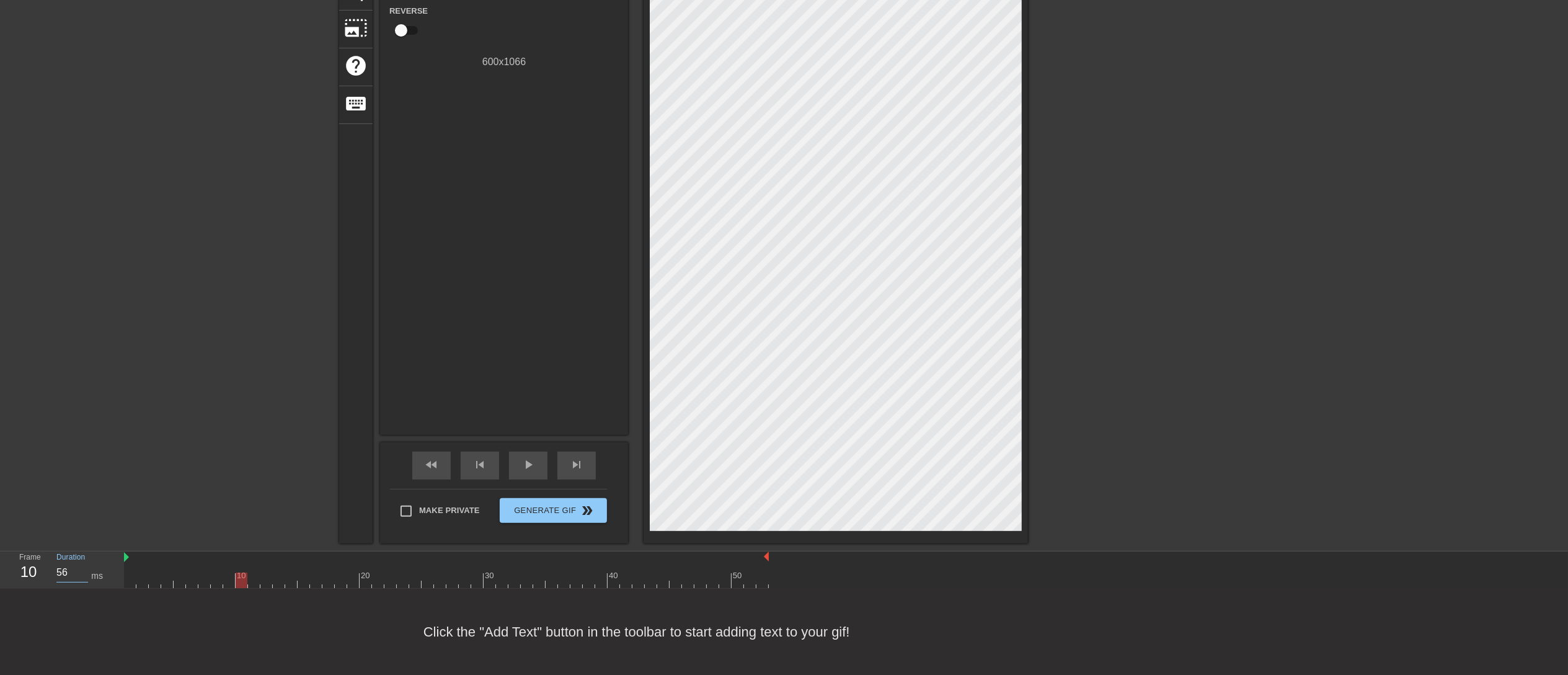 click on "56" at bounding box center (72, 573) 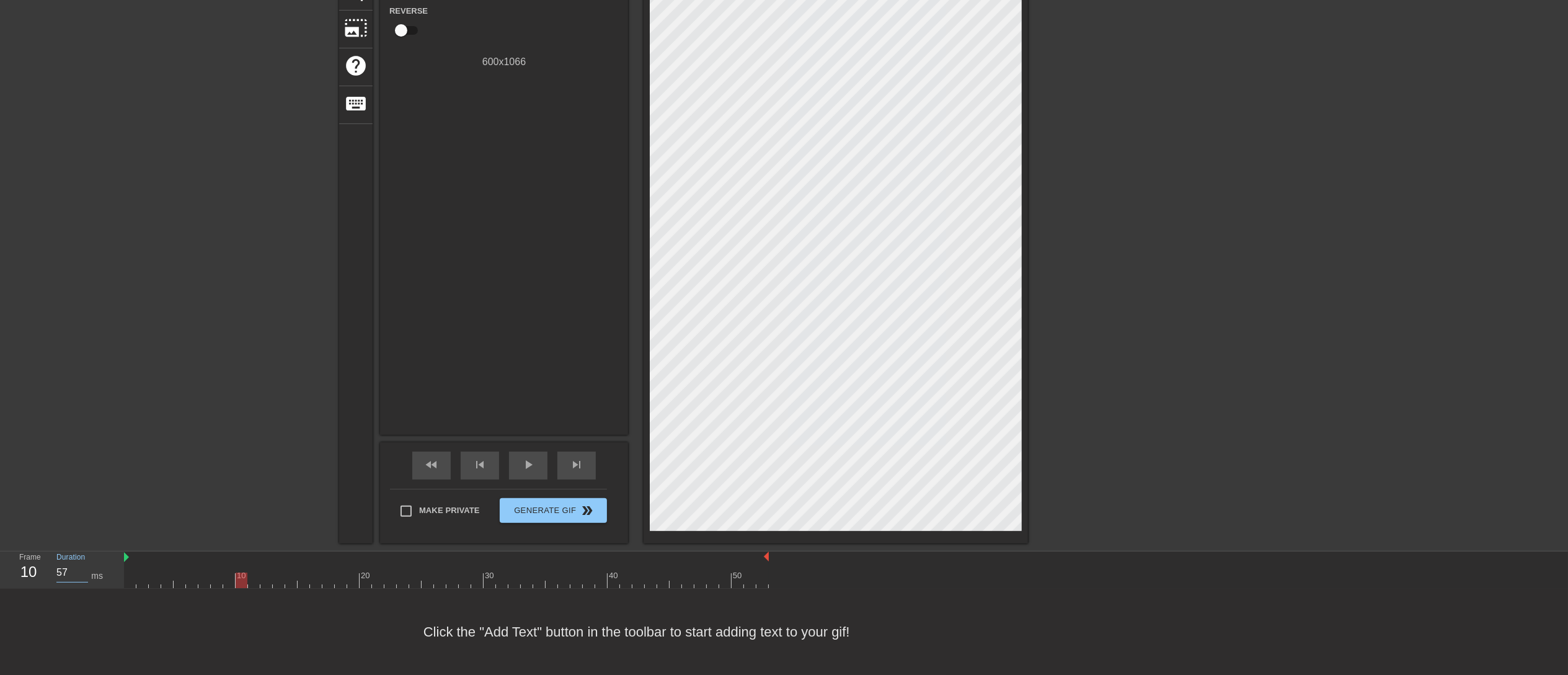 click on "57" at bounding box center [72, 573] 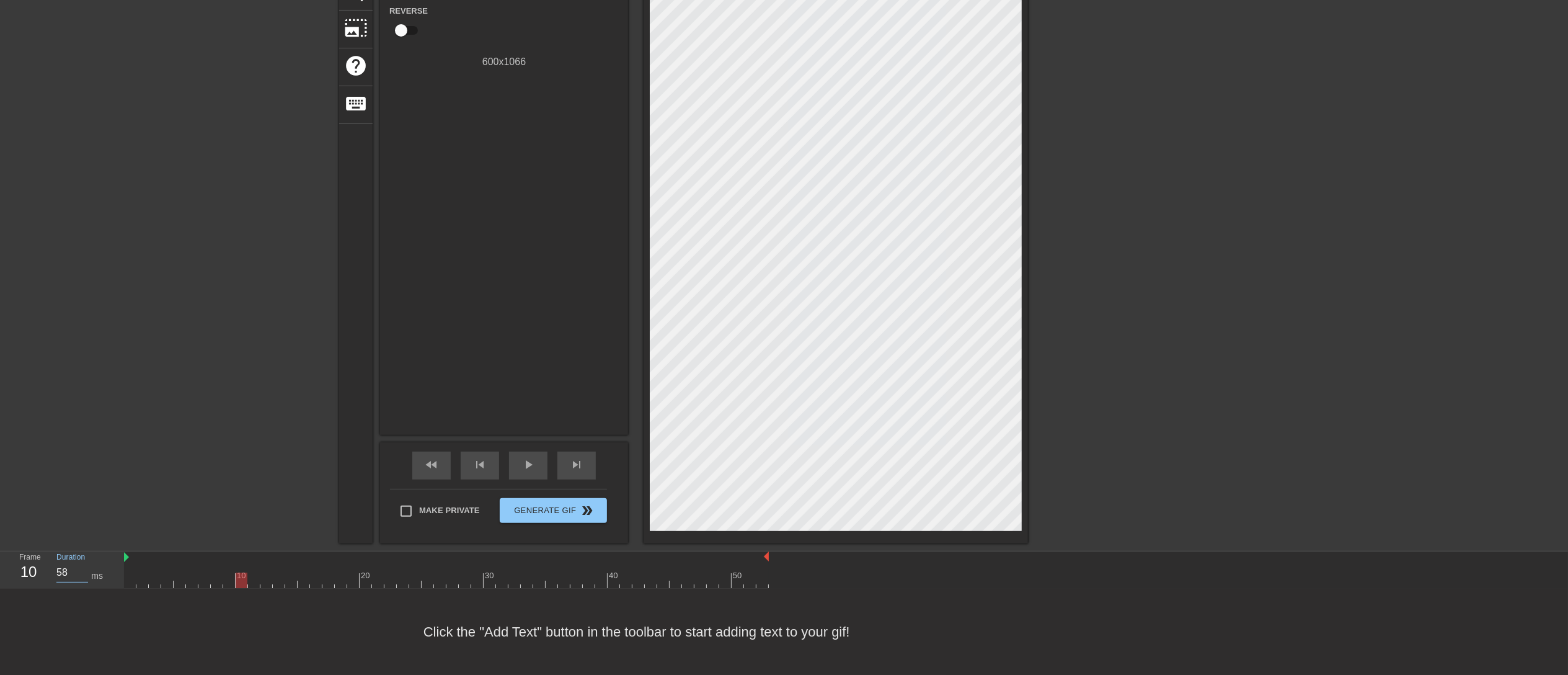 click on "58" at bounding box center [72, 573] 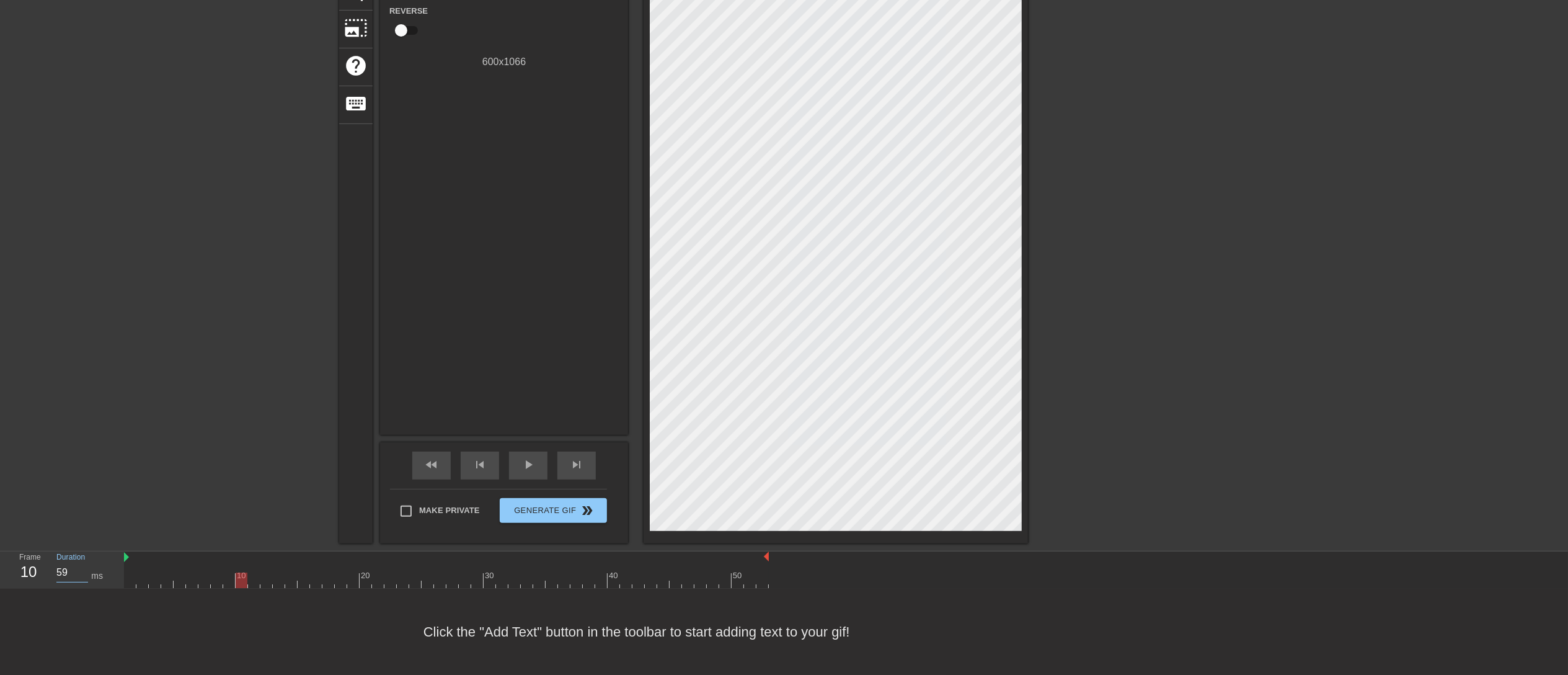 click on "59" at bounding box center (72, 573) 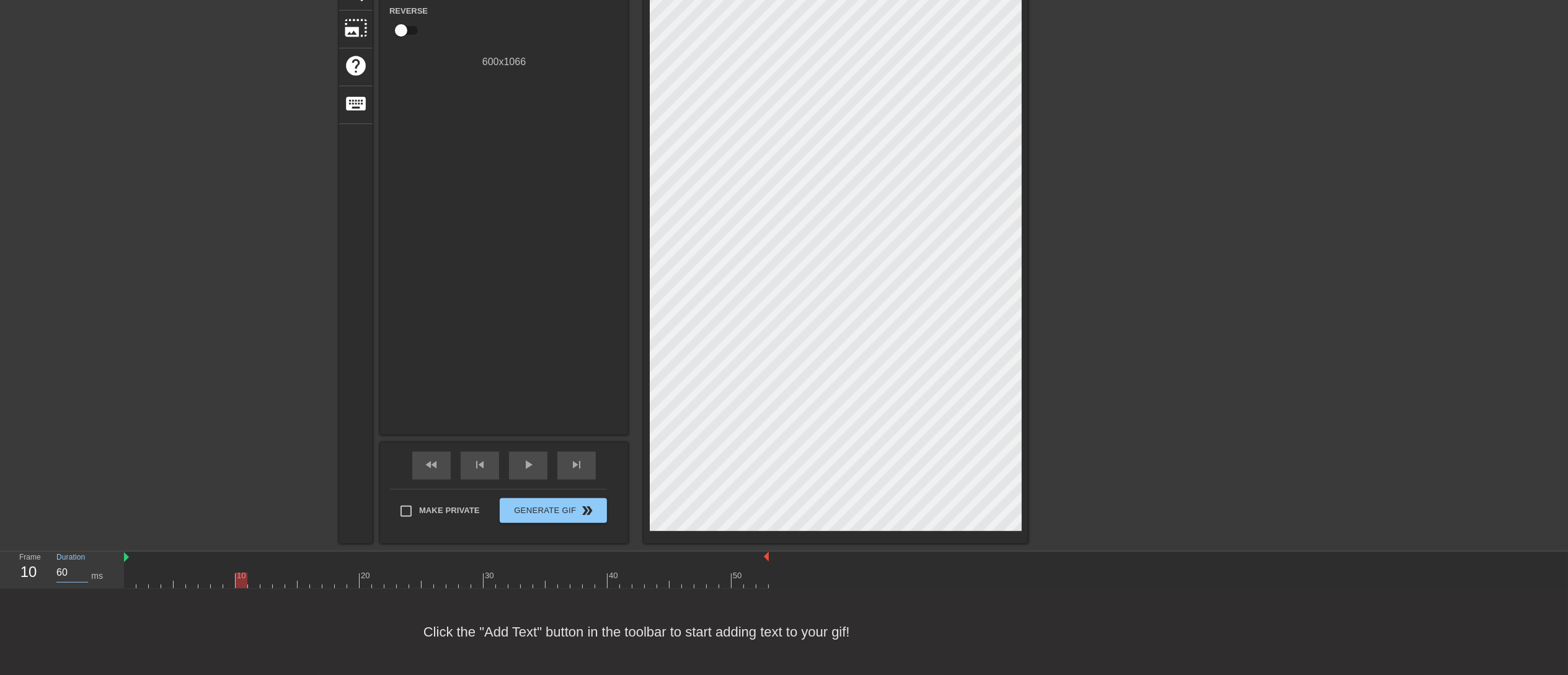 click on "60" at bounding box center (72, 573) 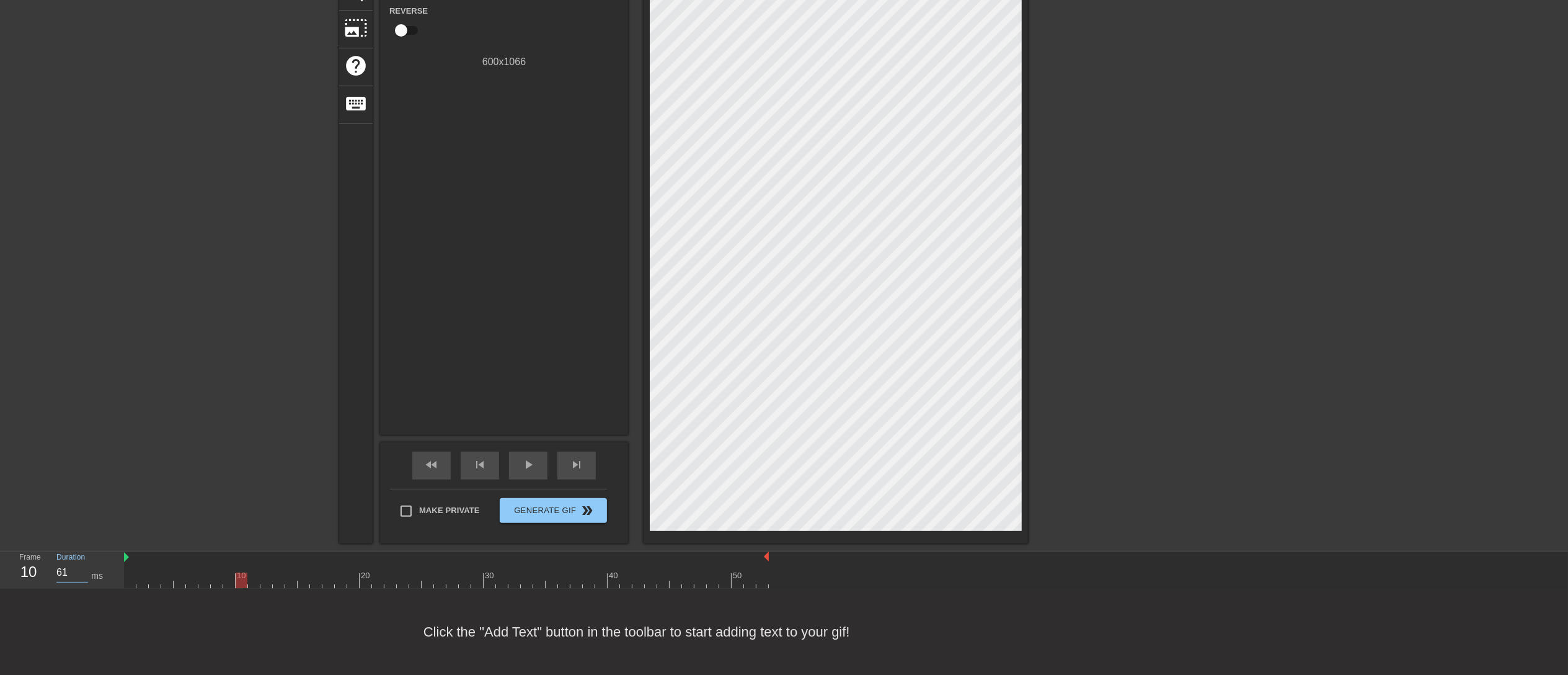 click on "61" at bounding box center (72, 573) 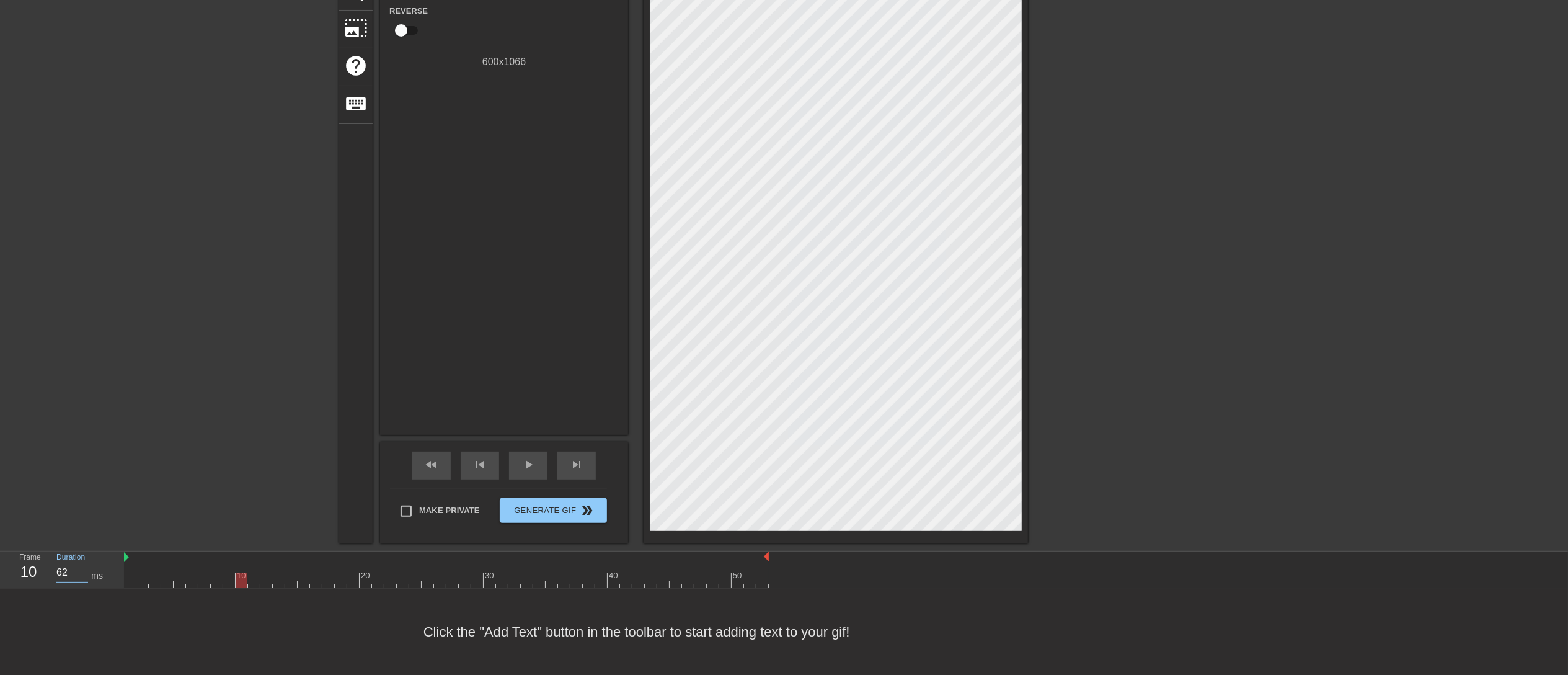 click on "62" at bounding box center (72, 573) 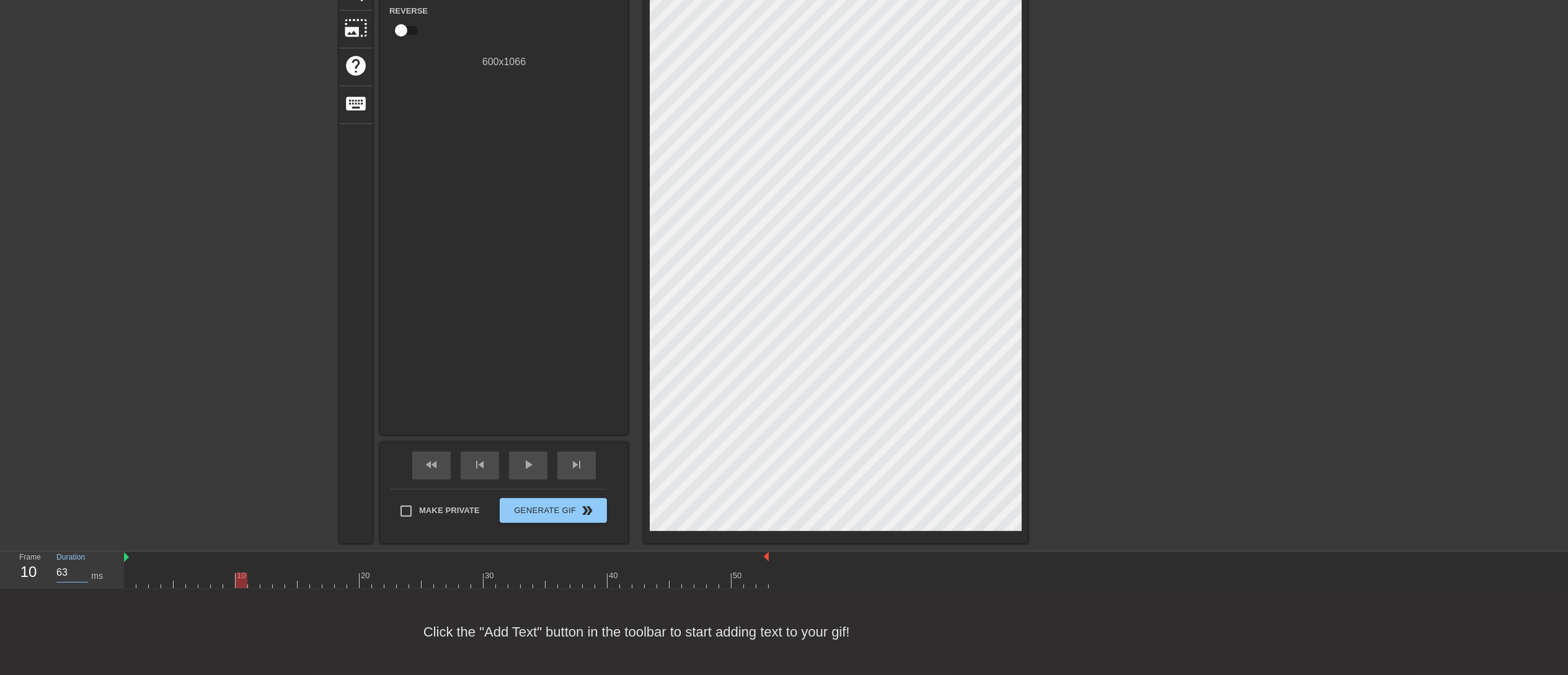 click on "63" at bounding box center (72, 573) 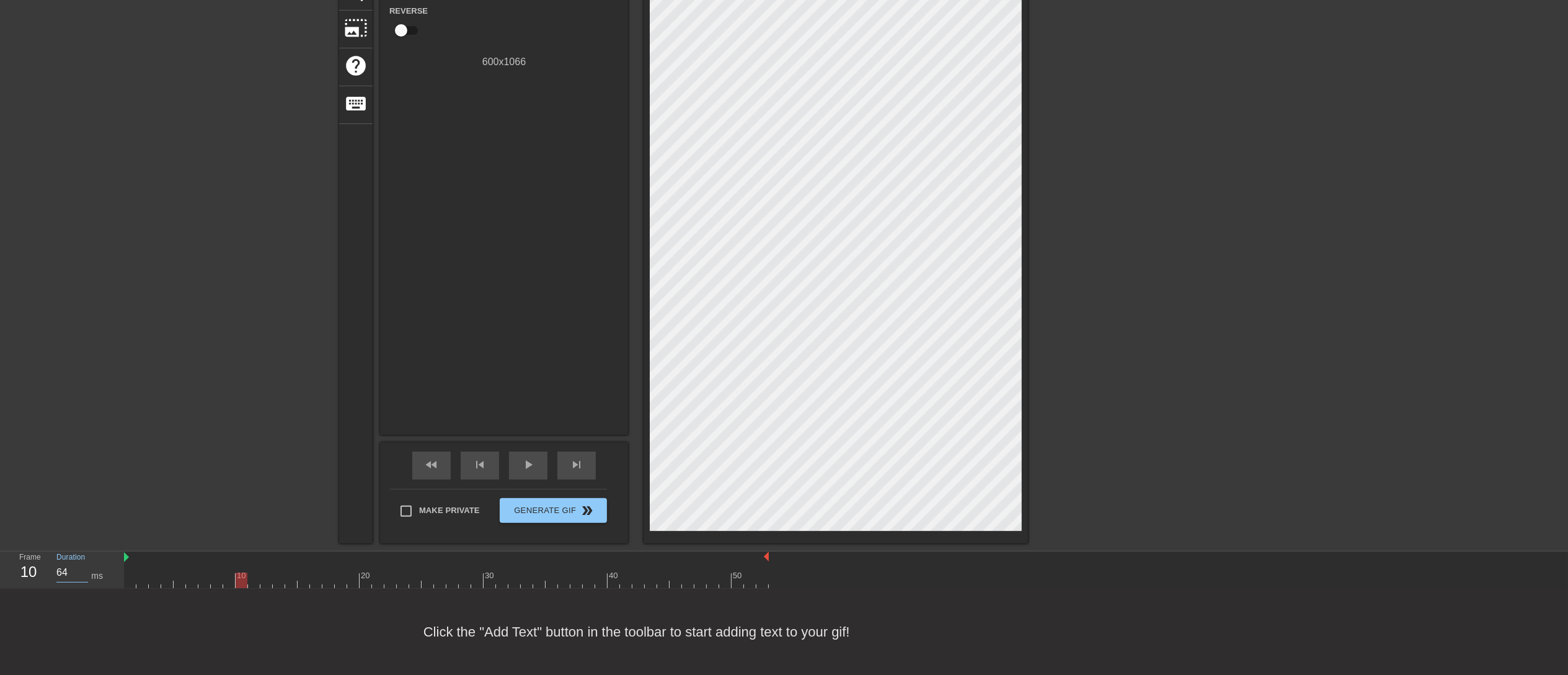 click on "64" at bounding box center (72, 573) 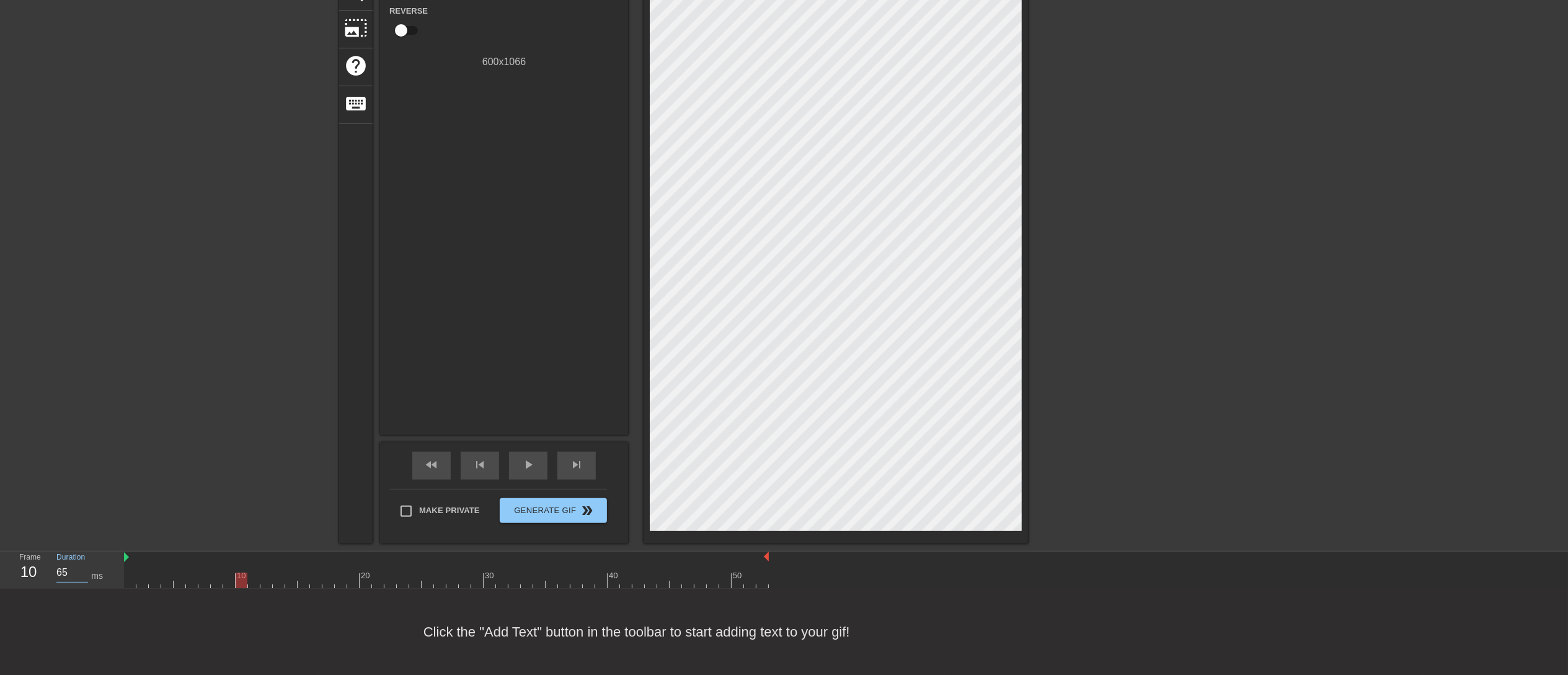 click on "65" at bounding box center [72, 573] 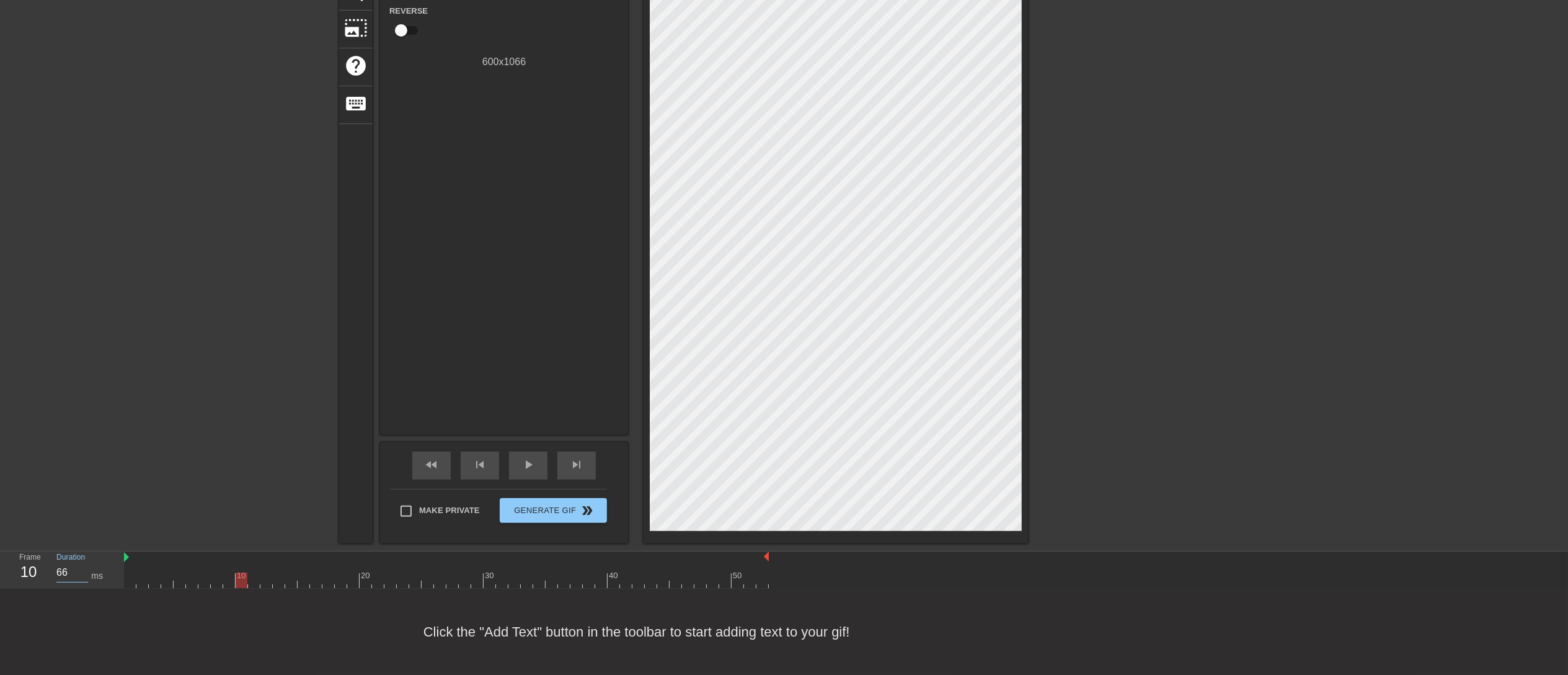 click on "66" at bounding box center [72, 573] 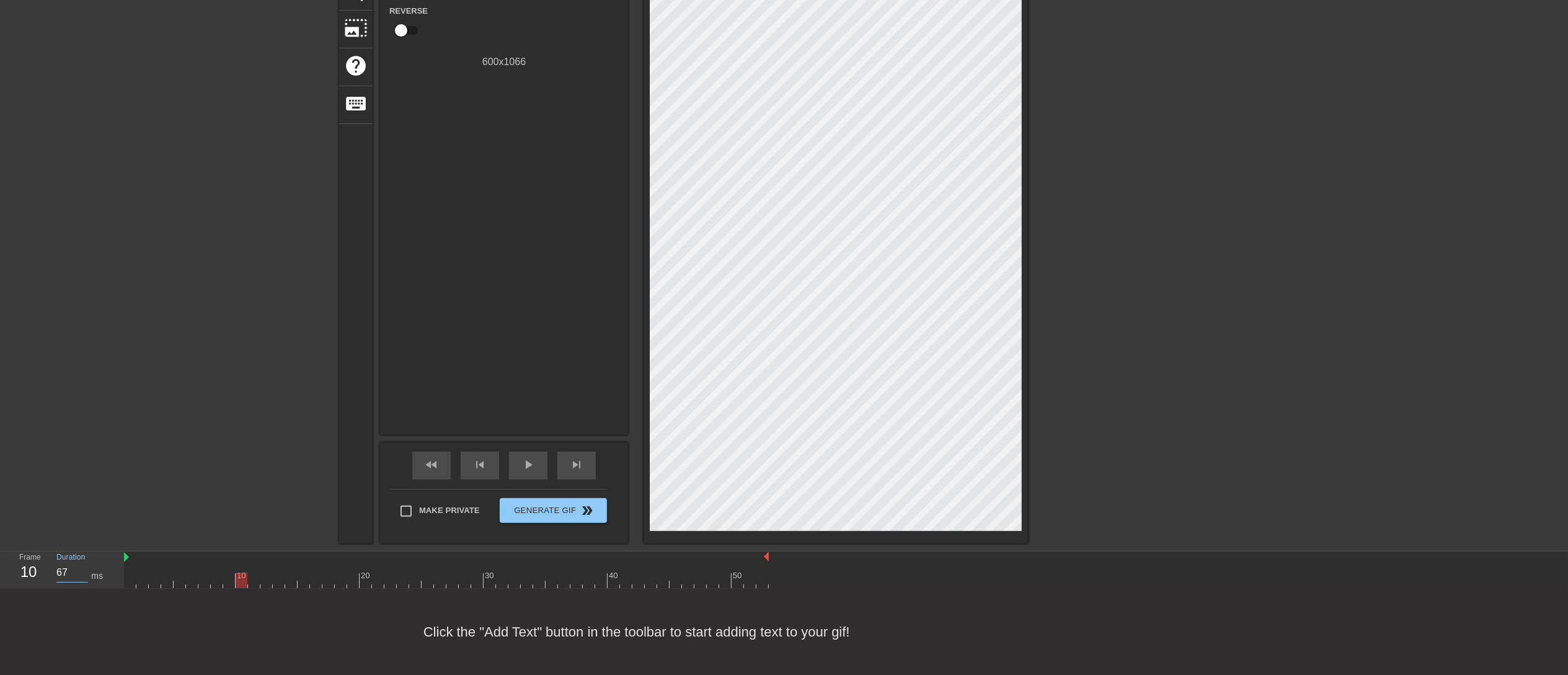 click on "67" at bounding box center [72, 573] 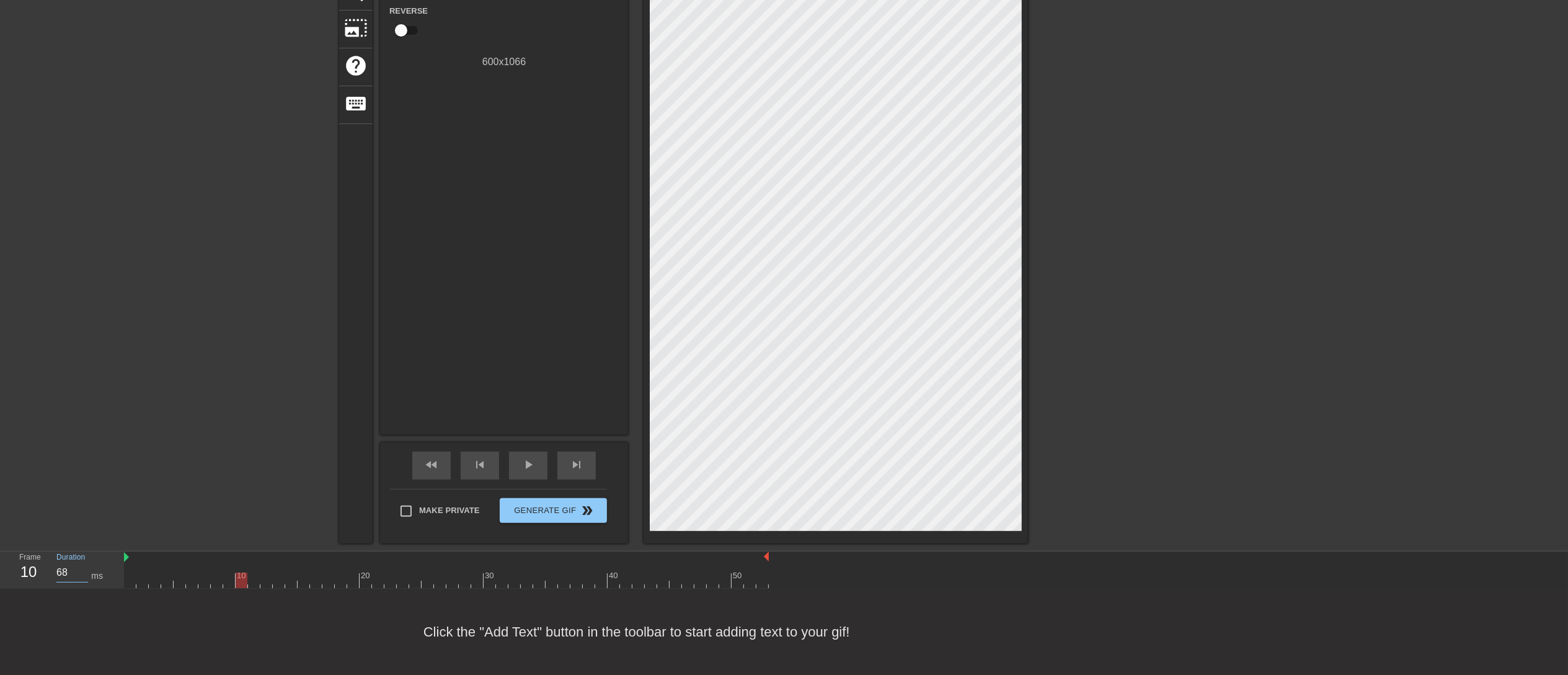 click on "68" at bounding box center (72, 573) 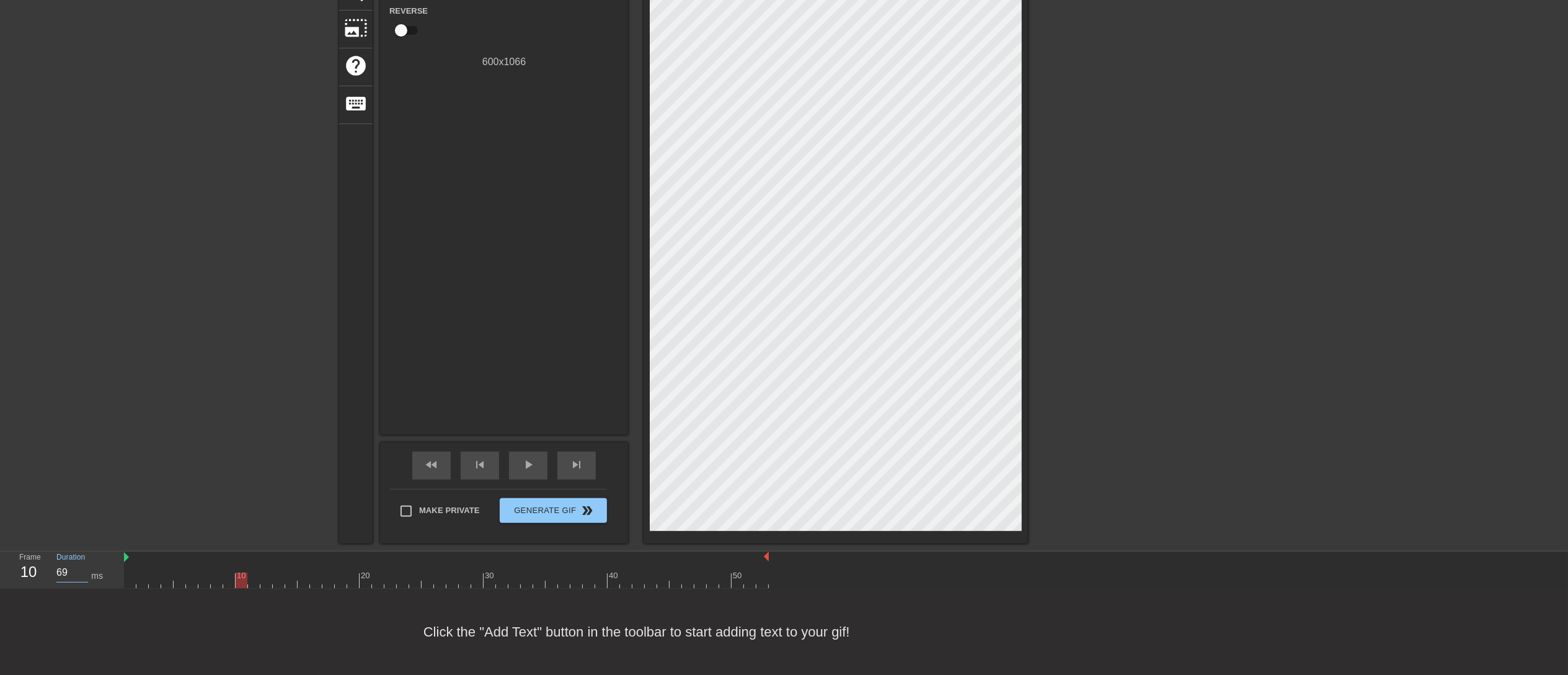 click on "69" at bounding box center (72, 573) 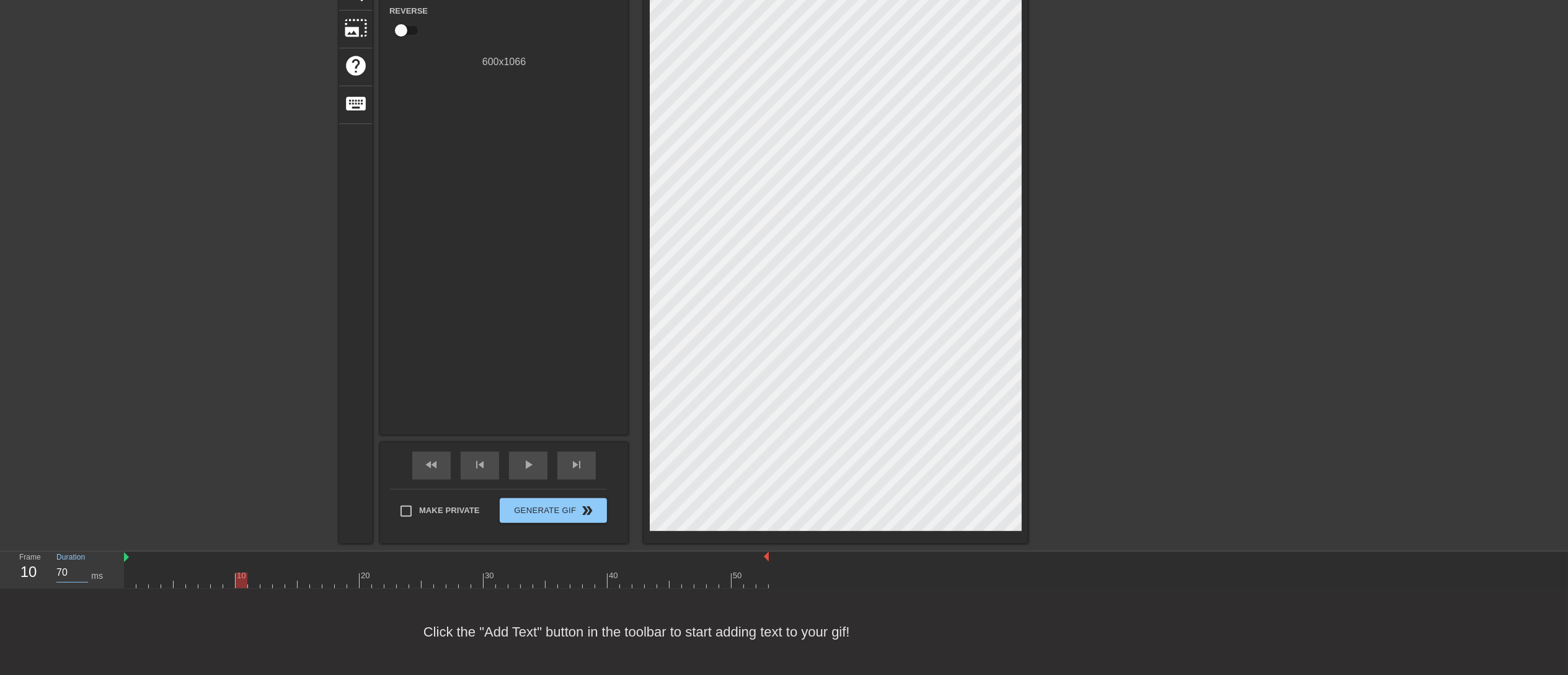 click on "70" at bounding box center (72, 573) 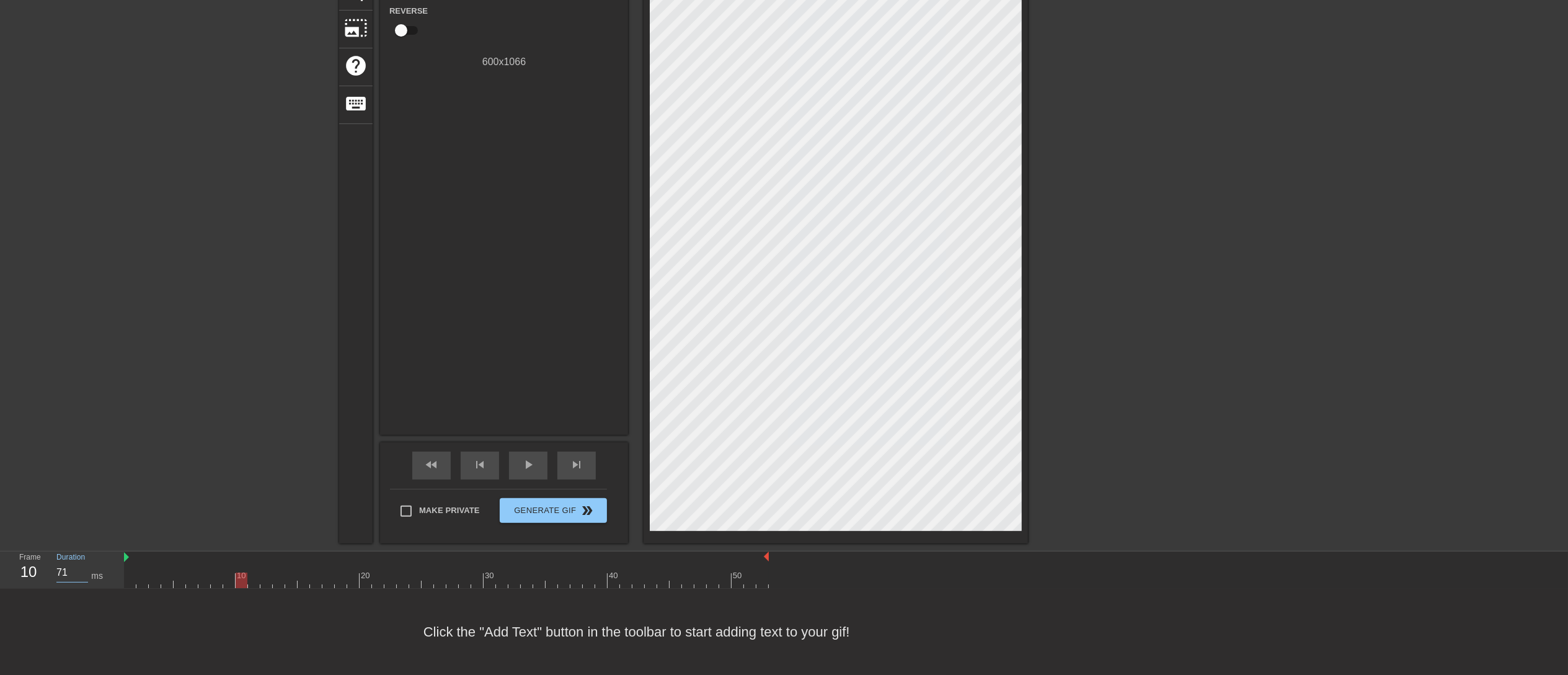click on "71" at bounding box center [72, 573] 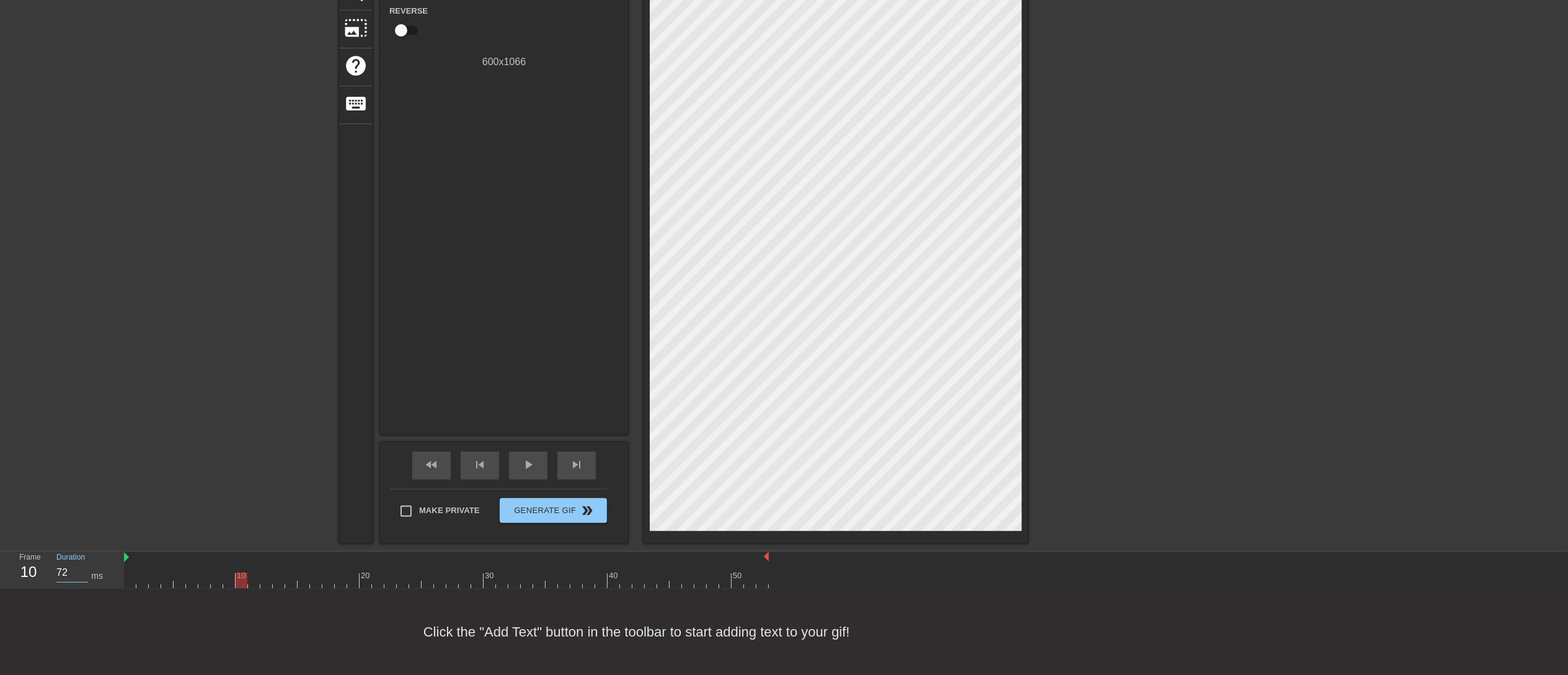 click on "72" at bounding box center [72, 573] 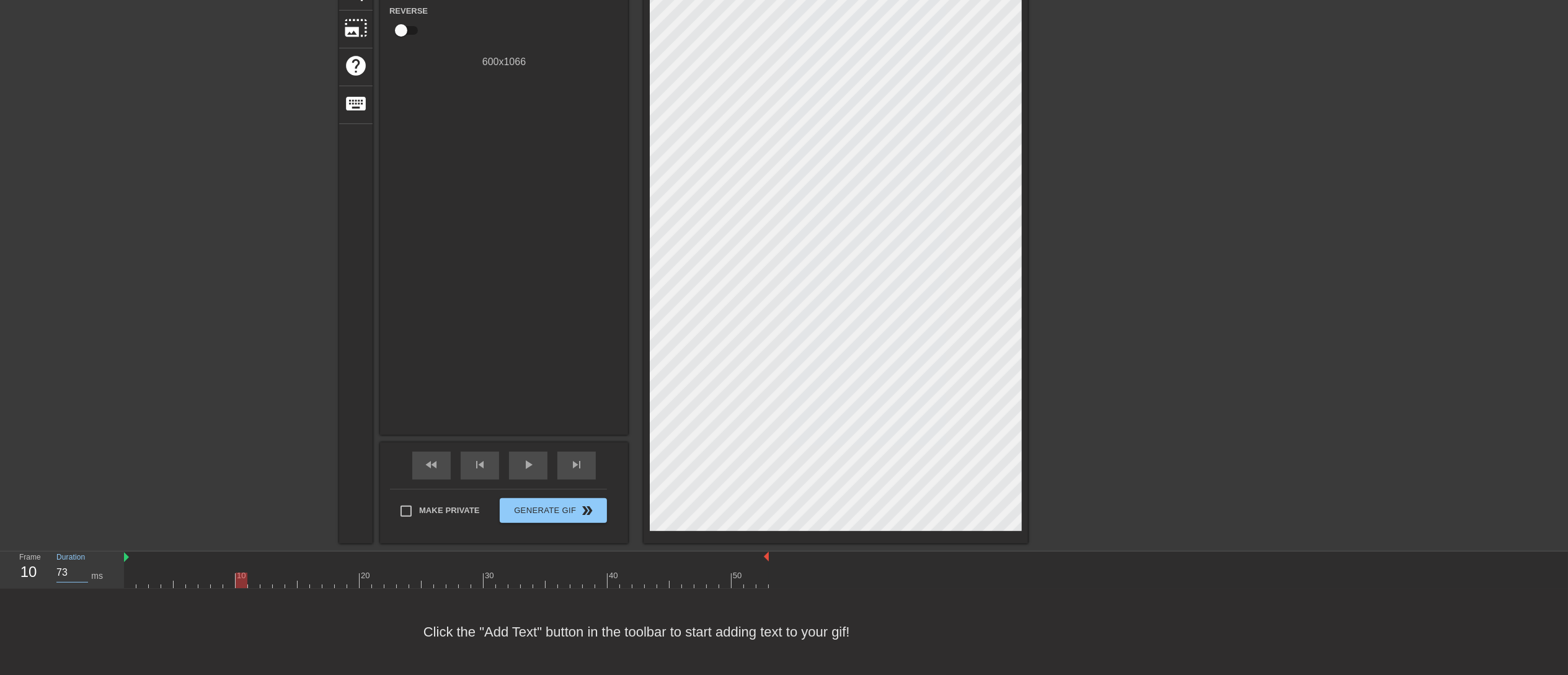 click on "73" at bounding box center (72, 573) 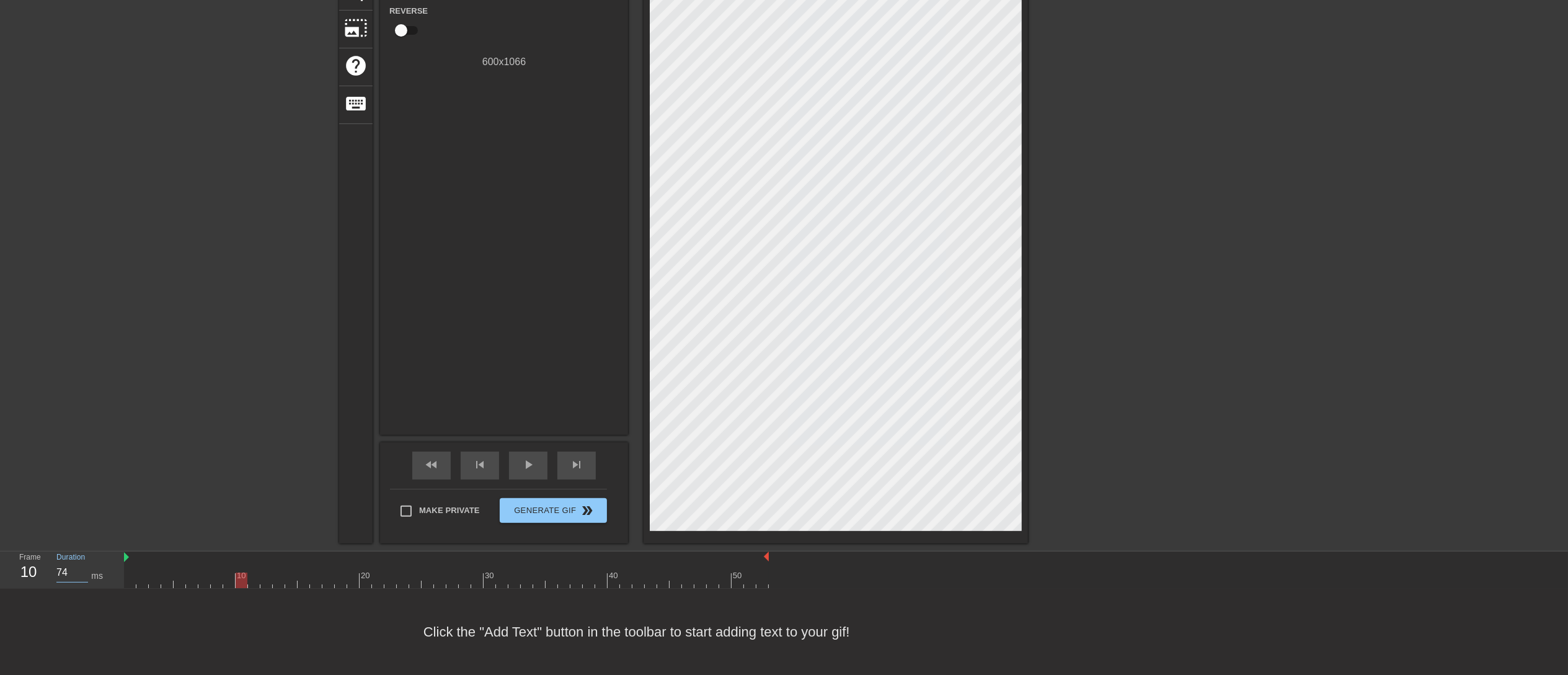 click on "74" at bounding box center (72, 573) 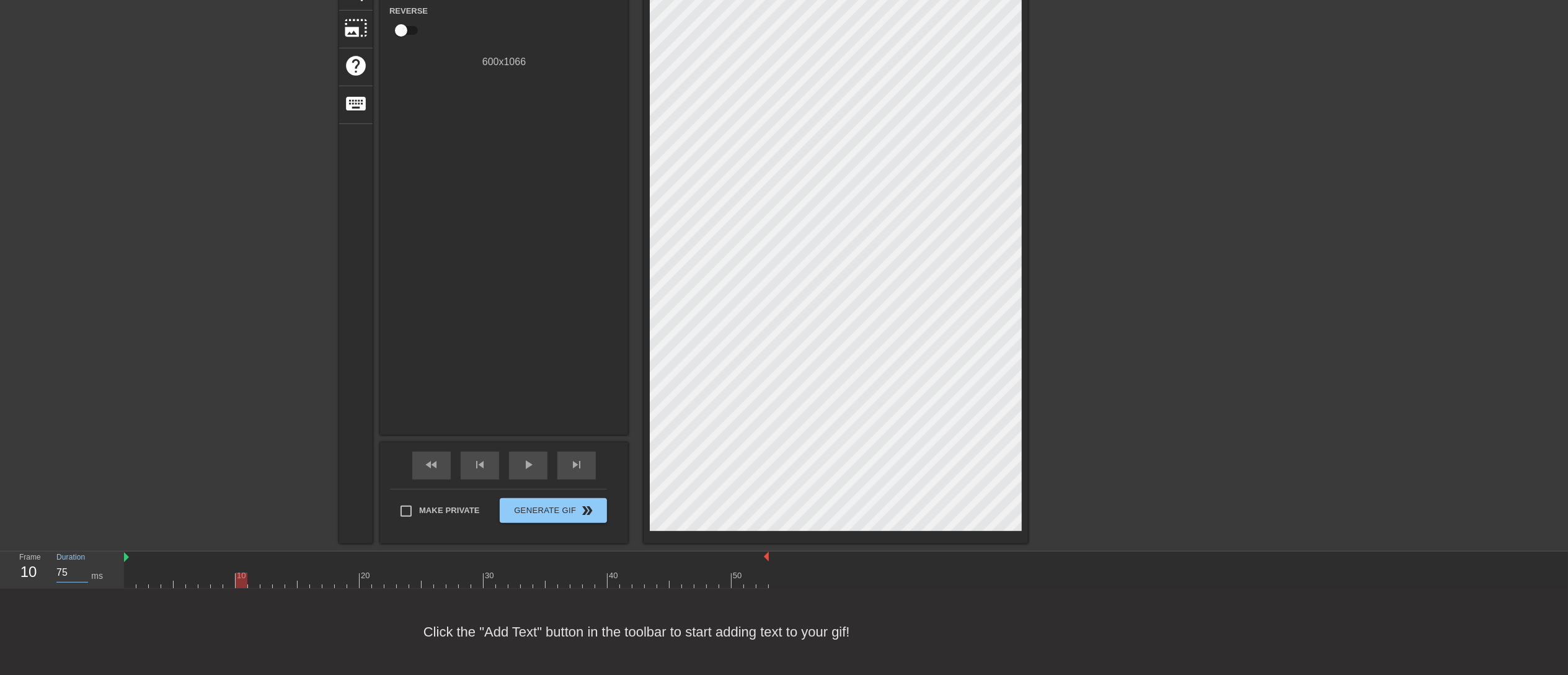 click on "75" at bounding box center [72, 573] 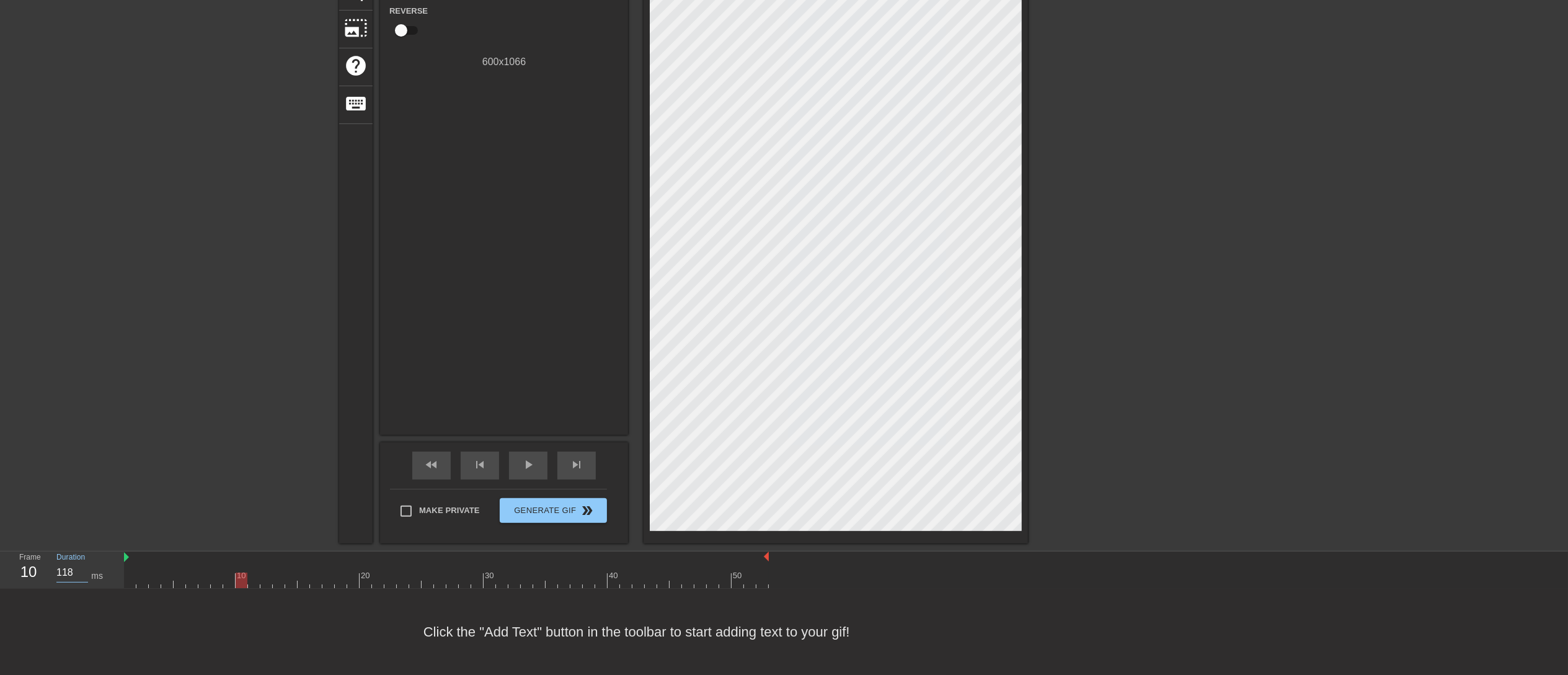 click on "118" at bounding box center [72, 573] 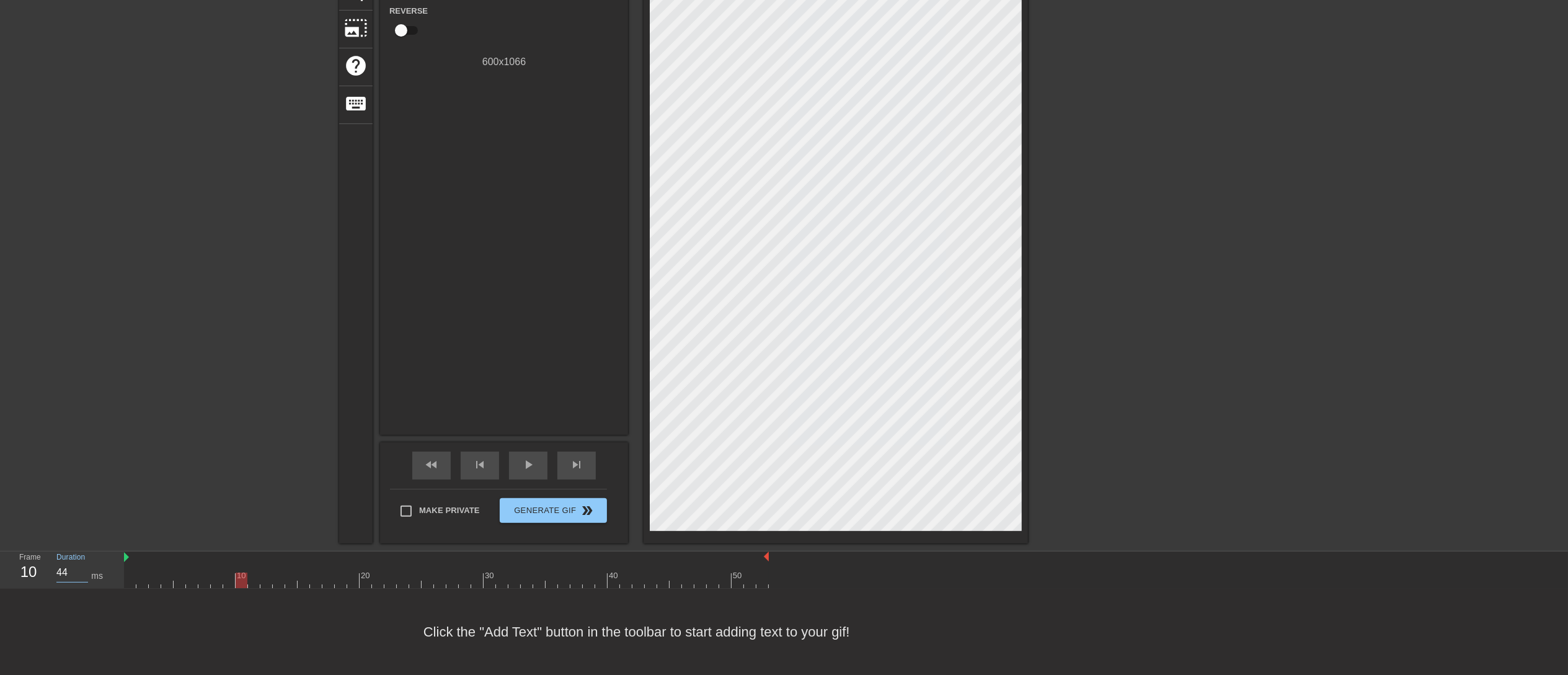 click on "44" at bounding box center (72, 573) 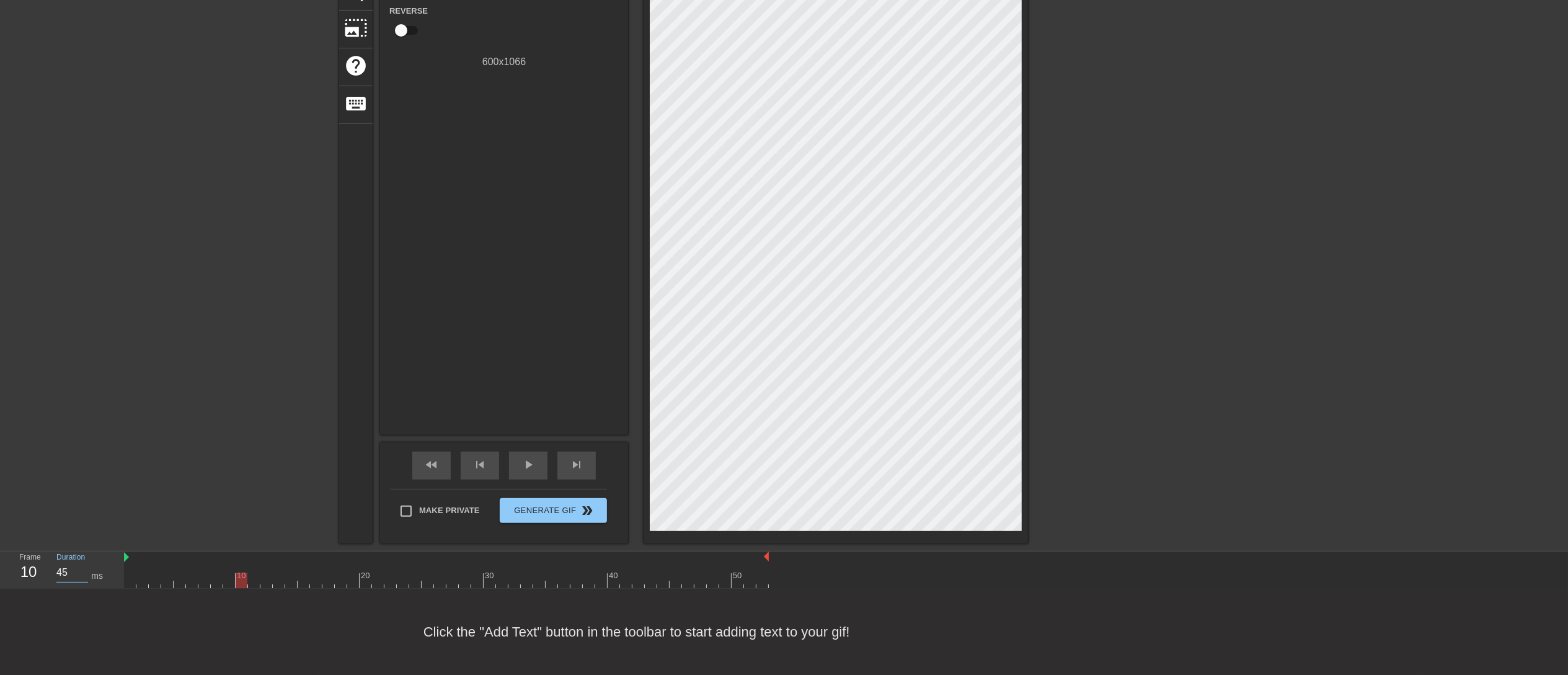click on "45" at bounding box center [72, 573] 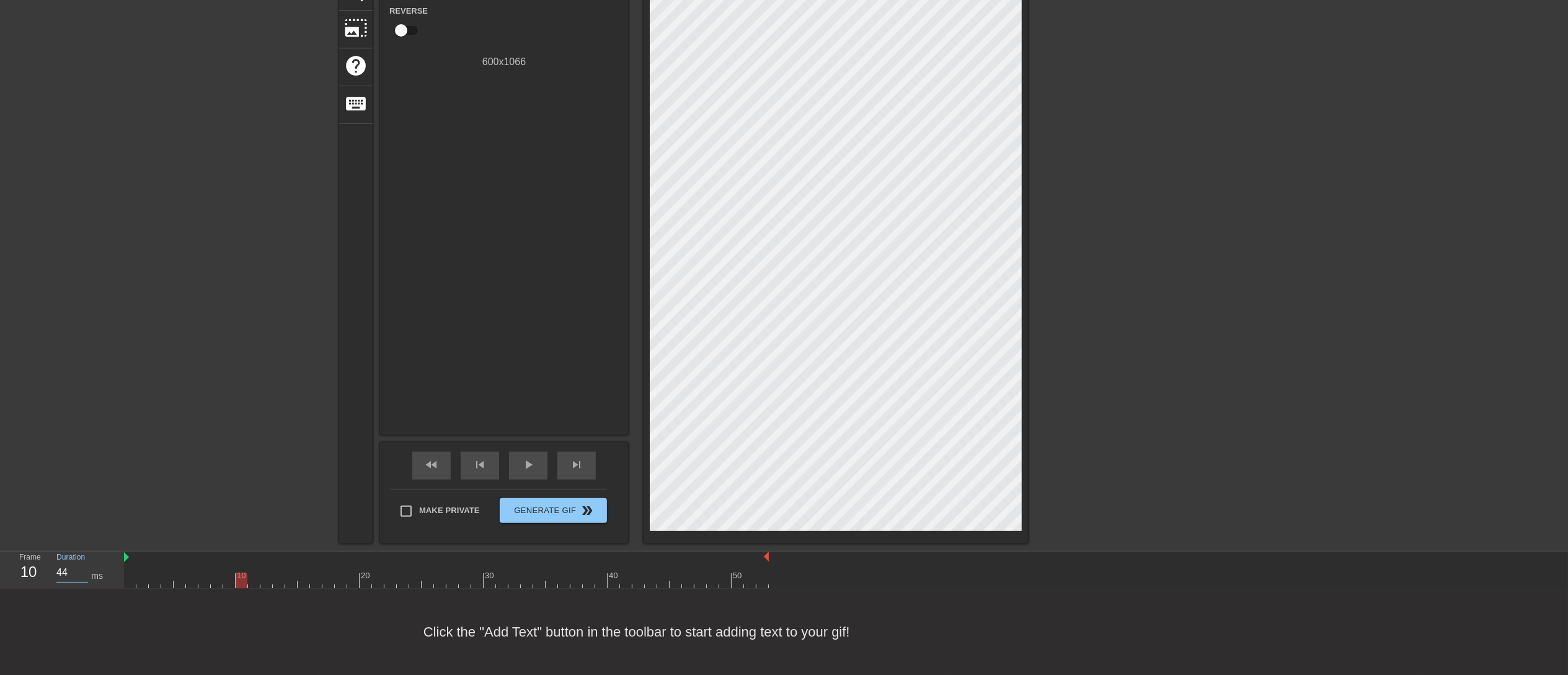 click on "44" at bounding box center (72, 573) 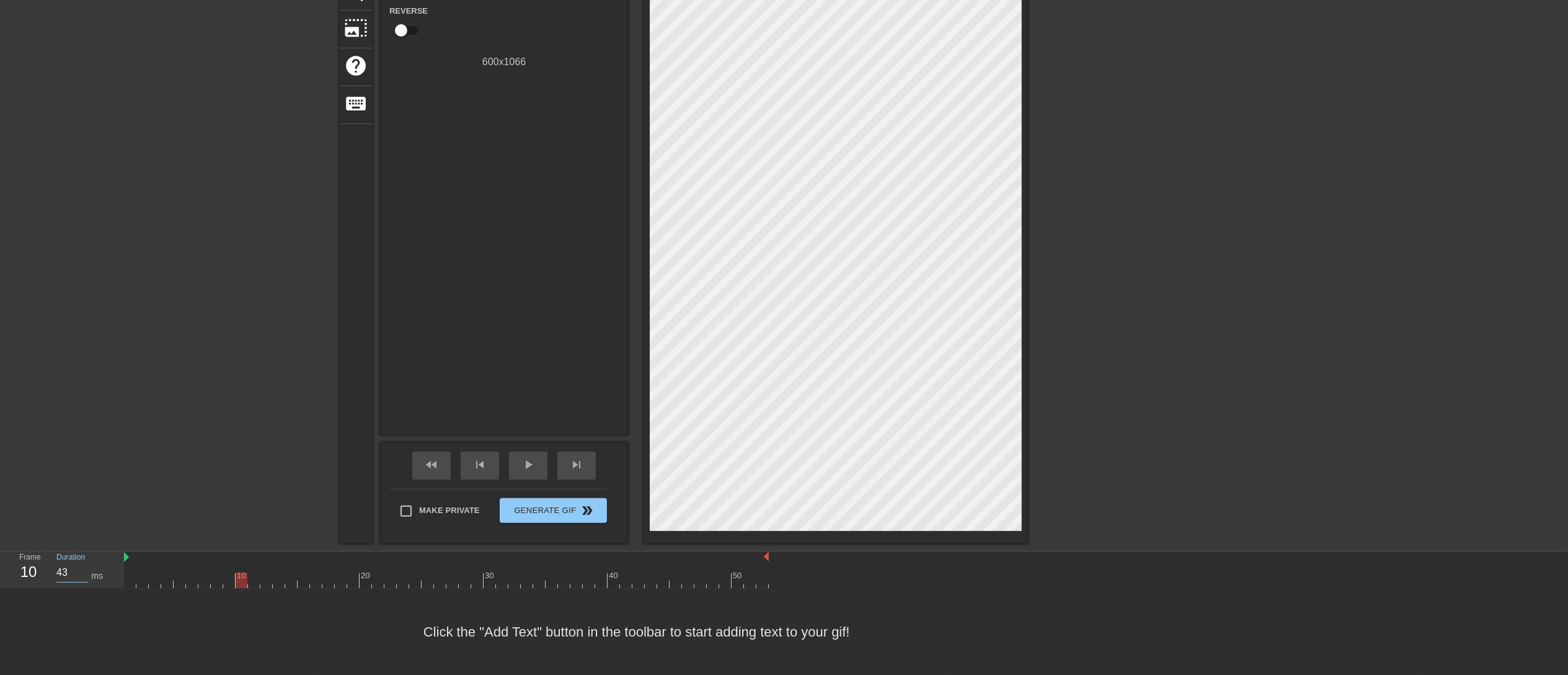 click on "43" at bounding box center [72, 573] 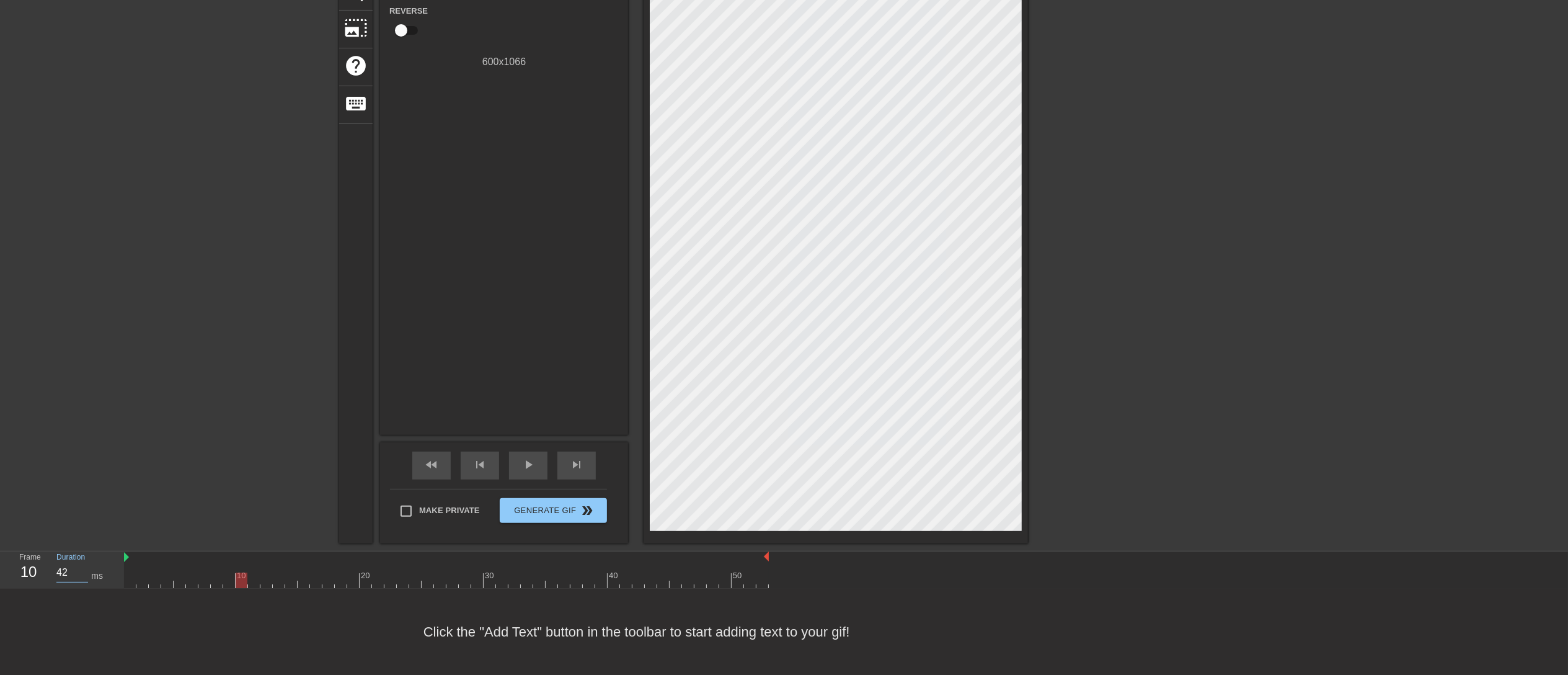 click on "42" at bounding box center [72, 573] 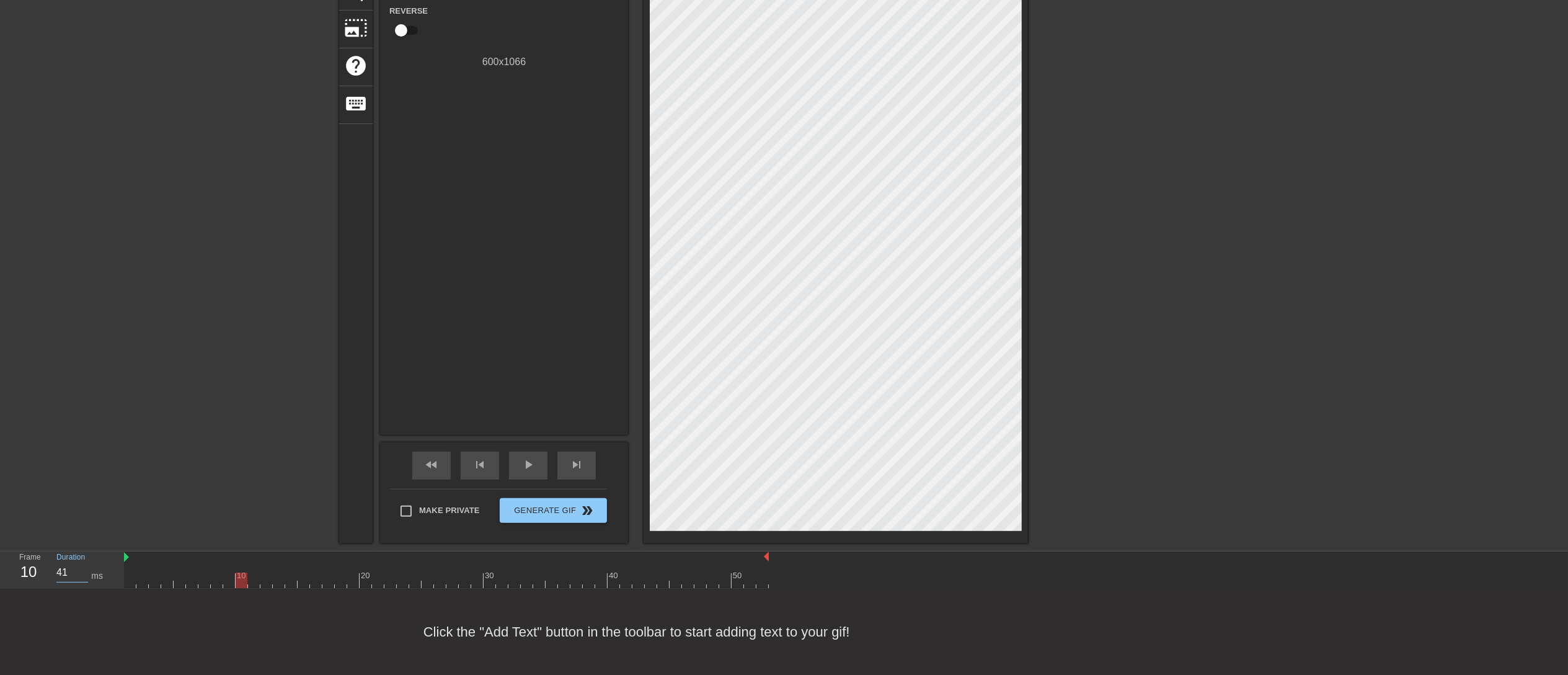 click on "41" at bounding box center (72, 573) 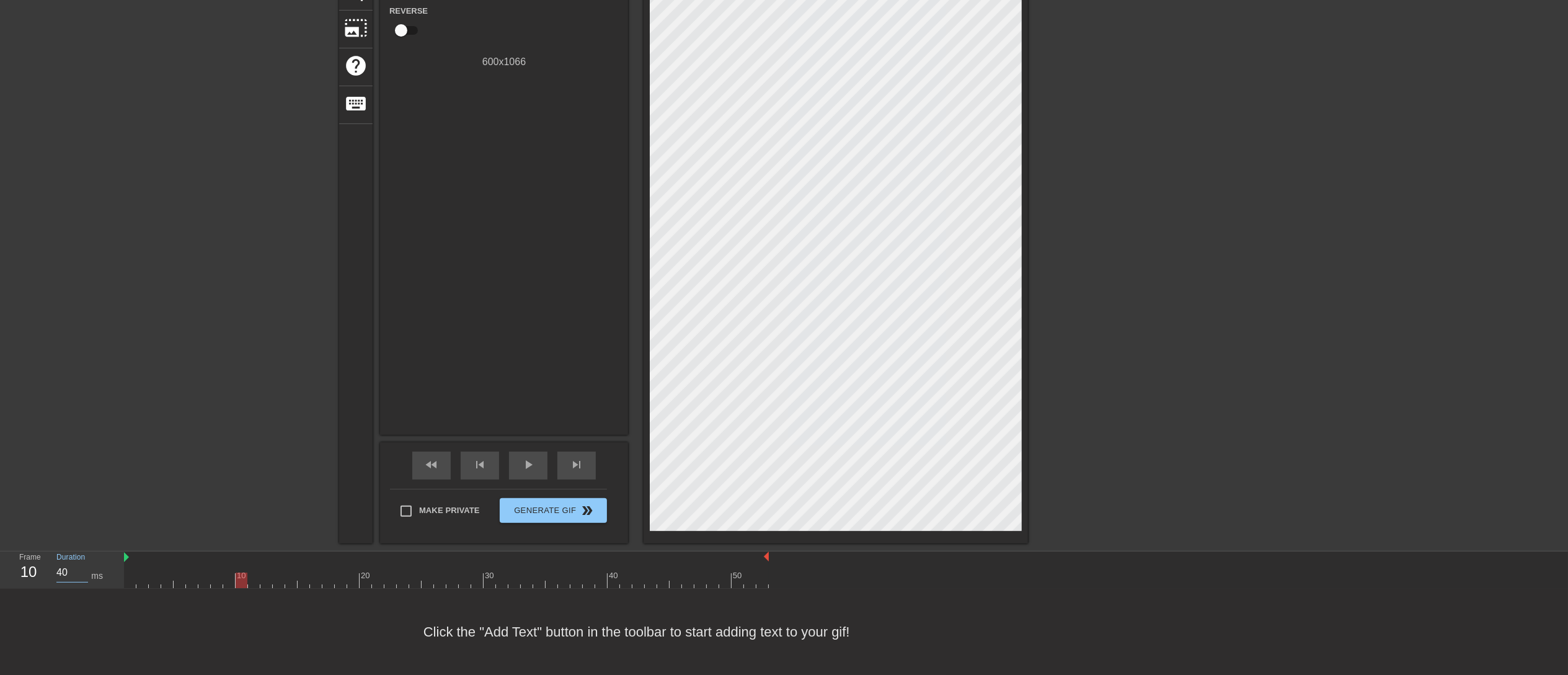 click on "40" at bounding box center [72, 573] 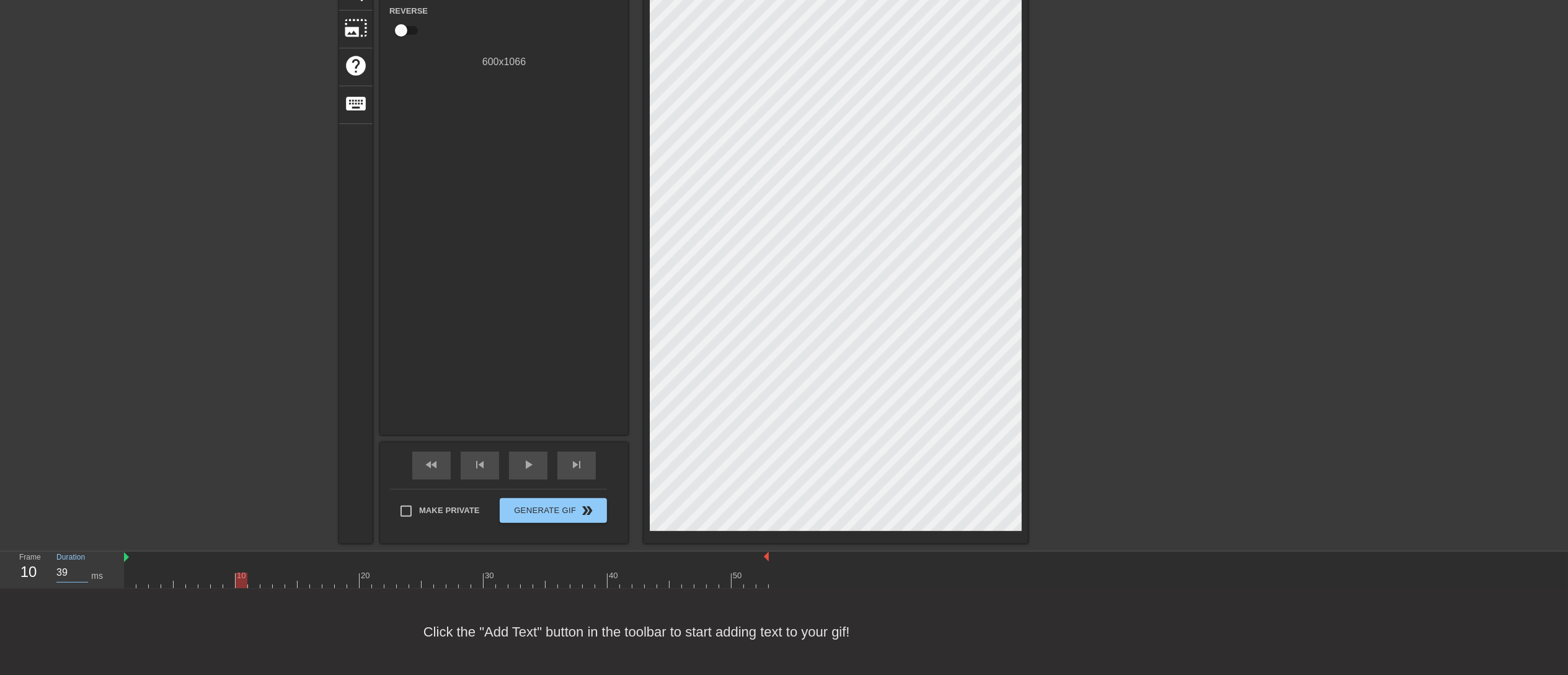 click on "39" at bounding box center (72, 573) 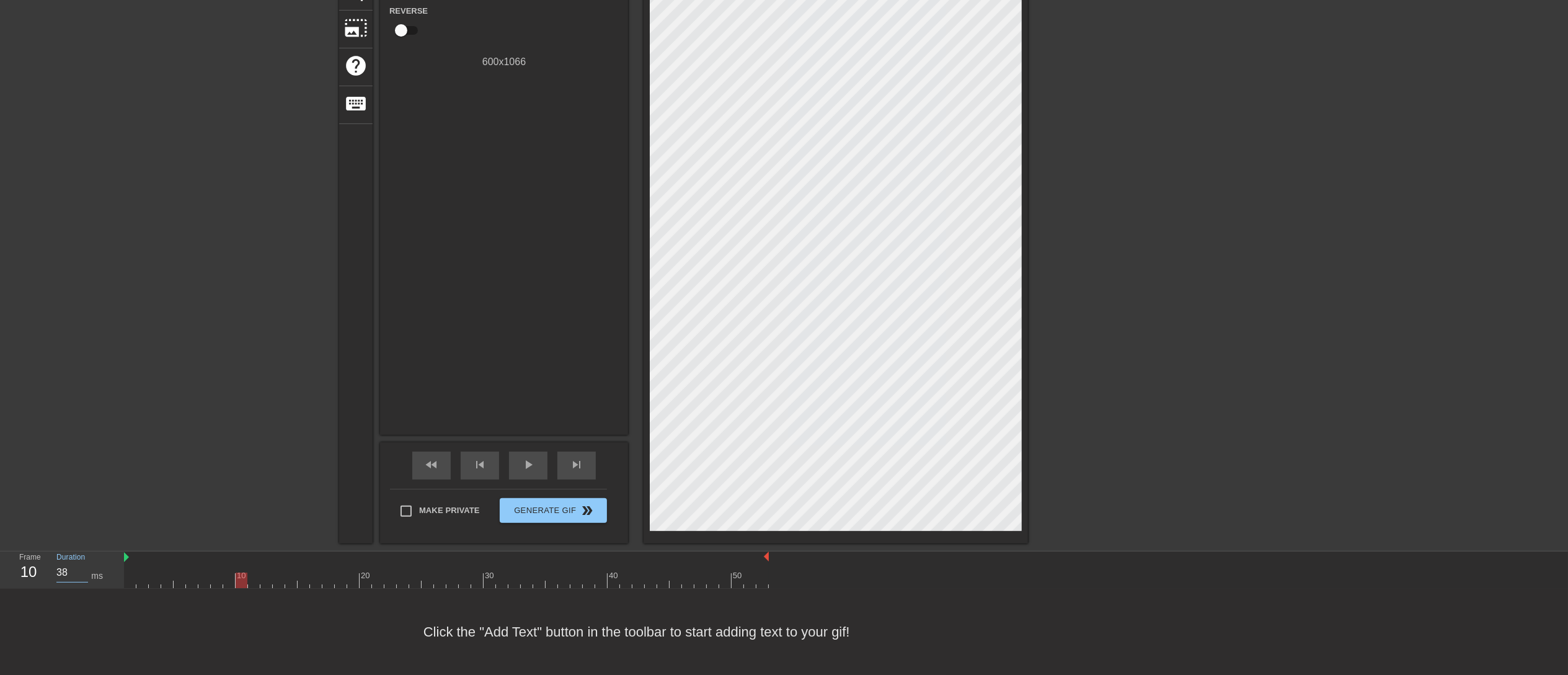 click on "38" at bounding box center (72, 573) 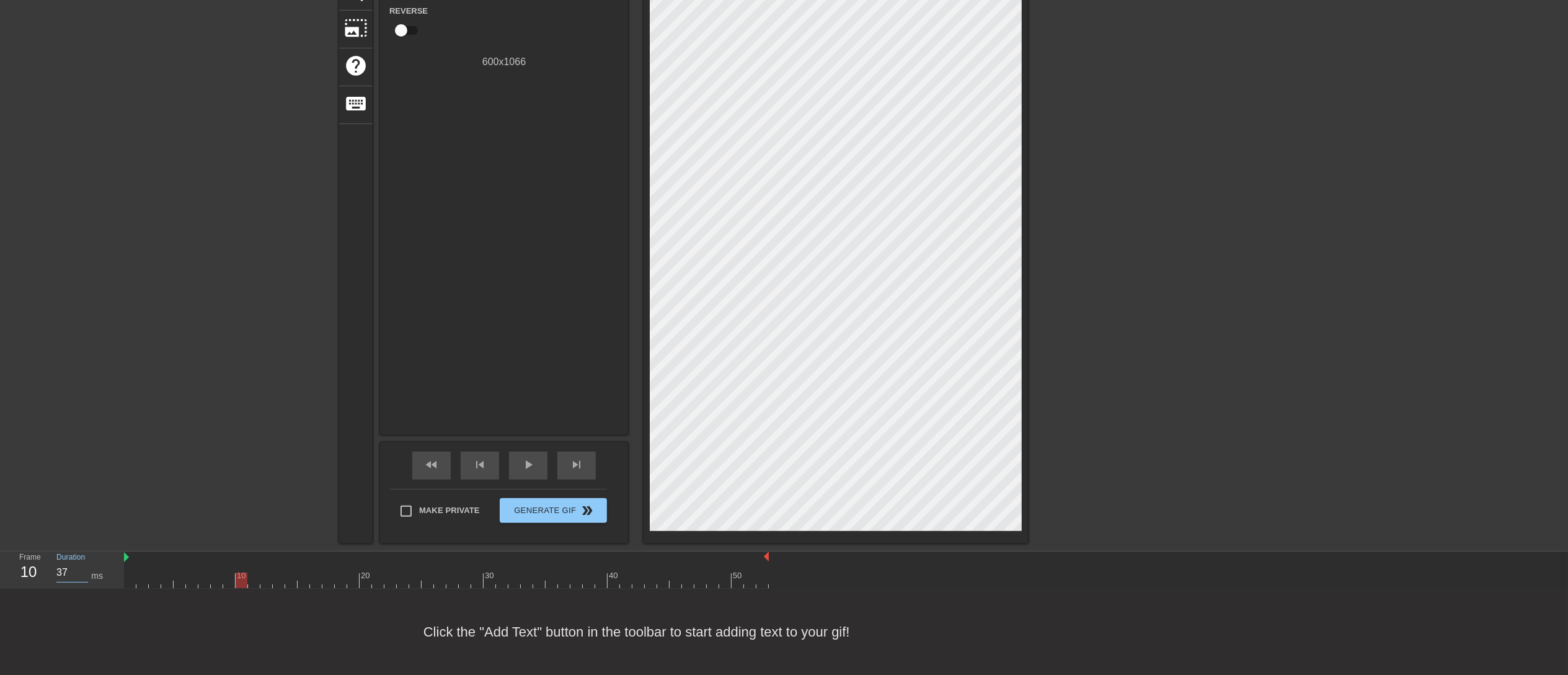 click on "37" at bounding box center (72, 573) 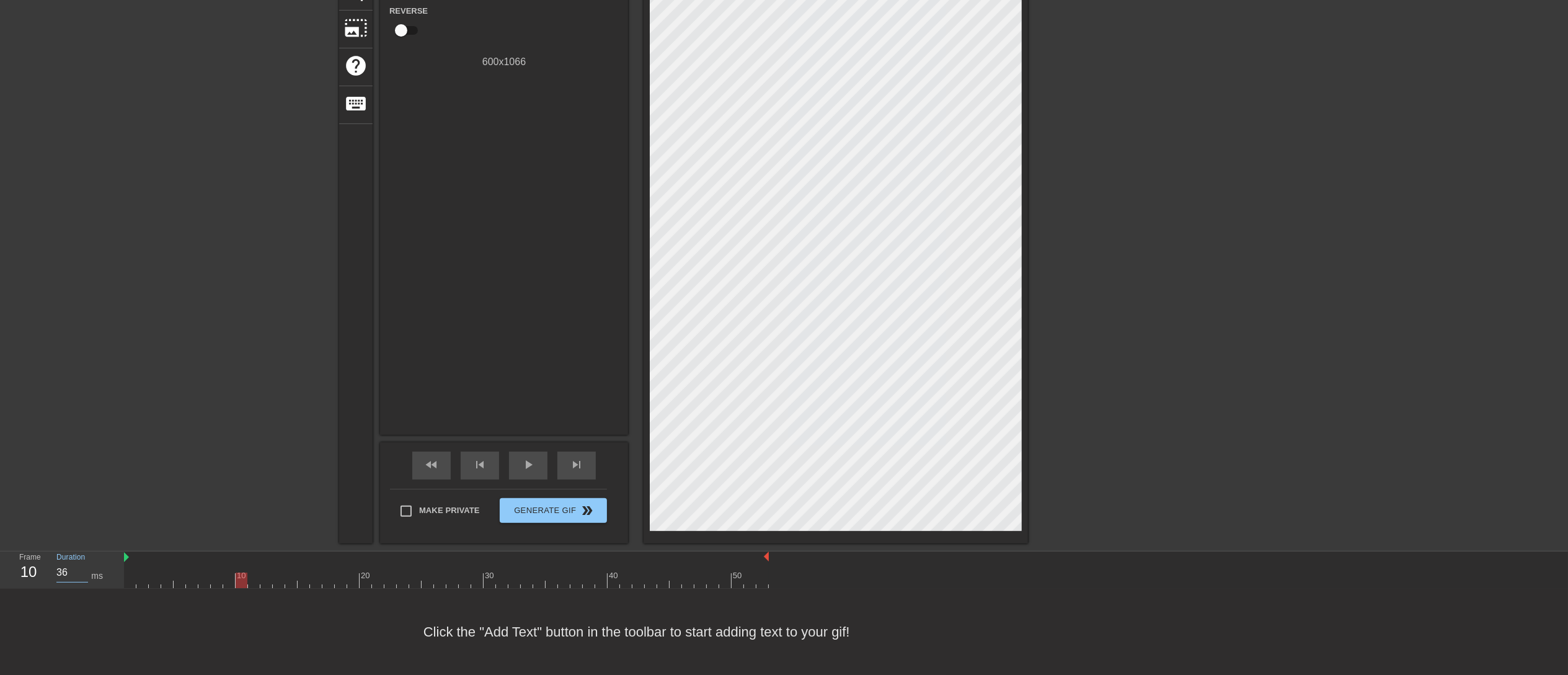 click on "36" at bounding box center [72, 573] 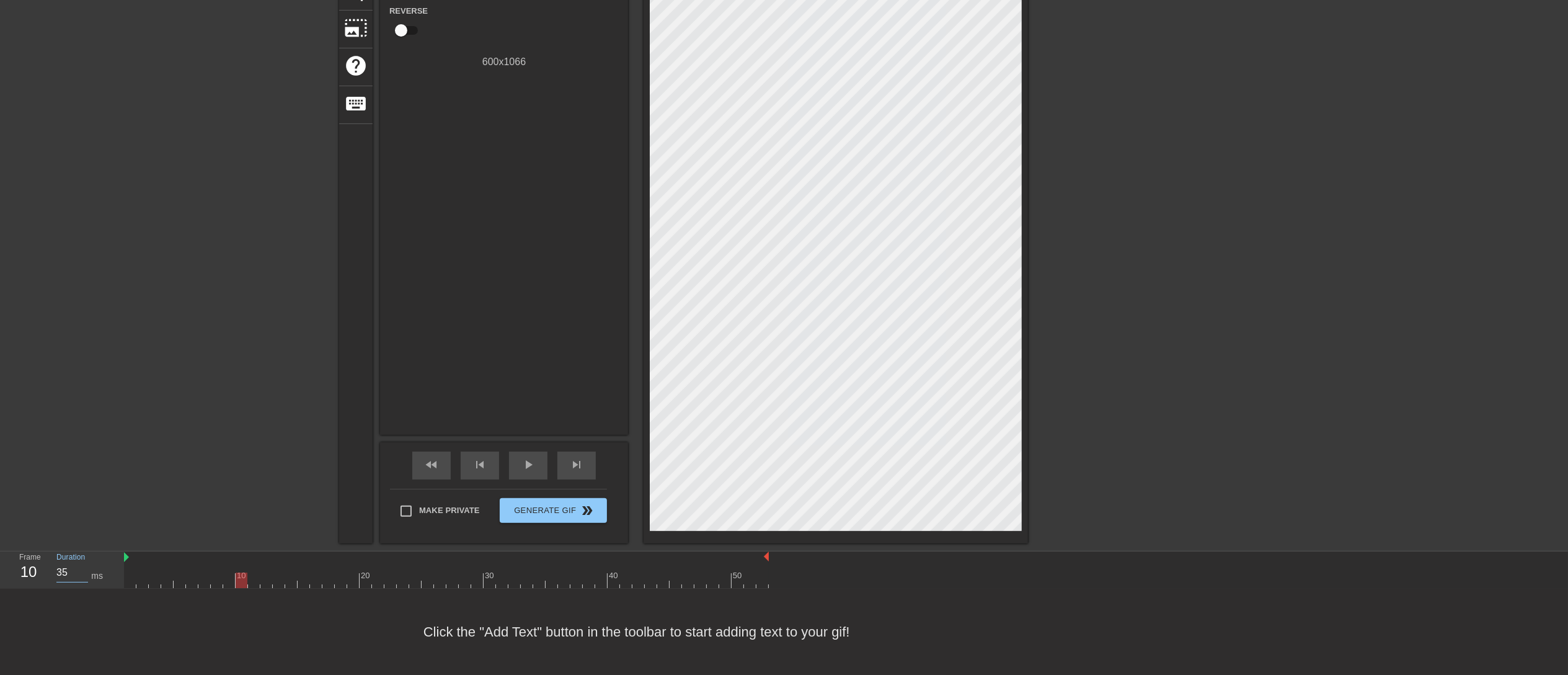 click on "35" at bounding box center (72, 573) 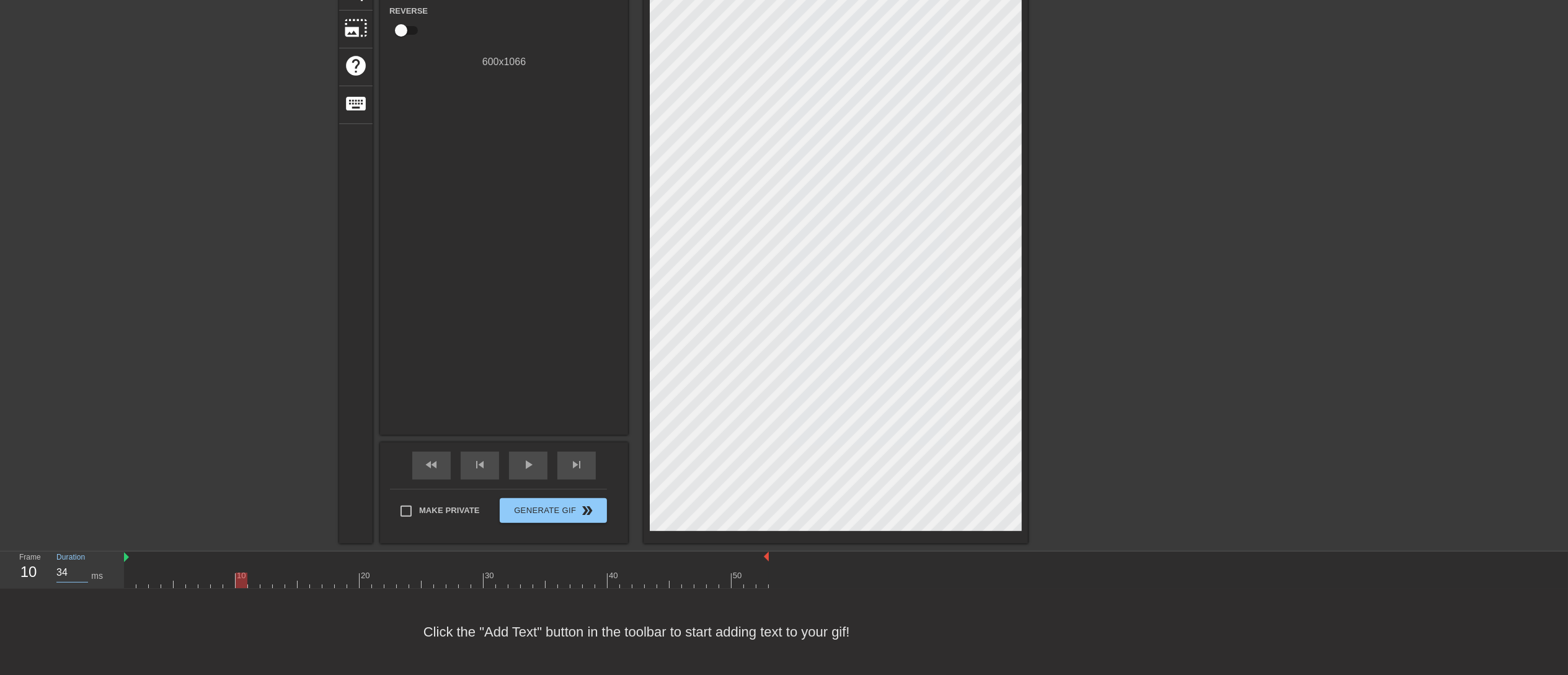 click on "34" at bounding box center (72, 573) 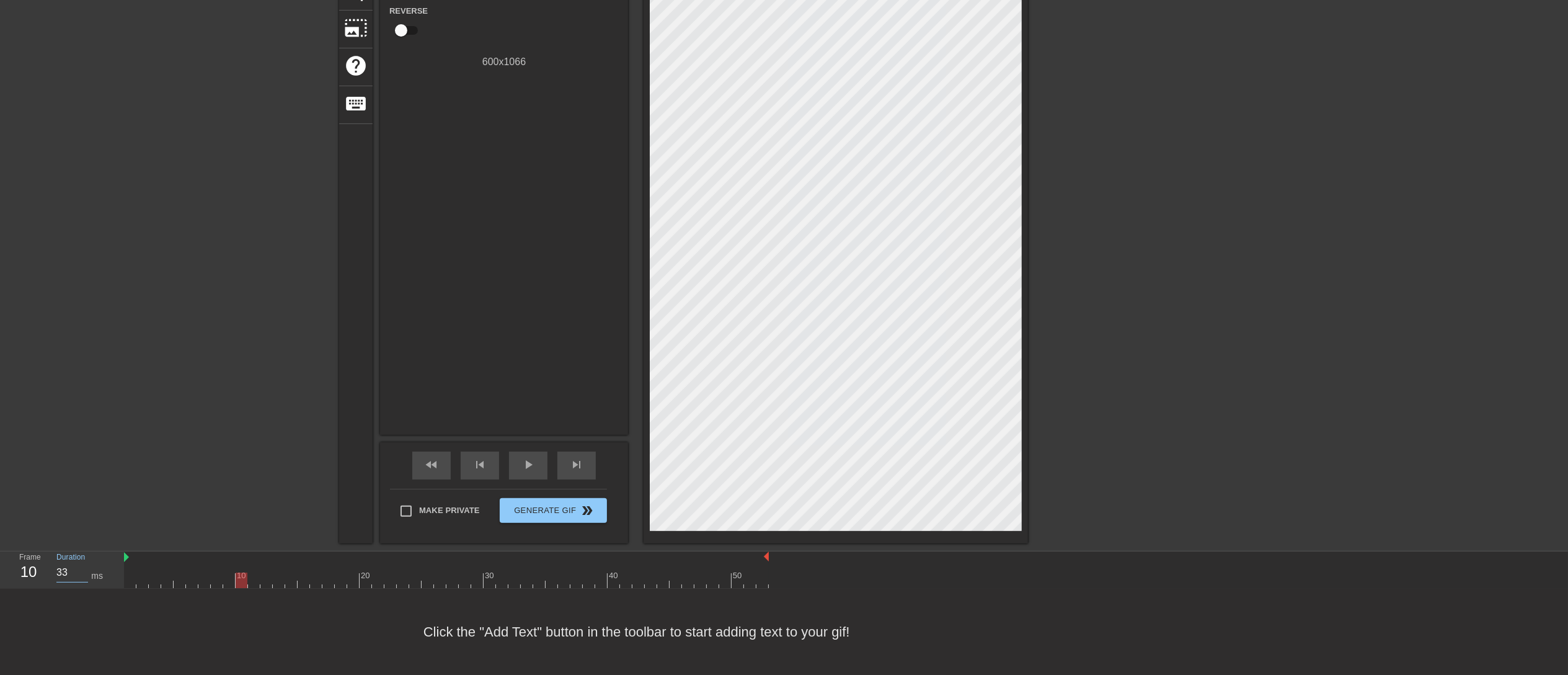 click on "33" at bounding box center [72, 573] 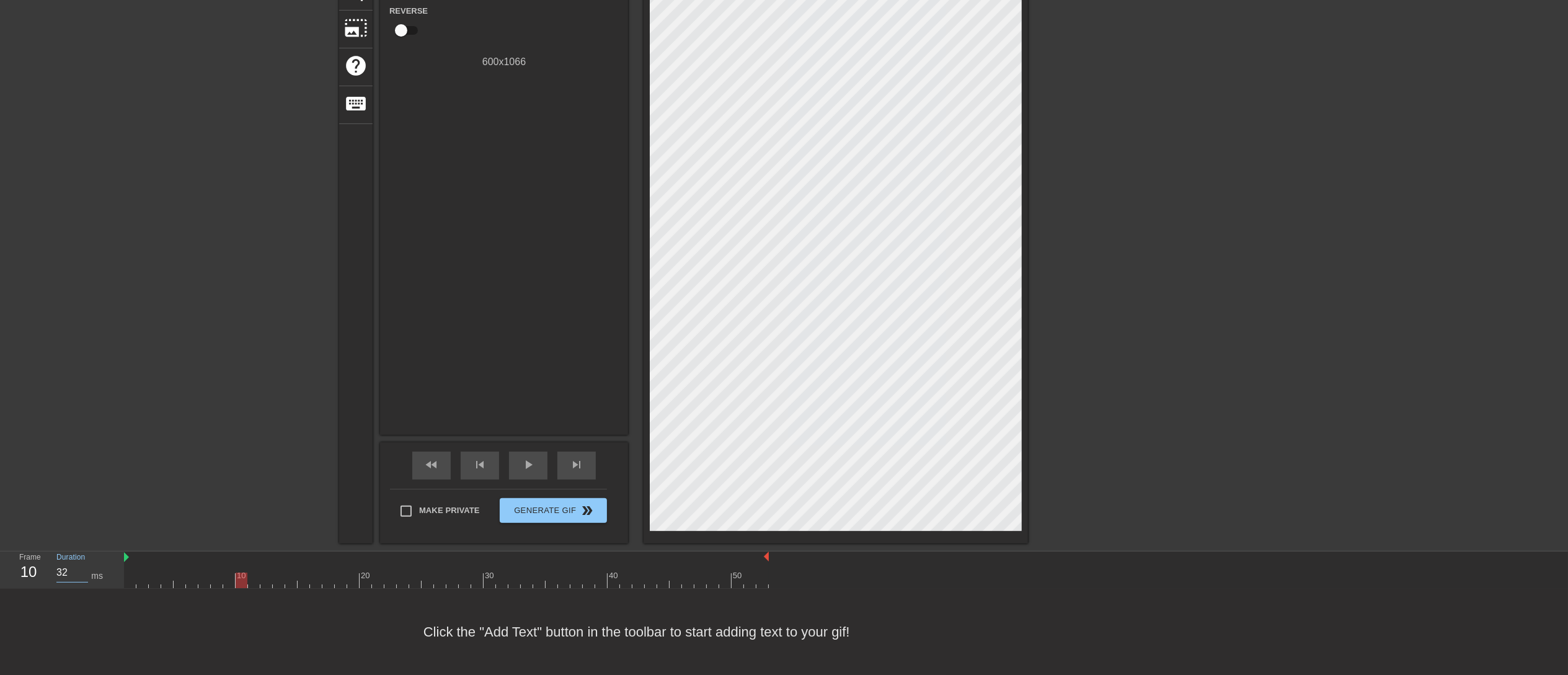 click on "32" at bounding box center (72, 573) 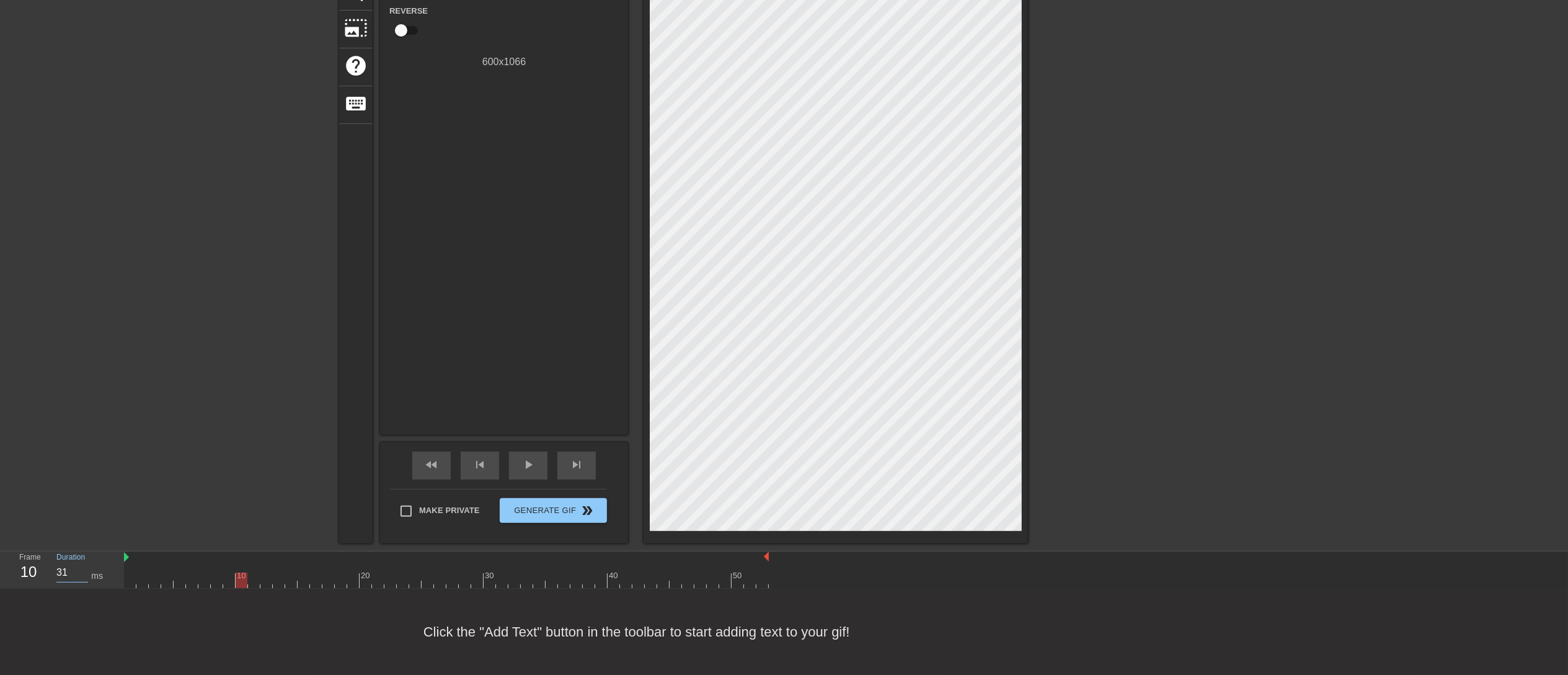 click on "31" at bounding box center (72, 573) 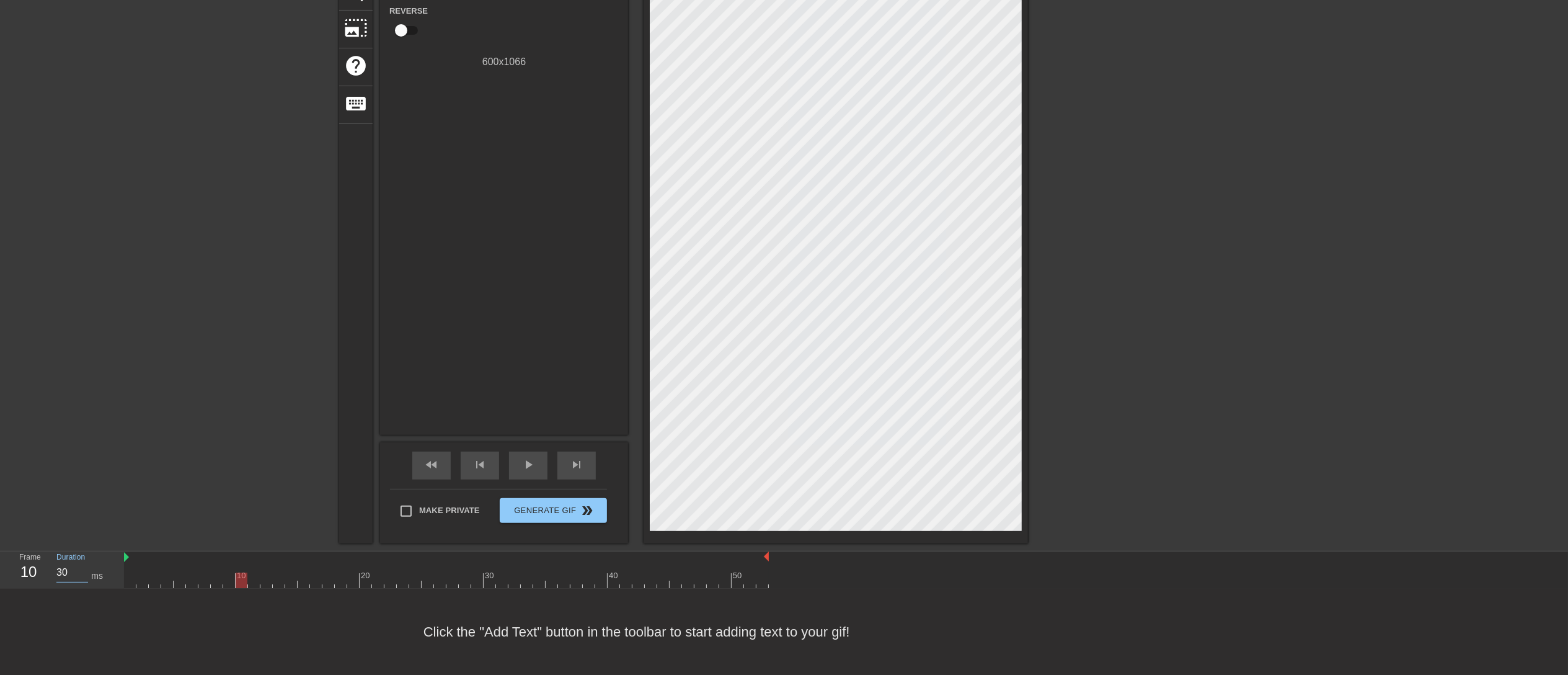 click on "30" at bounding box center [72, 573] 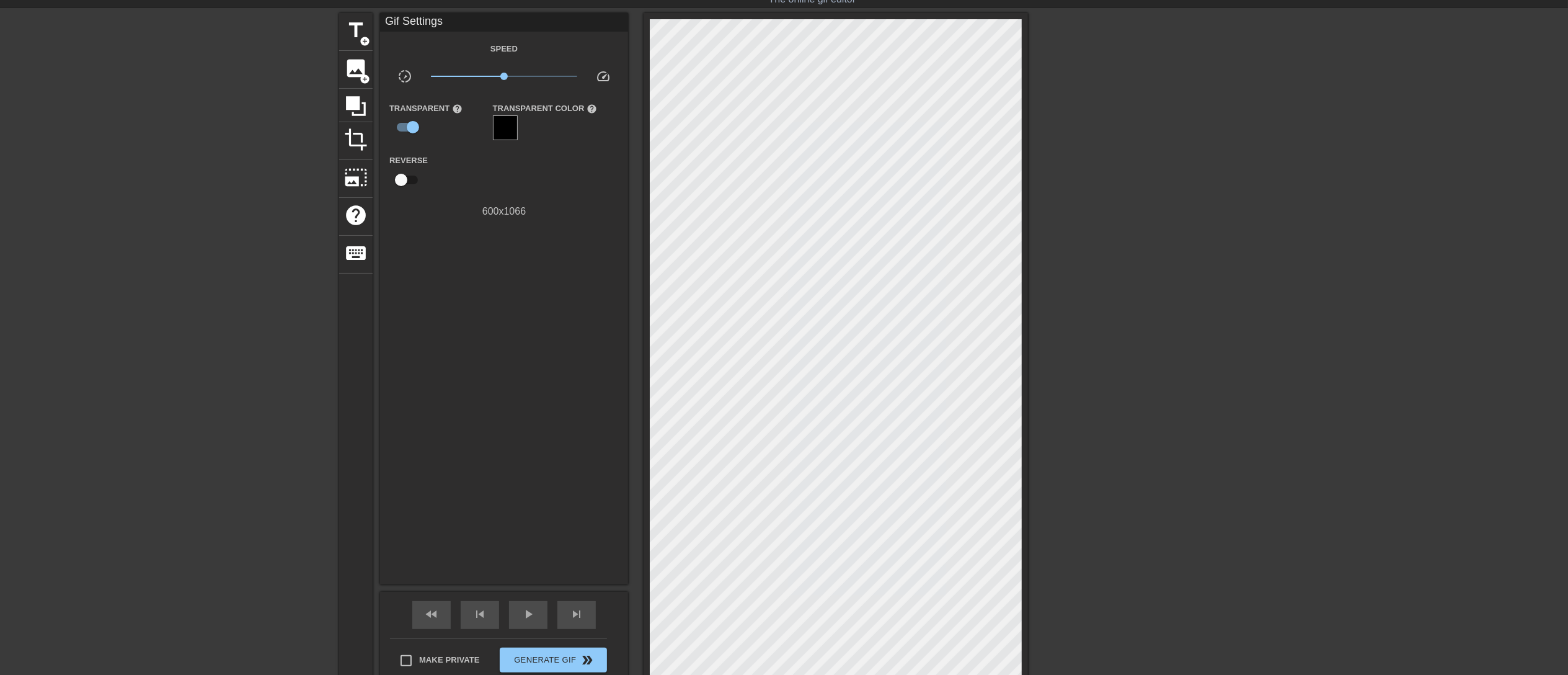 scroll, scrollTop: 0, scrollLeft: 0, axis: both 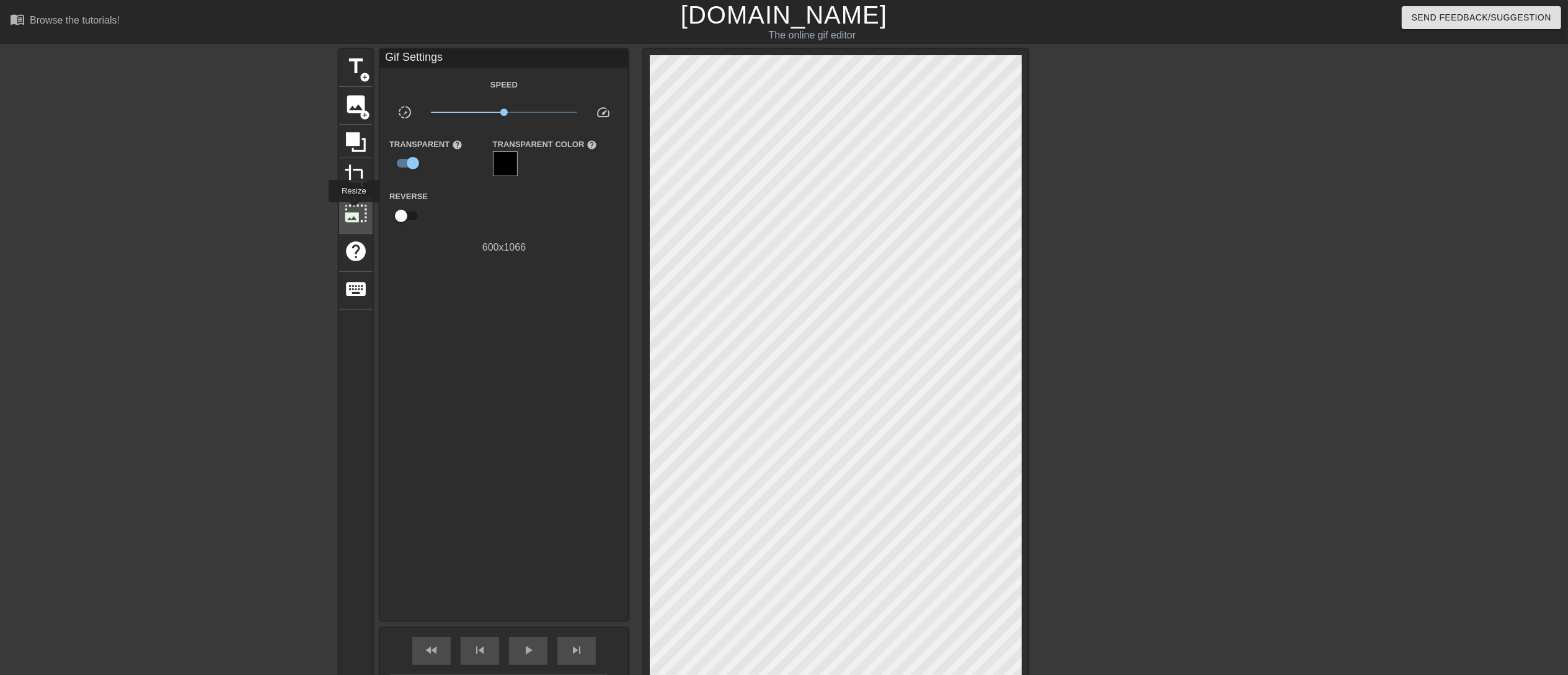 click on "photo_size_select_large" at bounding box center [356, 213] 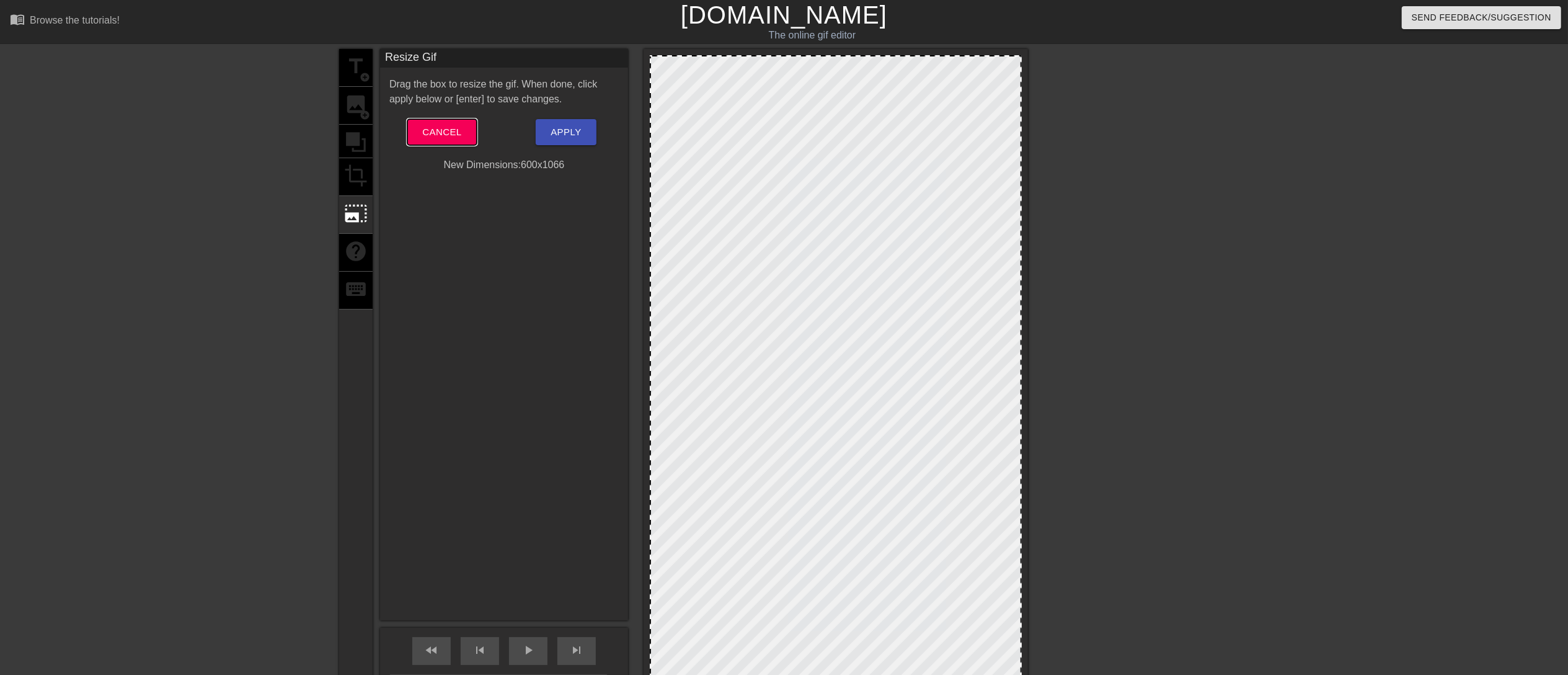 click on "Cancel" at bounding box center [441, 132] 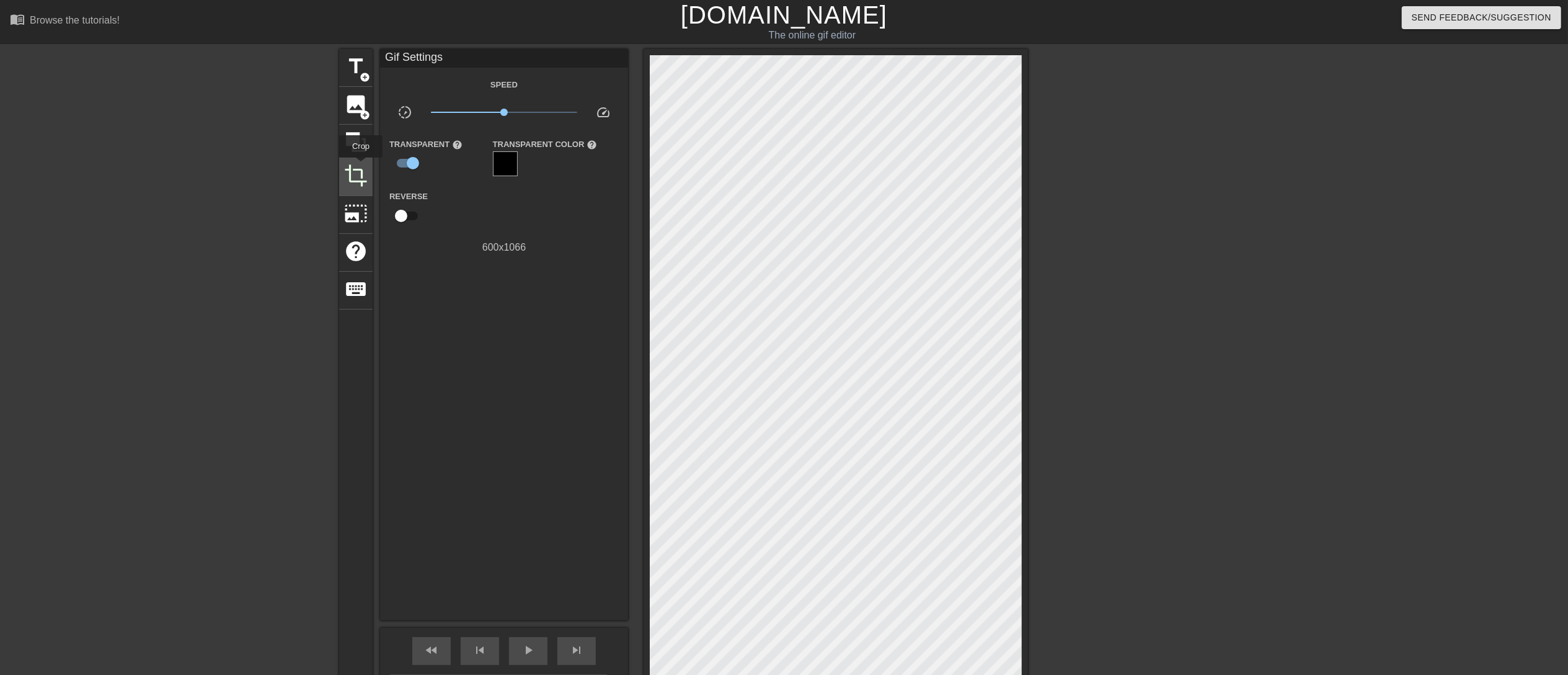 click on "crop" at bounding box center [356, 176] 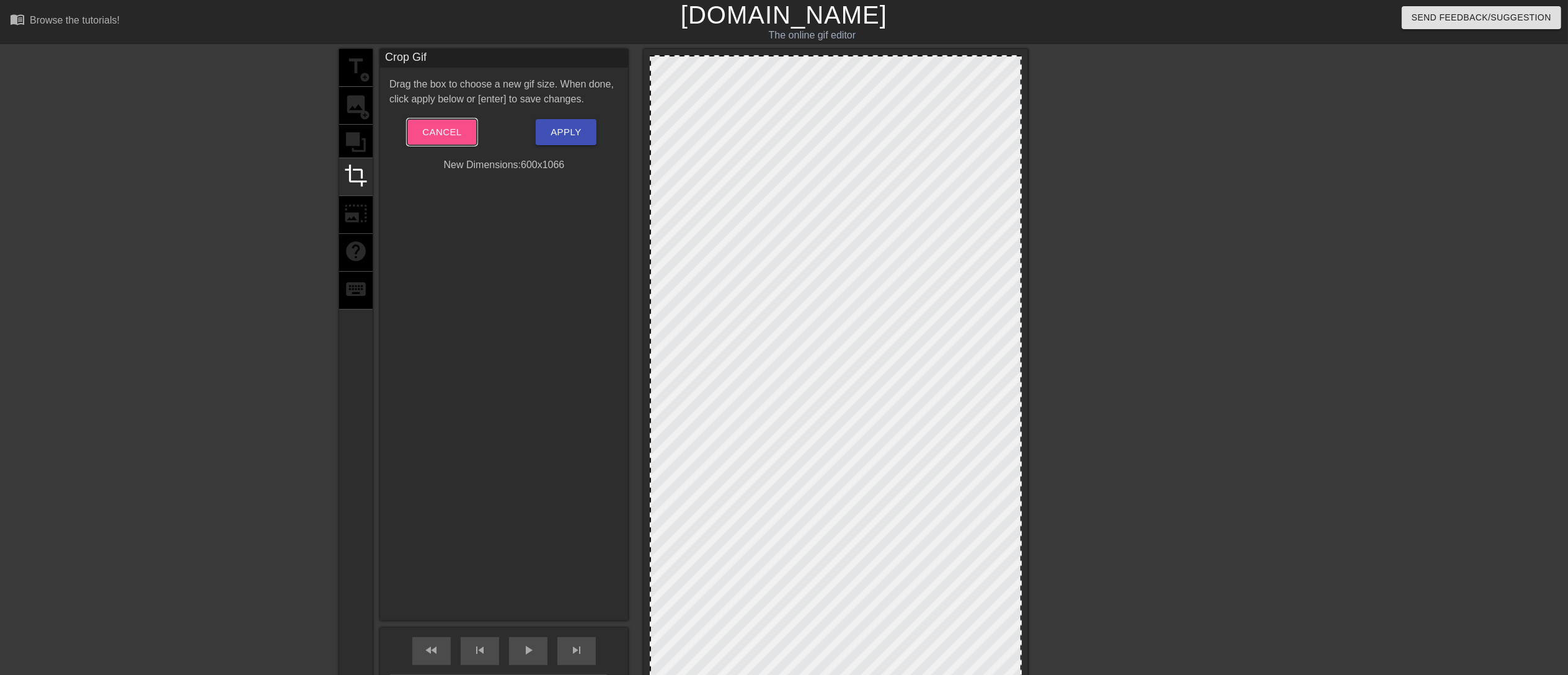 click on "Cancel" at bounding box center (441, 132) 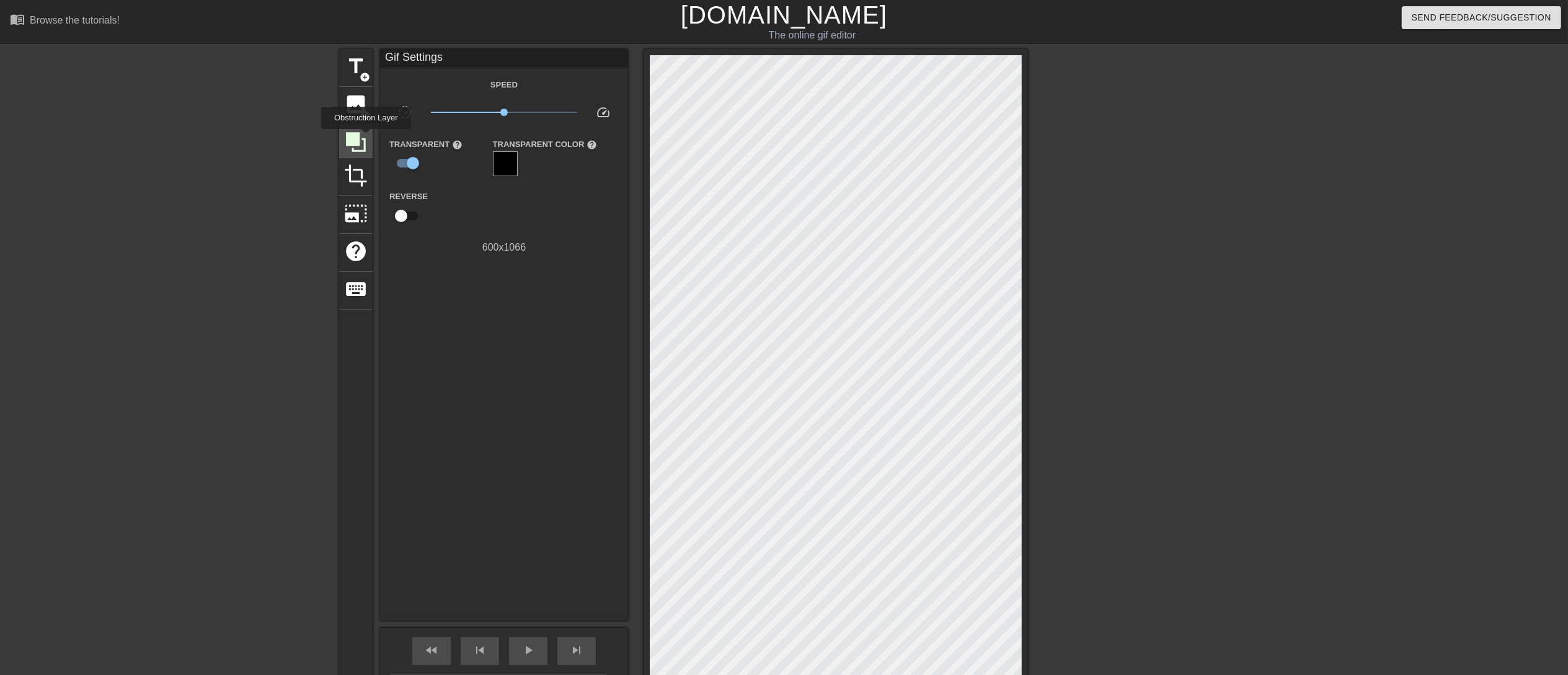 click 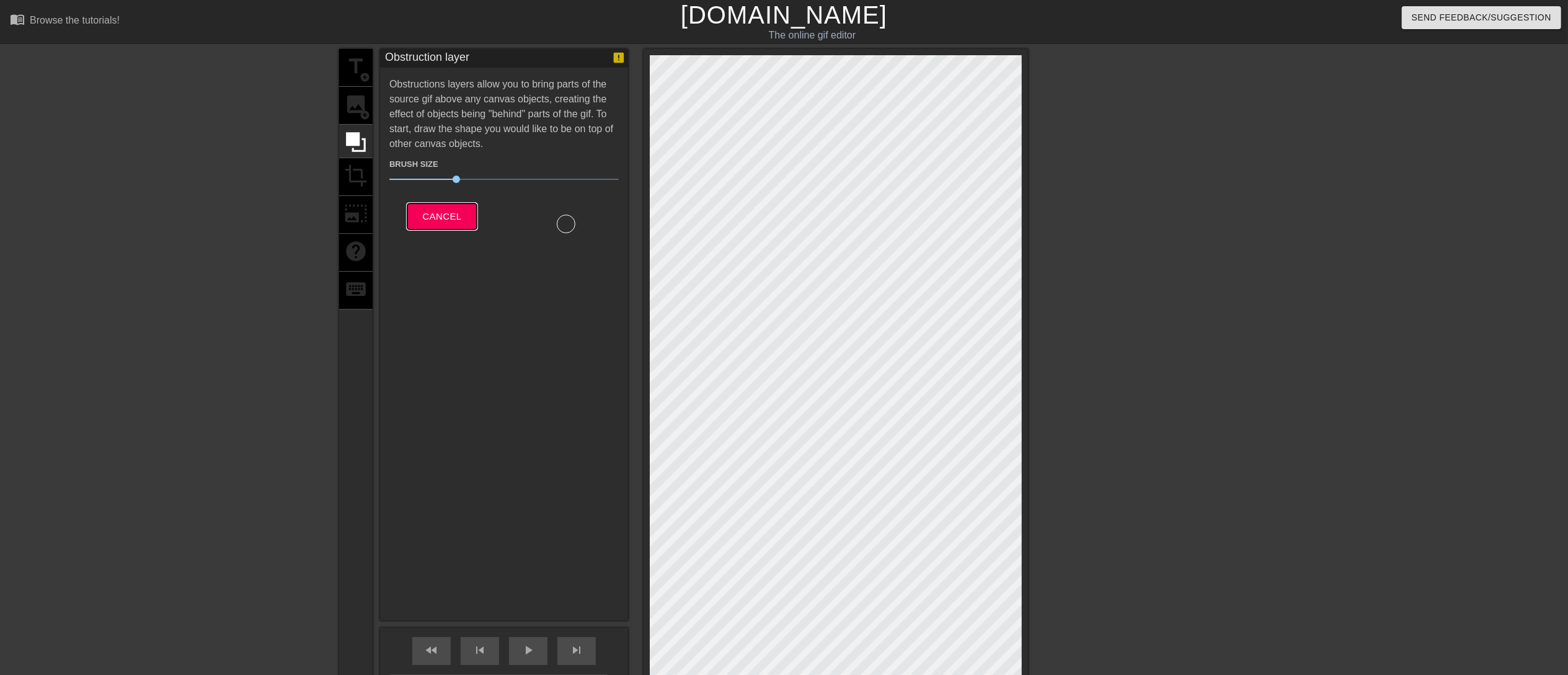 click on "Cancel" at bounding box center (441, 217) 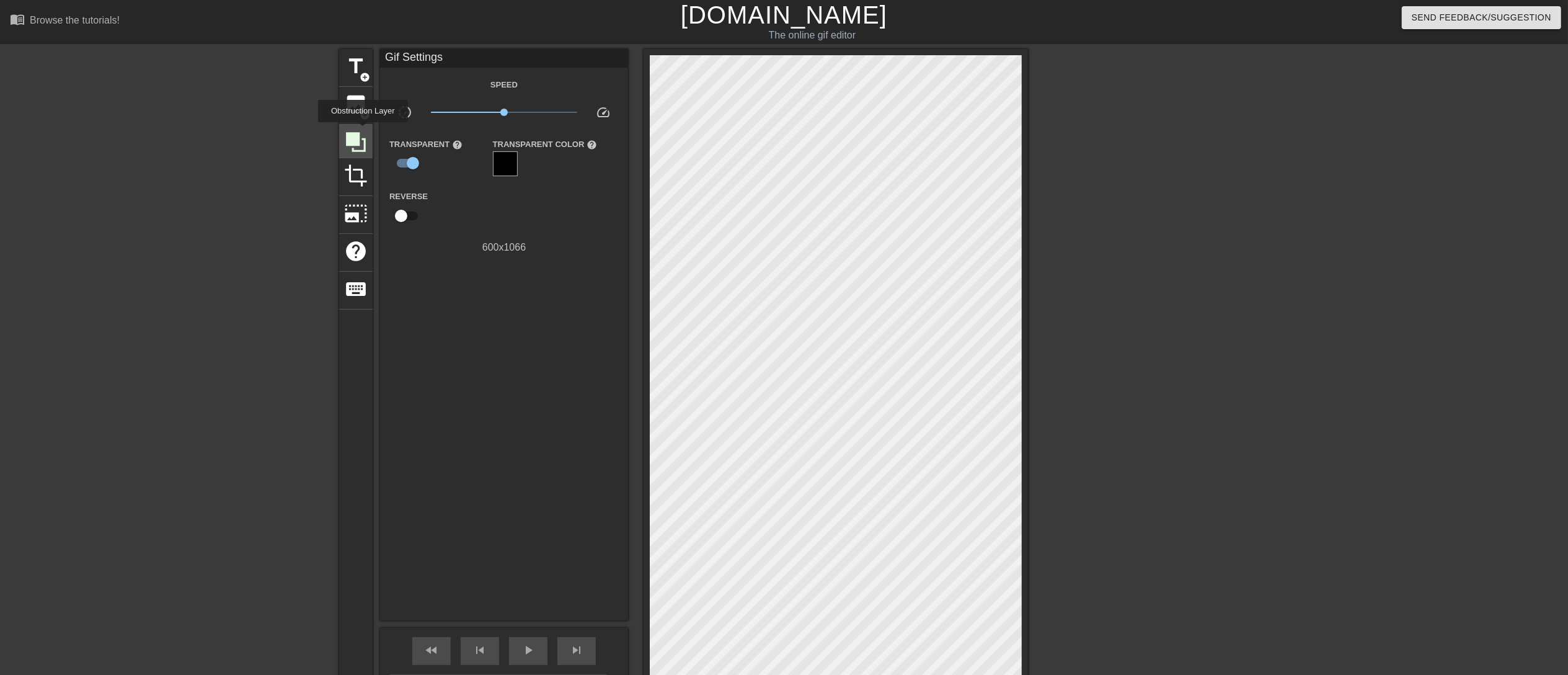 click 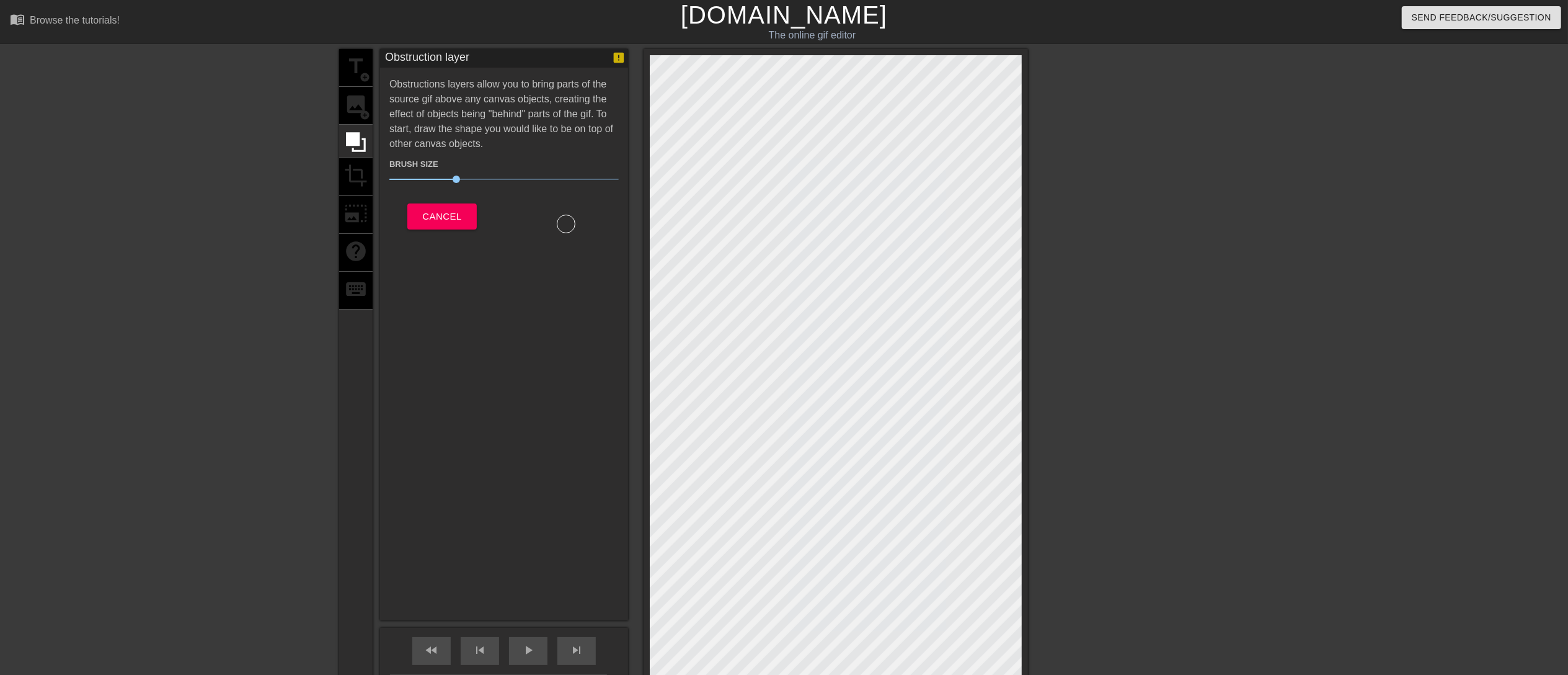click on "title add_circle image add_circle crop photo_size_select_large help keyboard" at bounding box center (356, 389) 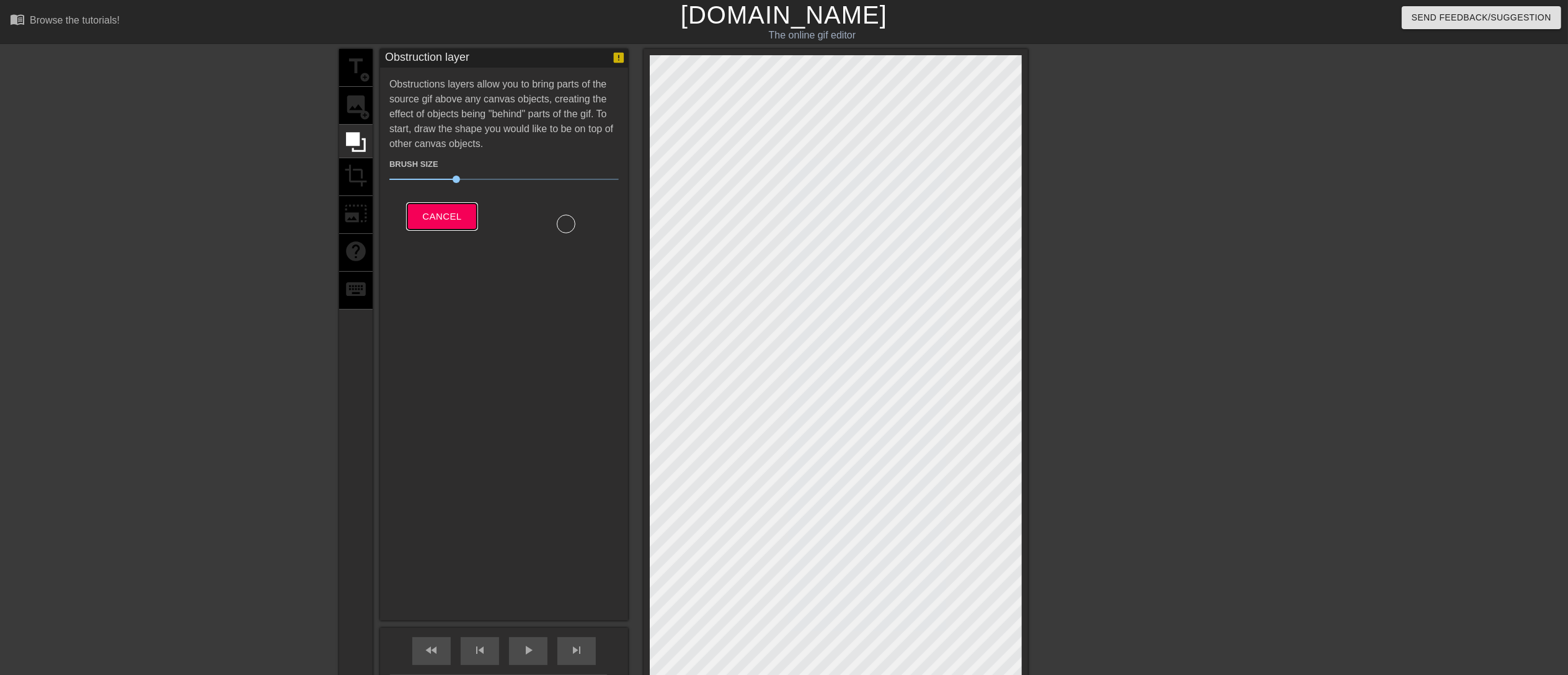 click on "Cancel" at bounding box center (441, 217) 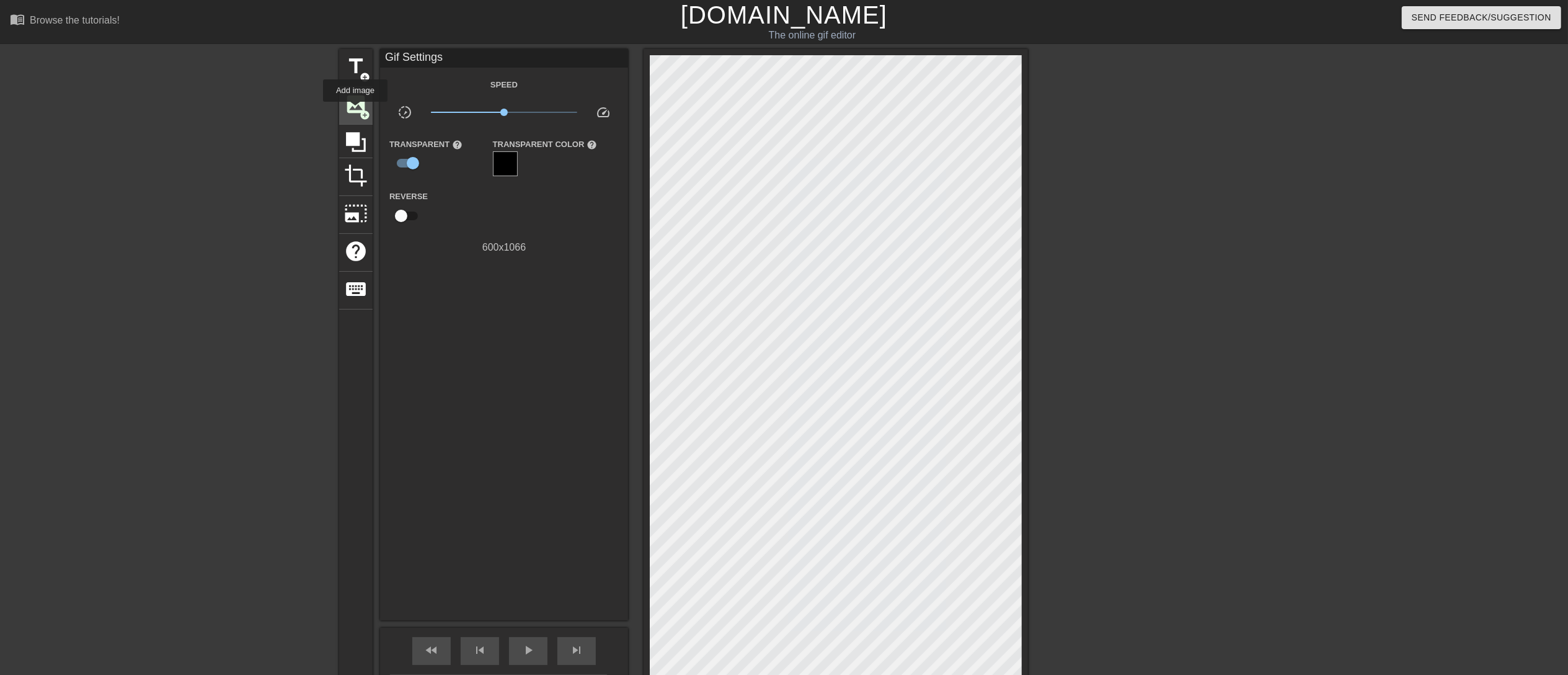 click on "image" at bounding box center (356, 104) 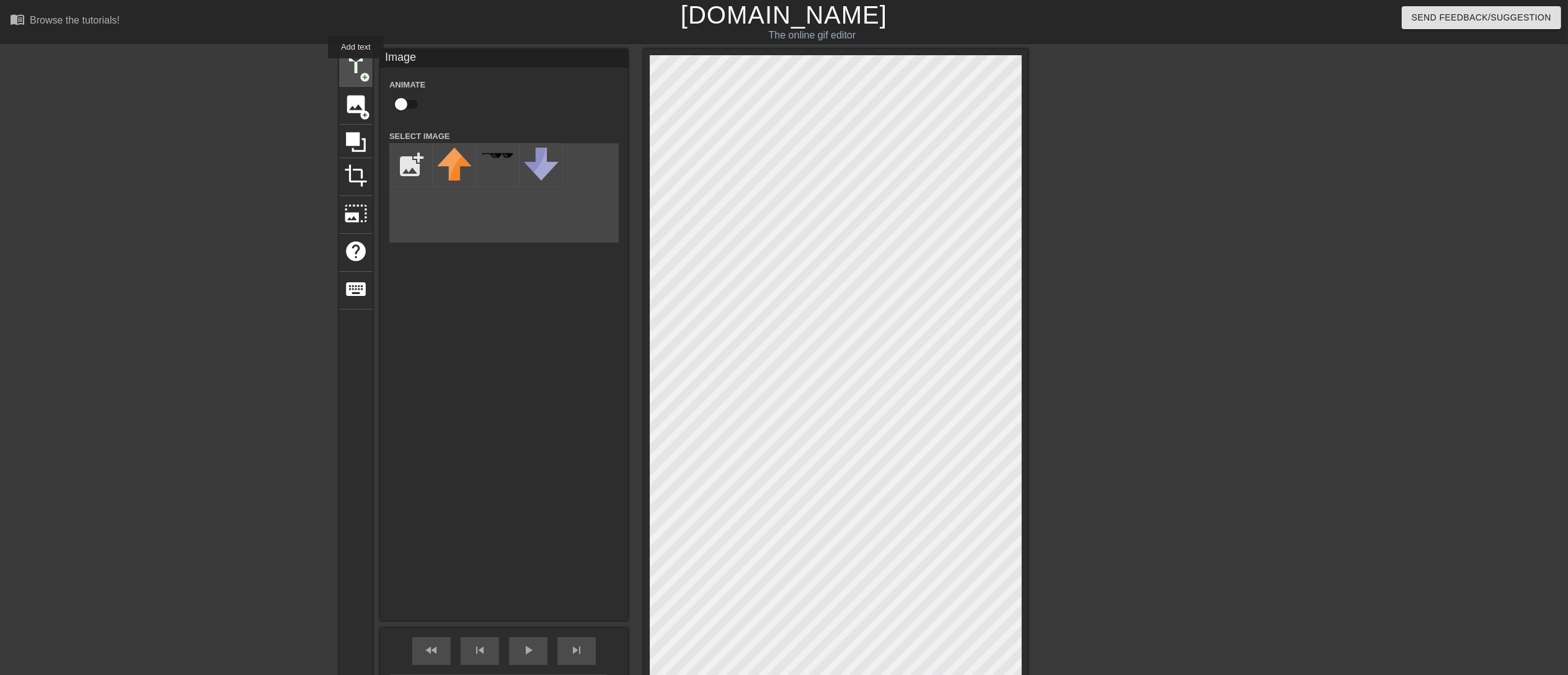 click on "title" at bounding box center (356, 66) 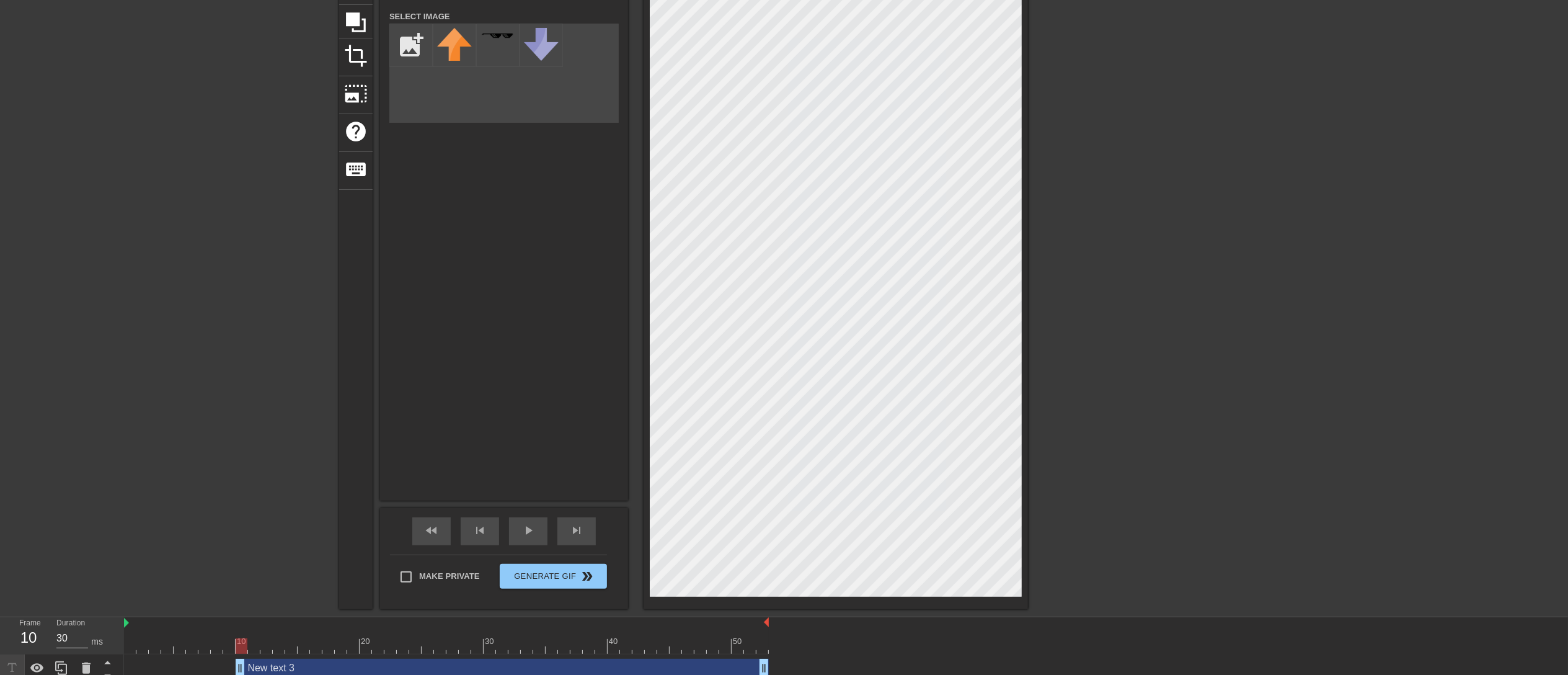 scroll, scrollTop: 158, scrollLeft: 0, axis: vertical 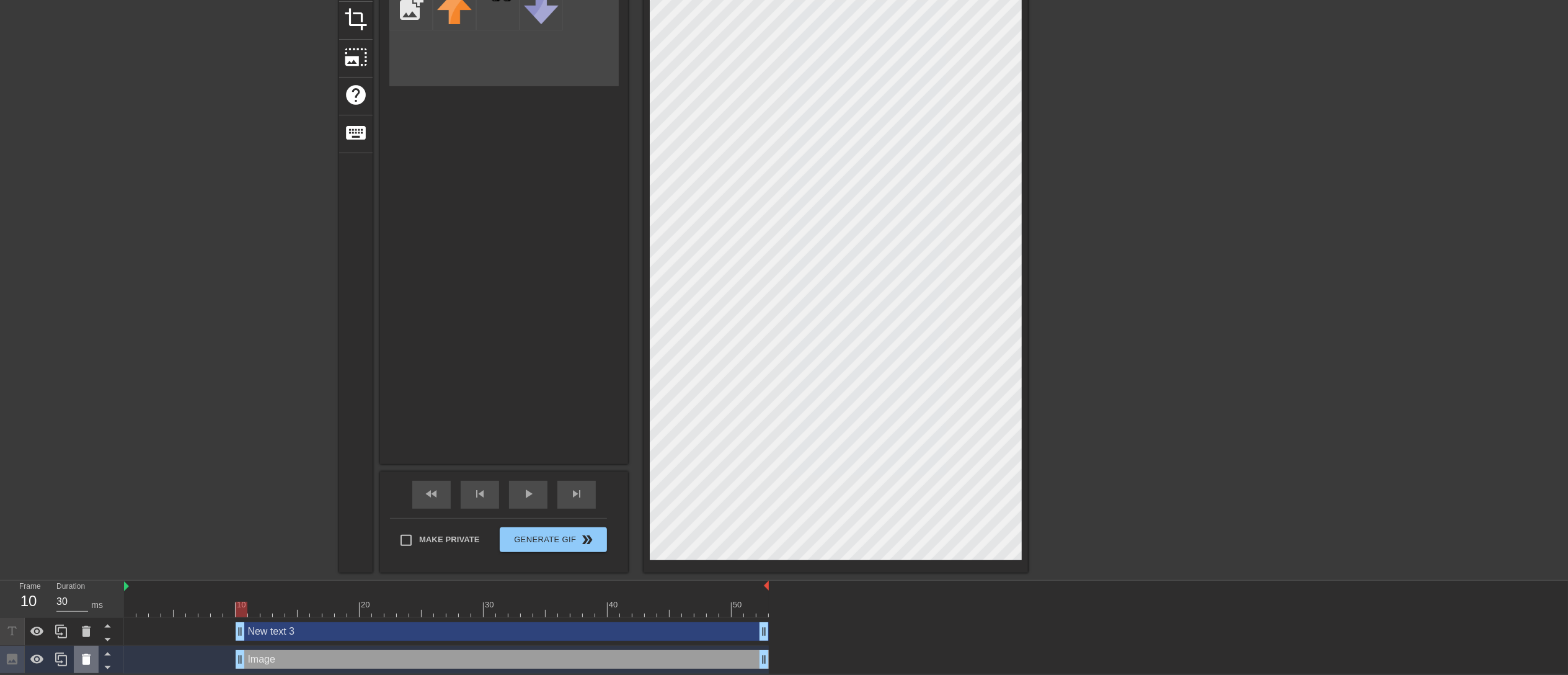 click 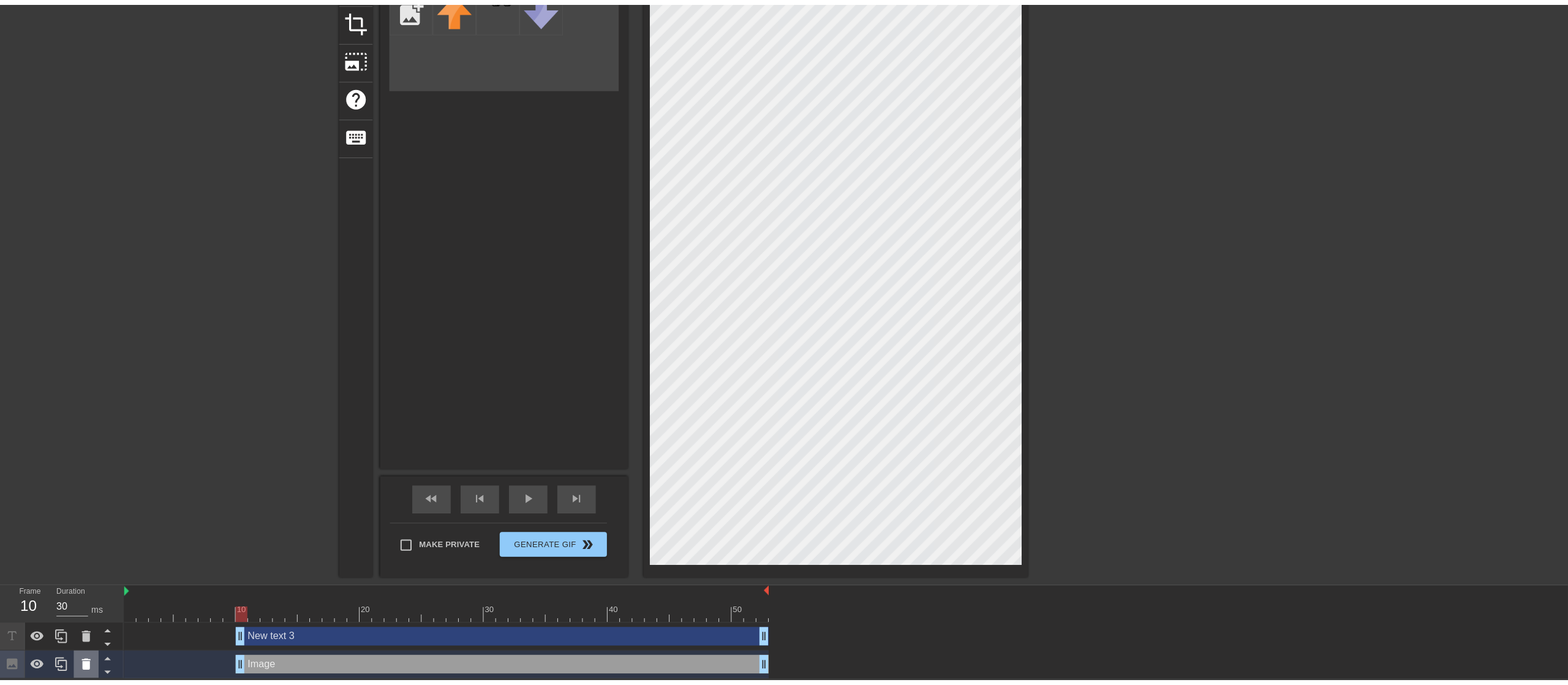 scroll, scrollTop: 137, scrollLeft: 0, axis: vertical 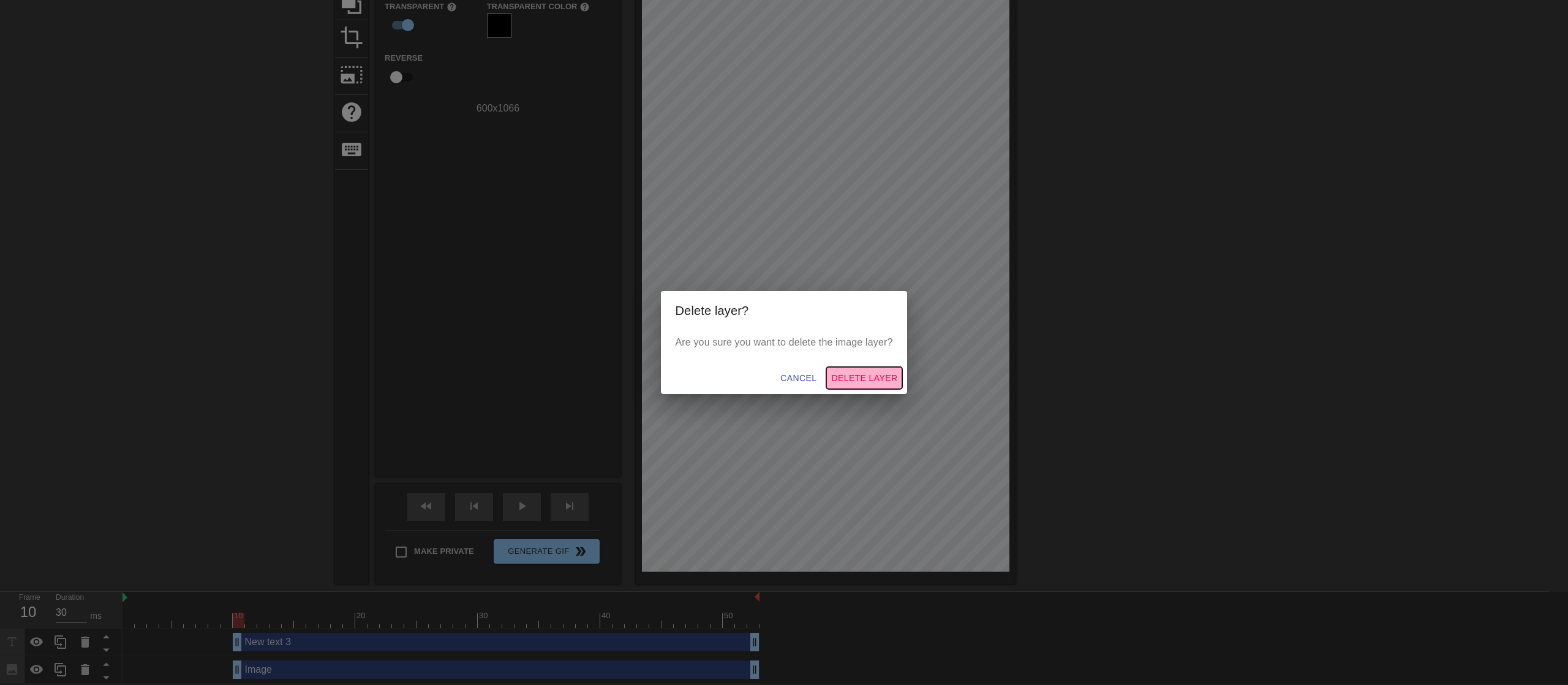 click on "Delete Layer" at bounding box center [864, 378] 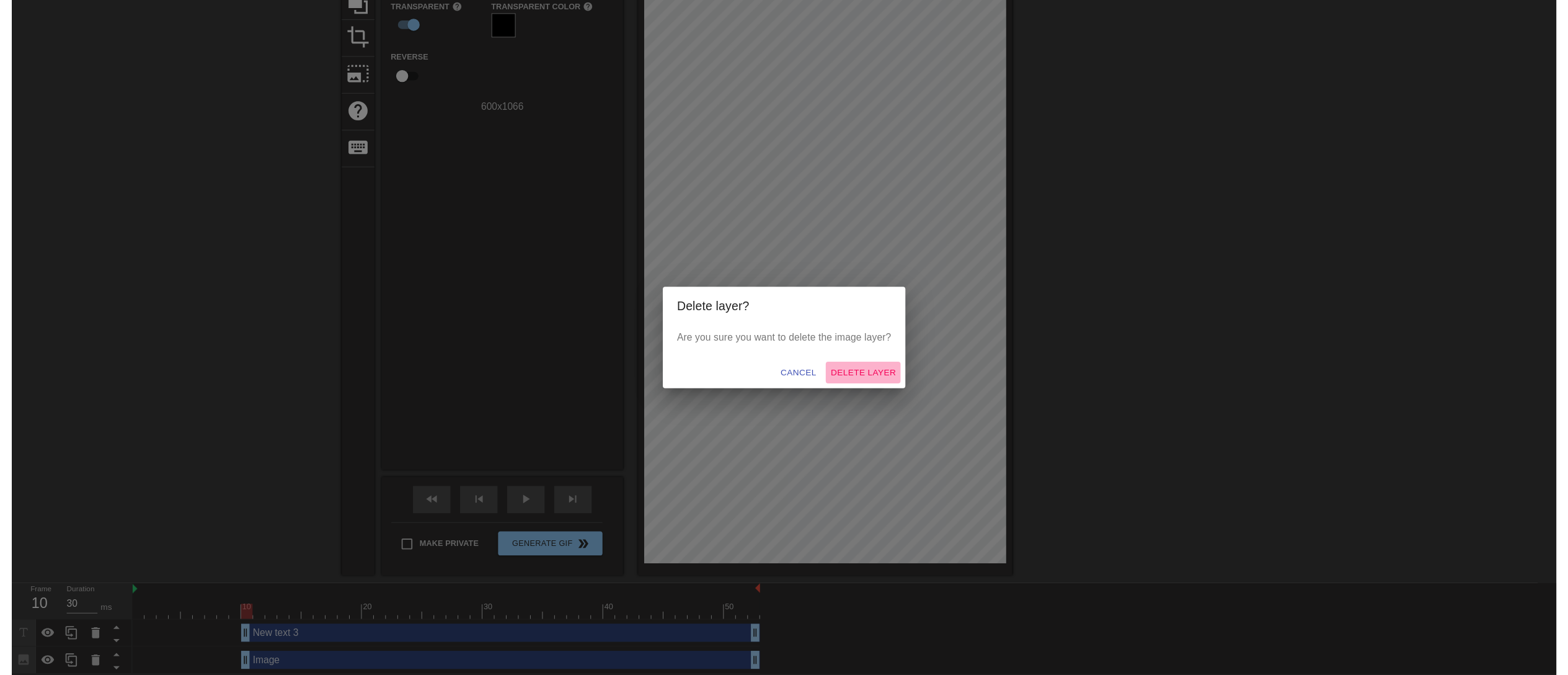 scroll, scrollTop: 130, scrollLeft: 0, axis: vertical 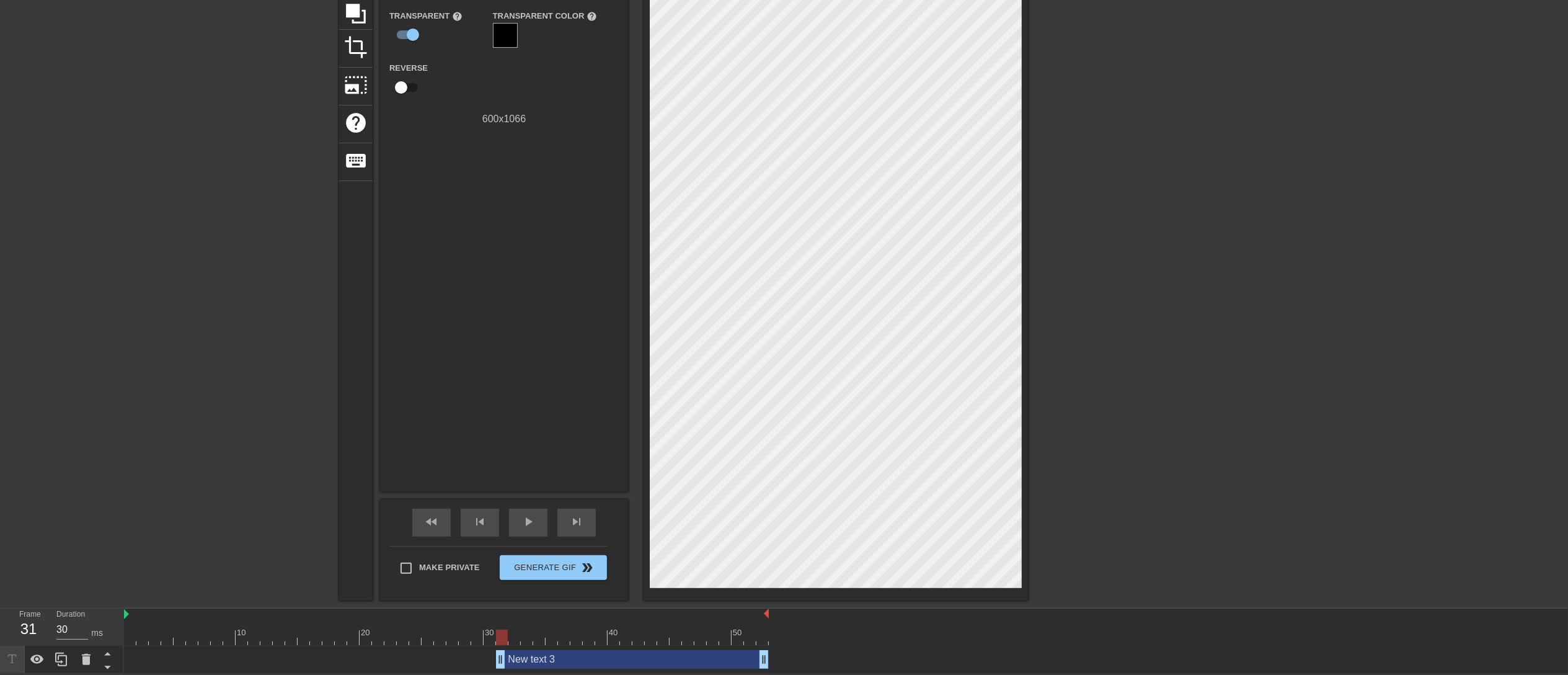 type on "40" 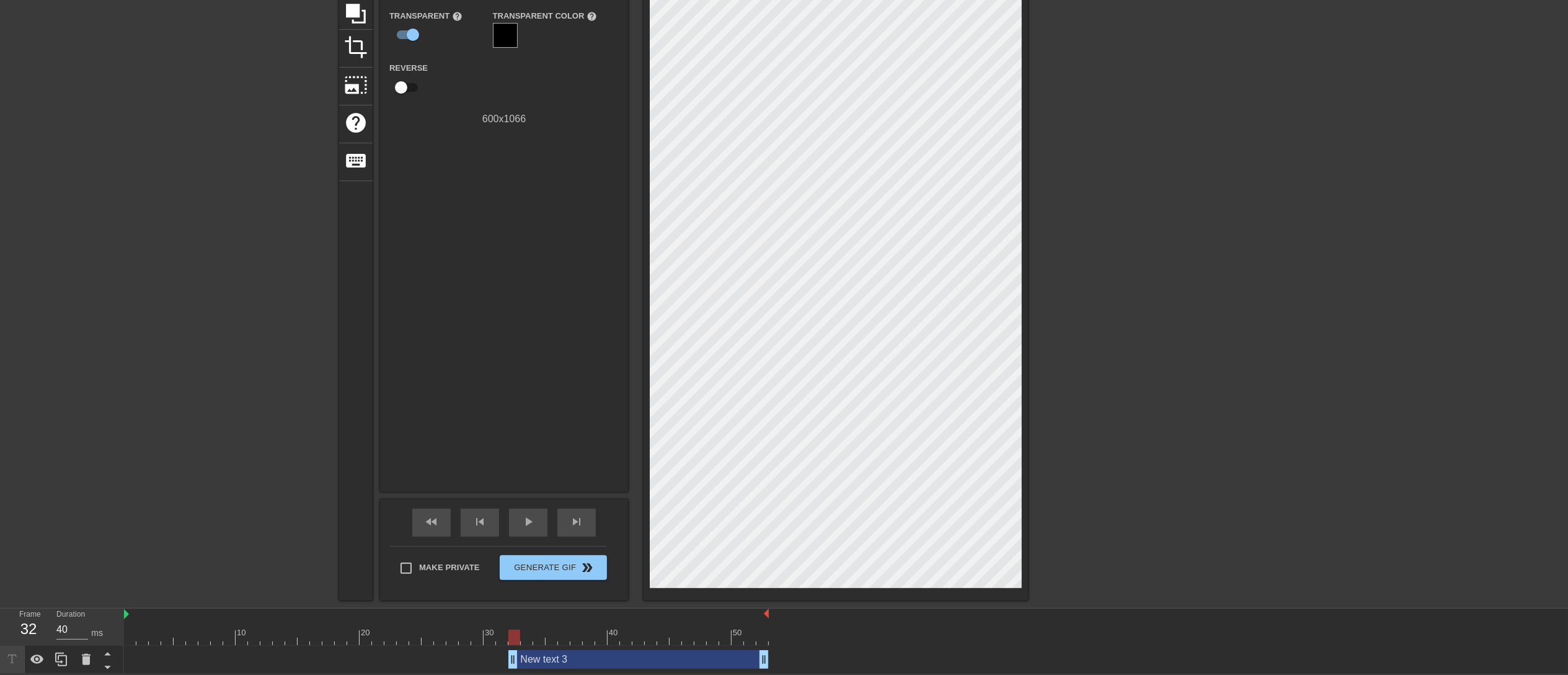 drag, startPoint x: 238, startPoint y: 662, endPoint x: 514, endPoint y: 660, distance: 276.0072 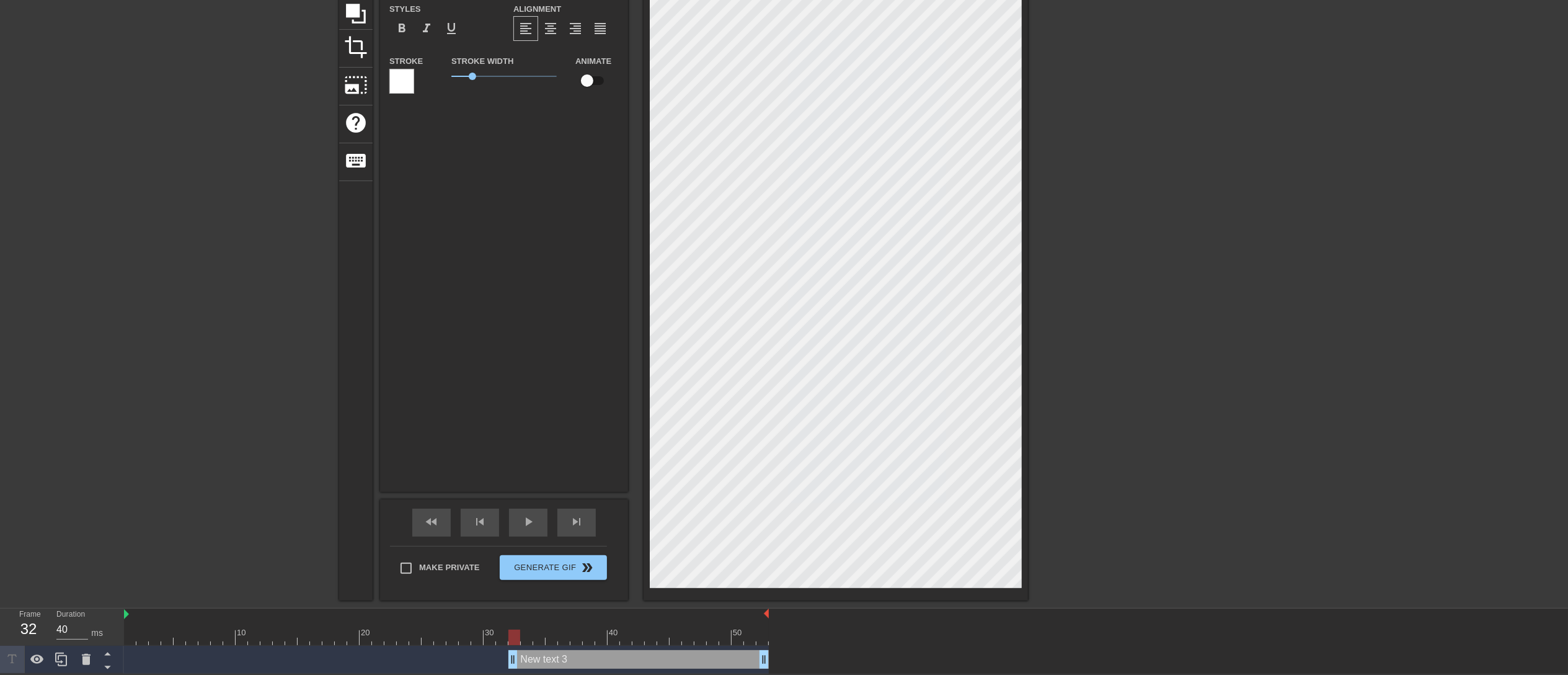 click on "title add_circle image add_circle crop photo_size_select_large help keyboard New text 3 Font Impact Font Size 40 Color Styles format_bold format_italic format_underline Alignment format_align_left format_align_center format_align_right format_align_justify Stroke Stroke Width 1 Animate fast_rewind skip_previous play_arrow skip_next Make Private Generate Gif double_arrow" at bounding box center (683, 261) 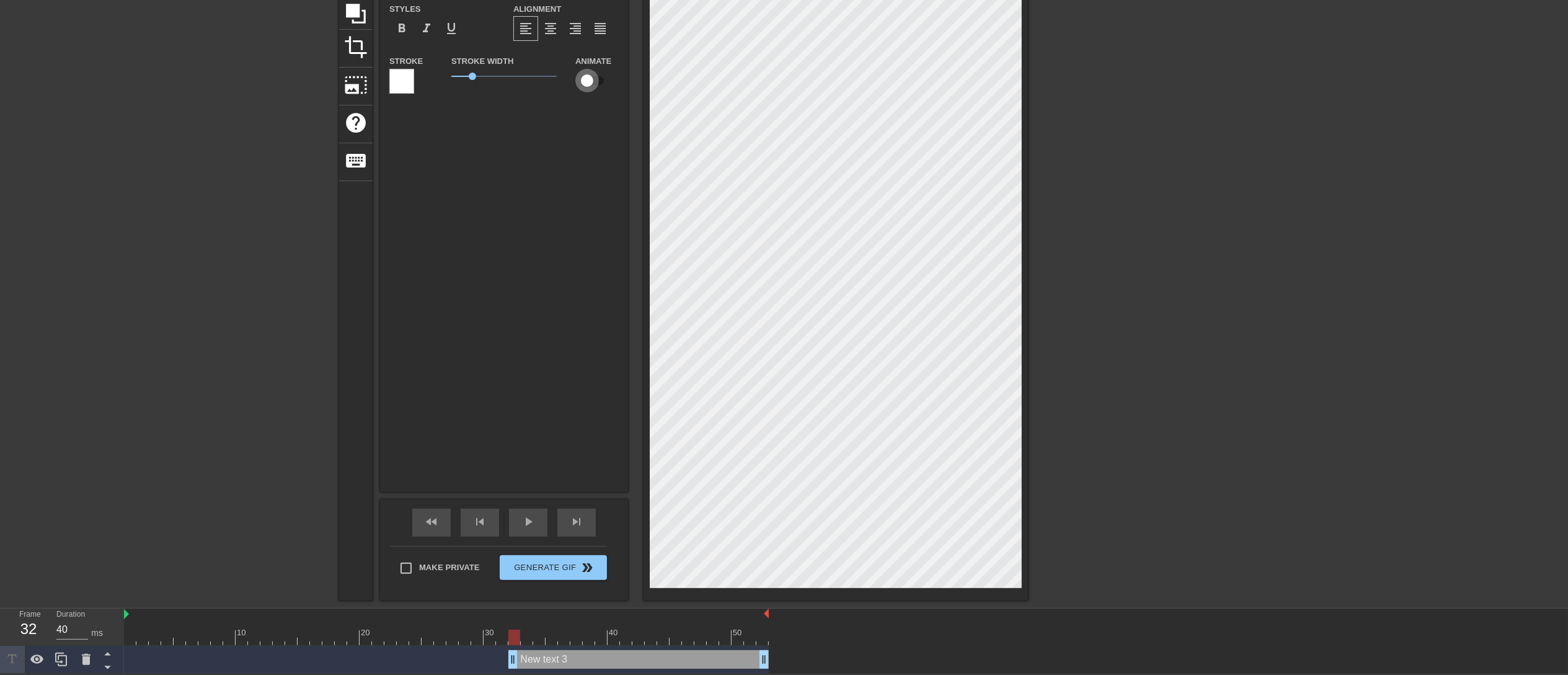 click at bounding box center (587, 81) 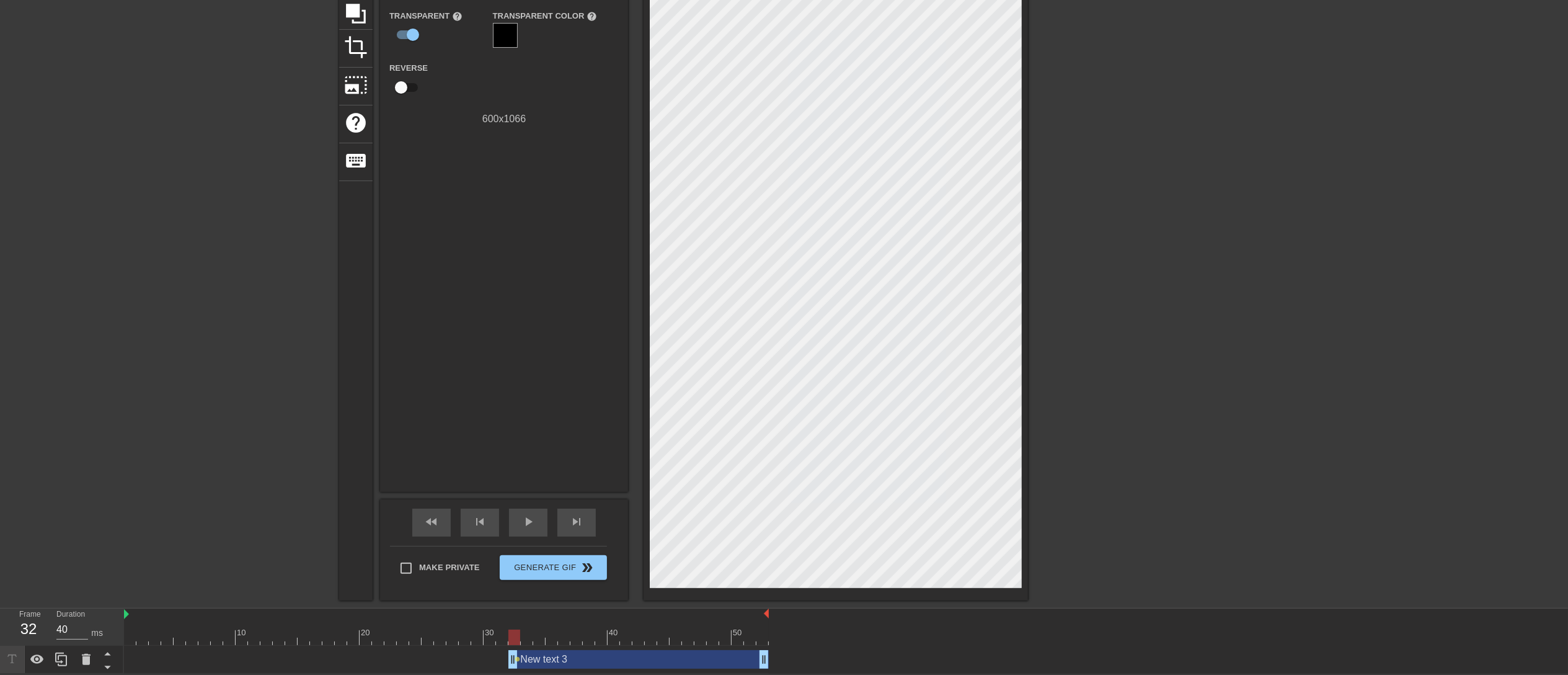 click on "New text 3 drag_handle drag_handle lens" at bounding box center (446, 659) 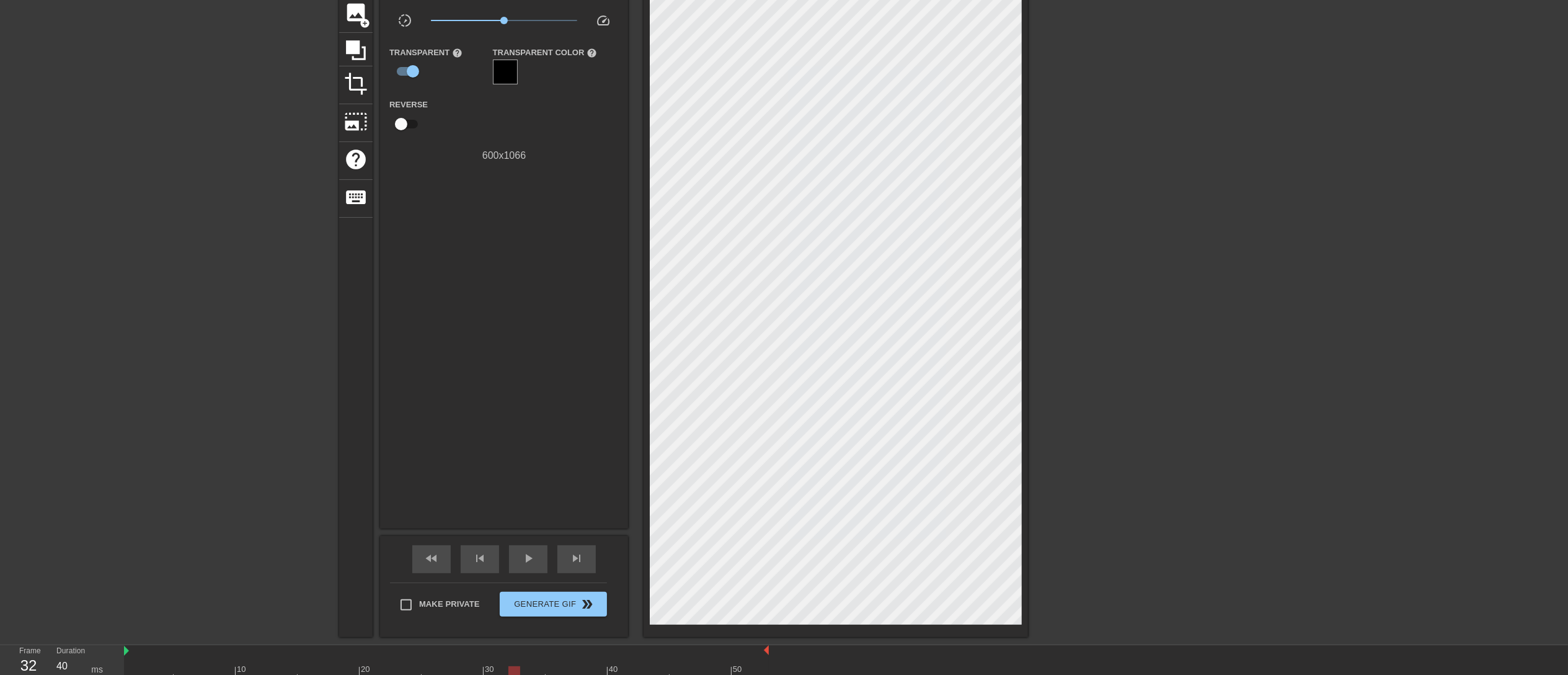 scroll, scrollTop: 130, scrollLeft: 0, axis: vertical 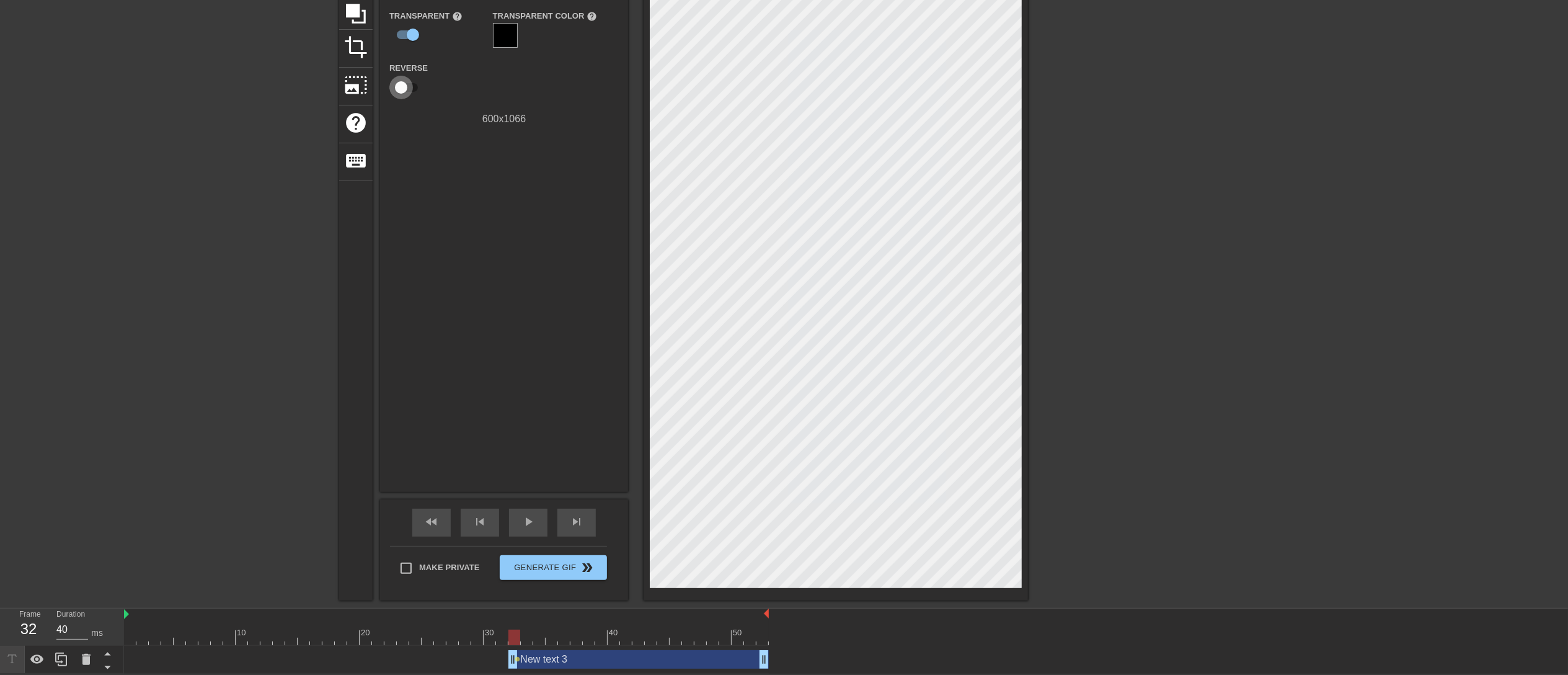 click at bounding box center [401, 87] 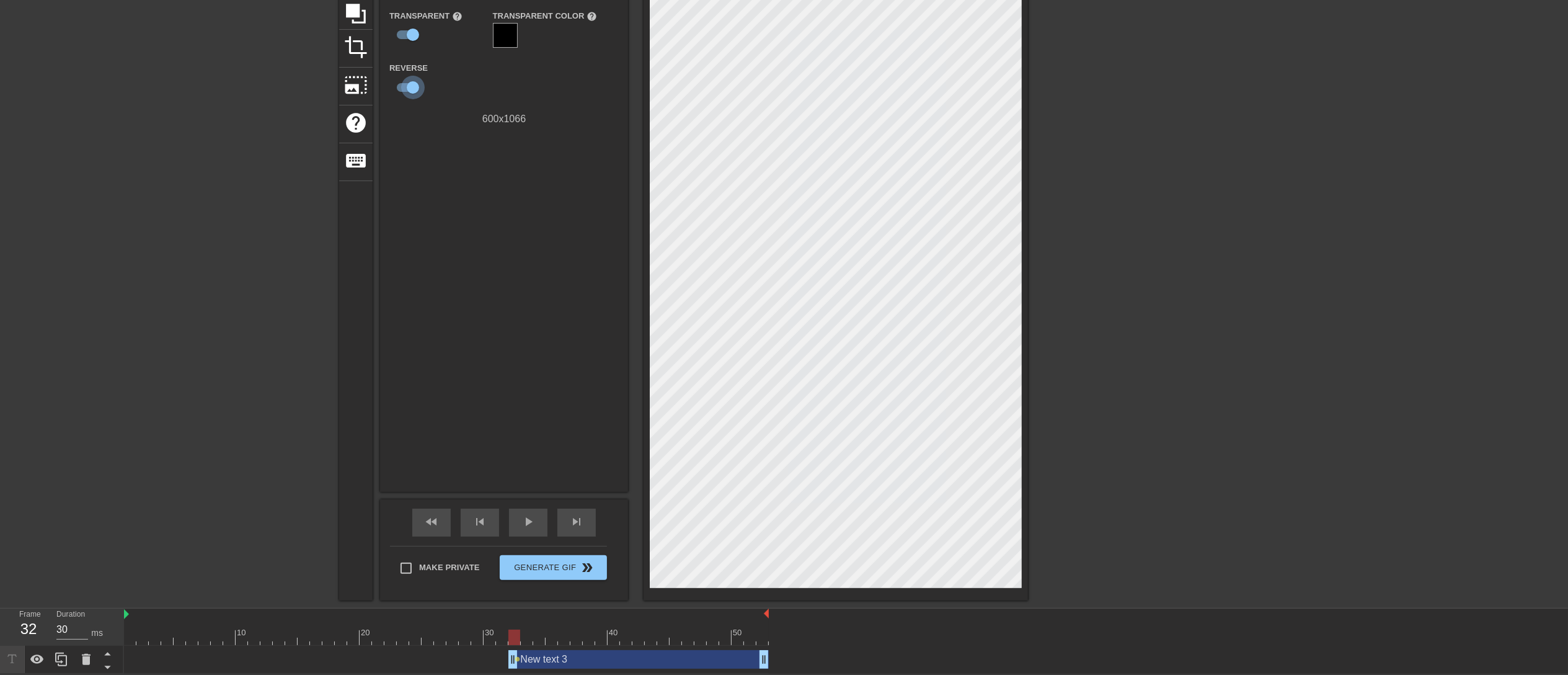 click at bounding box center (413, 87) 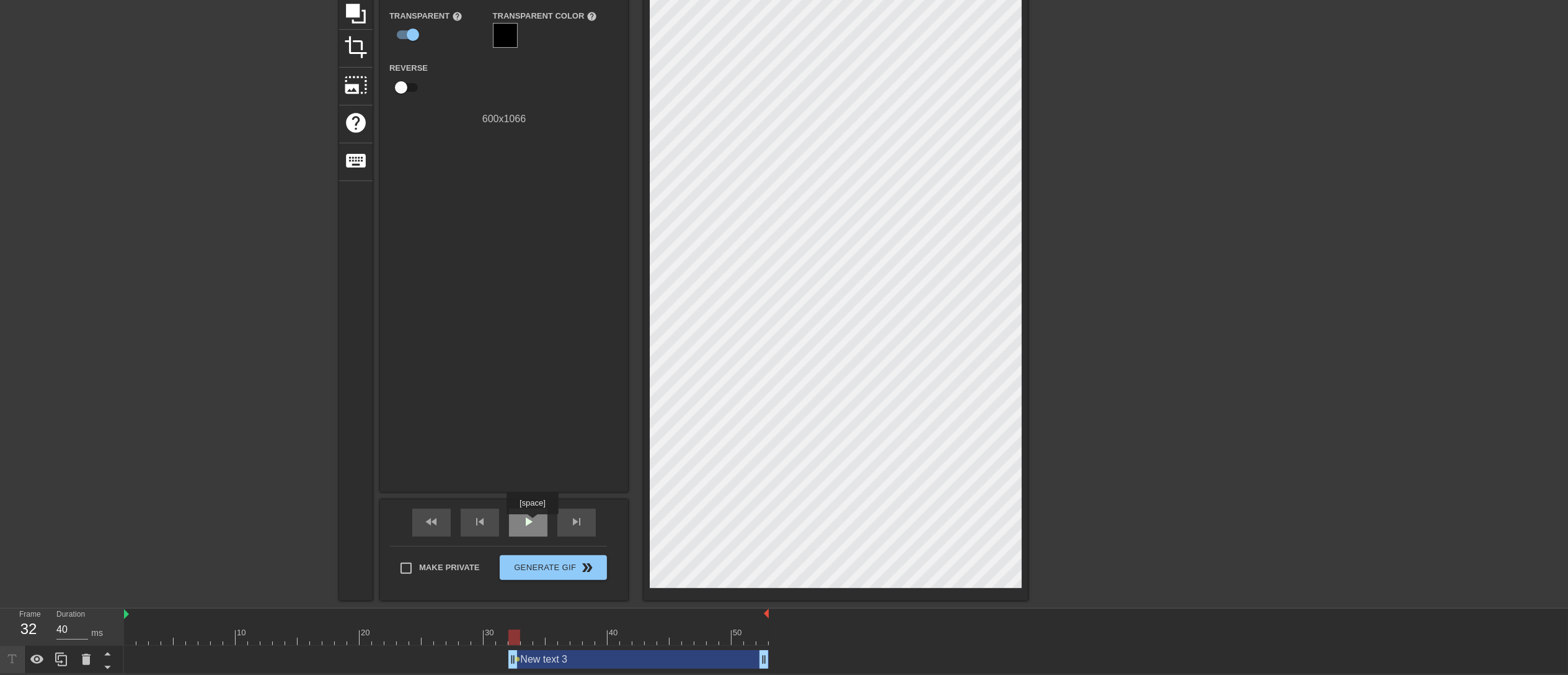 click on "play_arrow" at bounding box center [528, 522] 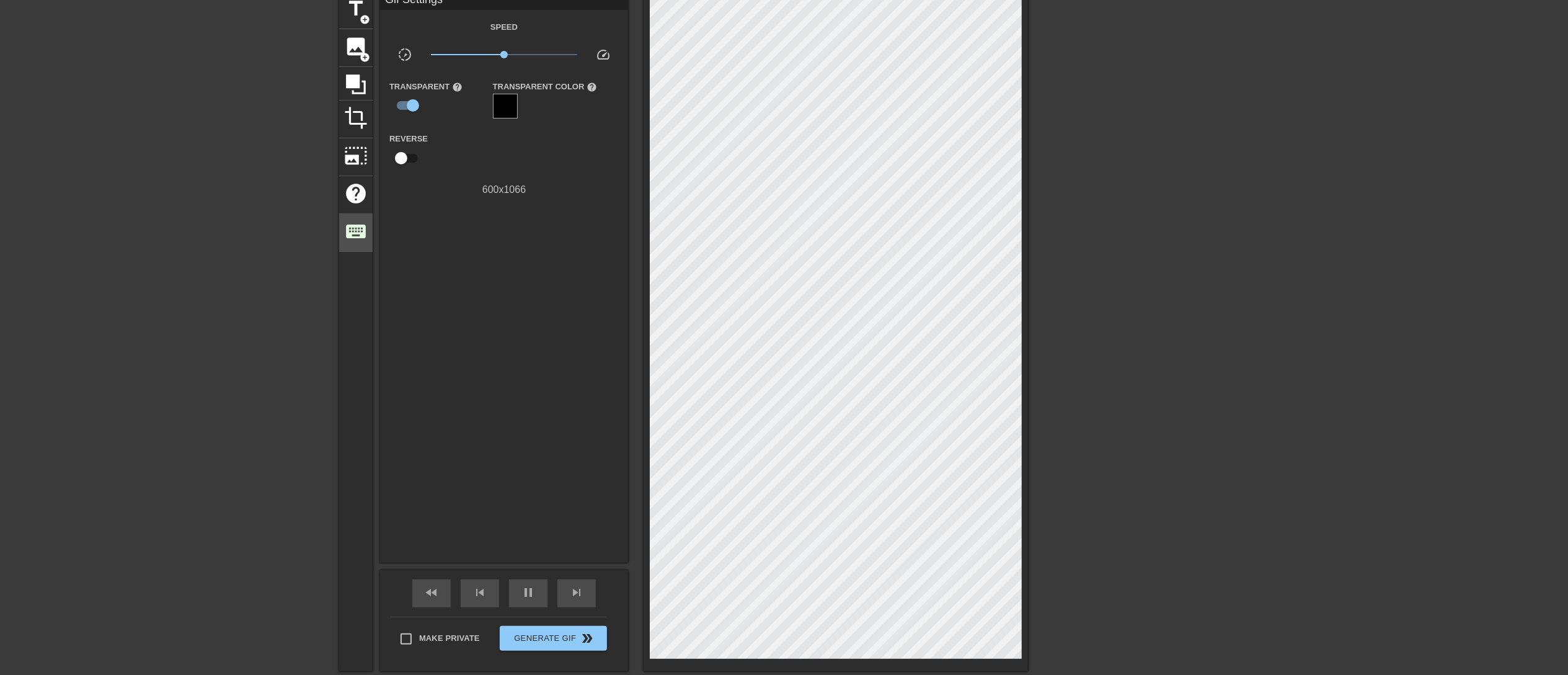 scroll, scrollTop: 0, scrollLeft: 0, axis: both 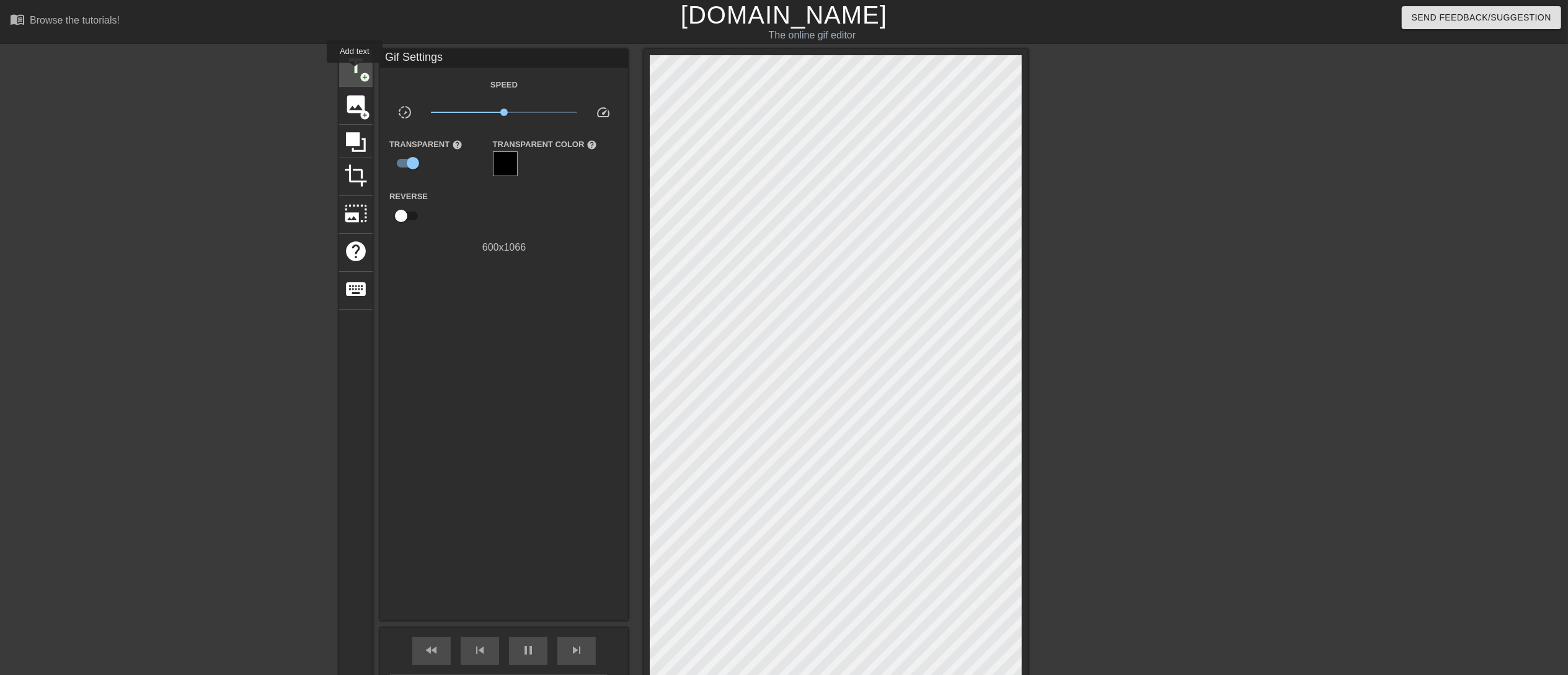 click on "title" at bounding box center (356, 66) 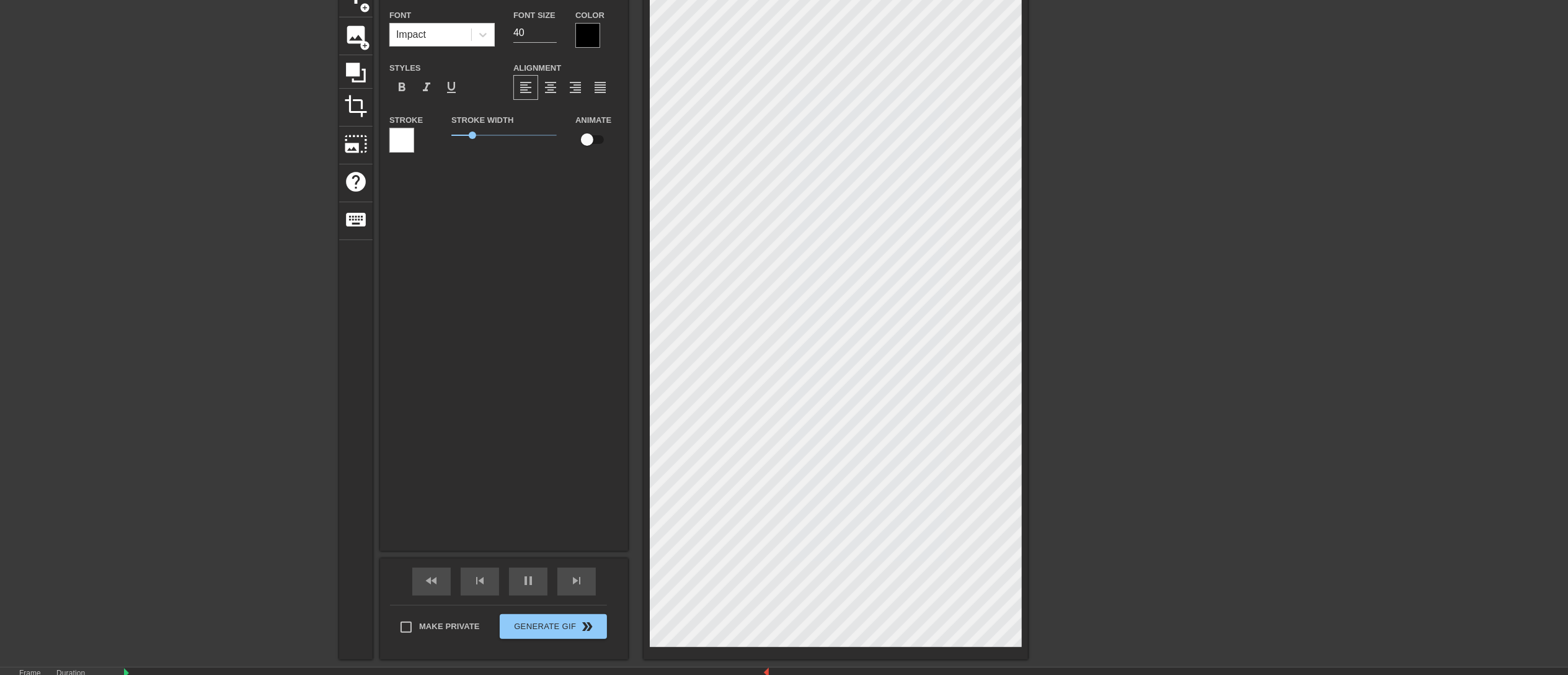 scroll, scrollTop: 158, scrollLeft: 0, axis: vertical 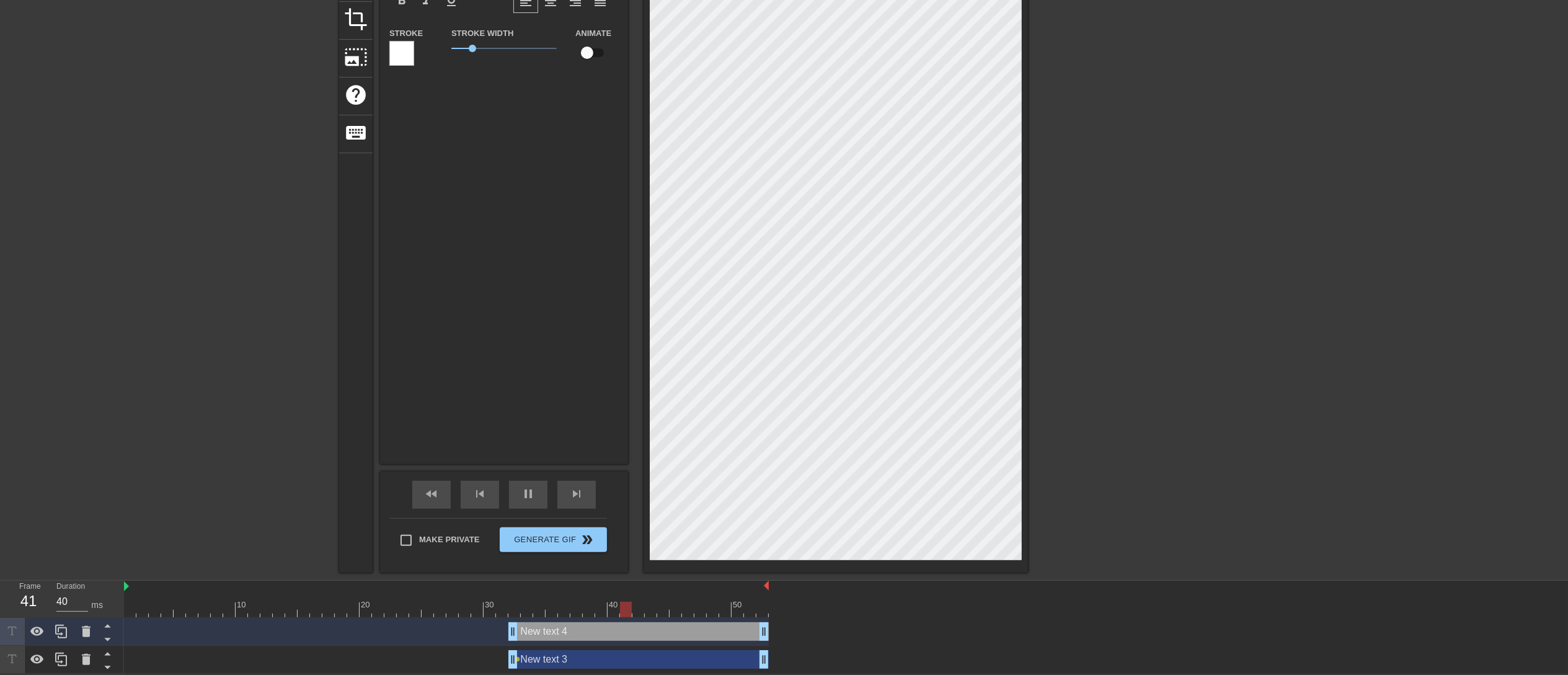 click on "title add_circle image add_circle crop photo_size_select_large help keyboard New text 4 Font Impact Font Size 40 Color Styles format_bold format_italic format_underline Alignment format_align_left format_align_center format_align_right format_align_justify Stroke Stroke Width 1 Animate fast_rewind skip_previous pause skip_next Make Private Generate Gif double_arrow" at bounding box center (683, 233) 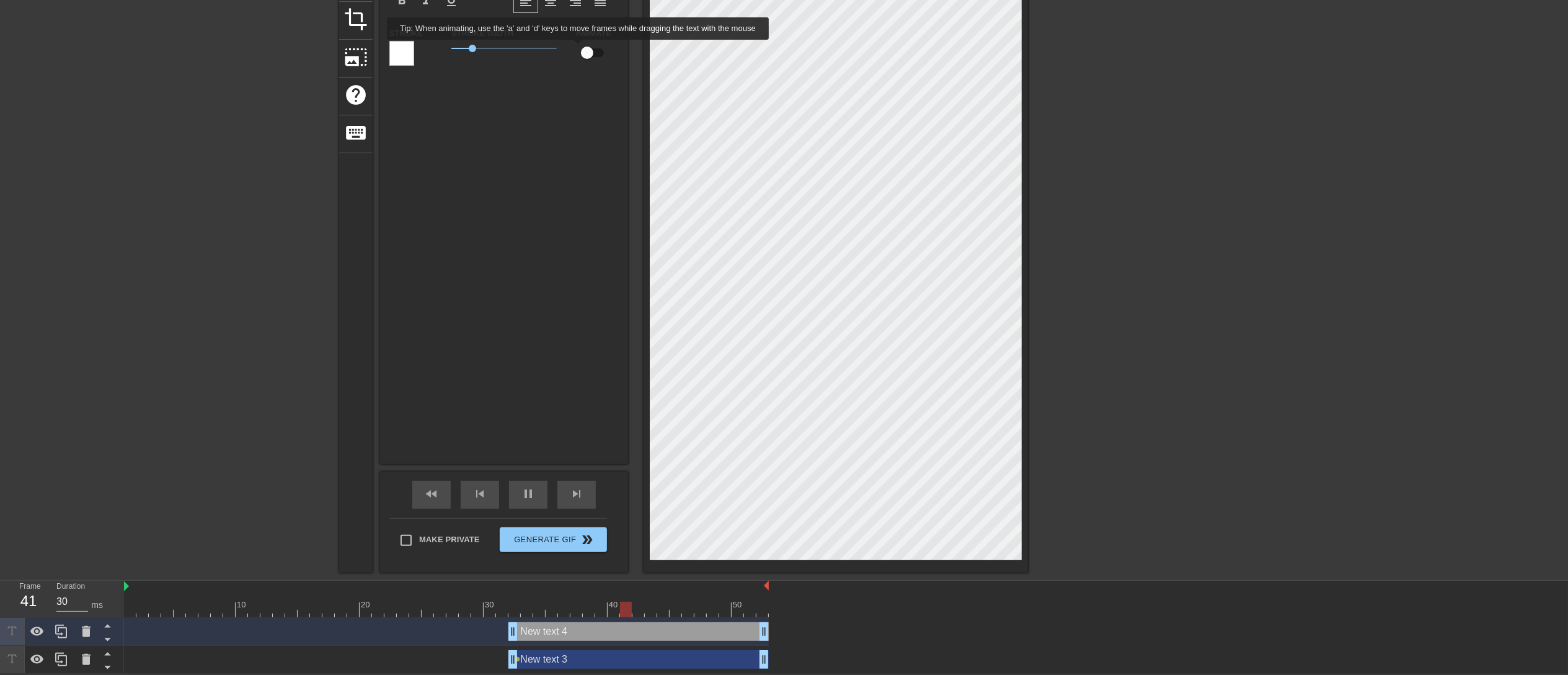 type on "40" 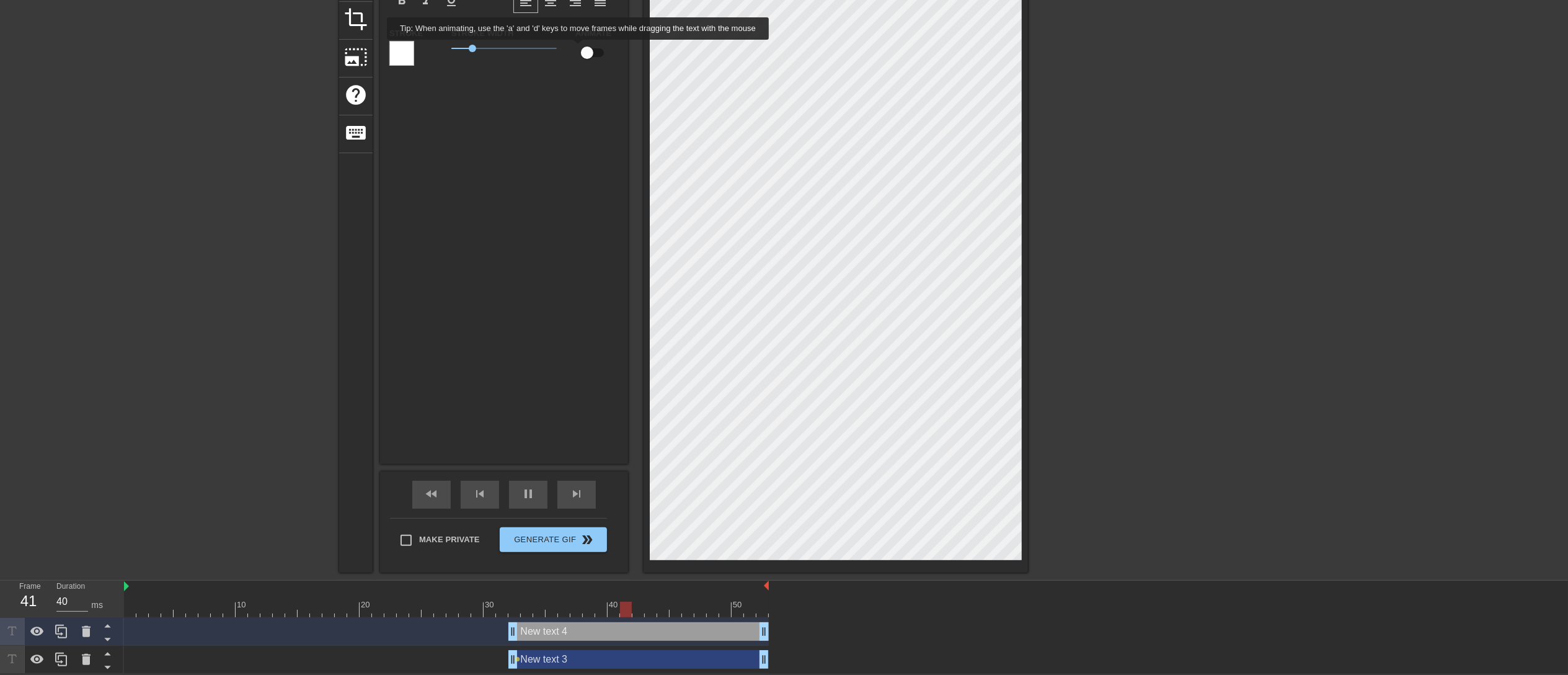 click at bounding box center (587, 53) 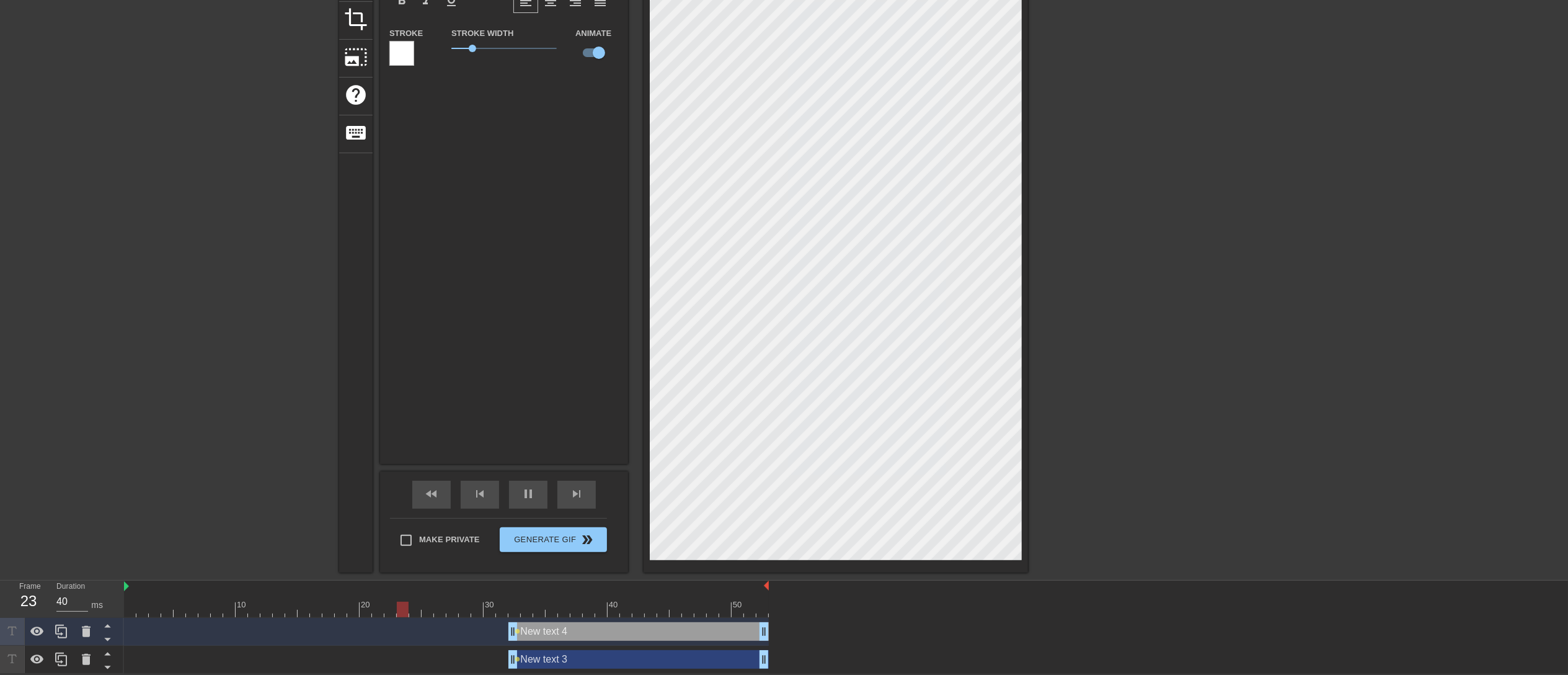 scroll, scrollTop: 0, scrollLeft: 0, axis: both 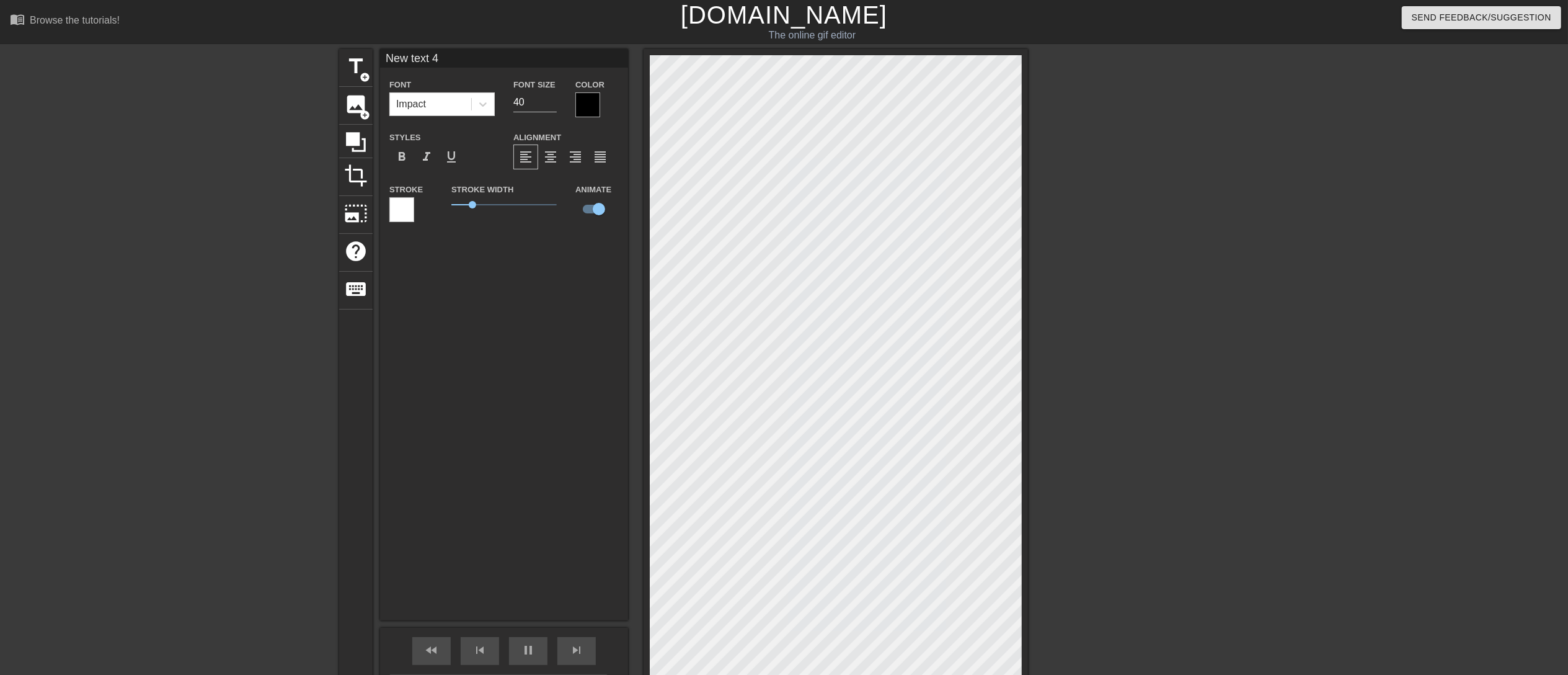 click on "title add_circle image add_circle crop photo_size_select_large help keyboard New text 4 Font Impact Font Size 40 Color Styles format_bold format_italic format_underline Alignment format_align_left format_align_center format_align_right format_align_justify Stroke Stroke Width 1 Animate fast_rewind skip_previous pause skip_next Make Private Generate Gif double_arrow" at bounding box center (683, 389) 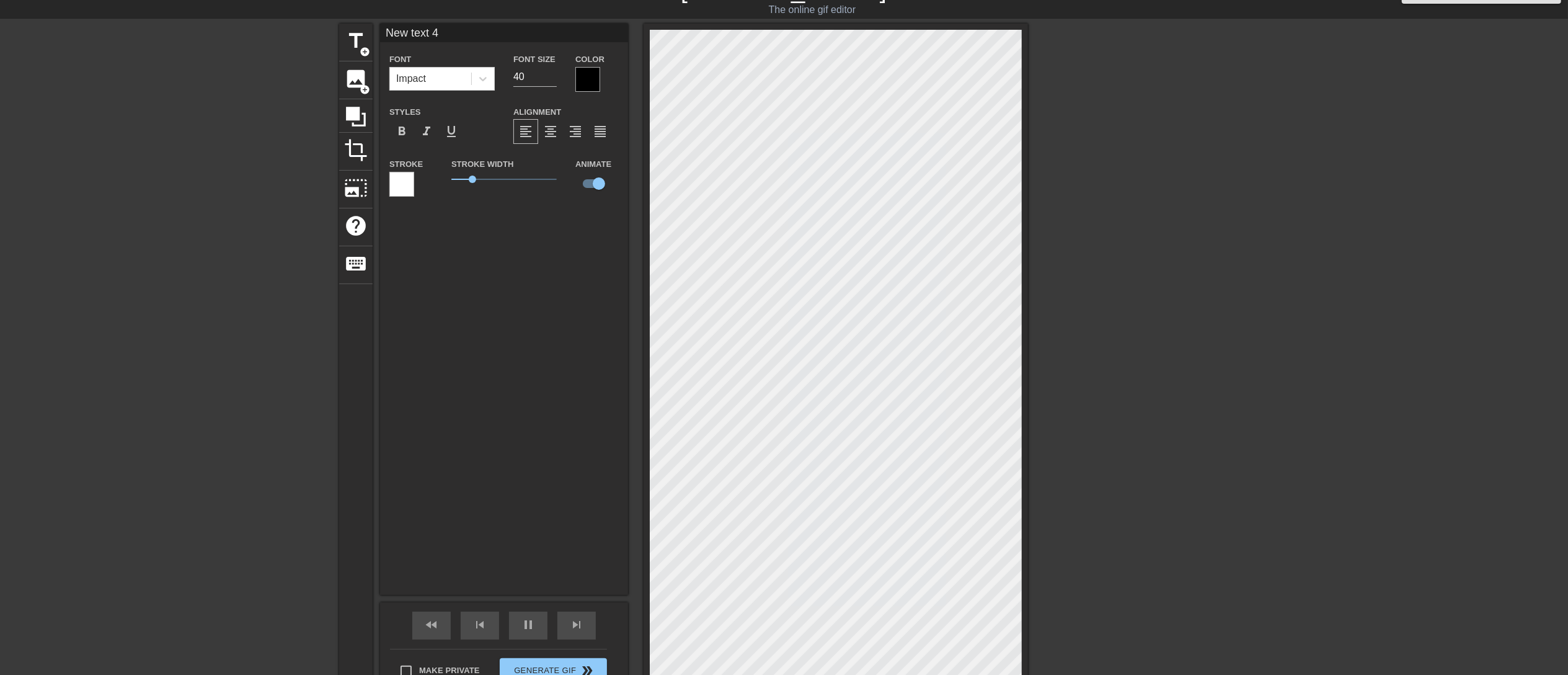 scroll, scrollTop: 158, scrollLeft: 0, axis: vertical 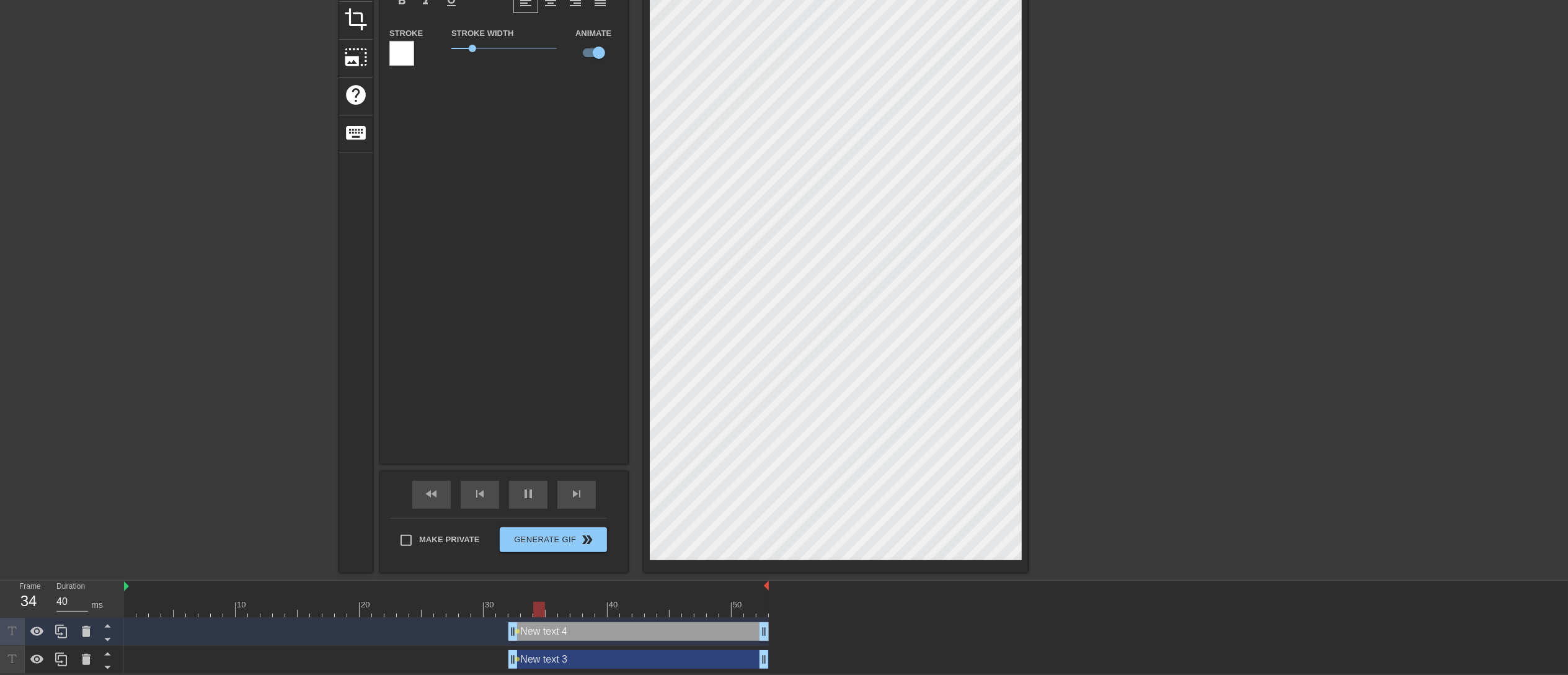 type on "30" 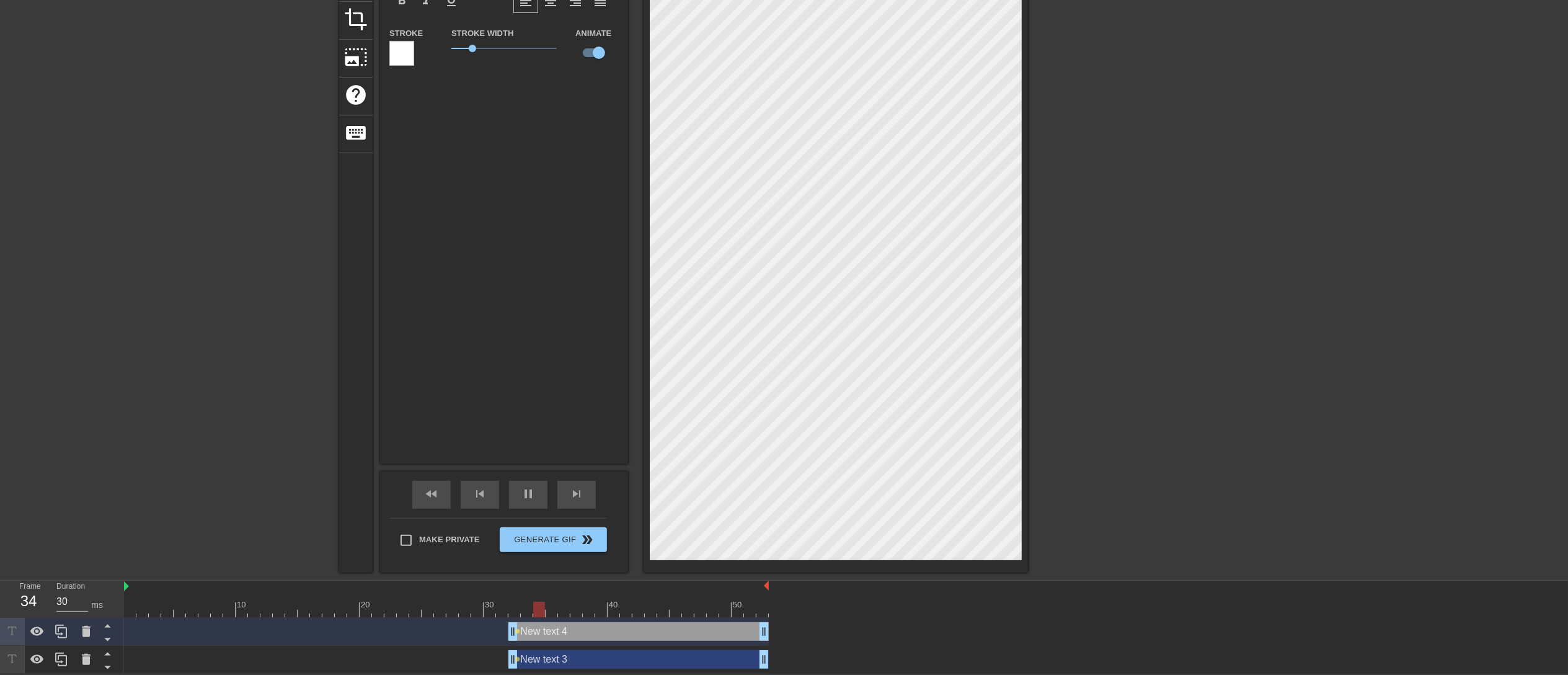 click on "New text 3 drag_handle drag_handle" at bounding box center (639, 659) 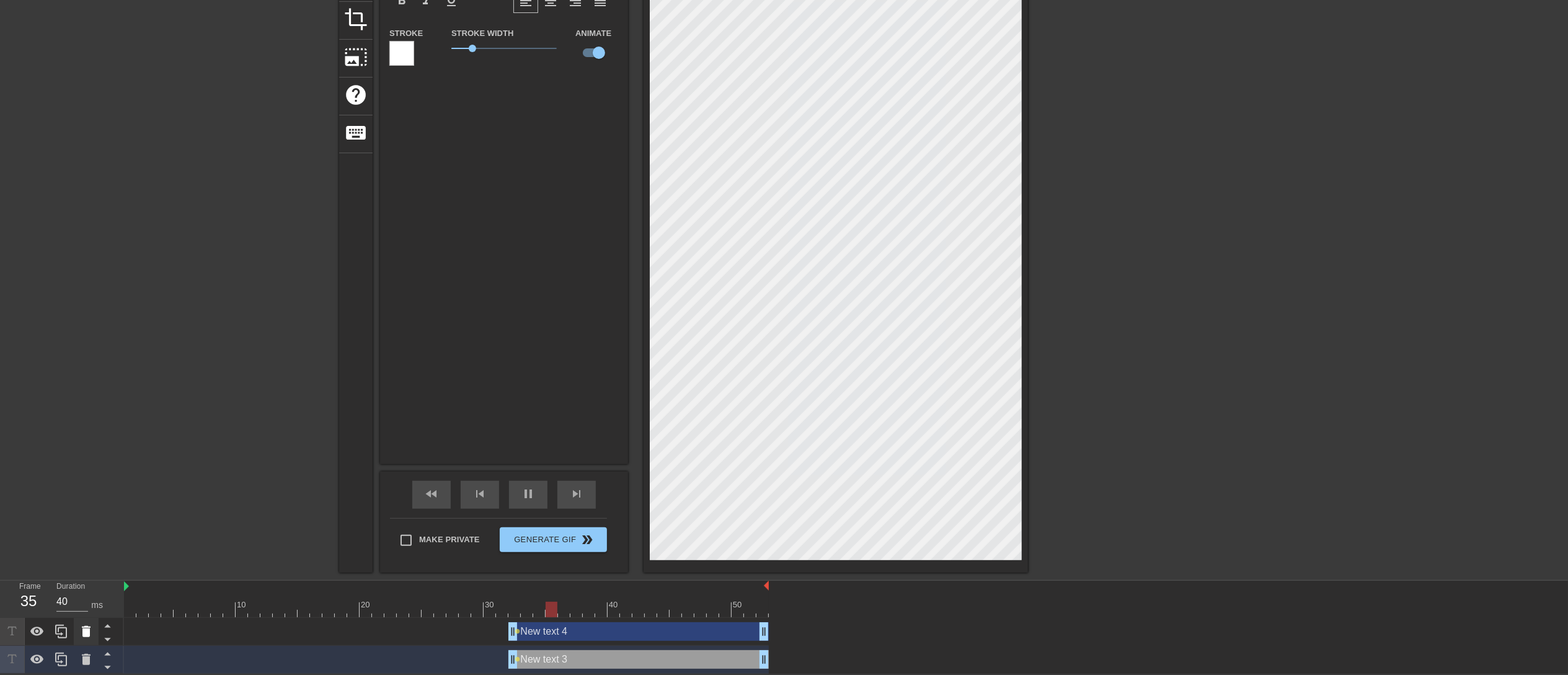 click 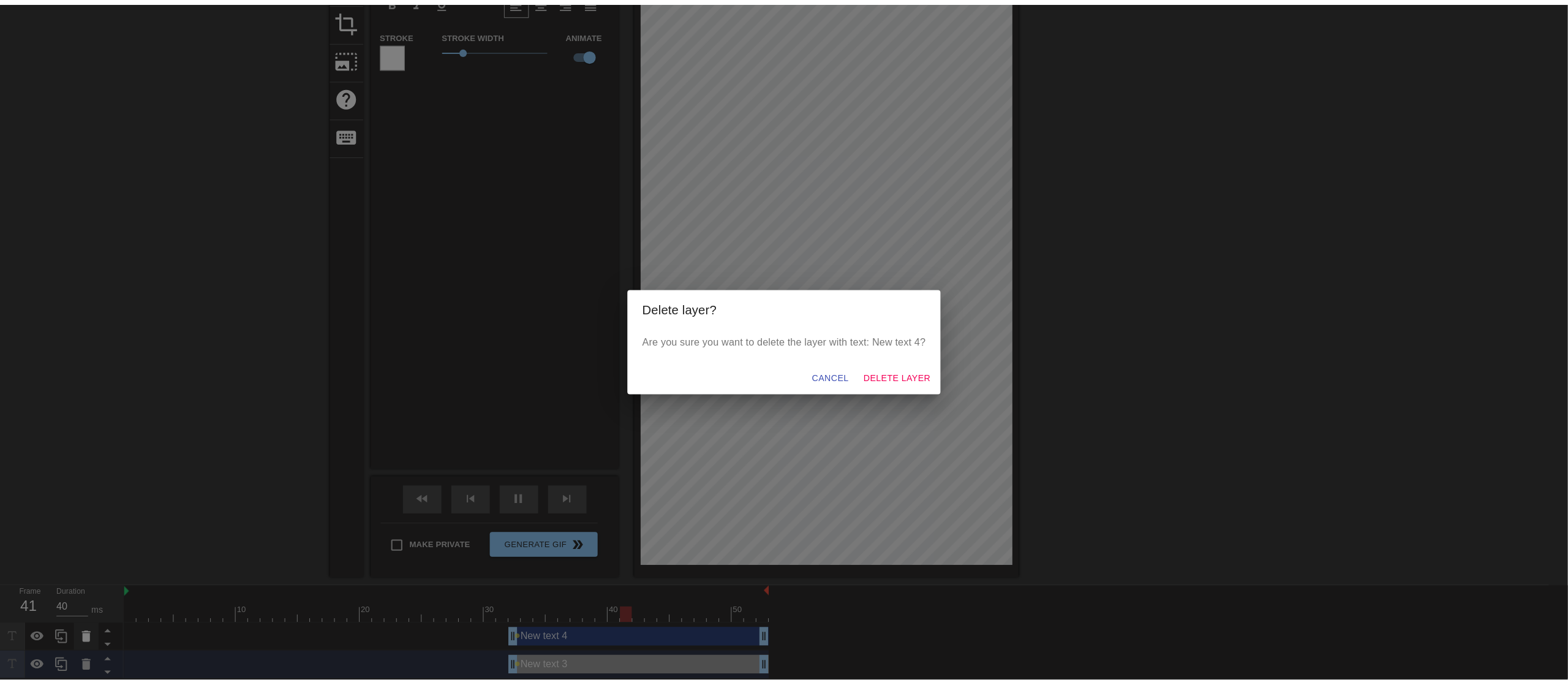 scroll, scrollTop: 137, scrollLeft: 0, axis: vertical 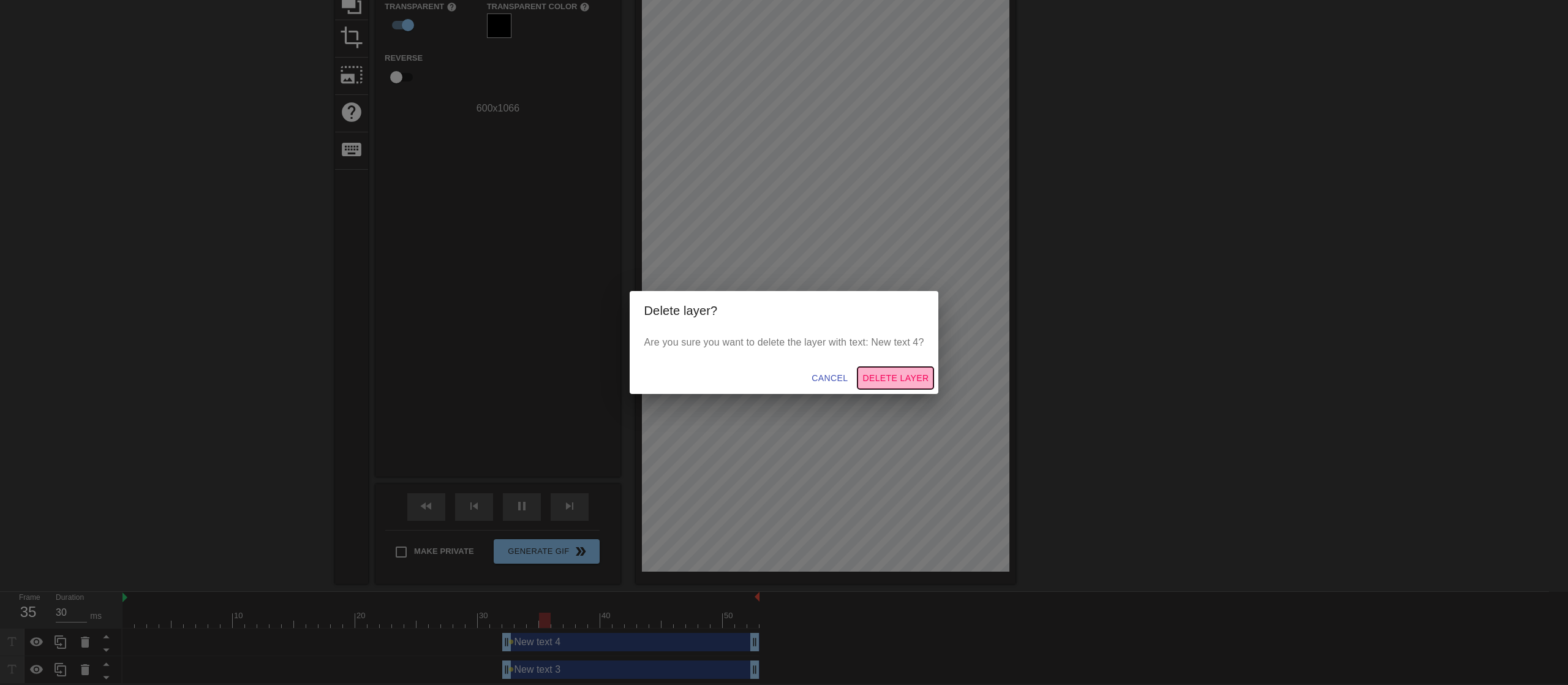 click on "Delete Layer" at bounding box center [895, 378] 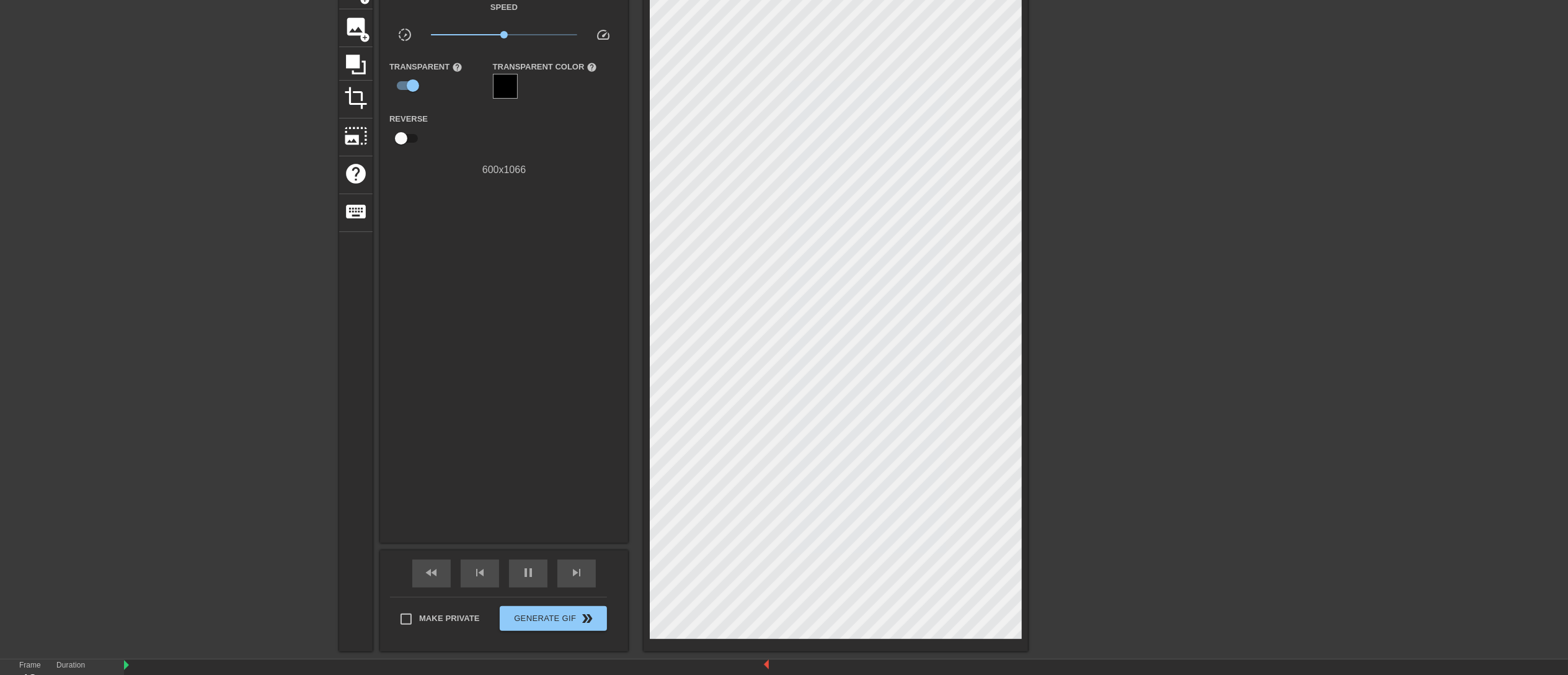scroll, scrollTop: 0, scrollLeft: 0, axis: both 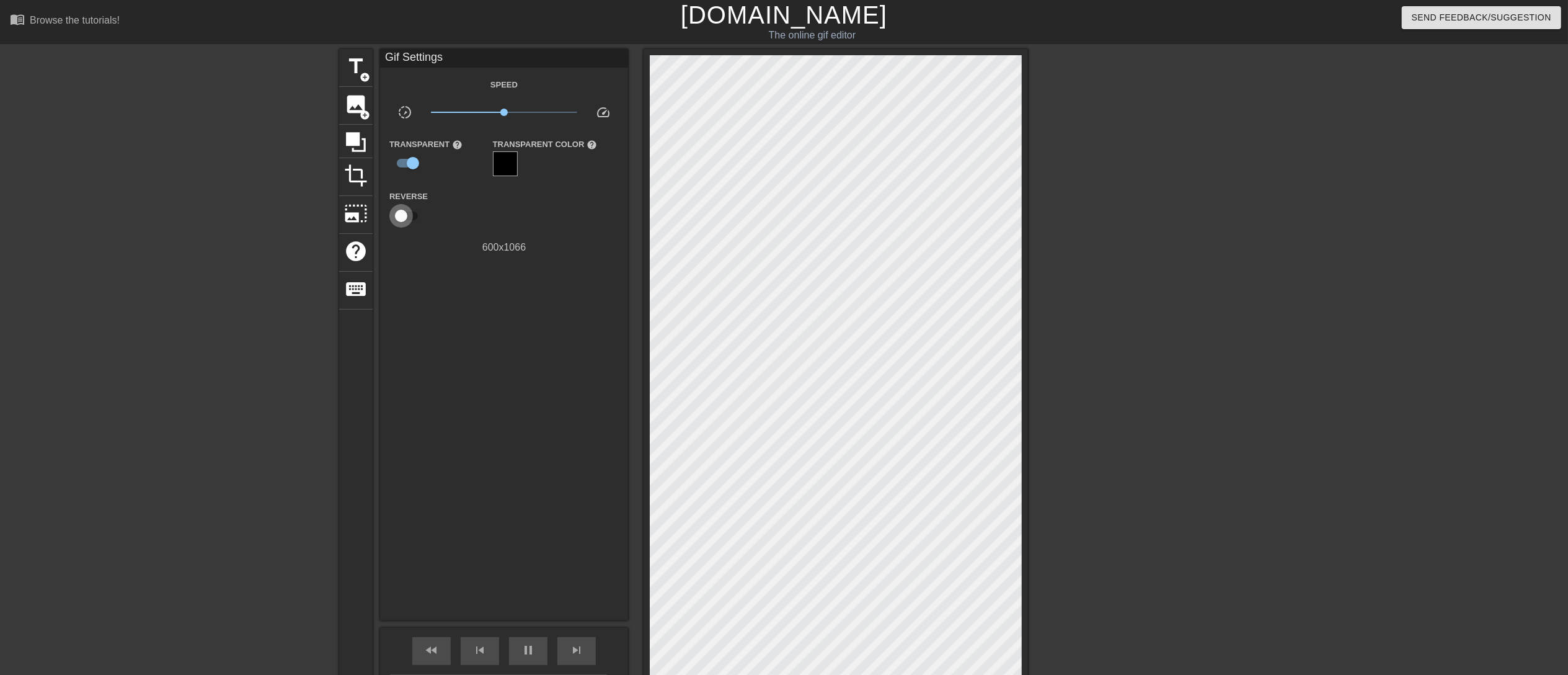 type on "30" 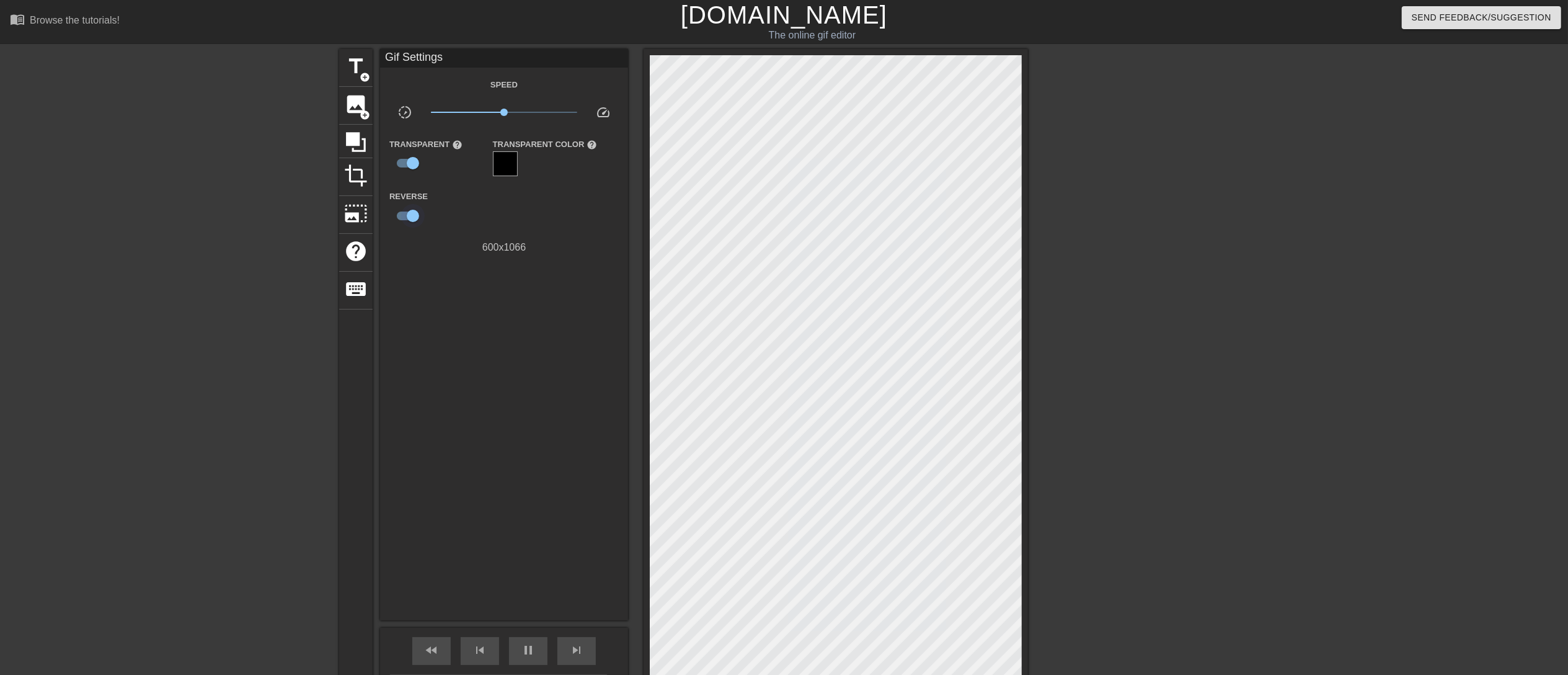 type on "30" 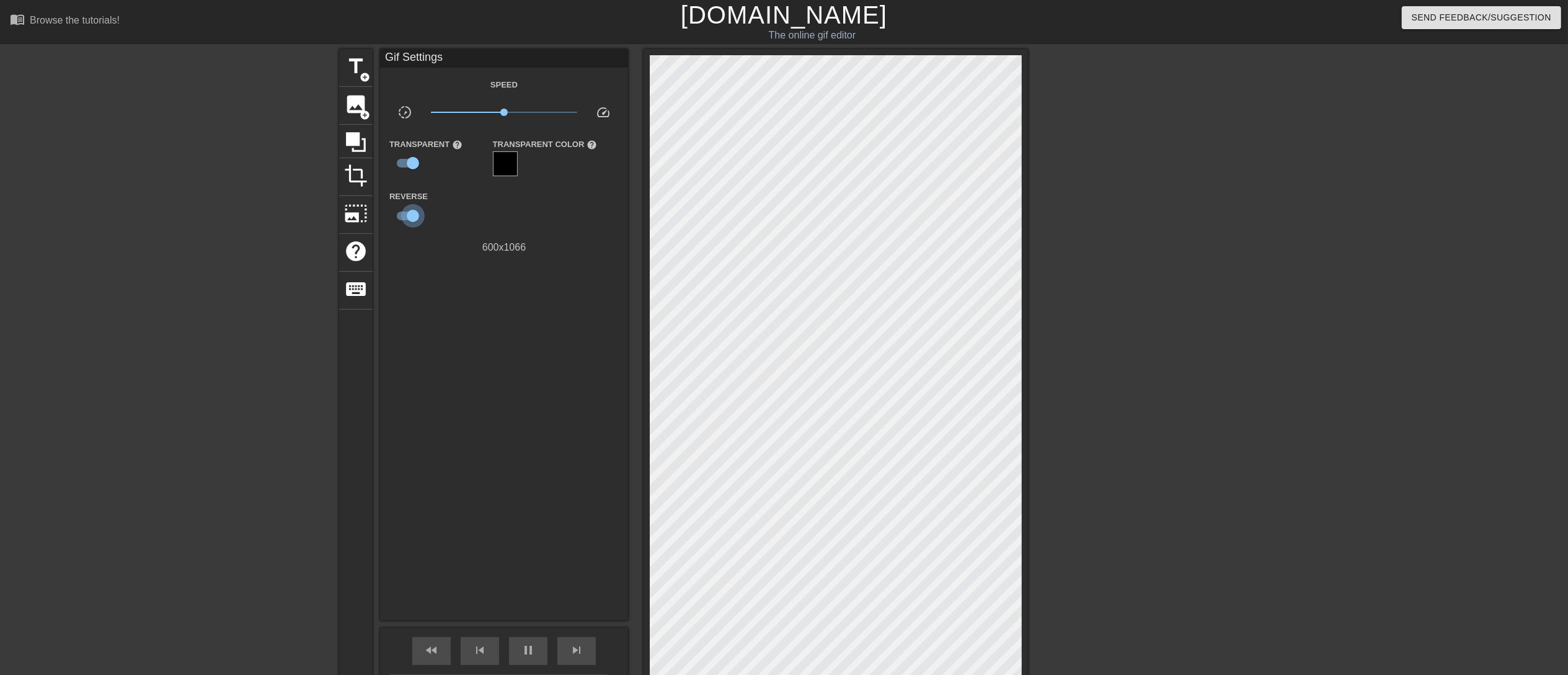 click at bounding box center [413, 216] 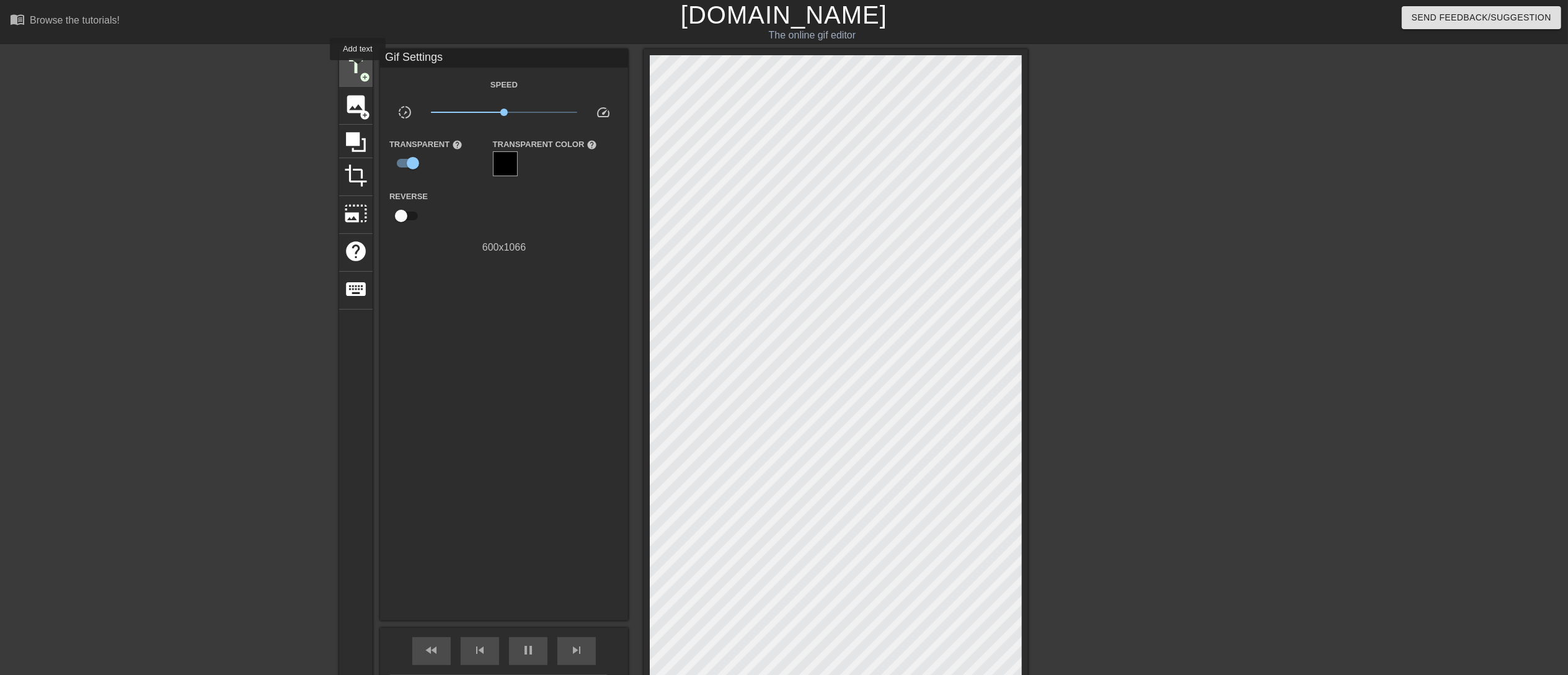 click on "title" at bounding box center (356, 66) 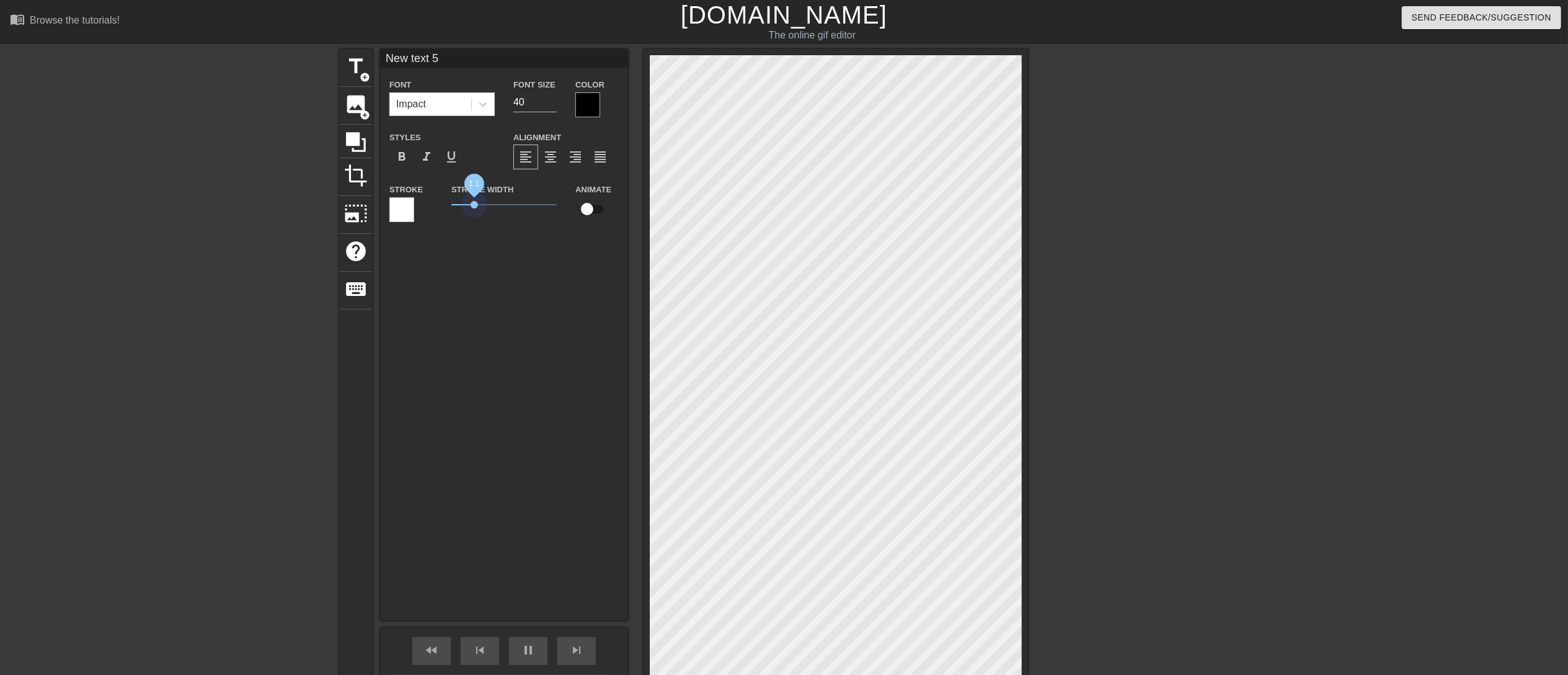 drag, startPoint x: 469, startPoint y: 202, endPoint x: 474, endPoint y: 212, distance: 11.18034 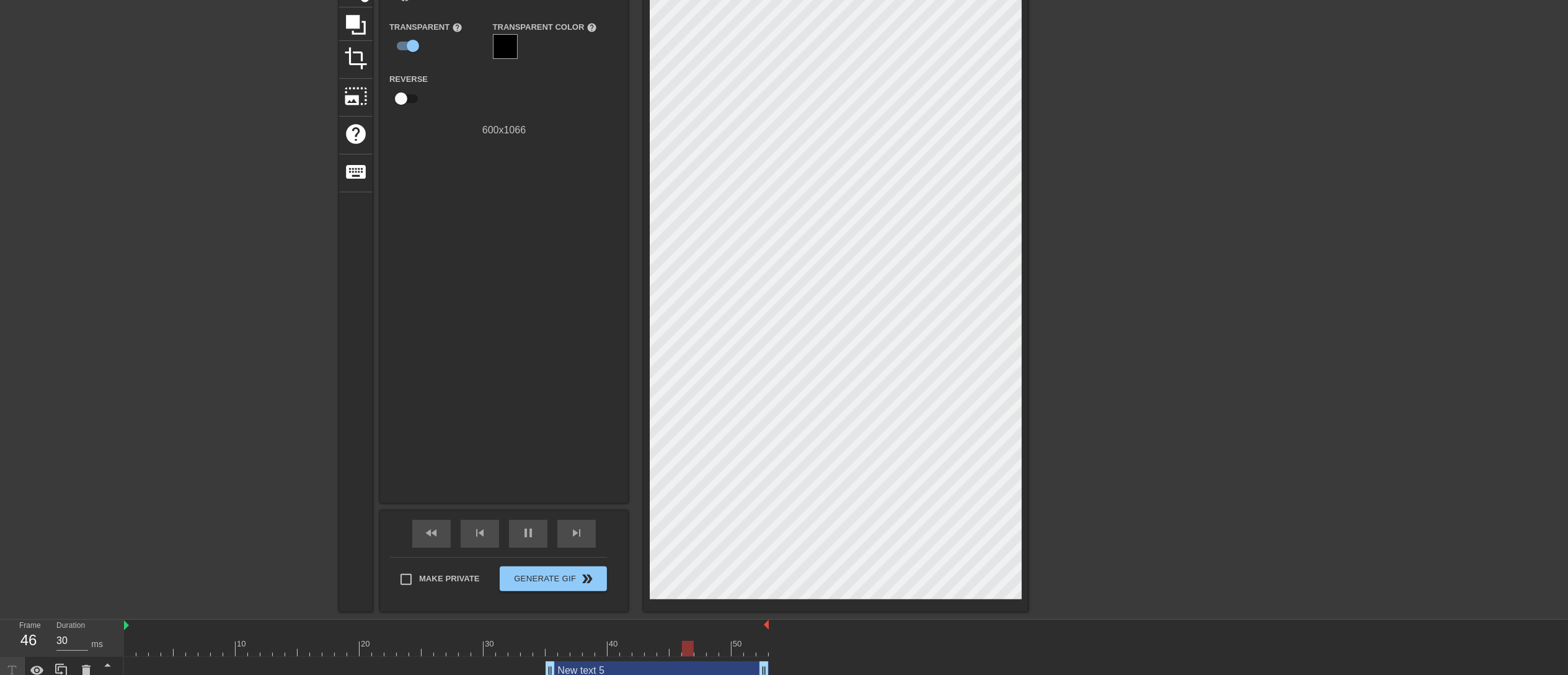 scroll, scrollTop: 158, scrollLeft: 0, axis: vertical 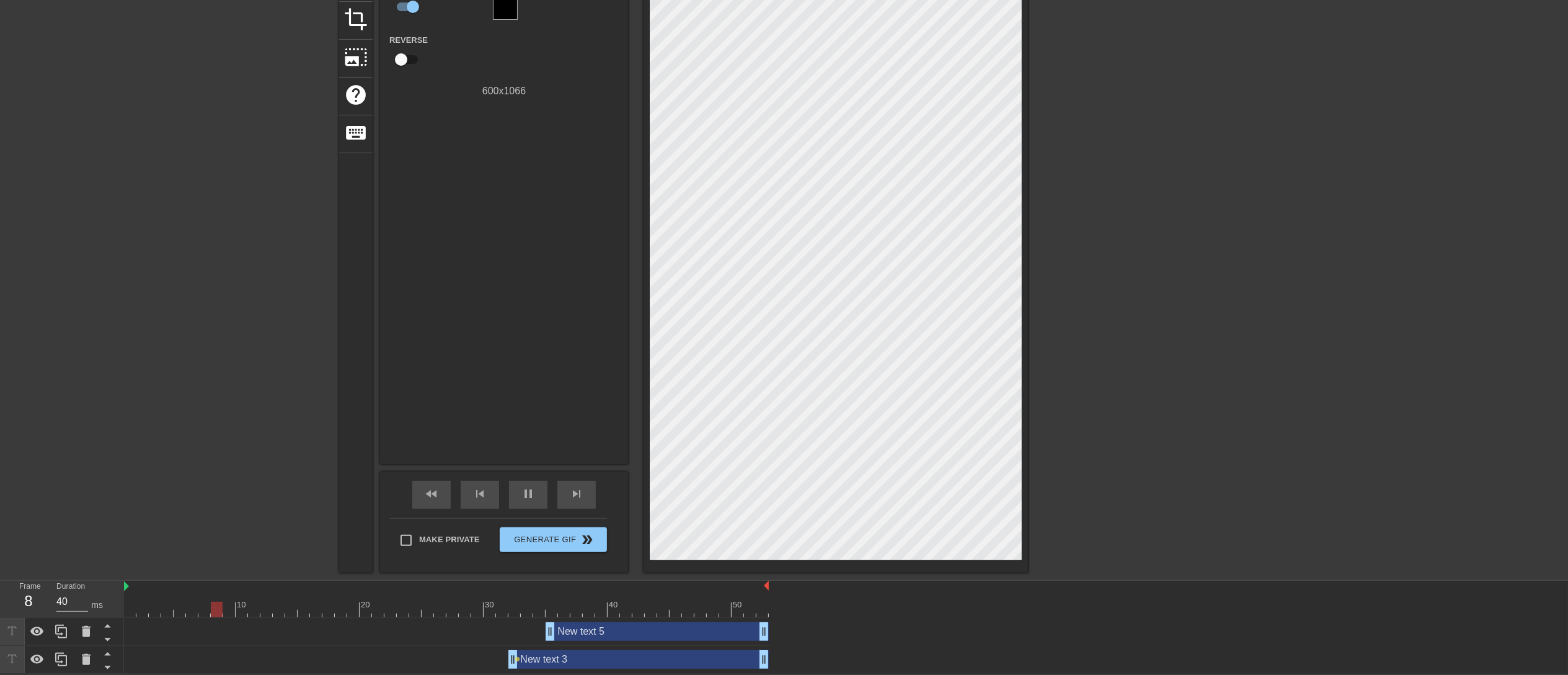 click on "New text 5 drag_handle drag_handle" at bounding box center [657, 632] 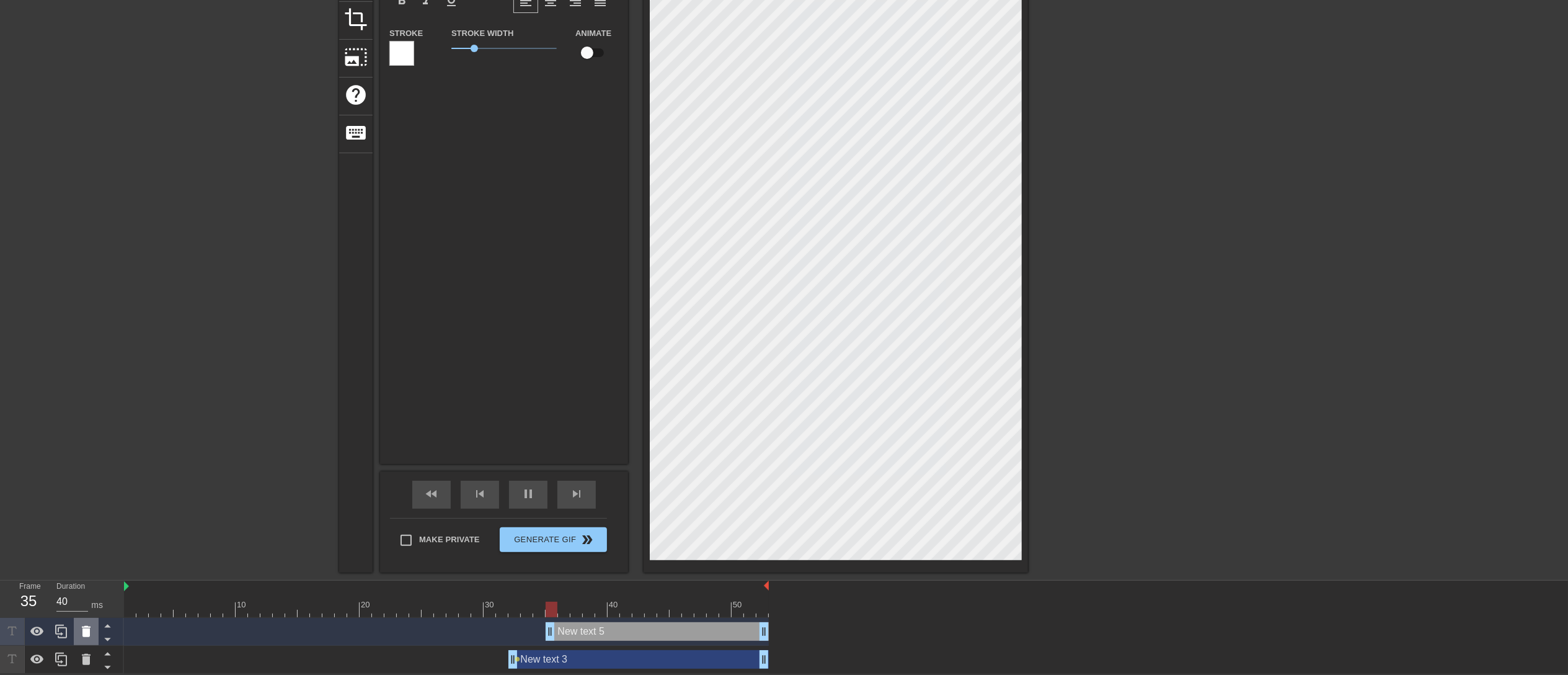 click 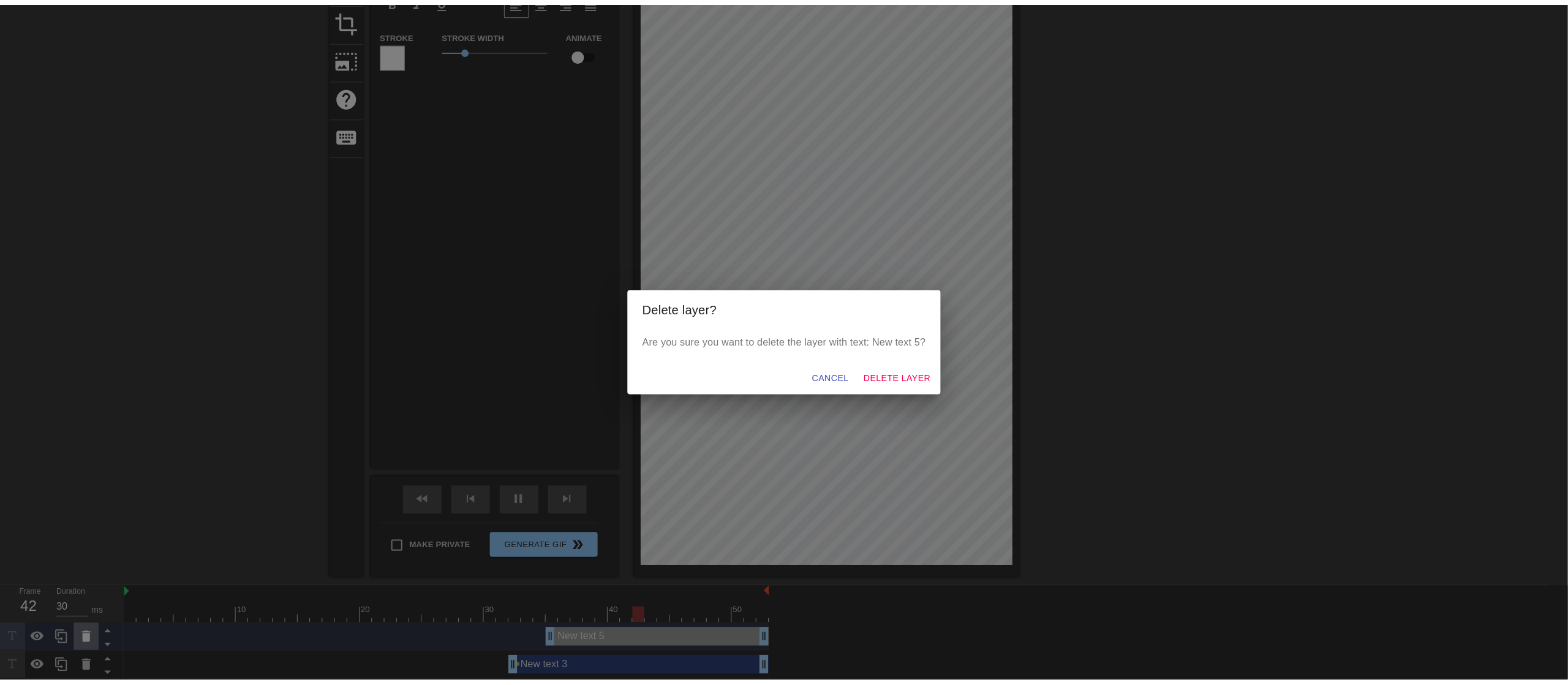 scroll, scrollTop: 137, scrollLeft: 0, axis: vertical 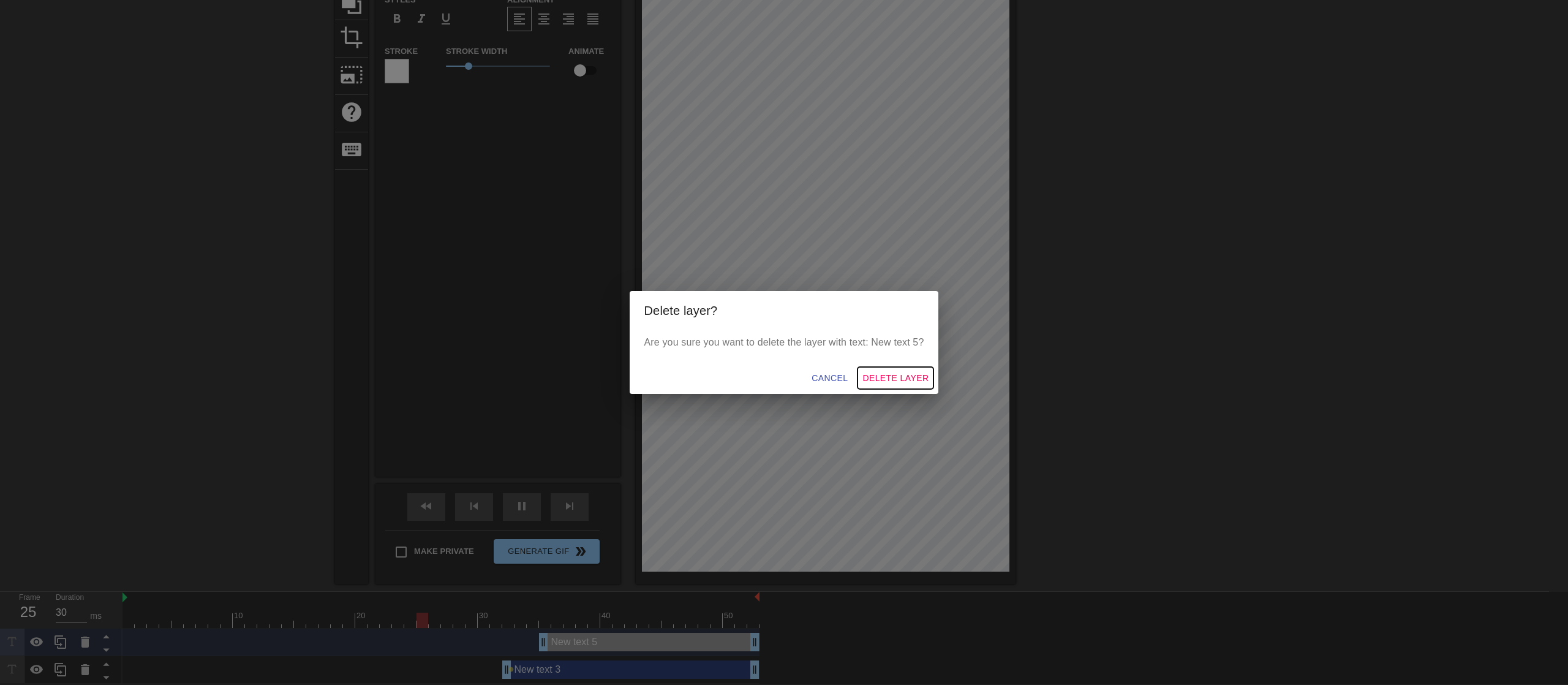 click on "Delete Layer" at bounding box center (895, 378) 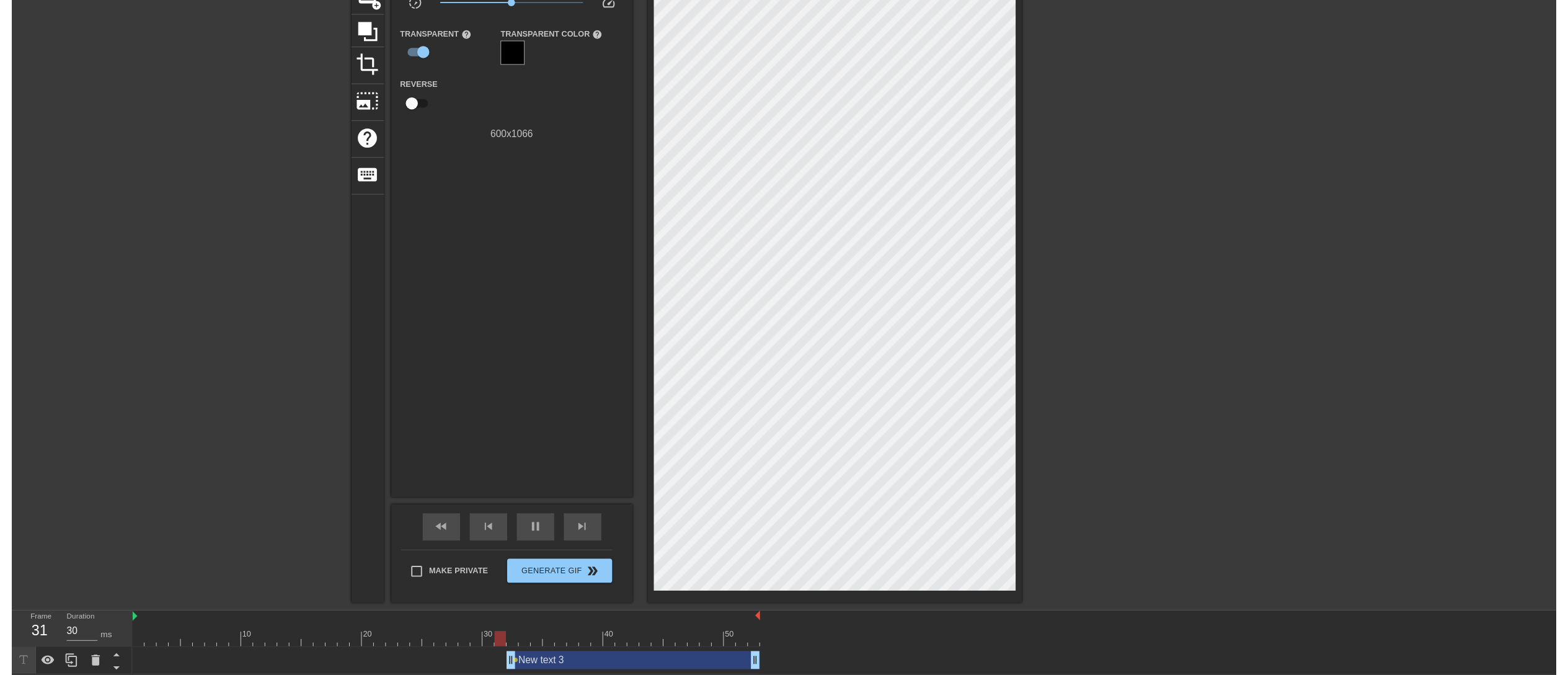 scroll, scrollTop: 130, scrollLeft: 0, axis: vertical 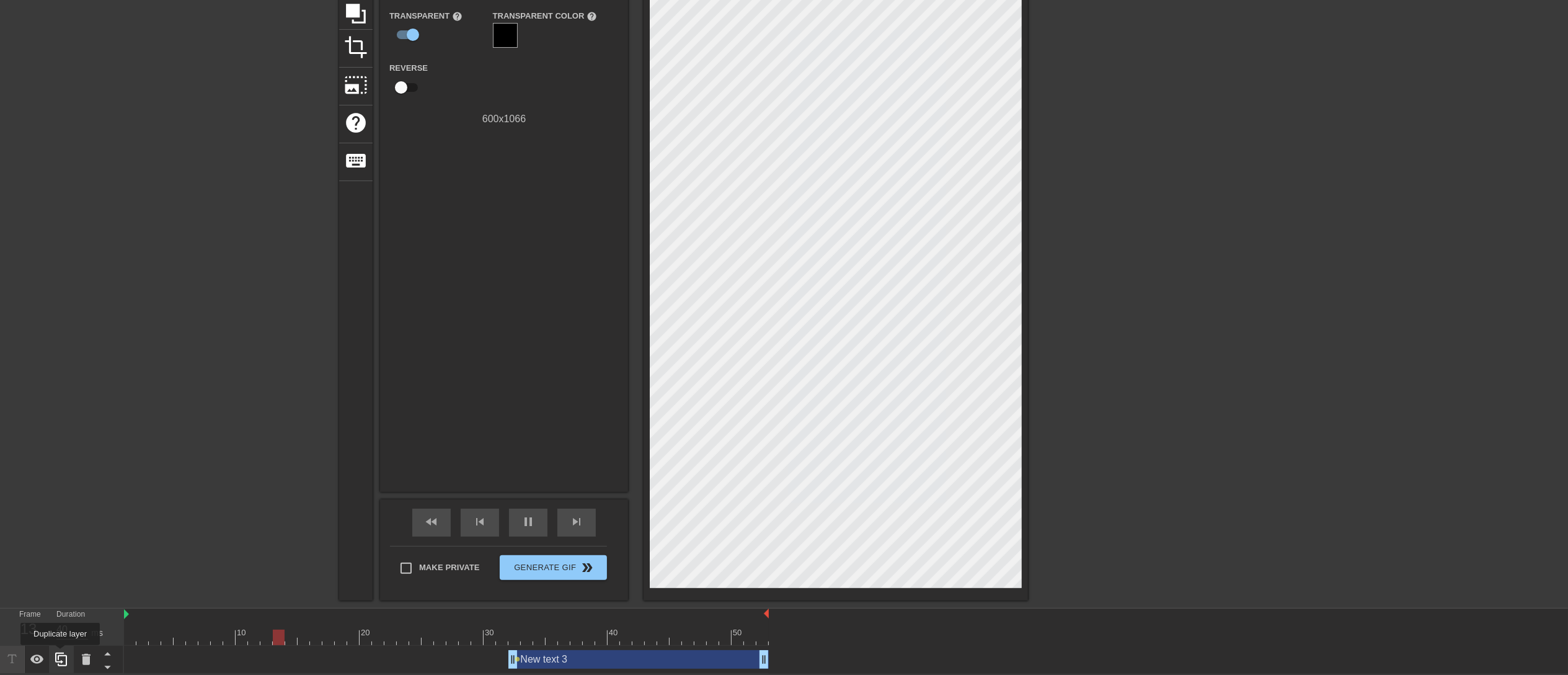 click 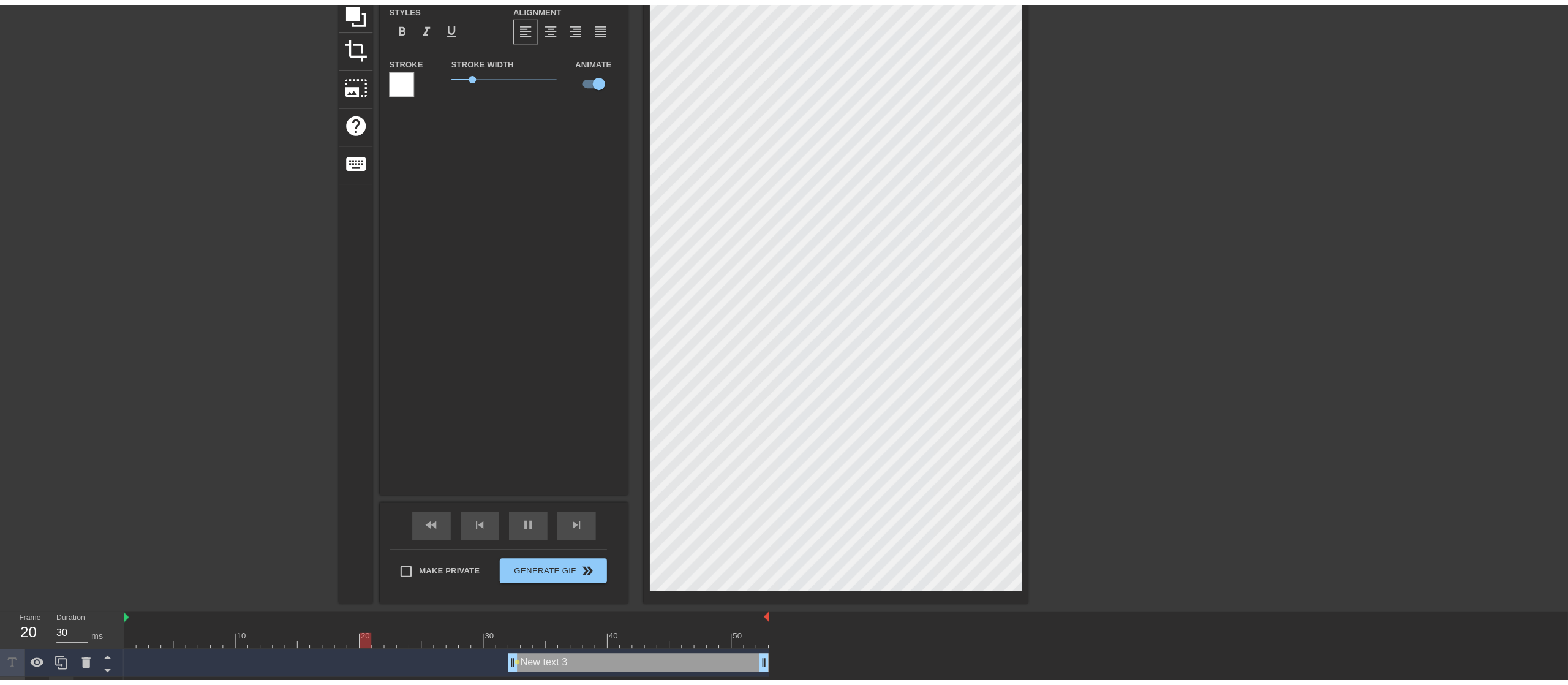 scroll, scrollTop: 137, scrollLeft: 0, axis: vertical 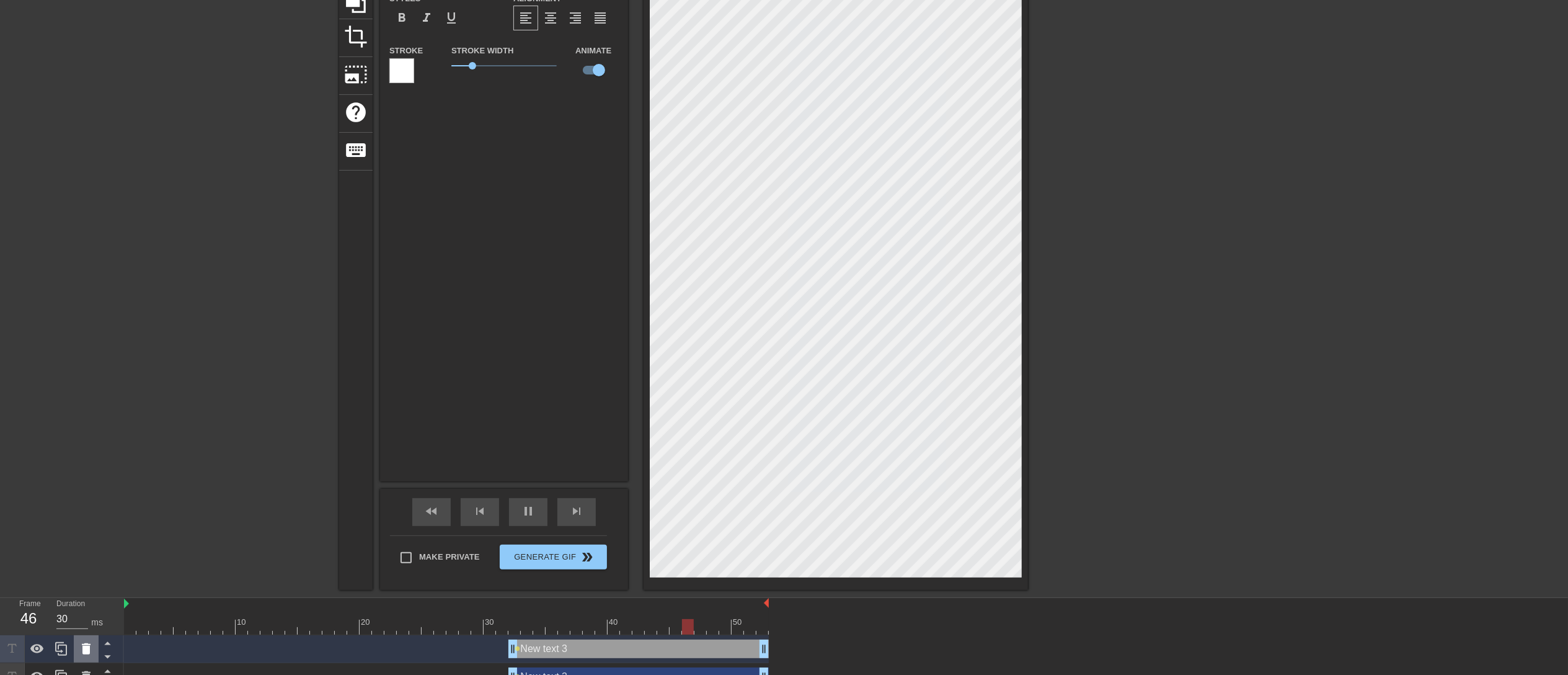 click 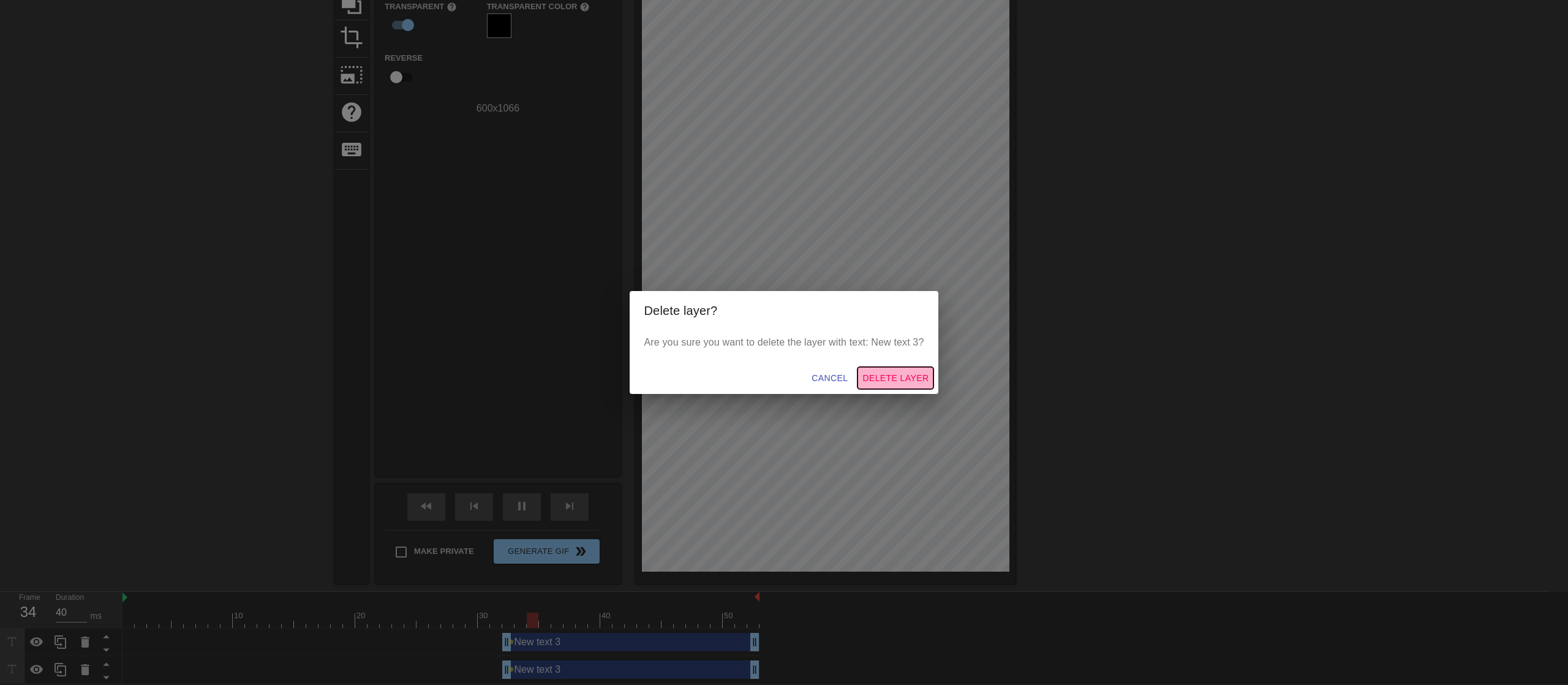 click on "Delete Layer" at bounding box center [895, 378] 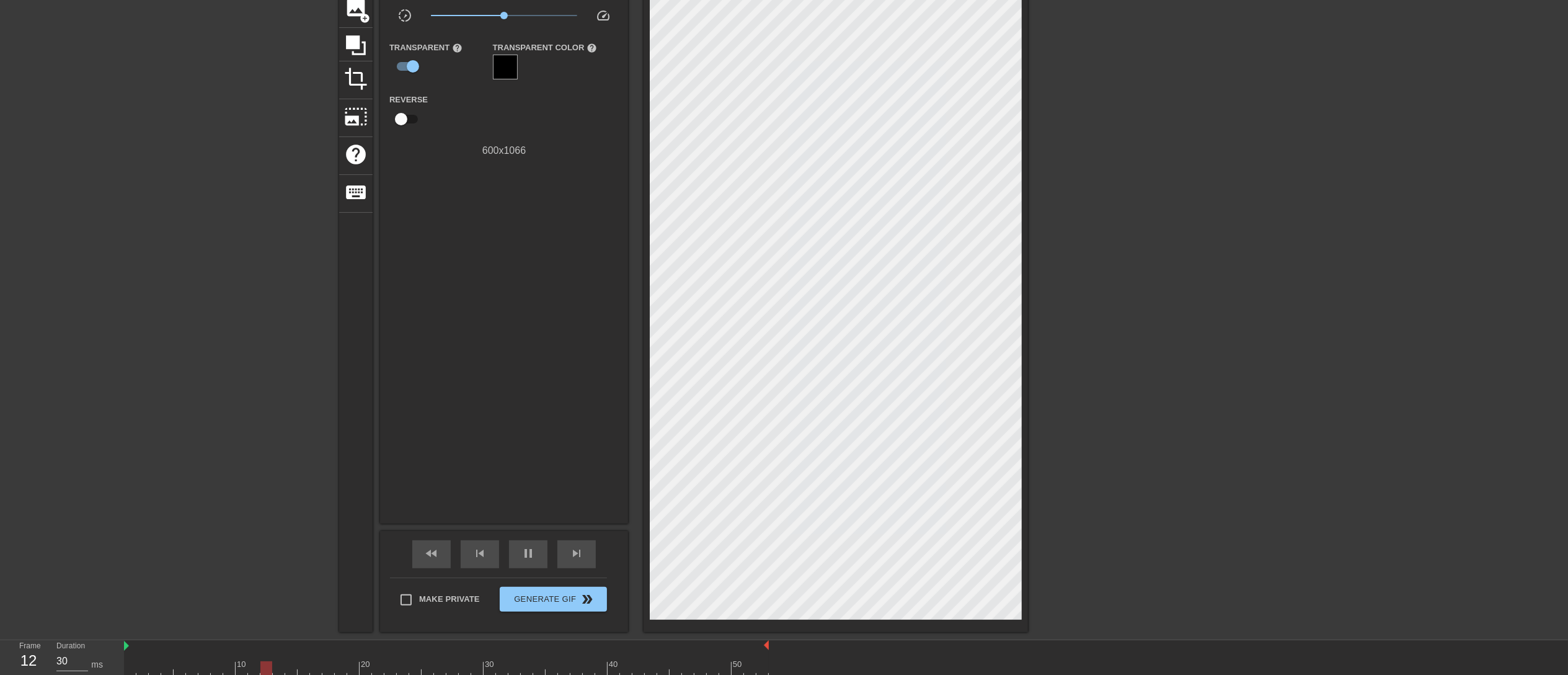 scroll, scrollTop: 130, scrollLeft: 0, axis: vertical 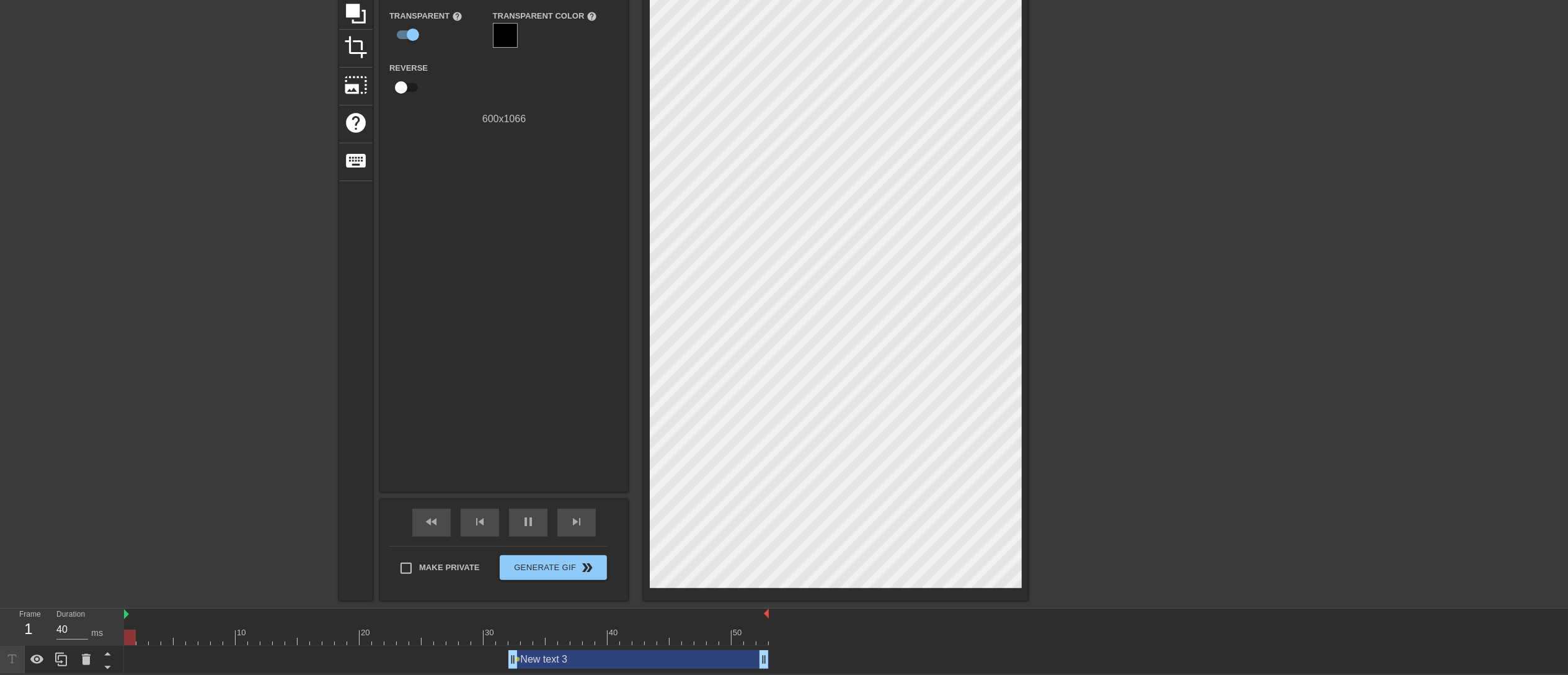 click on "New text 3 drag_handle drag_handle" at bounding box center [639, 659] 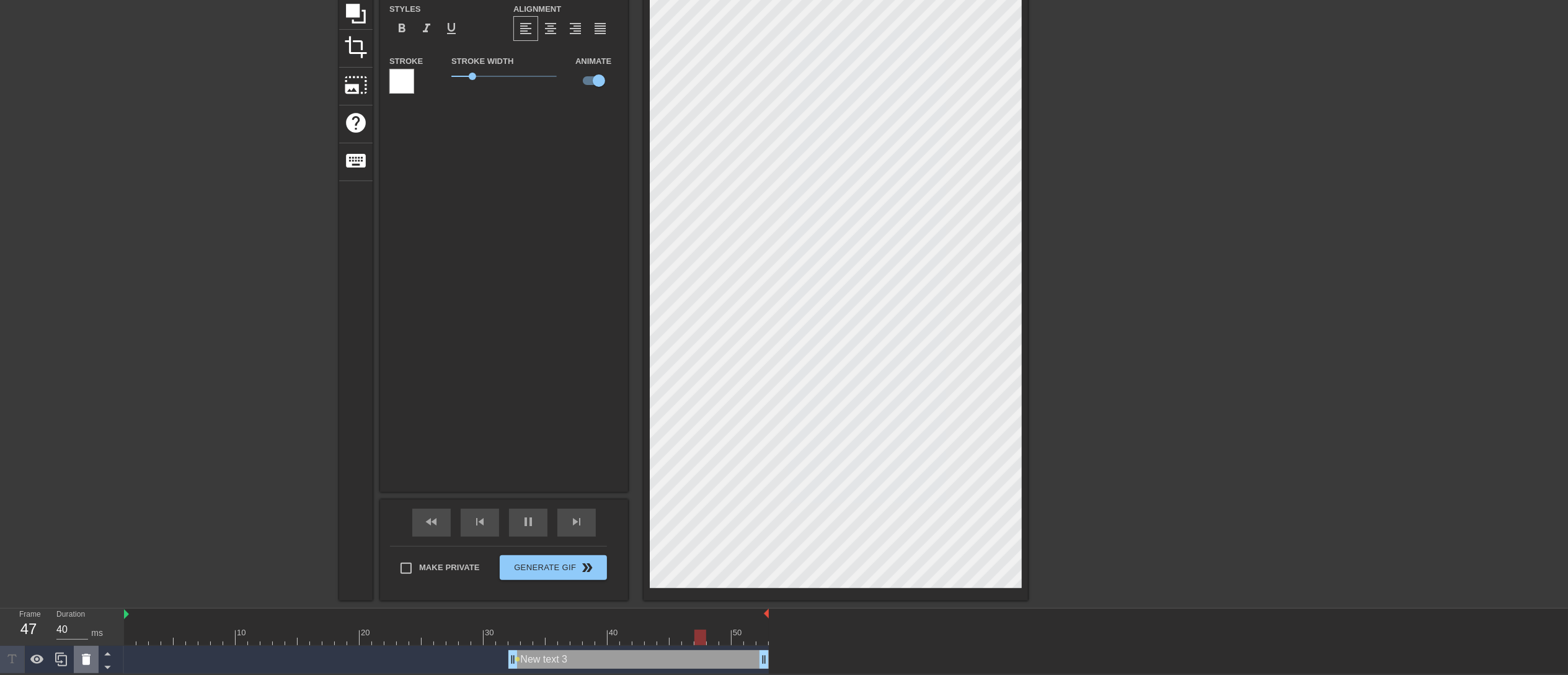 click at bounding box center [86, 659] 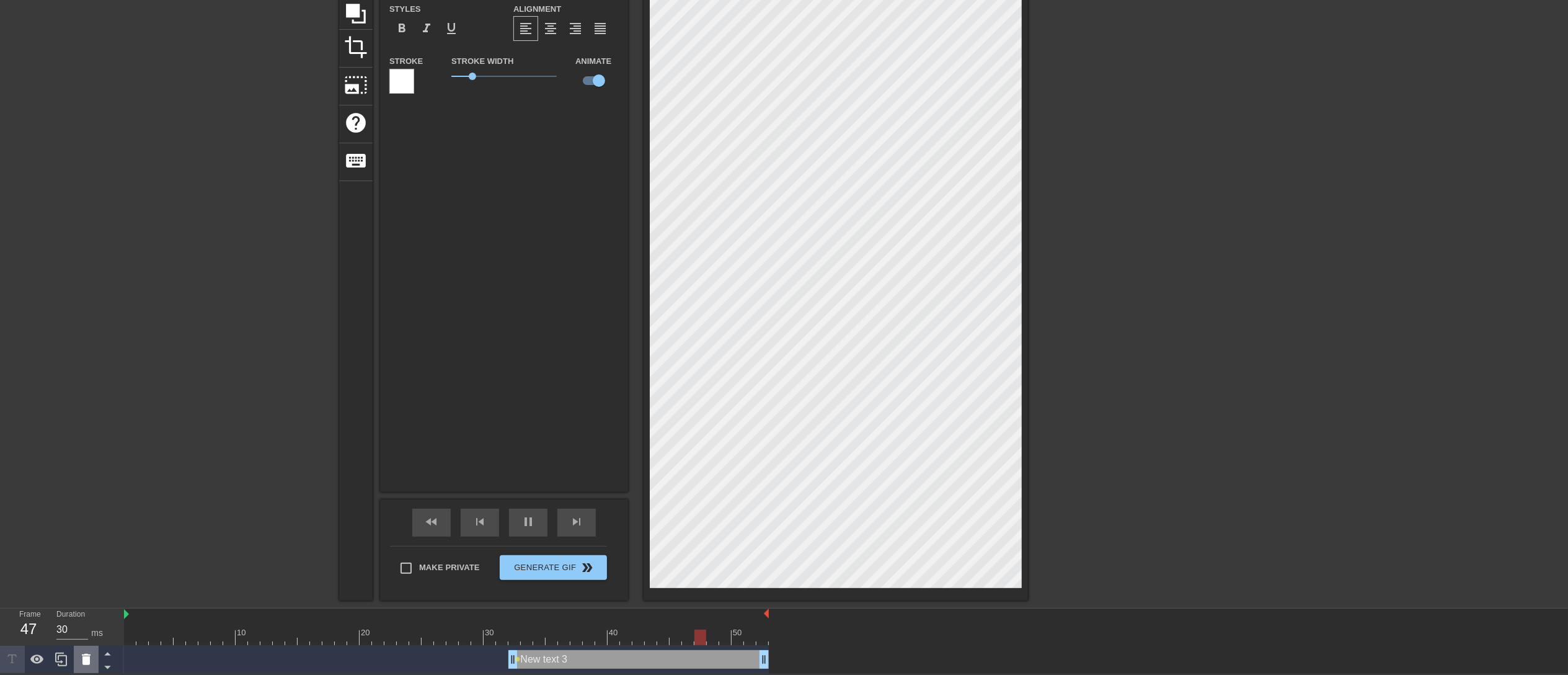 scroll, scrollTop: 110, scrollLeft: 0, axis: vertical 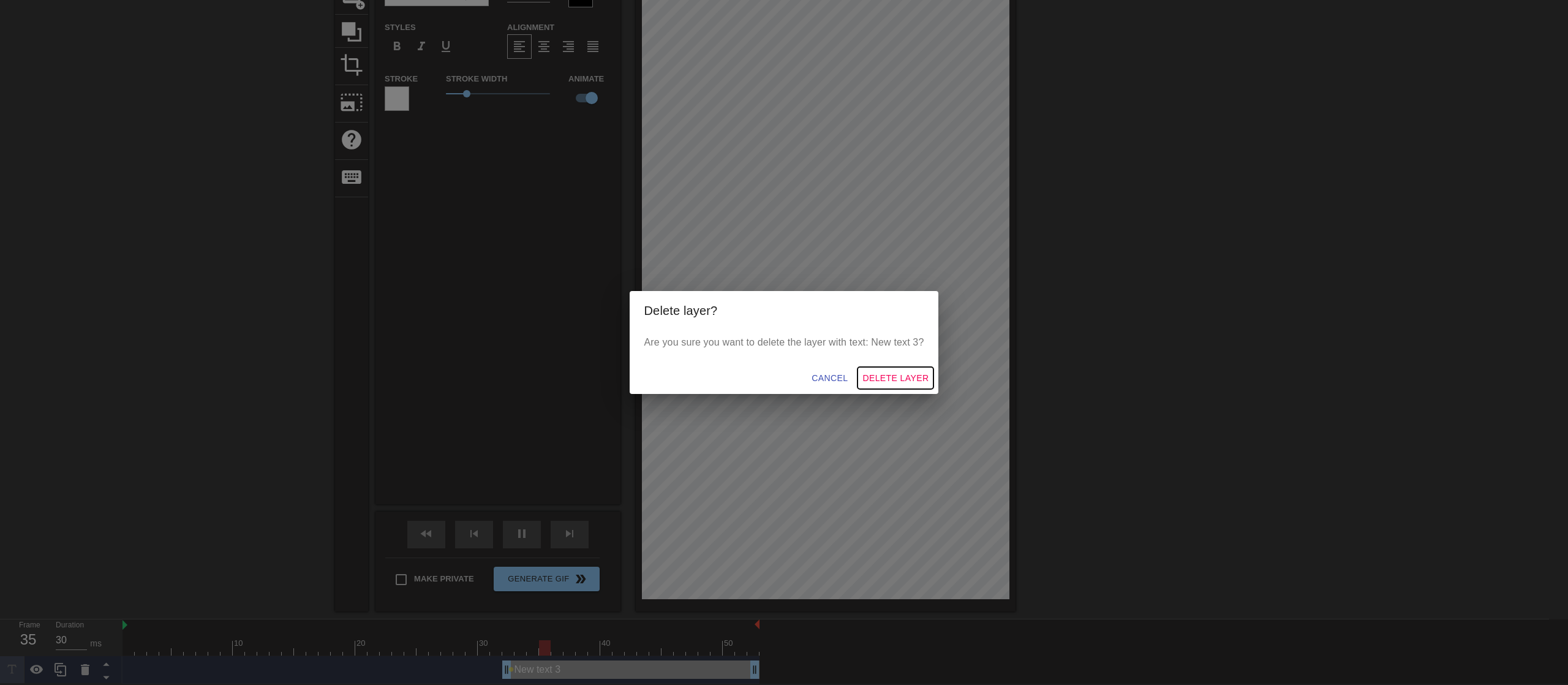 click on "Delete Layer" at bounding box center (895, 378) 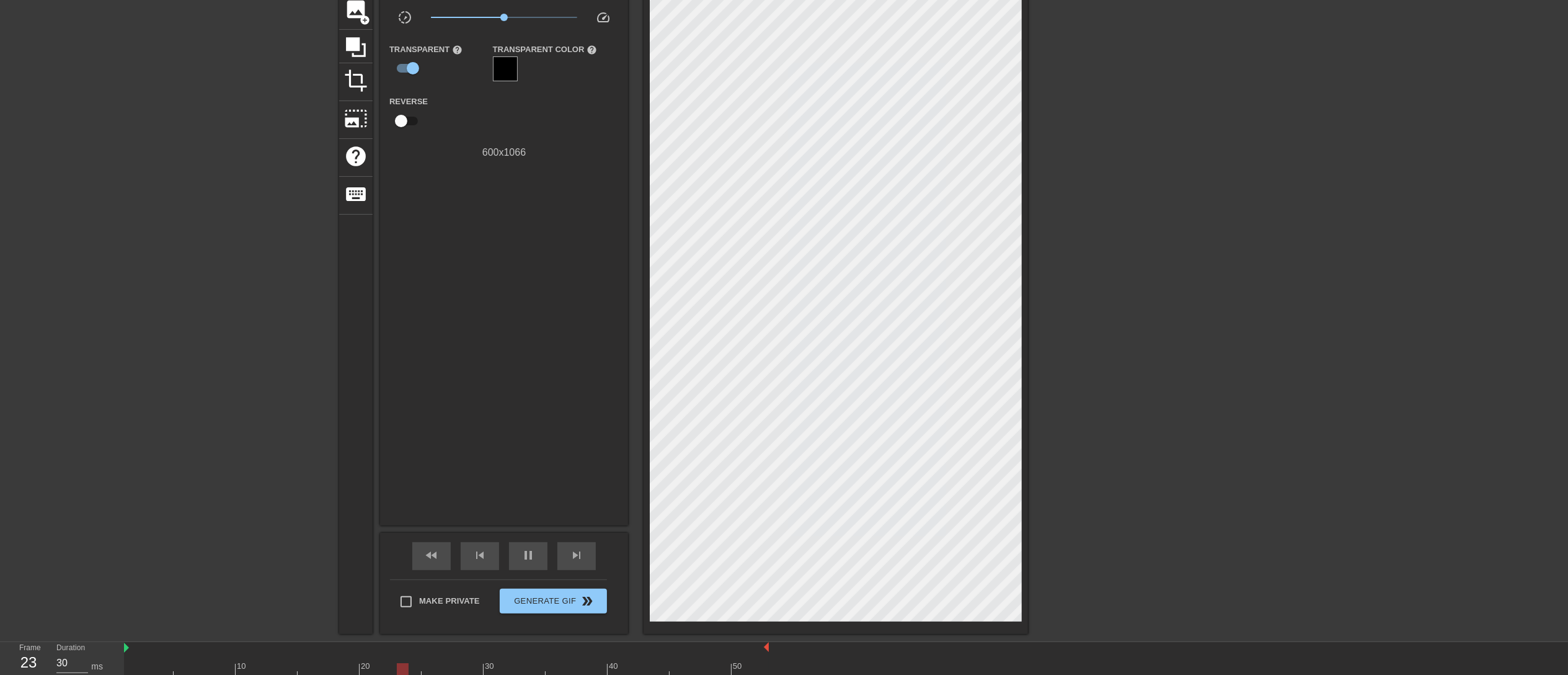 scroll, scrollTop: 0, scrollLeft: 0, axis: both 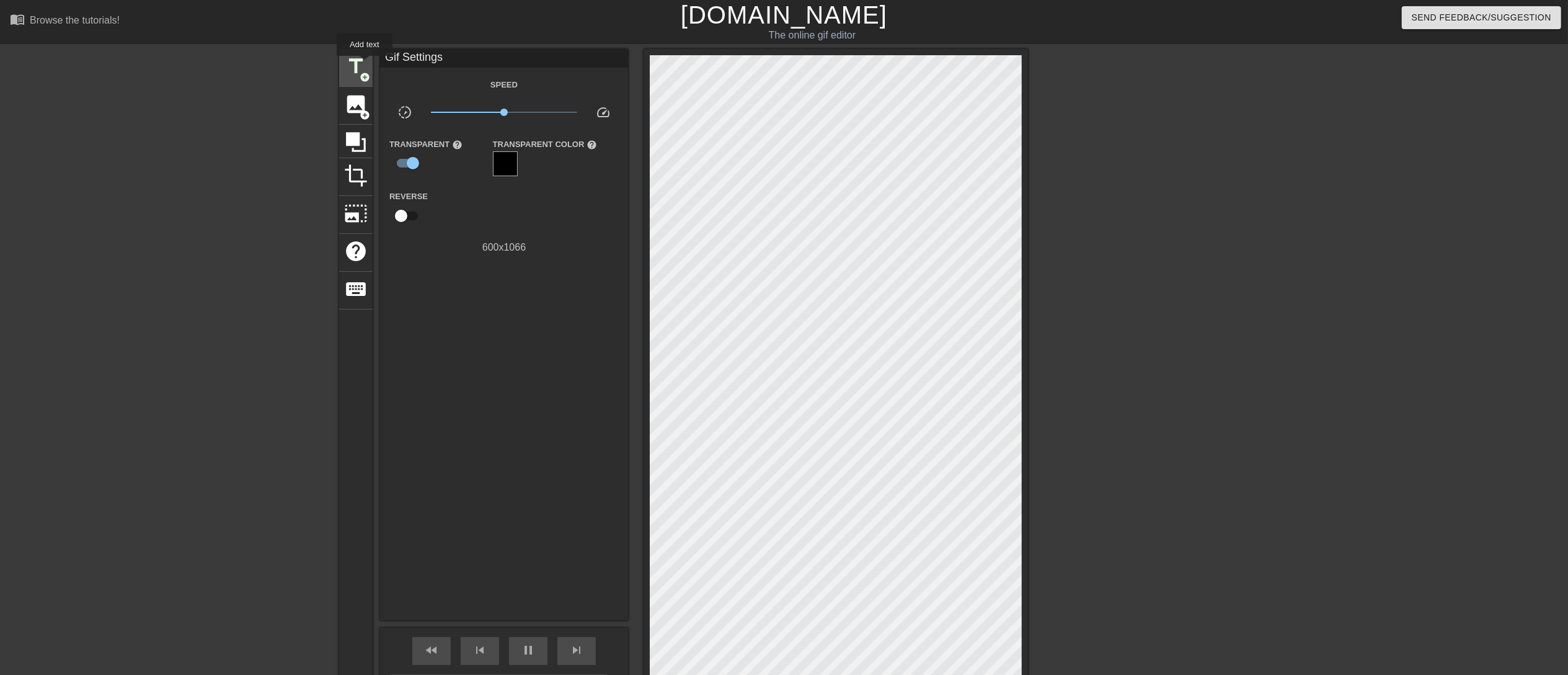 click on "title" at bounding box center (356, 66) 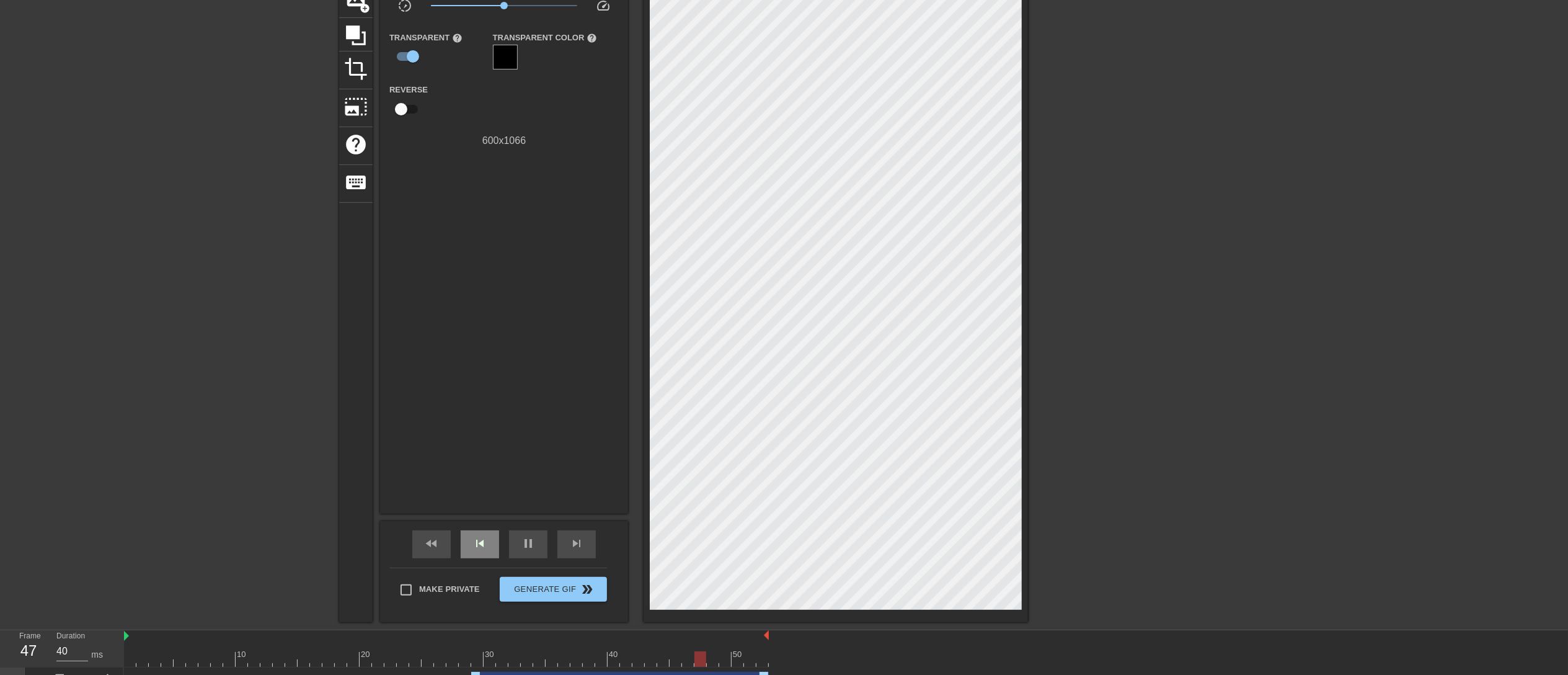 scroll, scrollTop: 130, scrollLeft: 0, axis: vertical 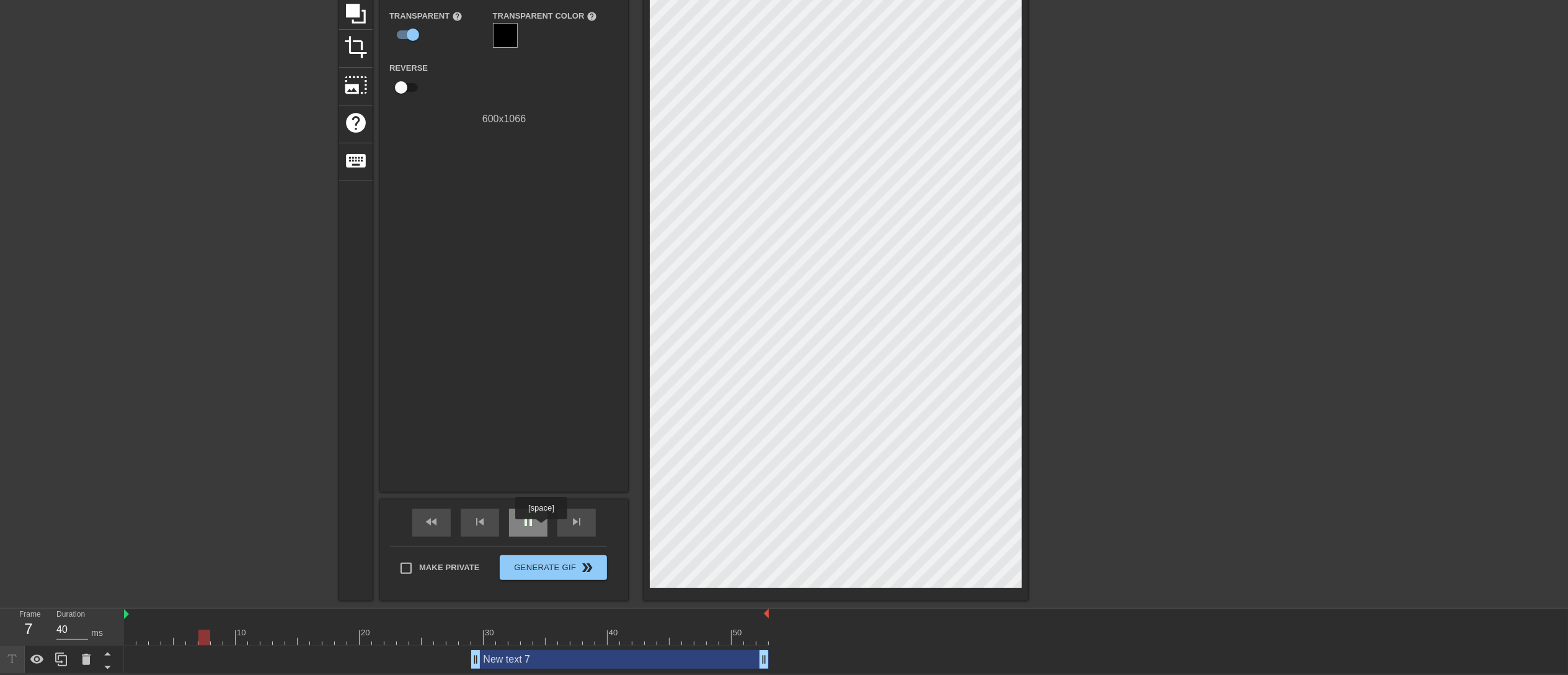 click on "pause" at bounding box center (528, 522) 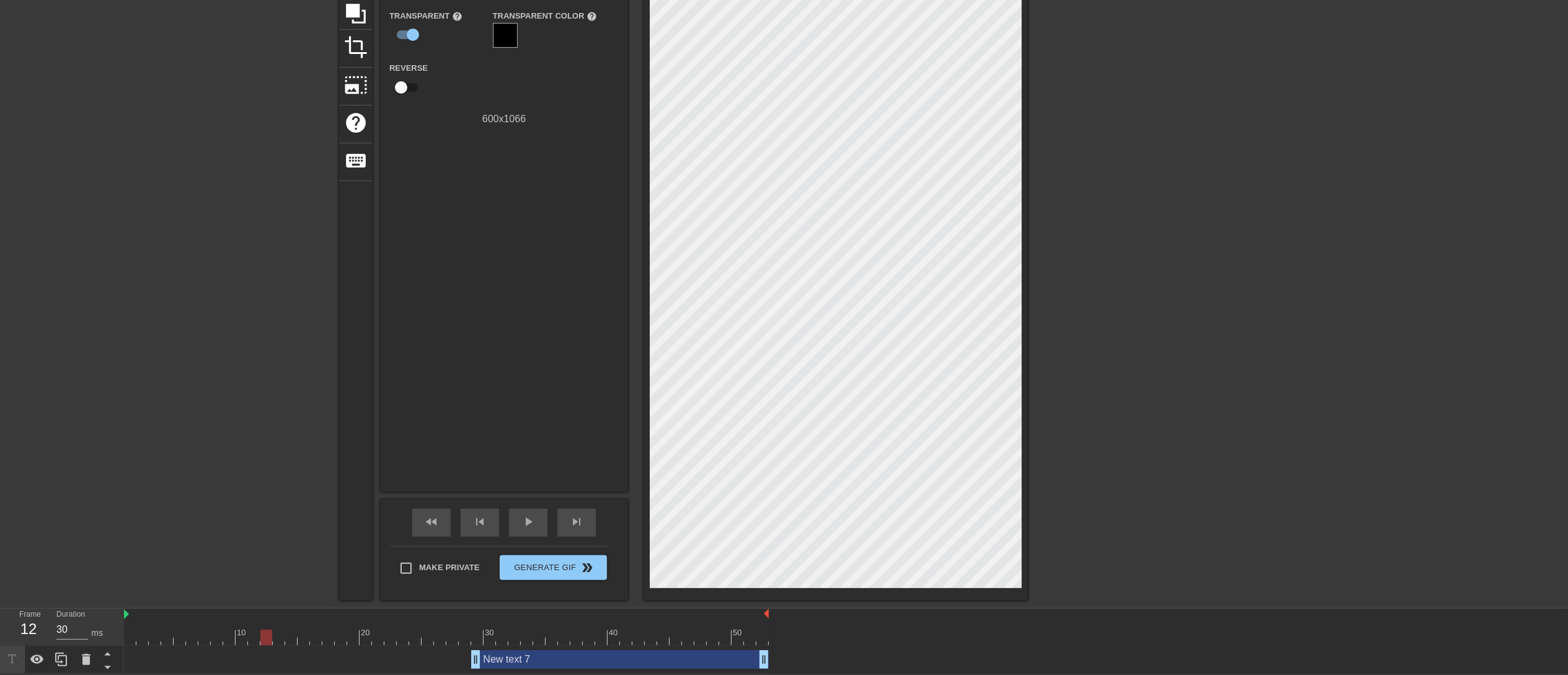 scroll, scrollTop: 0, scrollLeft: 0, axis: both 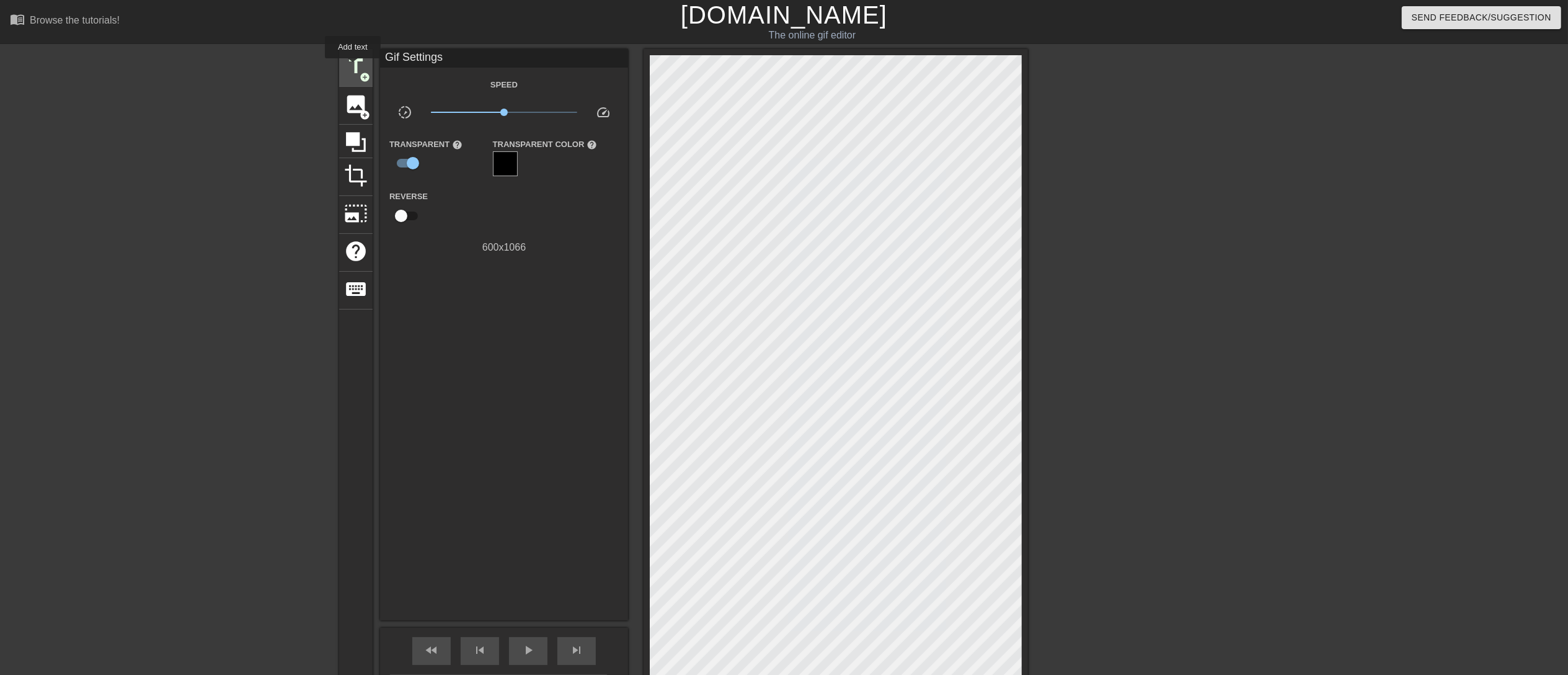click on "title" at bounding box center [356, 66] 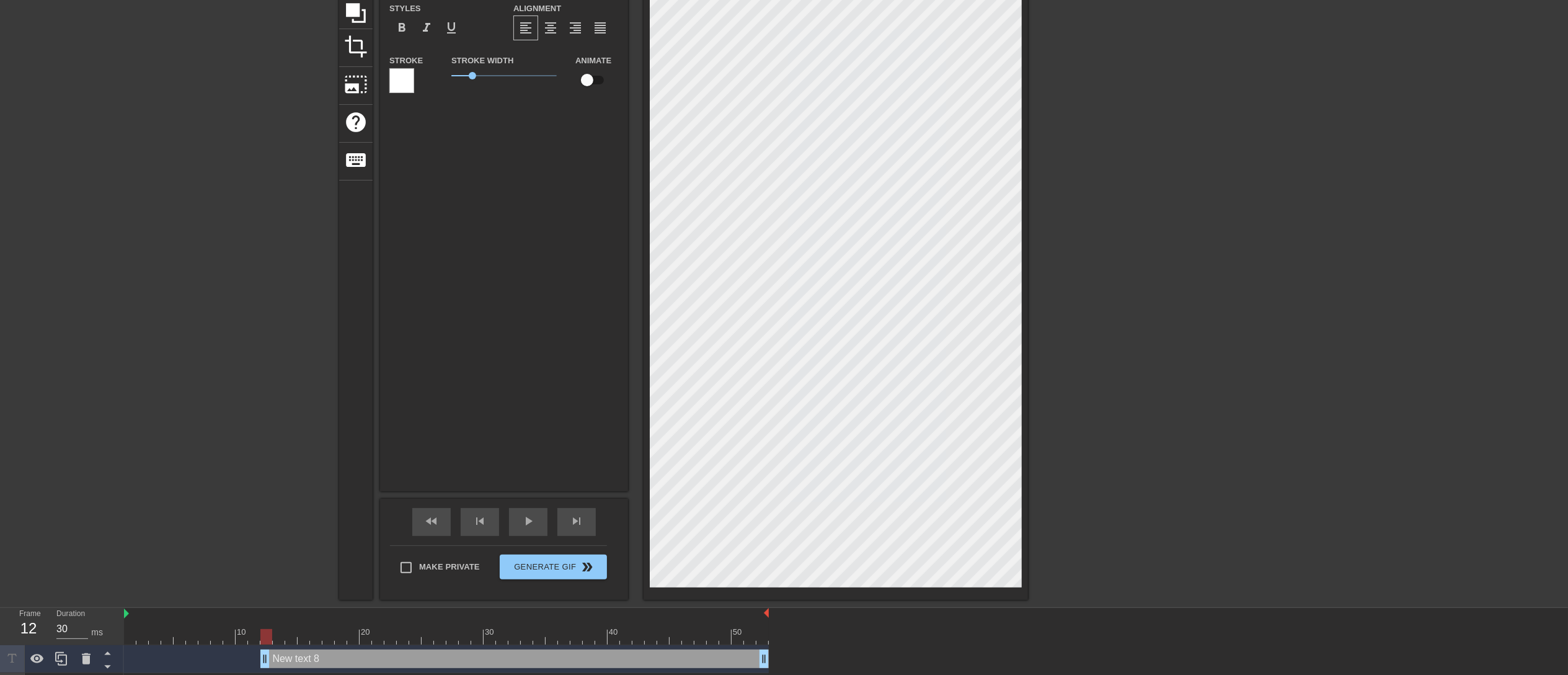 scroll, scrollTop: 158, scrollLeft: 0, axis: vertical 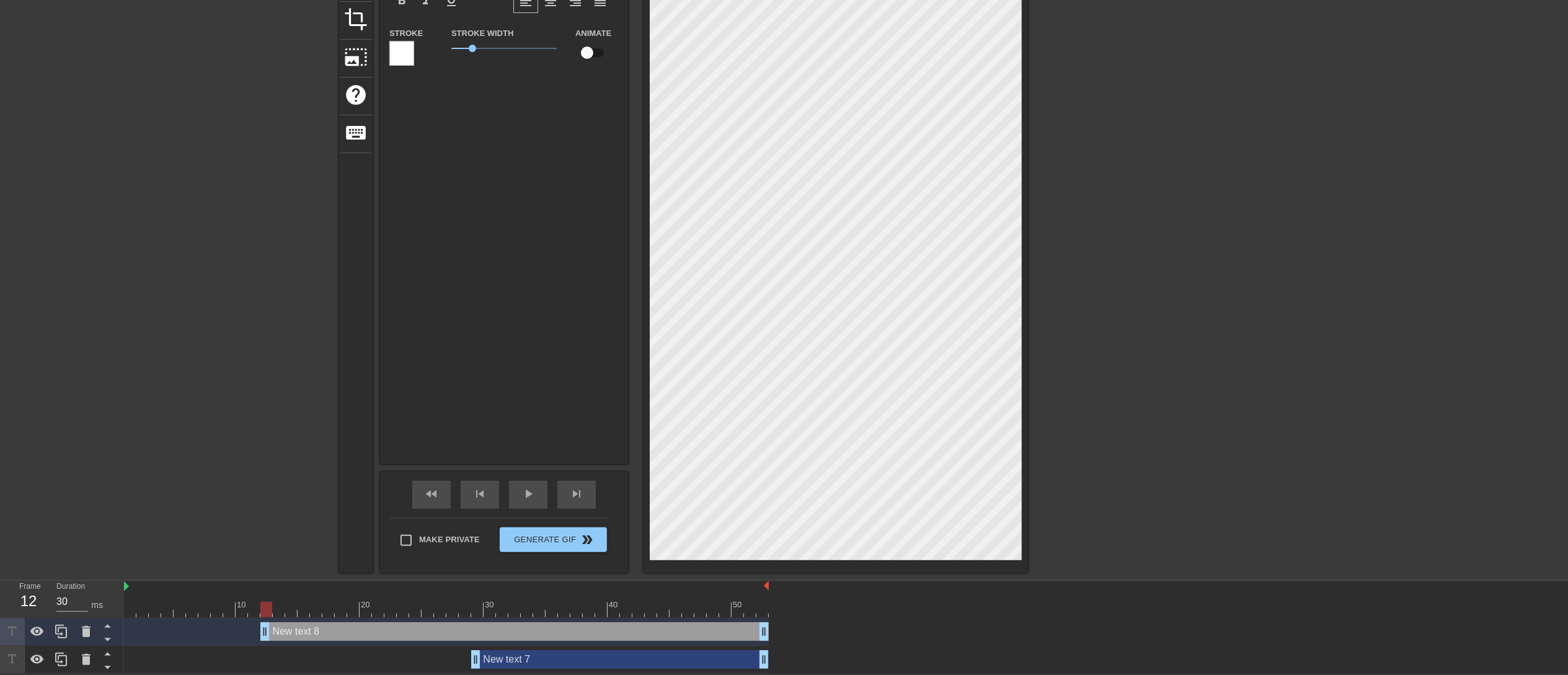 click on "title add_circle image add_circle crop photo_size_select_large help keyboard New text 8 Font Impact Font Size 40 Color Styles format_bold format_italic format_underline Alignment format_align_left format_align_center format_align_right format_align_justify Stroke Stroke Width 1 Animate fast_rewind skip_previous play_arrow skip_next Make Private Generate Gif double_arrow" at bounding box center (683, 233) 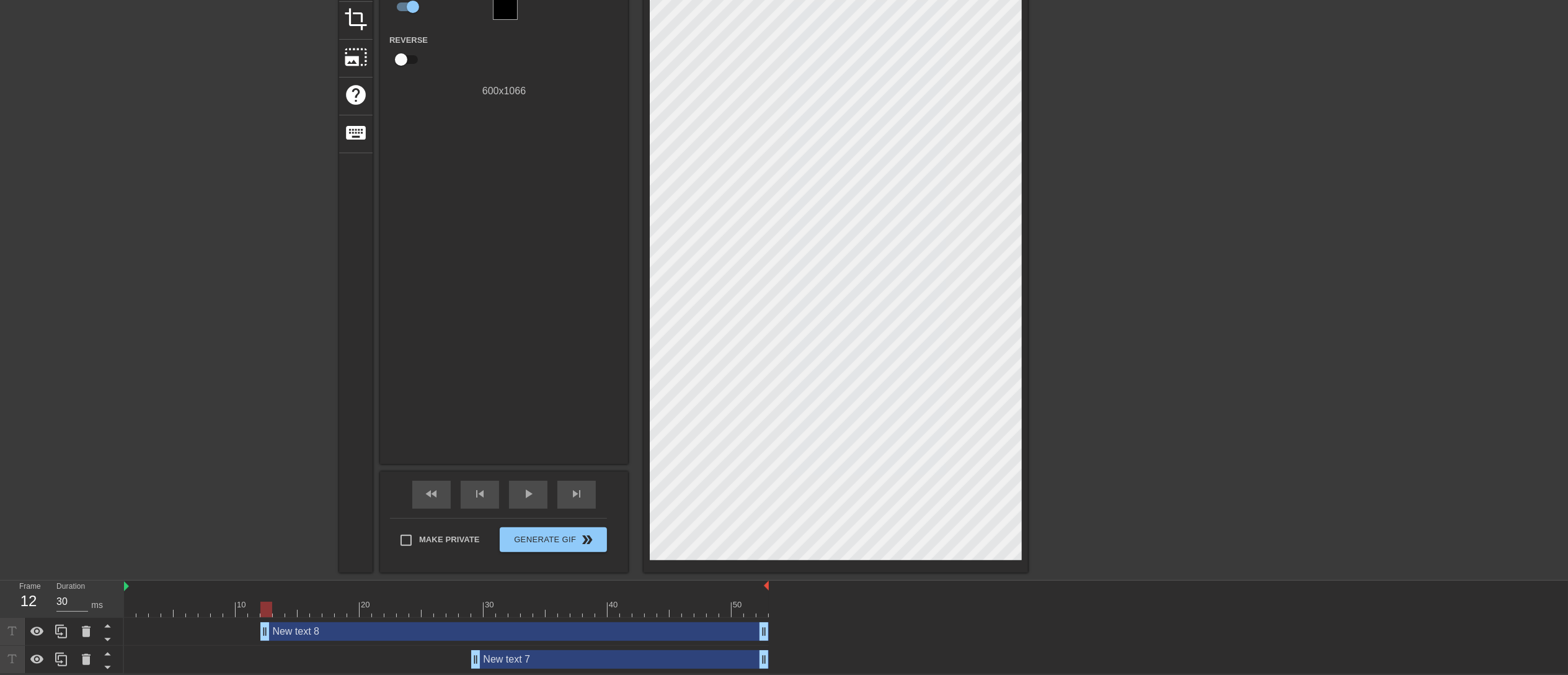 click at bounding box center (836, 233) 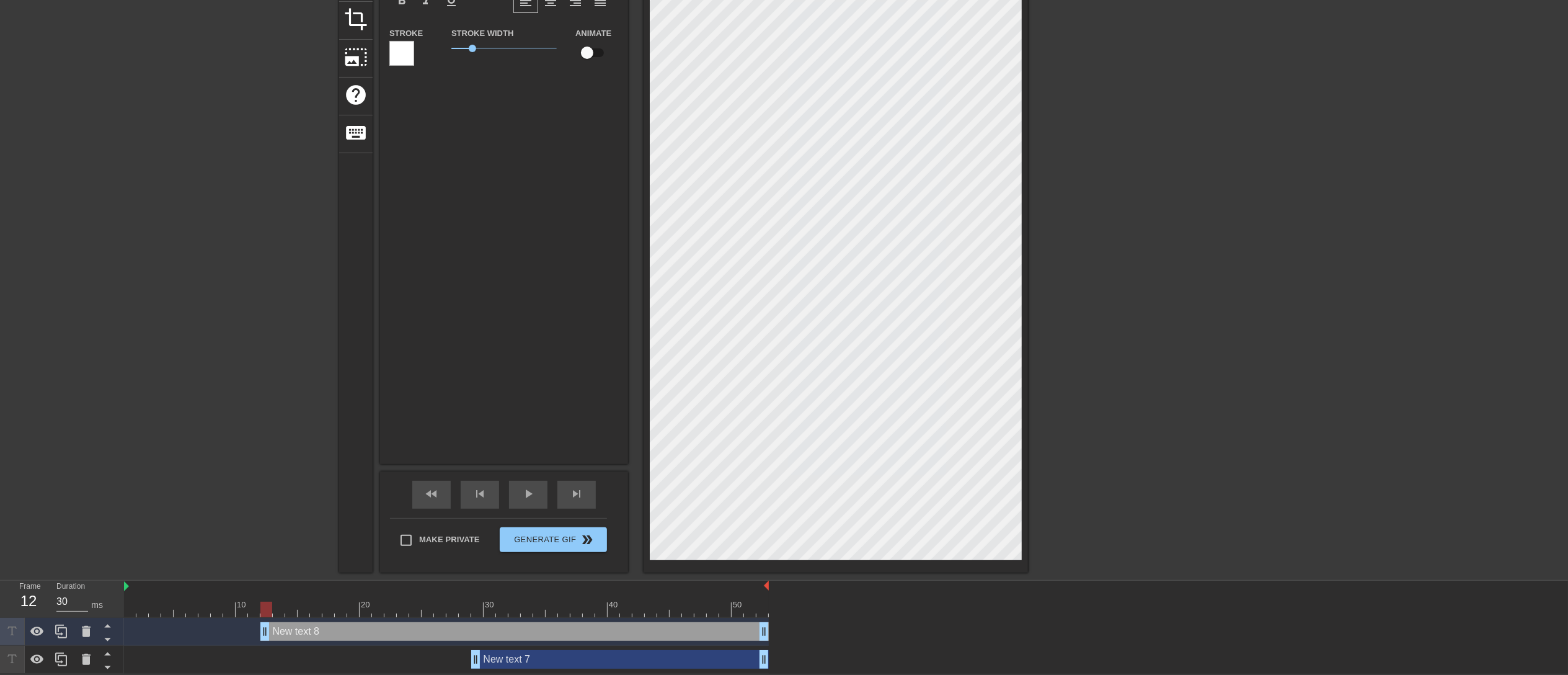 click at bounding box center [587, 53] 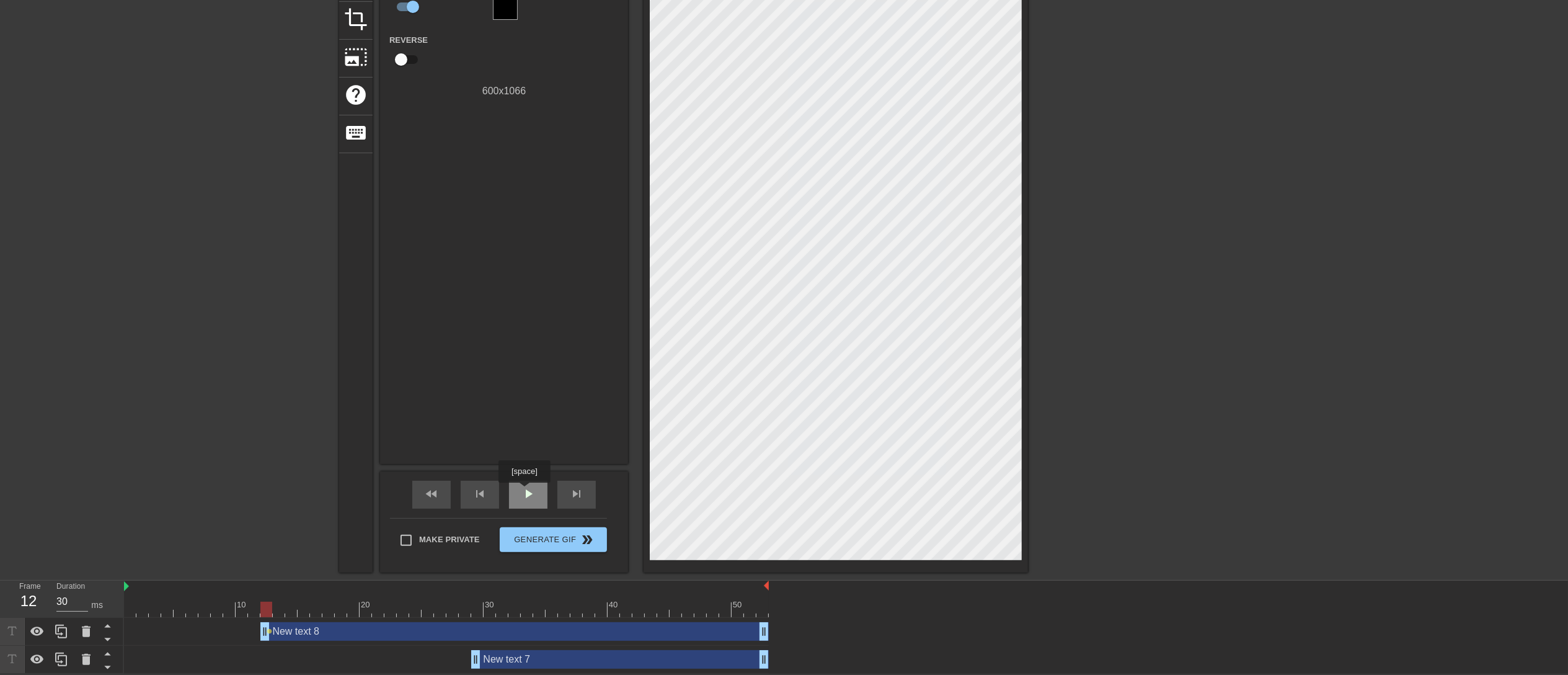 click on "play_arrow" at bounding box center [528, 494] 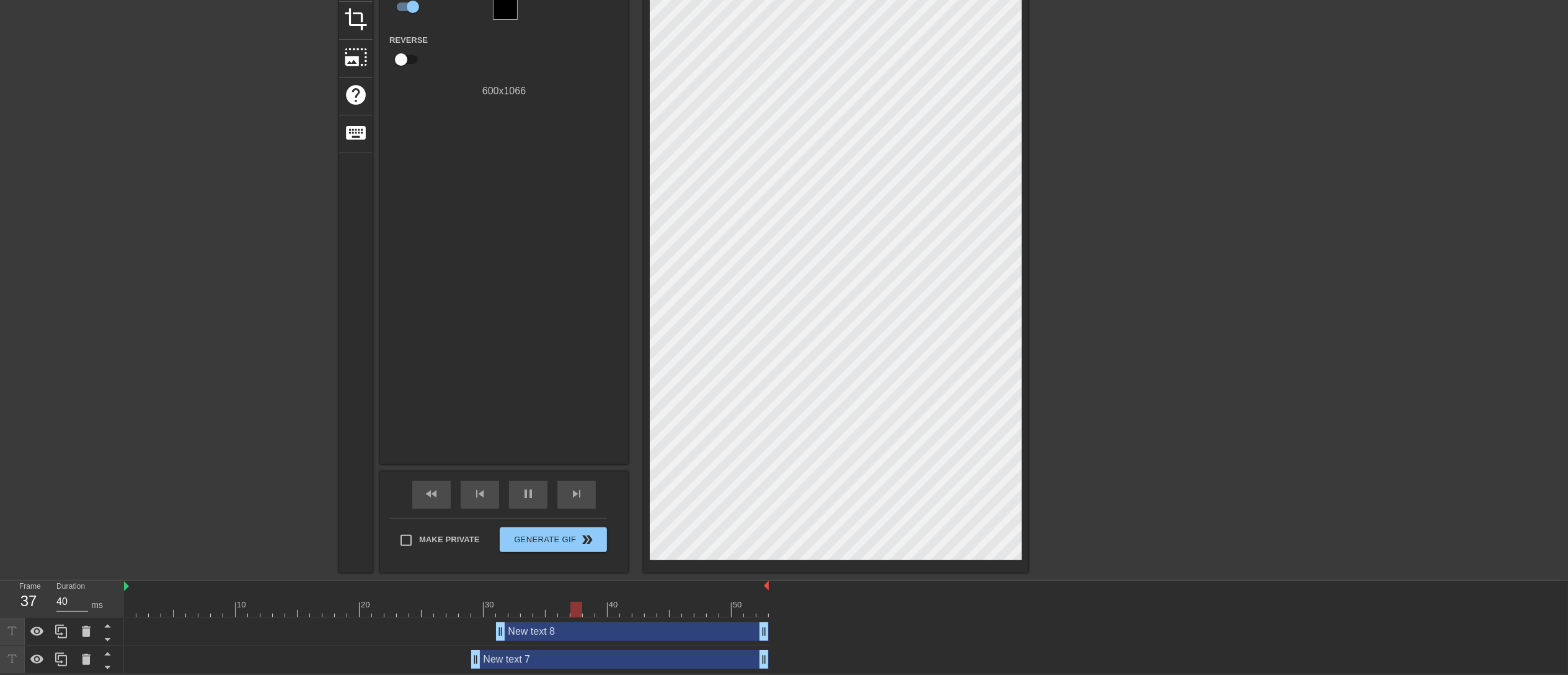 drag, startPoint x: 264, startPoint y: 629, endPoint x: 496, endPoint y: 642, distance: 232.3639 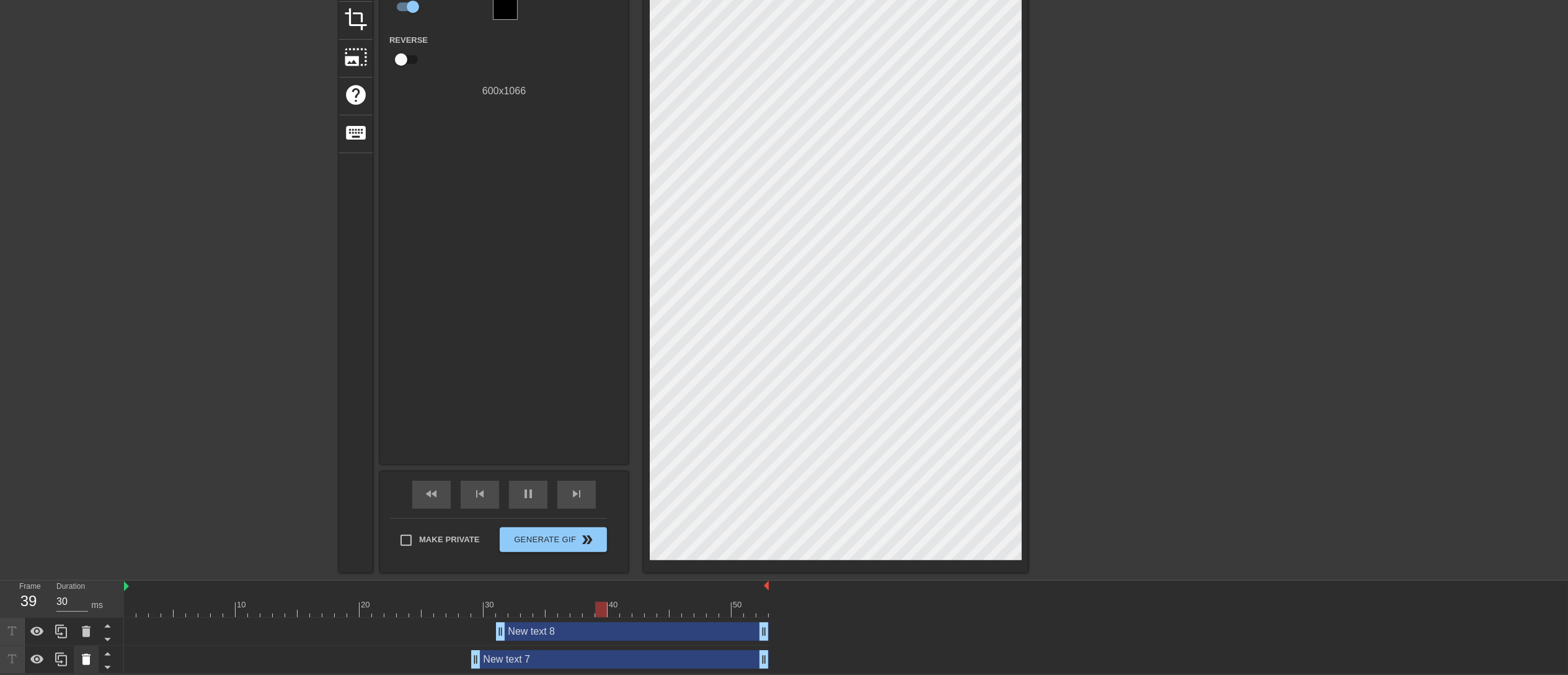 click 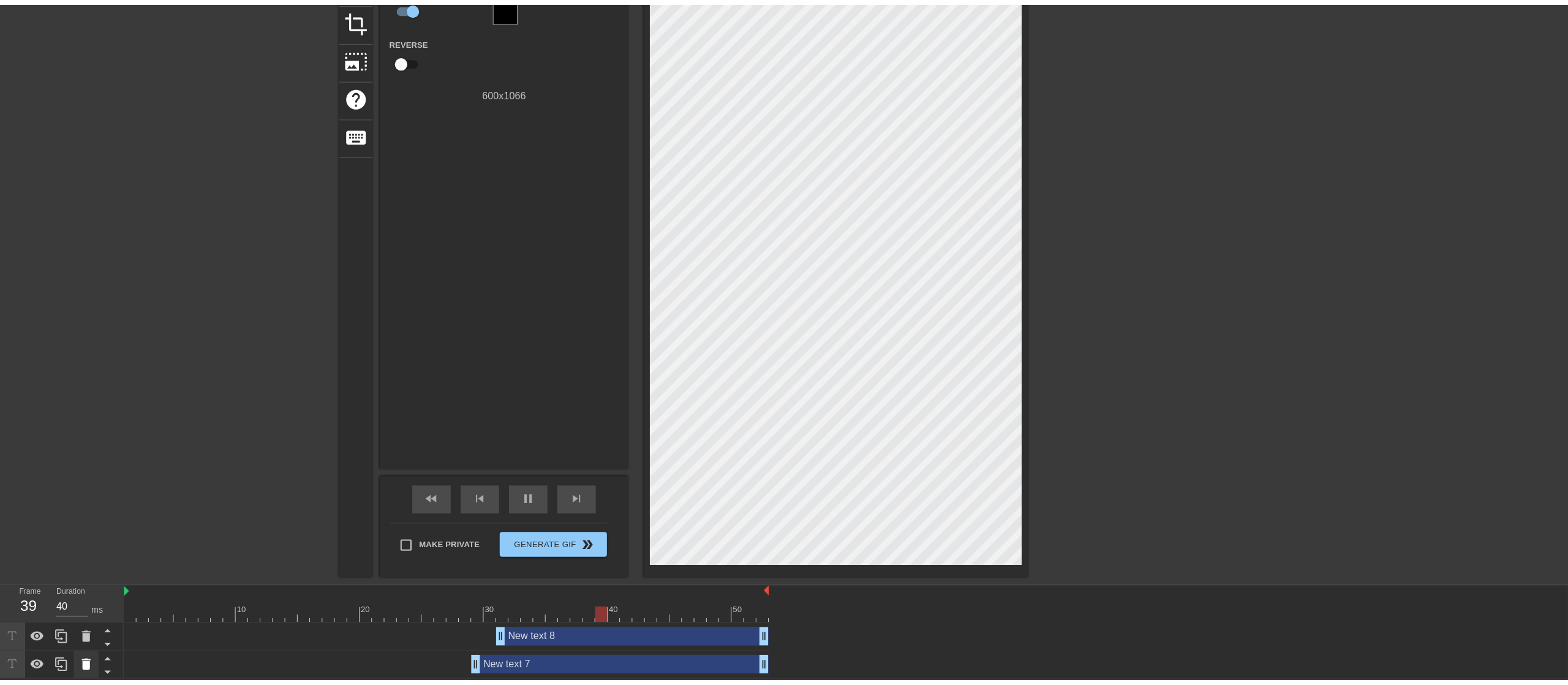 scroll, scrollTop: 137, scrollLeft: 0, axis: vertical 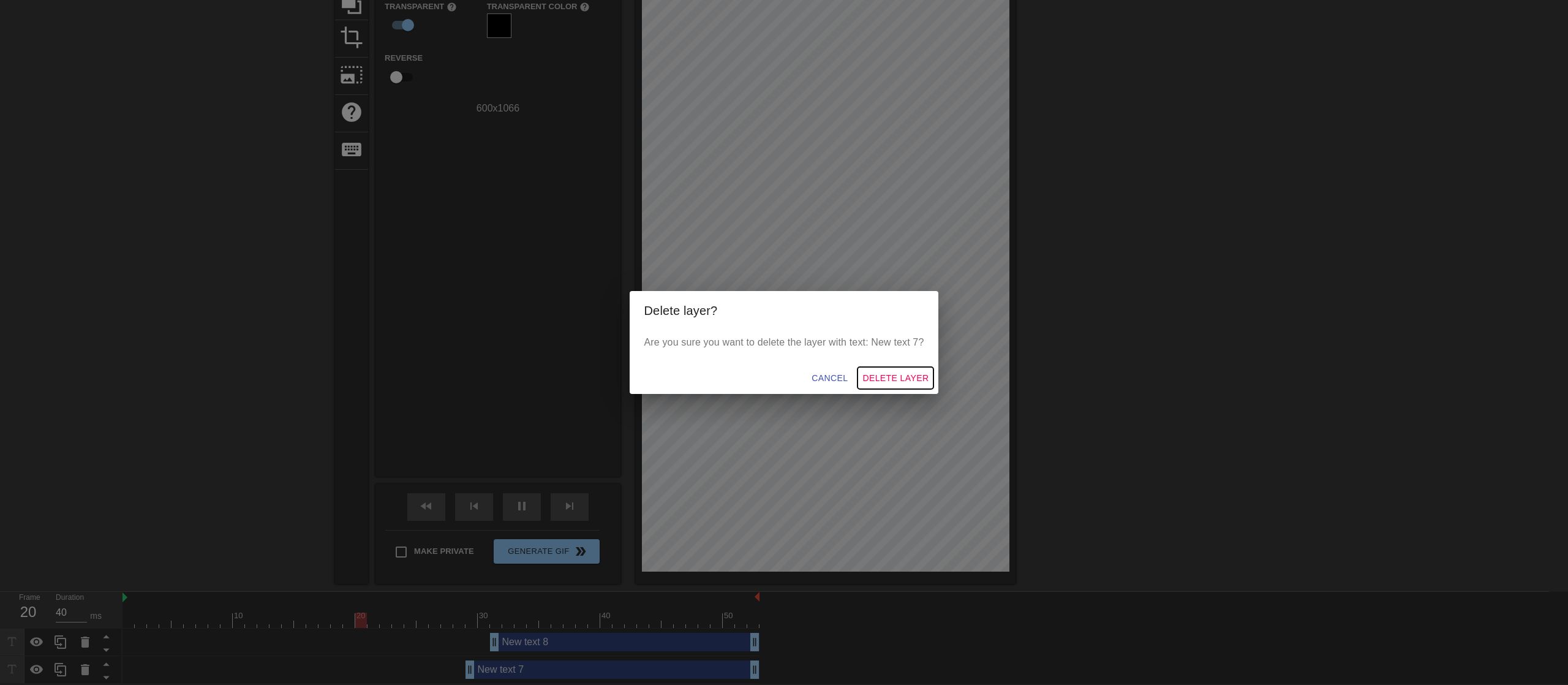click on "Delete Layer" at bounding box center [895, 378] 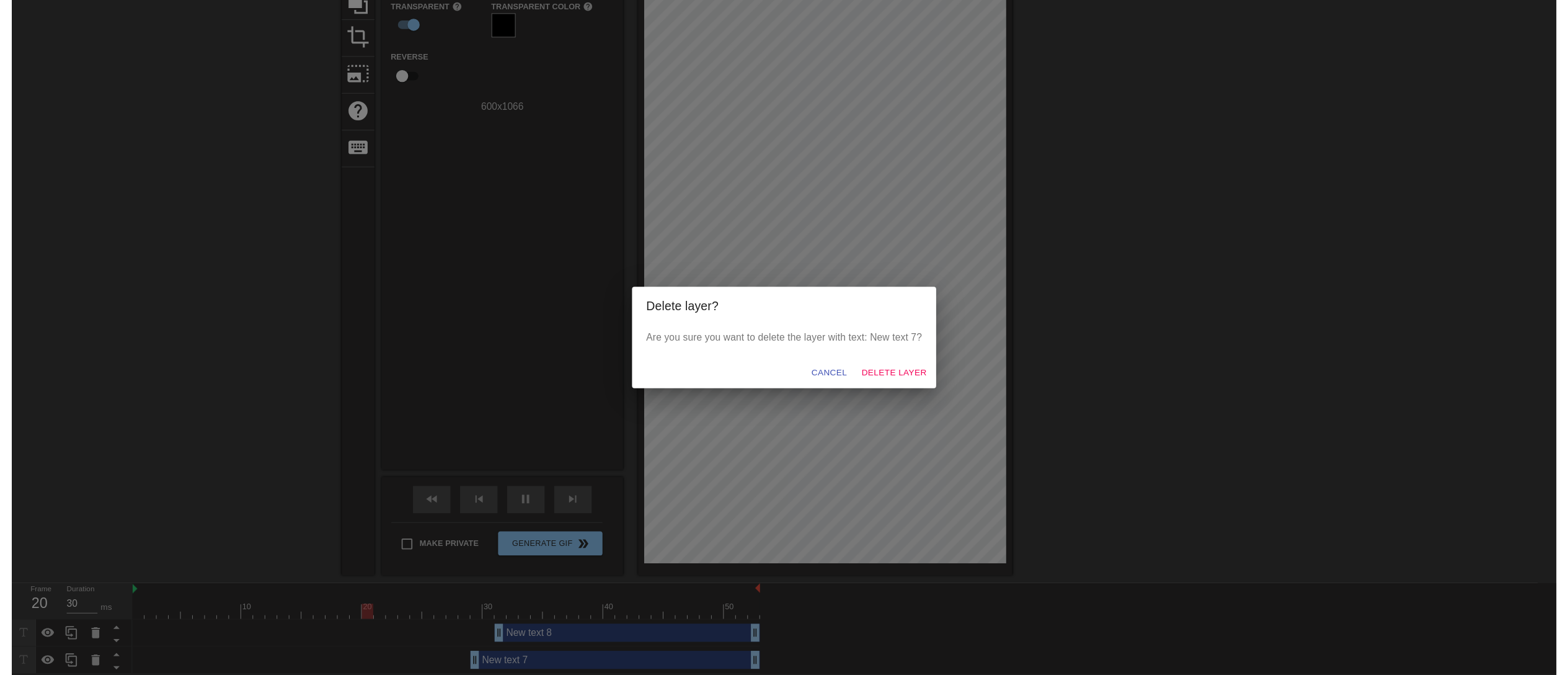 scroll, scrollTop: 130, scrollLeft: 0, axis: vertical 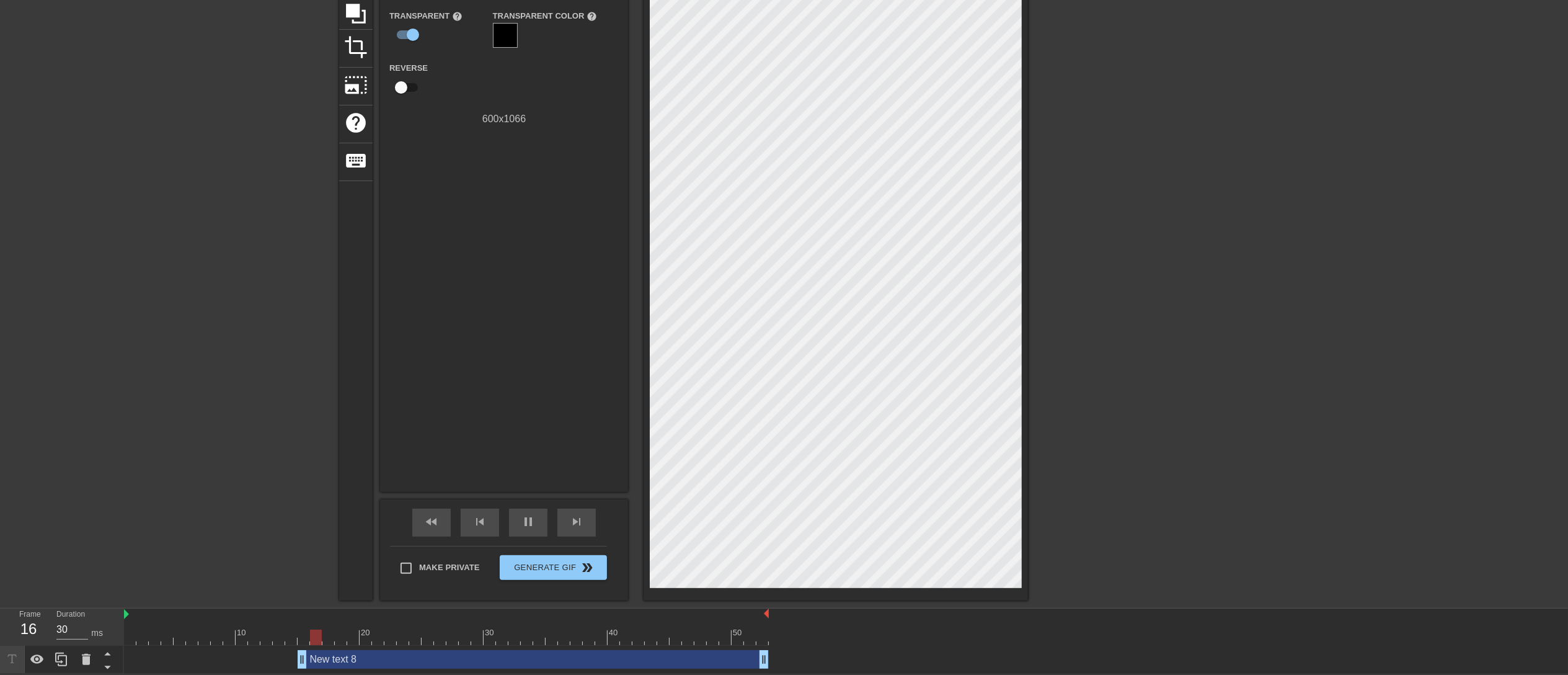 drag, startPoint x: 482, startPoint y: 661, endPoint x: 300, endPoint y: 651, distance: 182.27452 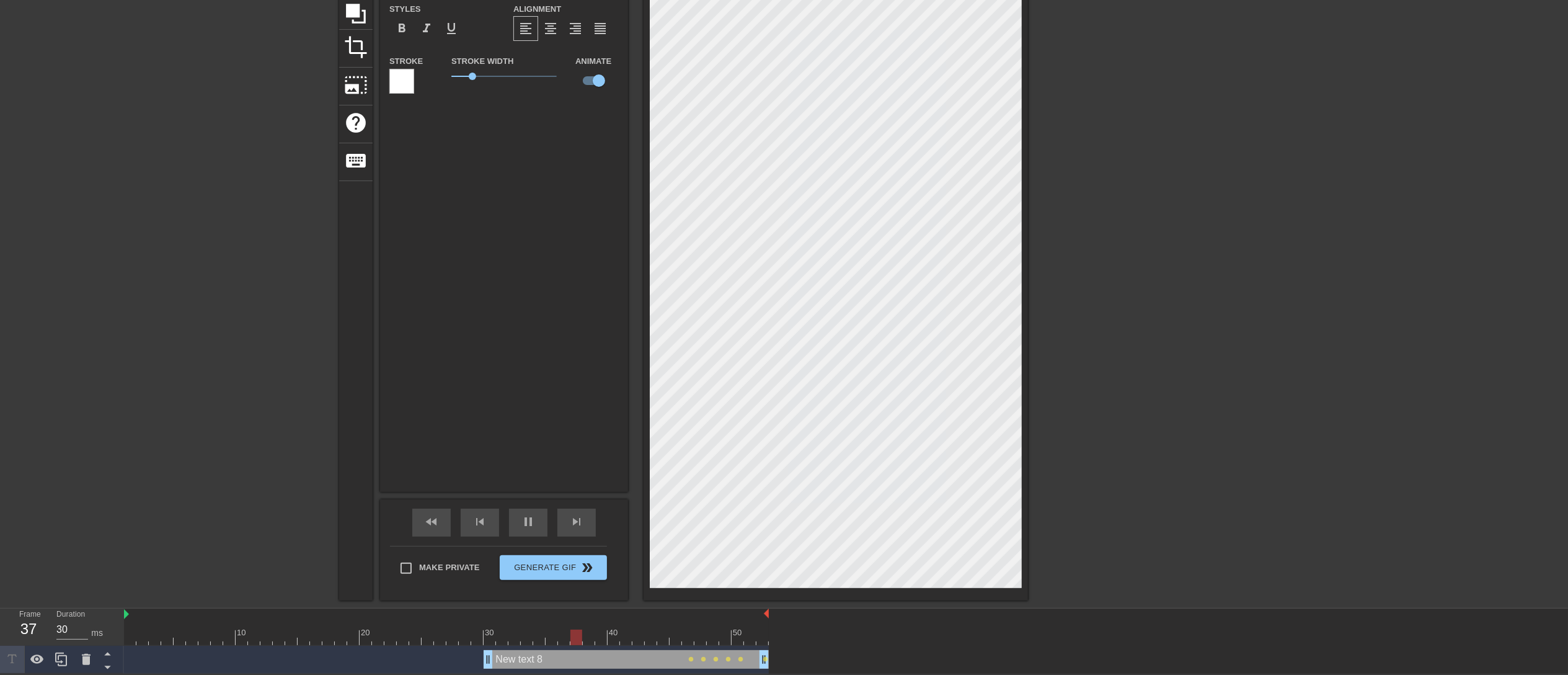 drag, startPoint x: 300, startPoint y: 658, endPoint x: 485, endPoint y: 684, distance: 186.8181 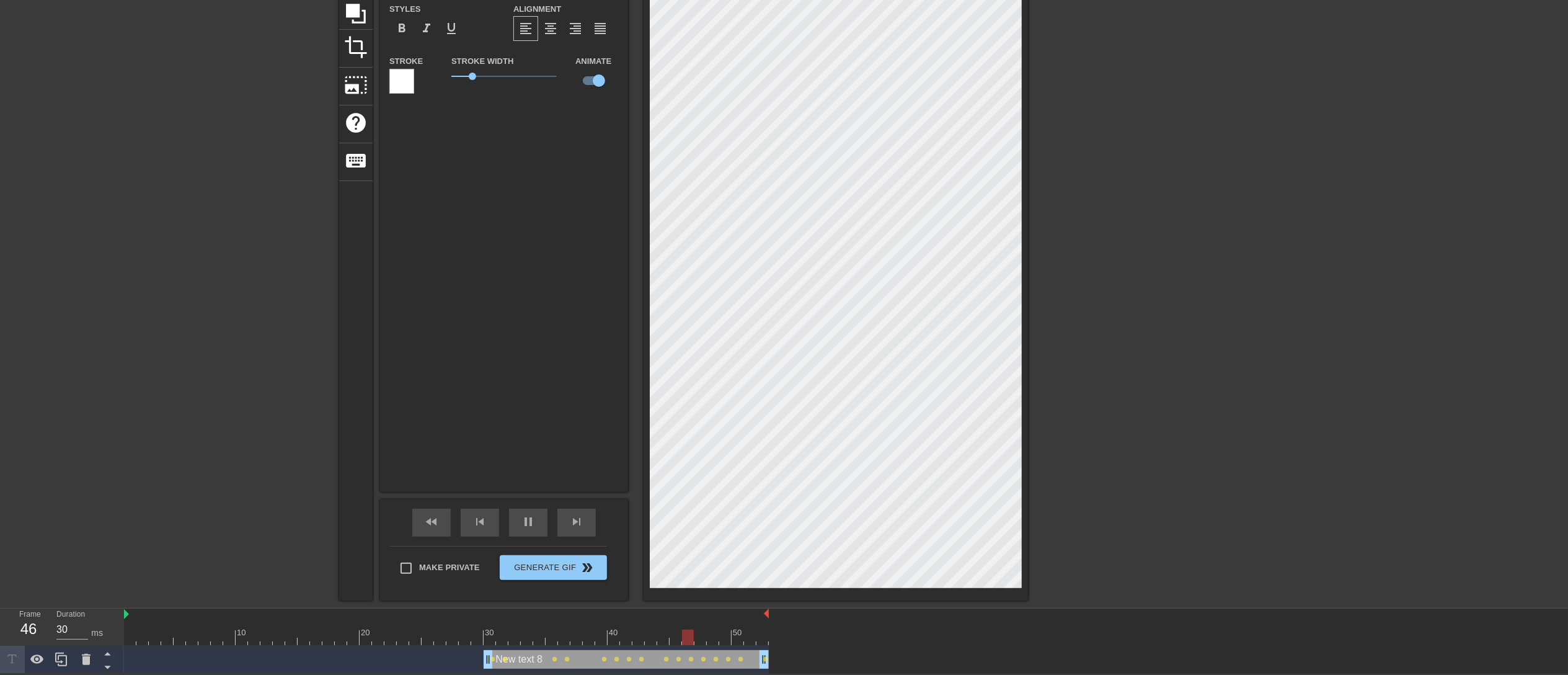 click on "title add_circle image add_circle crop photo_size_select_large help keyboard New text 8 Font Impact Font Size 40 Color Styles format_bold format_italic format_underline Alignment format_align_left format_align_center format_align_right format_align_justify Stroke Stroke Width 1 Animate fast_rewind skip_previous pause skip_next Make Private Generate Gif double_arrow" at bounding box center (683, 261) 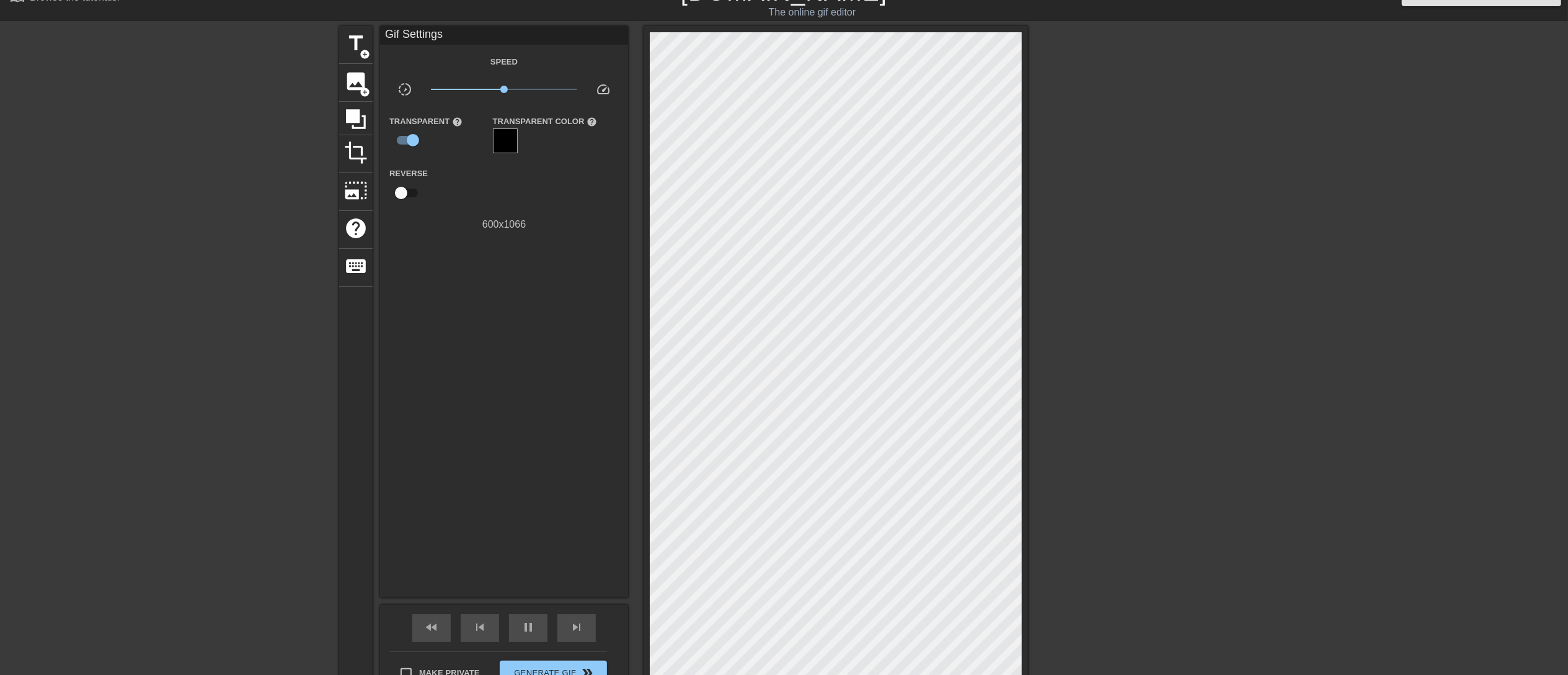scroll, scrollTop: 0, scrollLeft: 0, axis: both 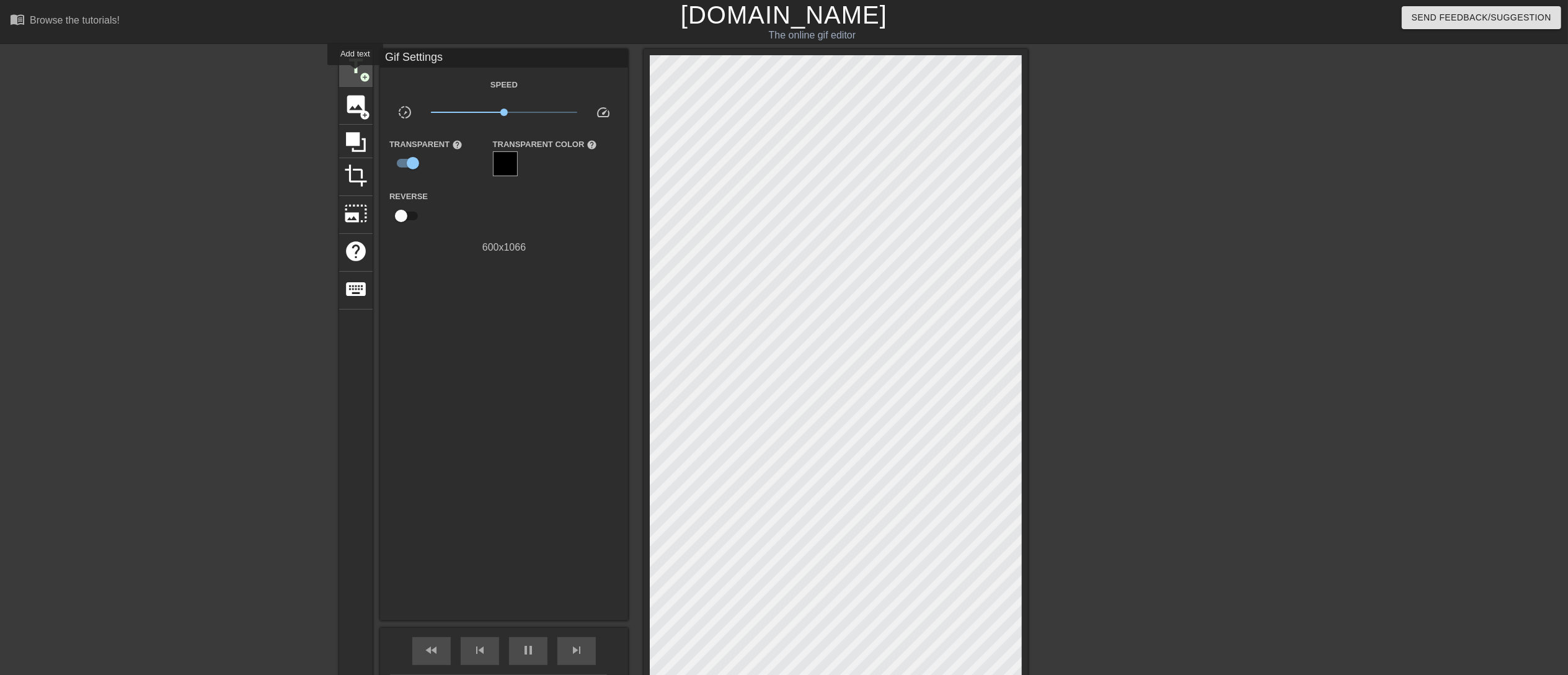 click on "title" at bounding box center (356, 66) 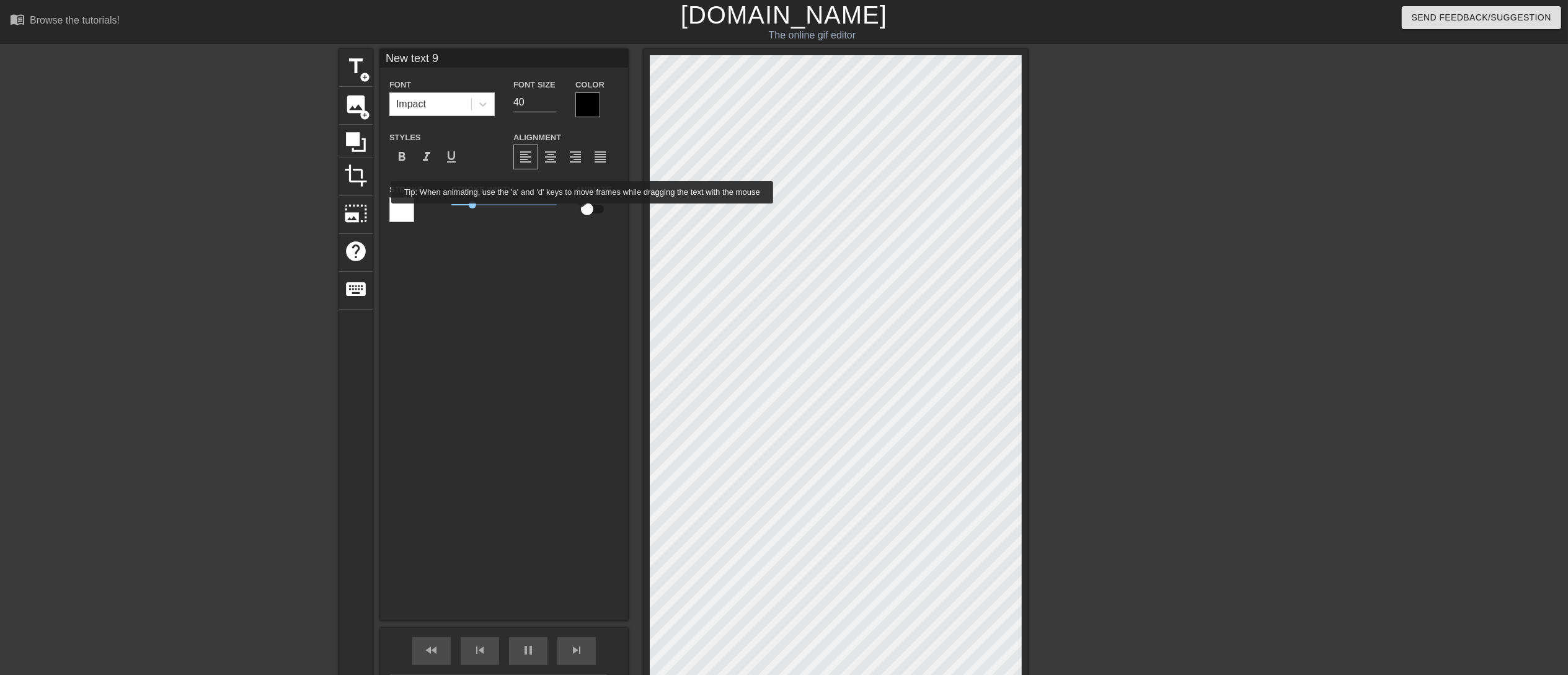 type on "30" 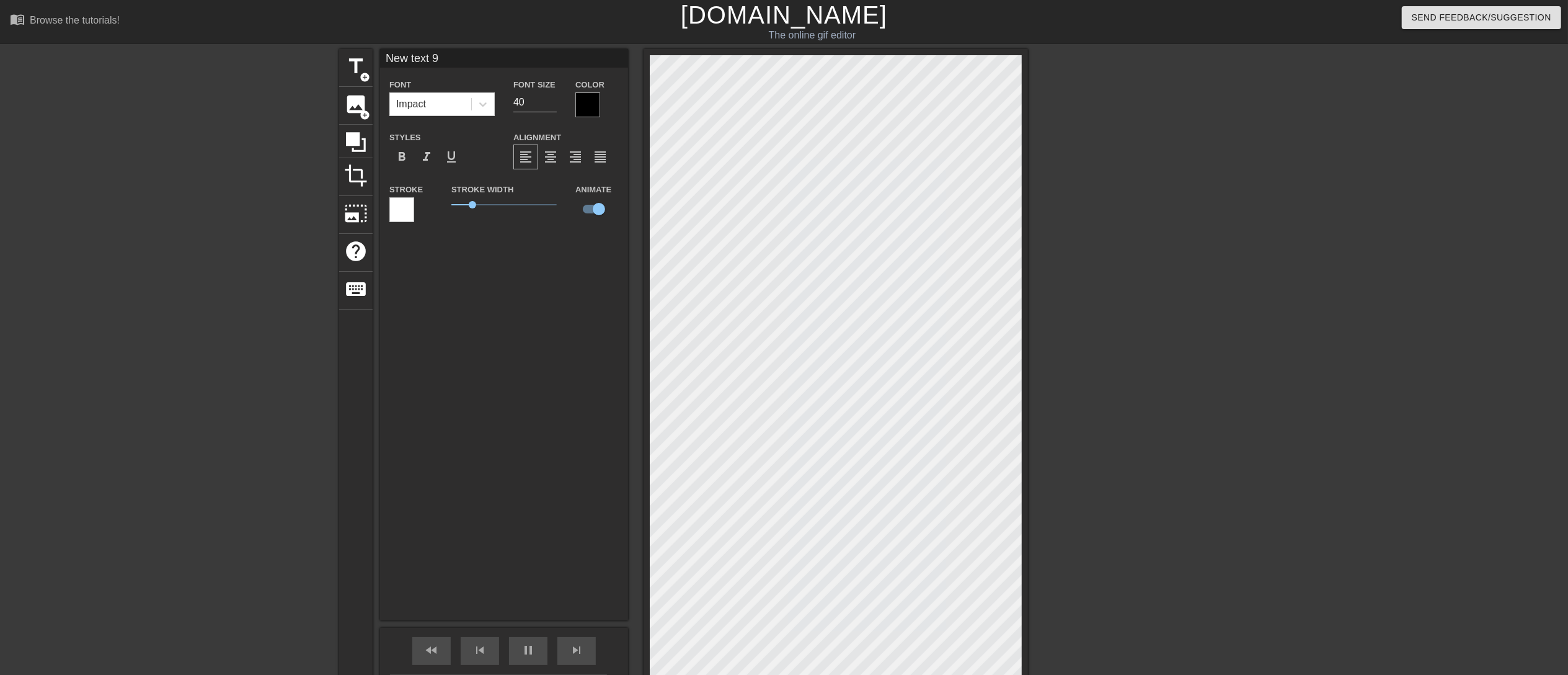 scroll, scrollTop: 1, scrollLeft: 1, axis: both 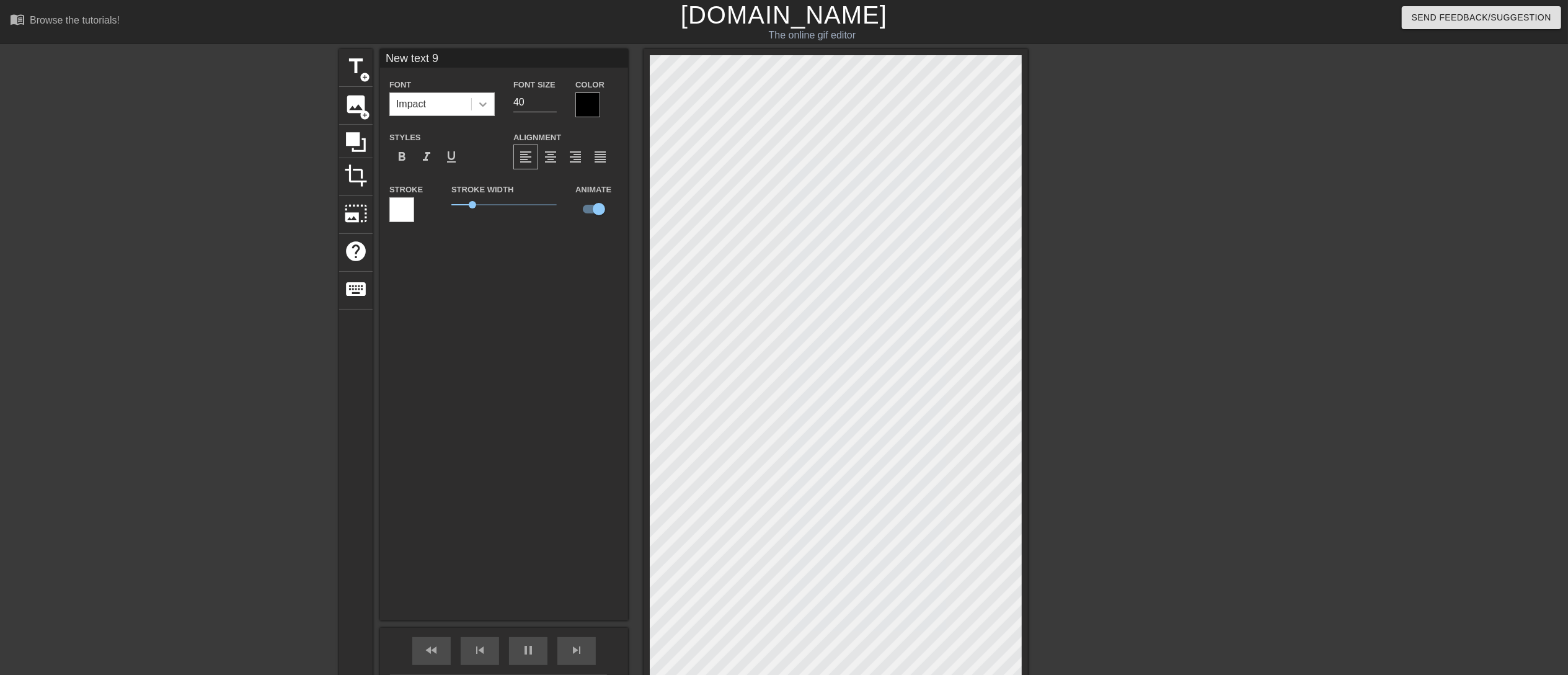 click 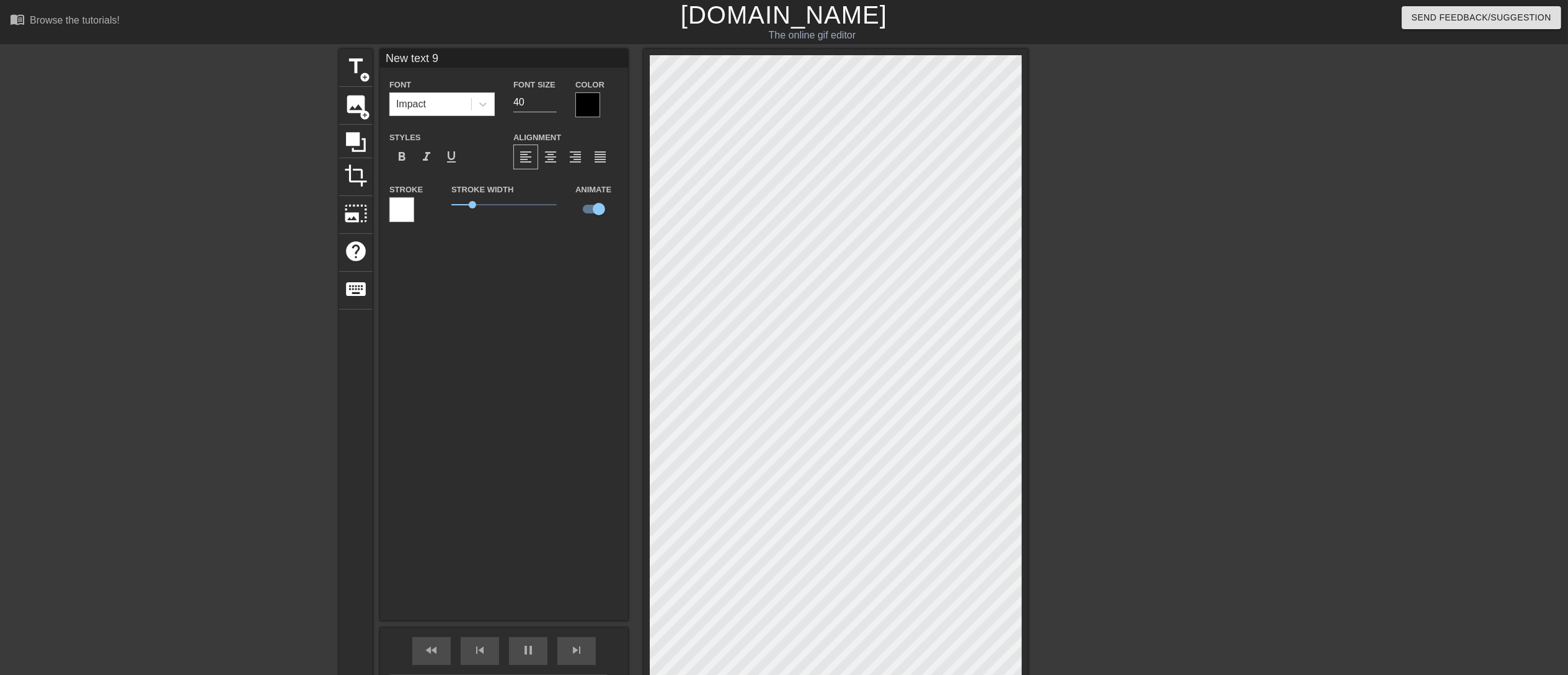 click on "New text 9 Font Impact Font Size 40 Color Styles format_bold format_italic format_underline Alignment format_align_left format_align_center format_align_right format_align_justify Stroke Stroke Width 1 Animate" at bounding box center (504, 334) 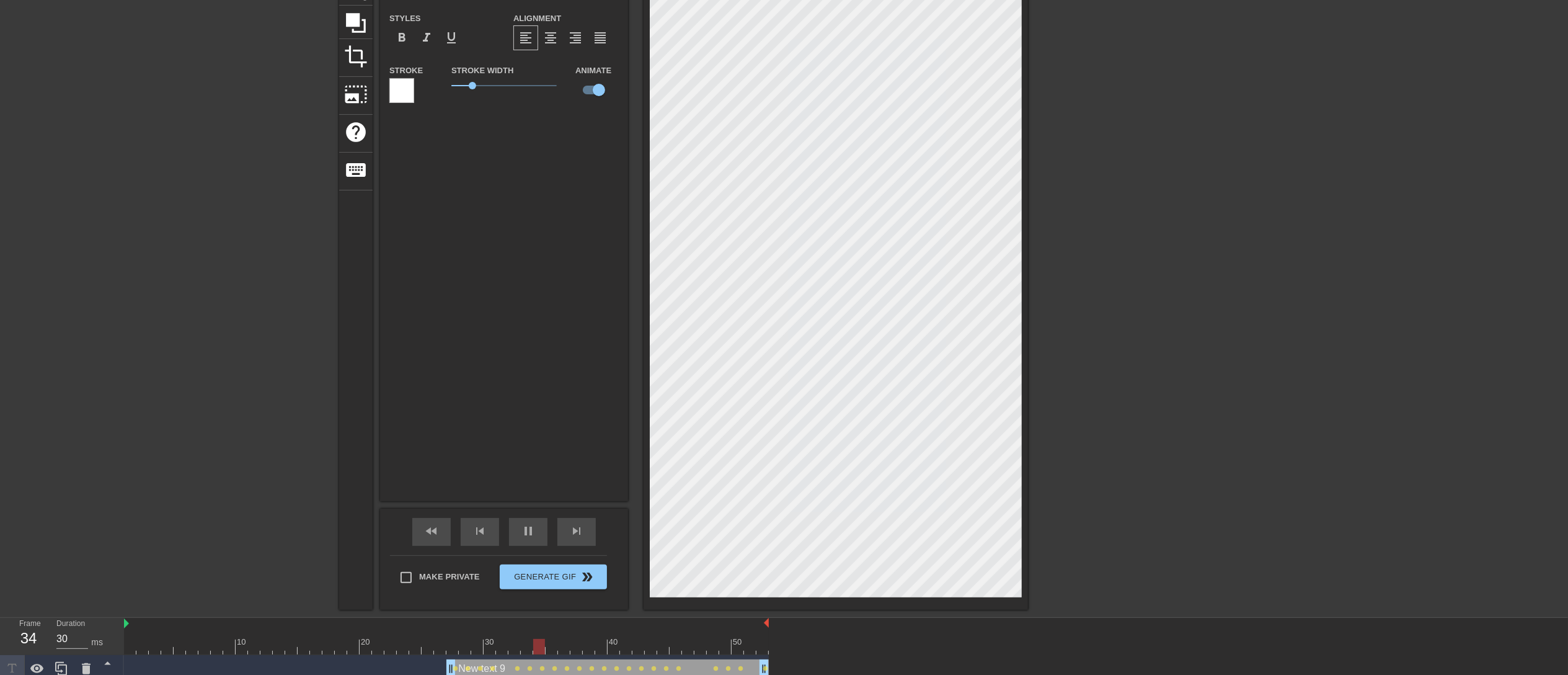 scroll, scrollTop: 158, scrollLeft: 0, axis: vertical 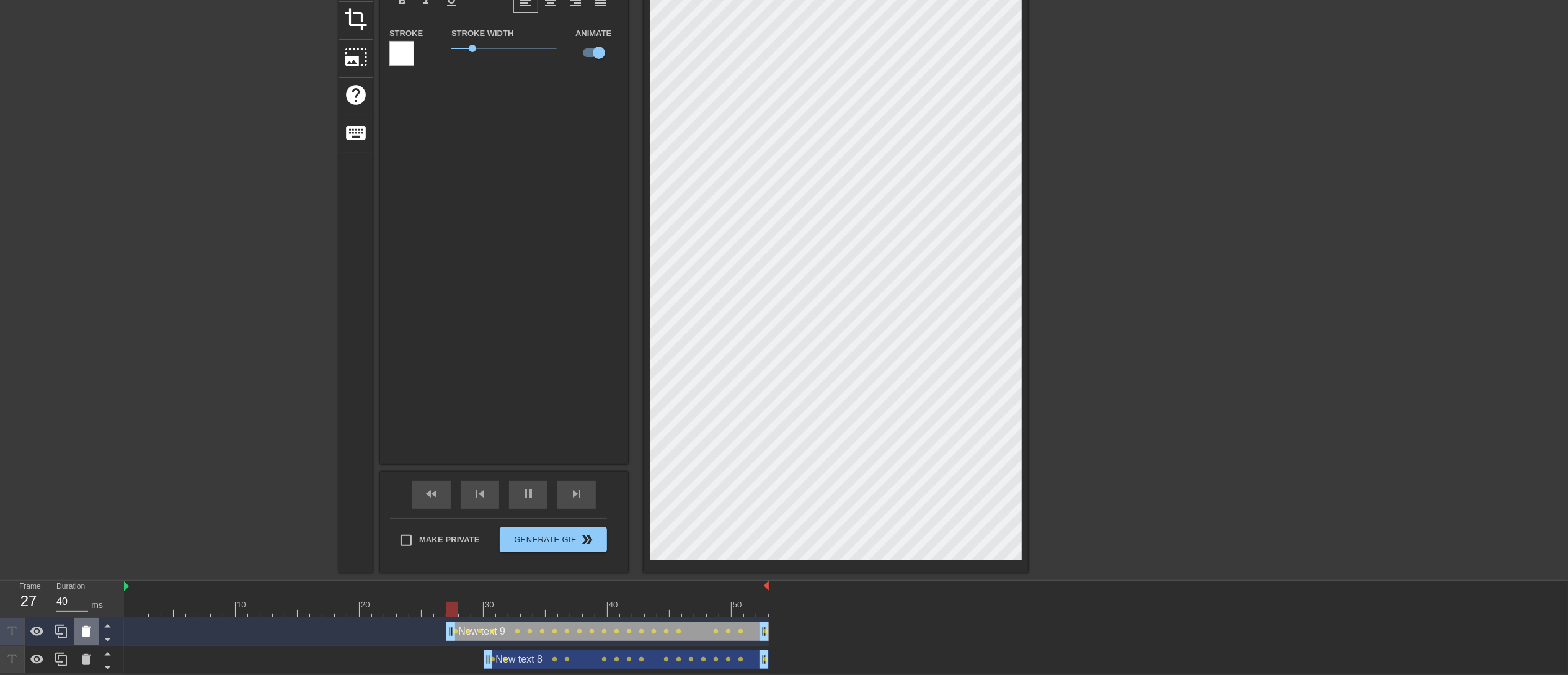 click 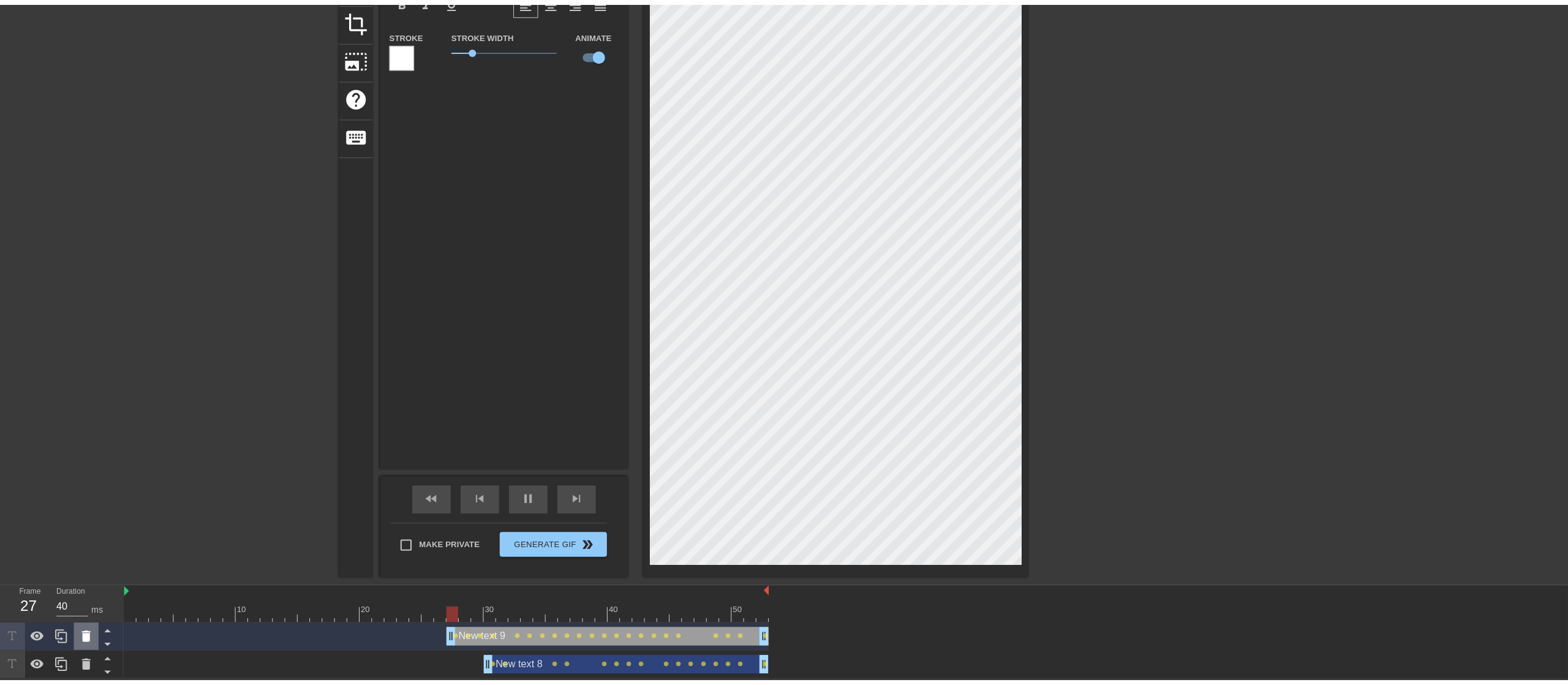 scroll, scrollTop: 137, scrollLeft: 0, axis: vertical 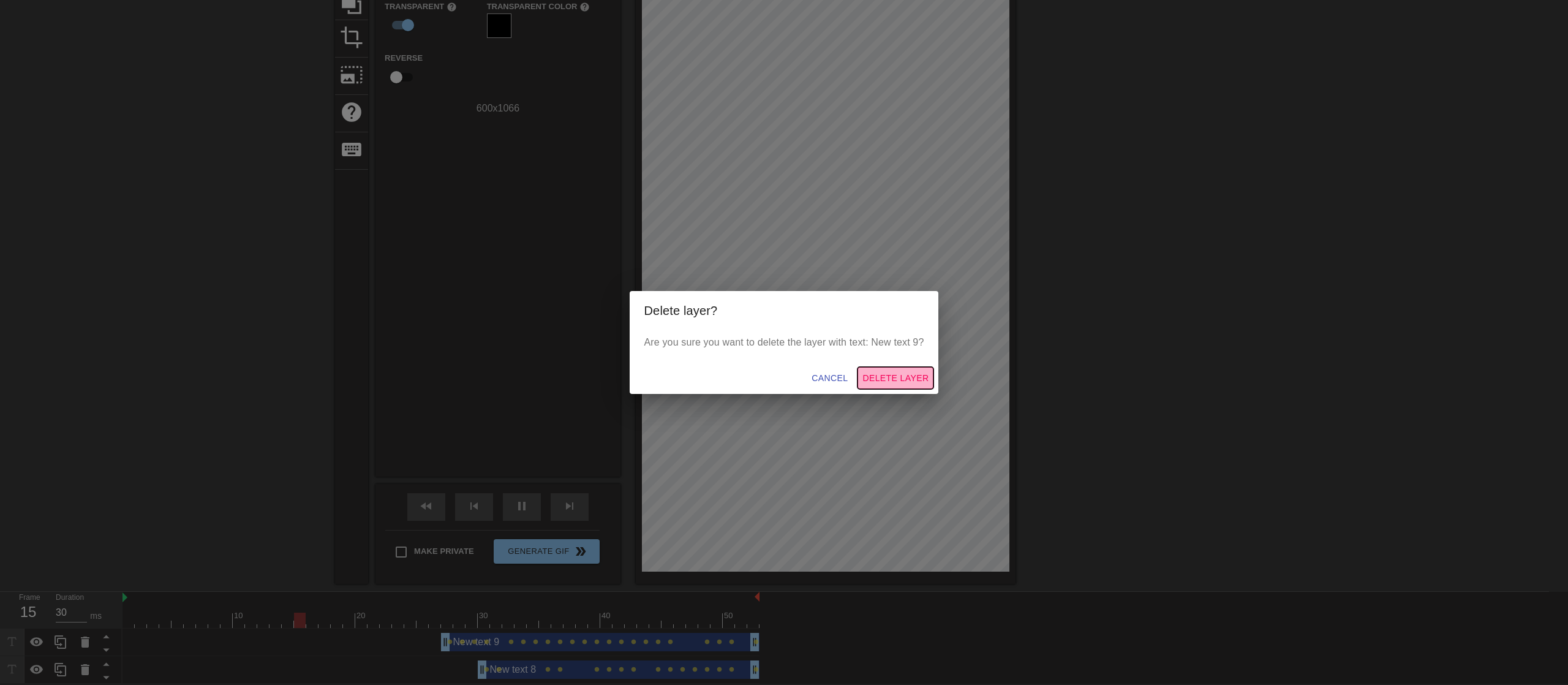 click on "Delete Layer" at bounding box center (895, 378) 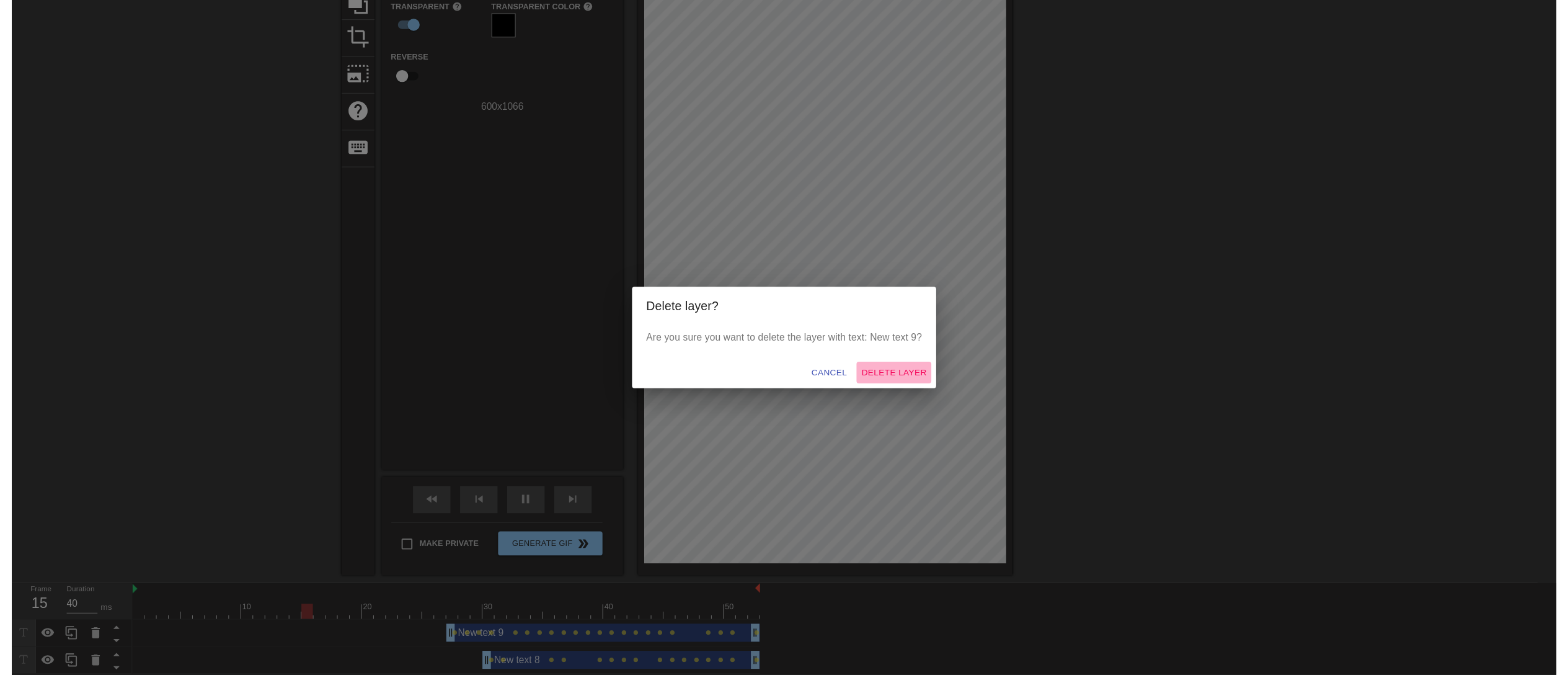 scroll, scrollTop: 130, scrollLeft: 0, axis: vertical 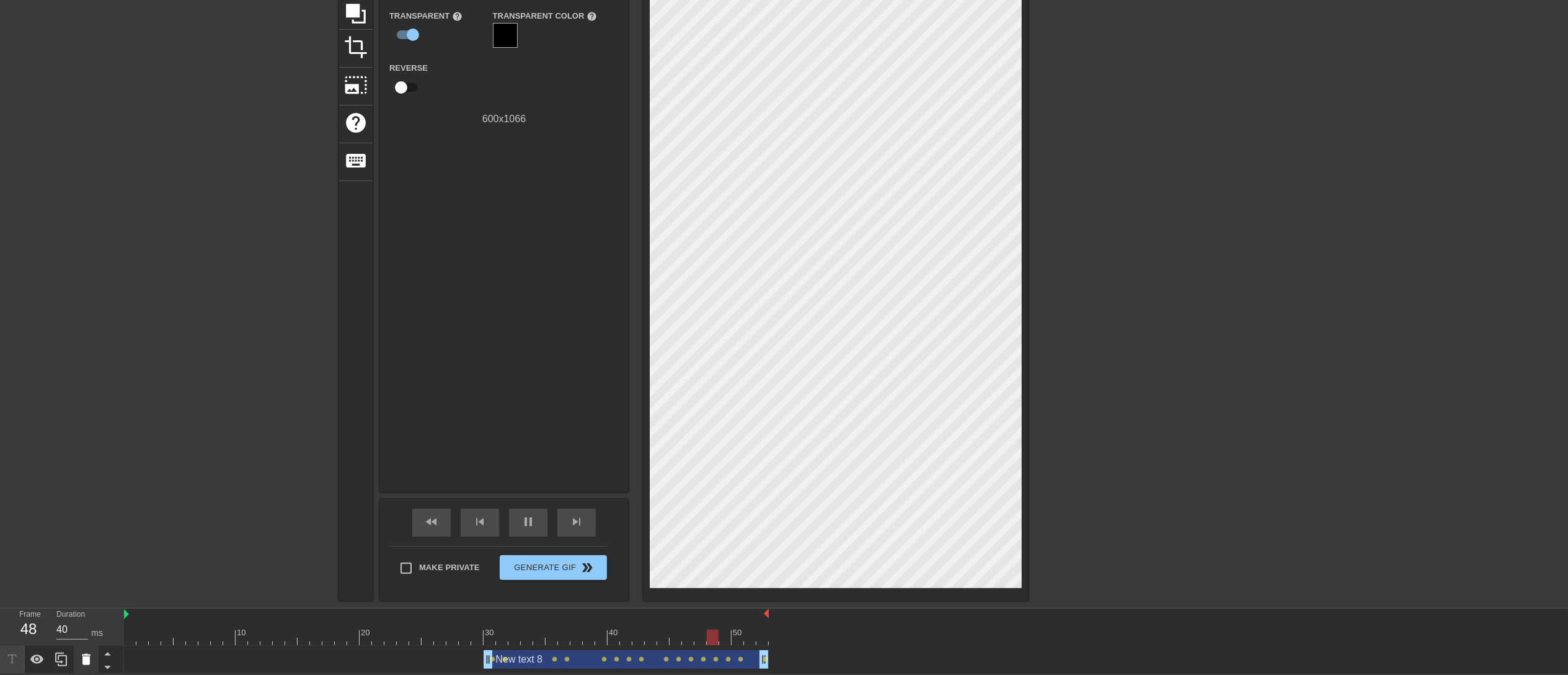 click at bounding box center [86, 659] 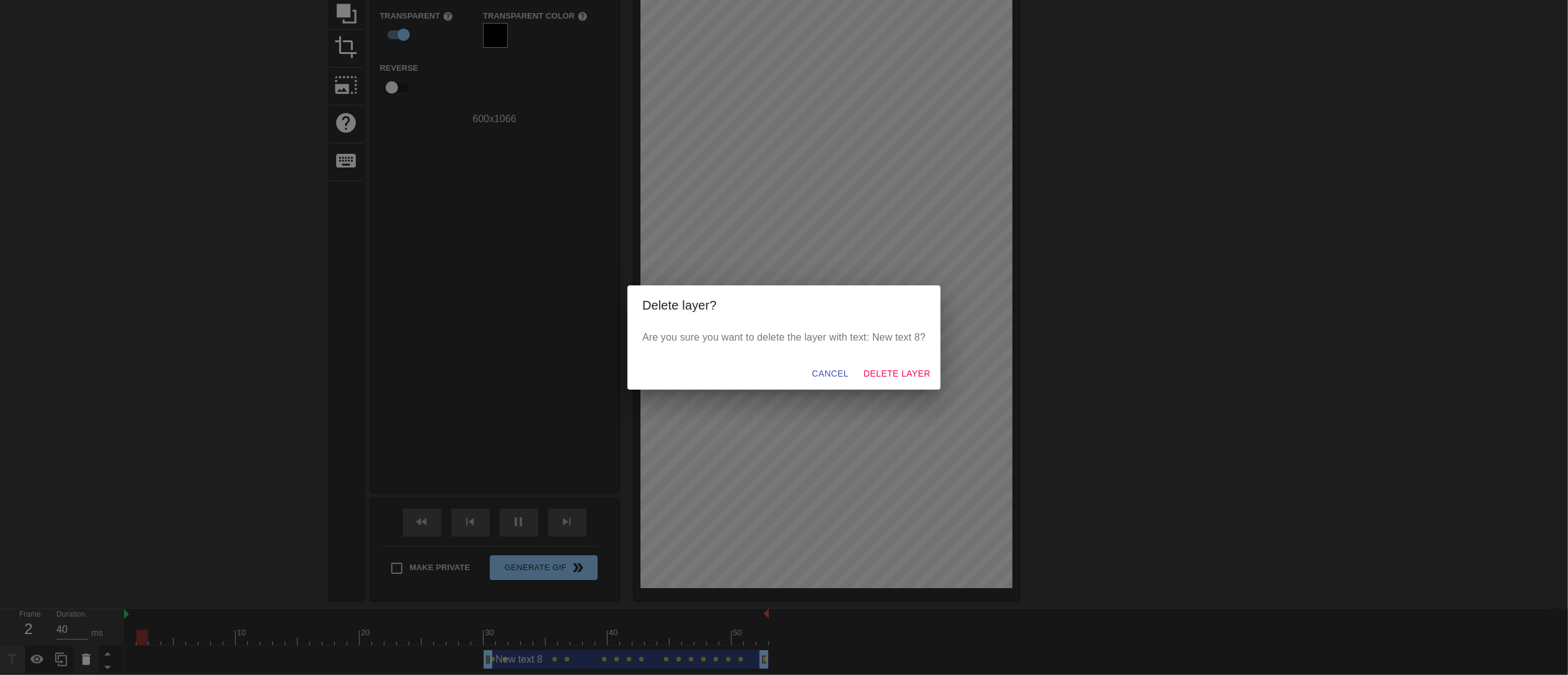 scroll, scrollTop: 110, scrollLeft: 0, axis: vertical 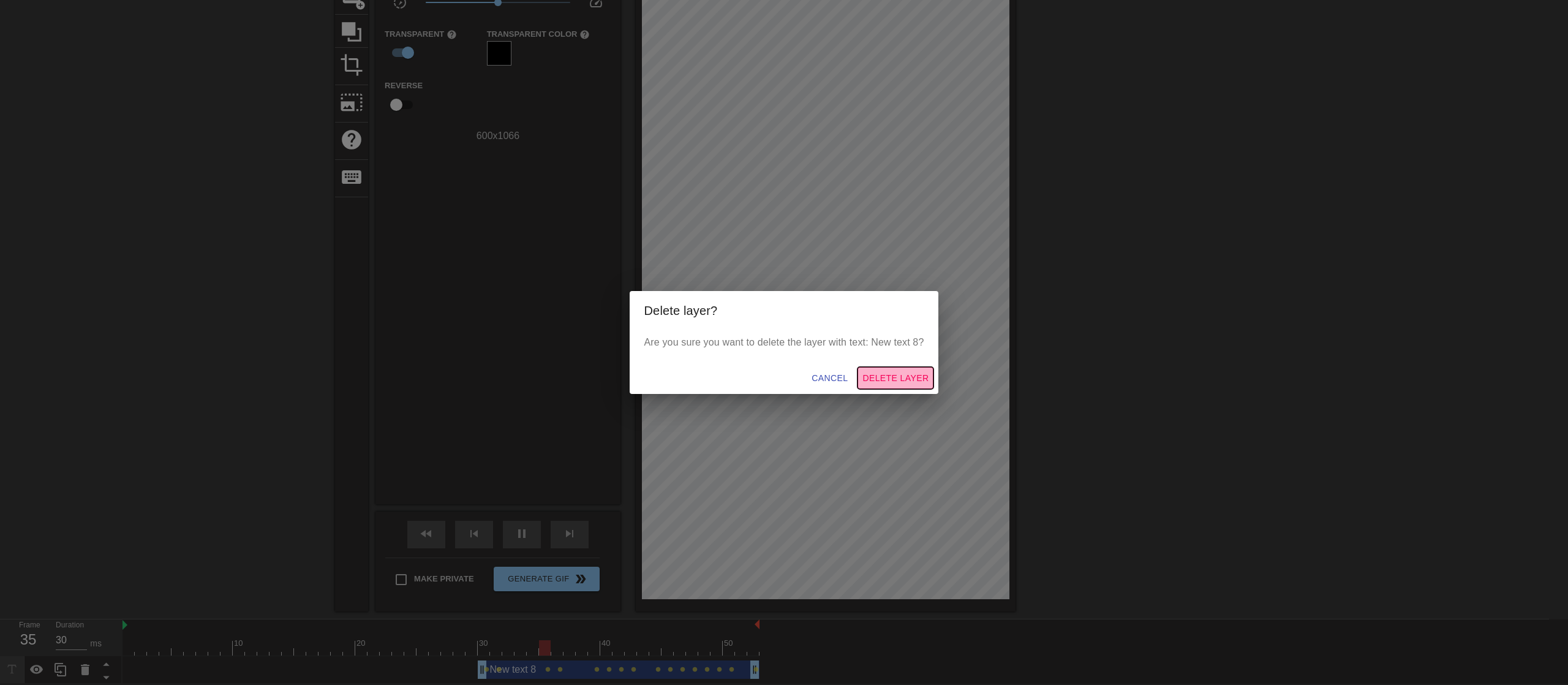 click on "Delete Layer" at bounding box center [895, 378] 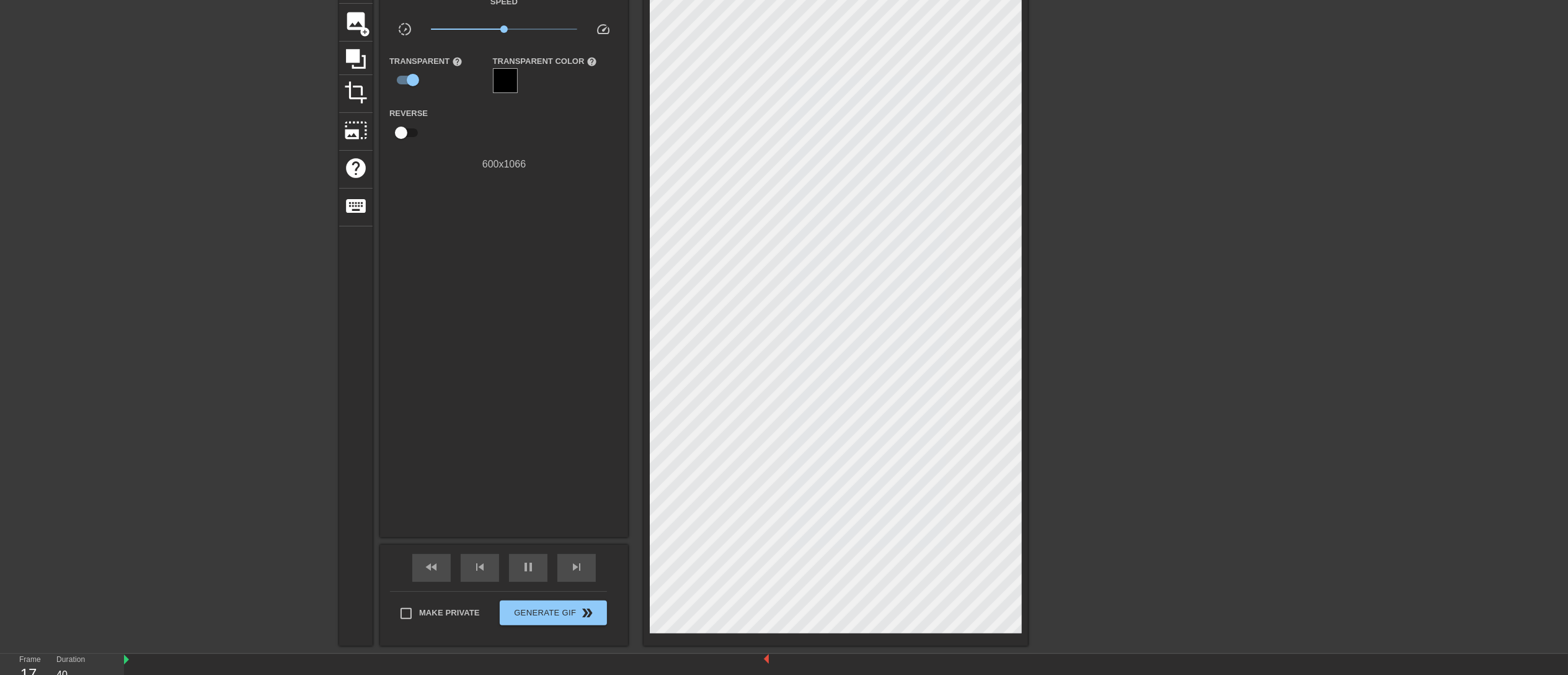scroll, scrollTop: 0, scrollLeft: 0, axis: both 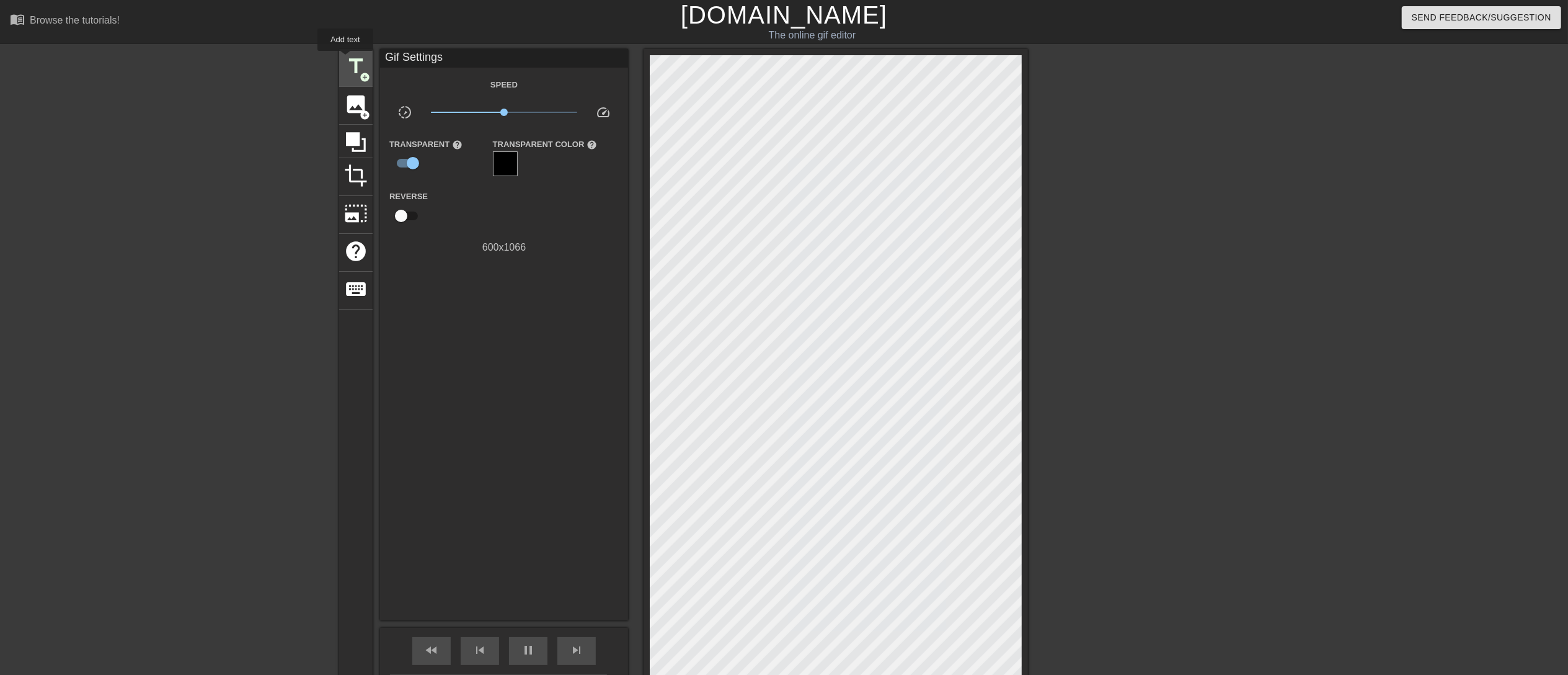 click on "title" at bounding box center [356, 66] 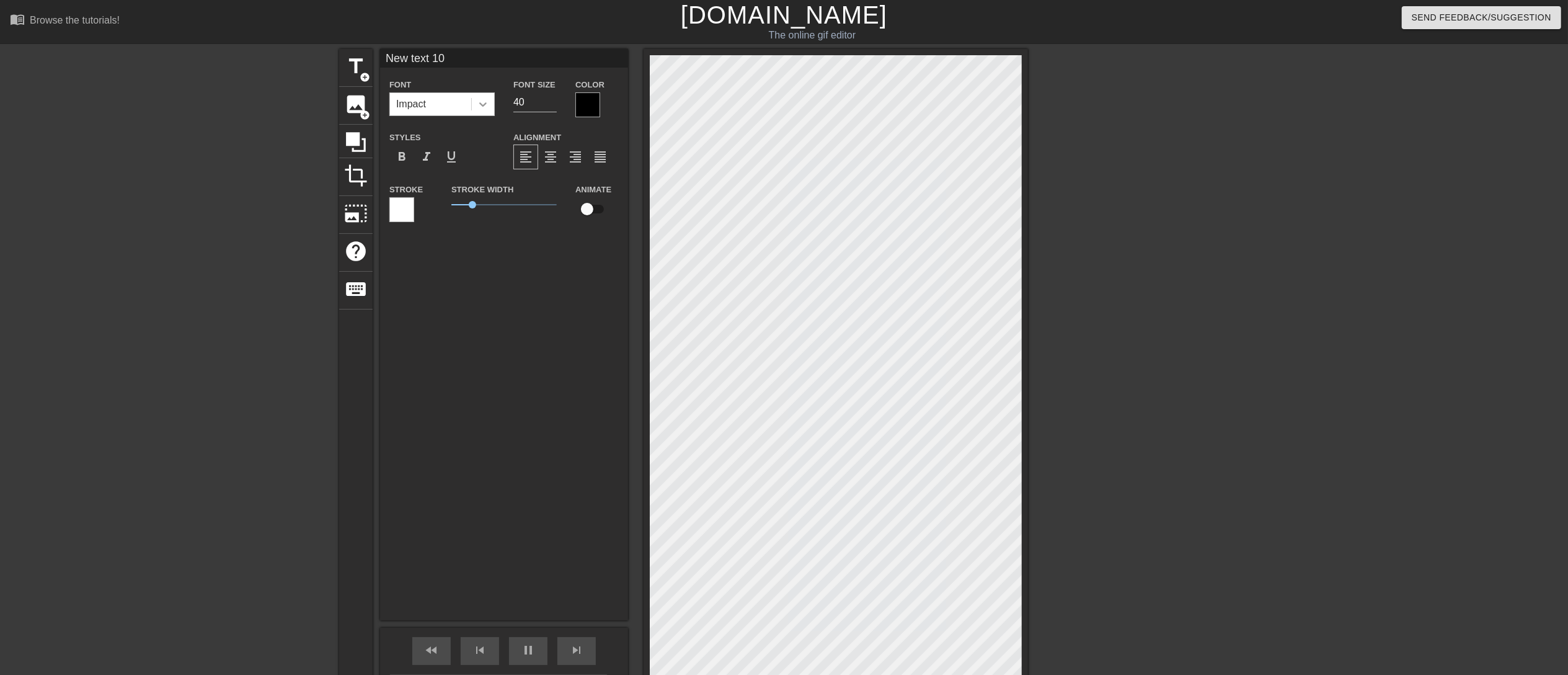 click 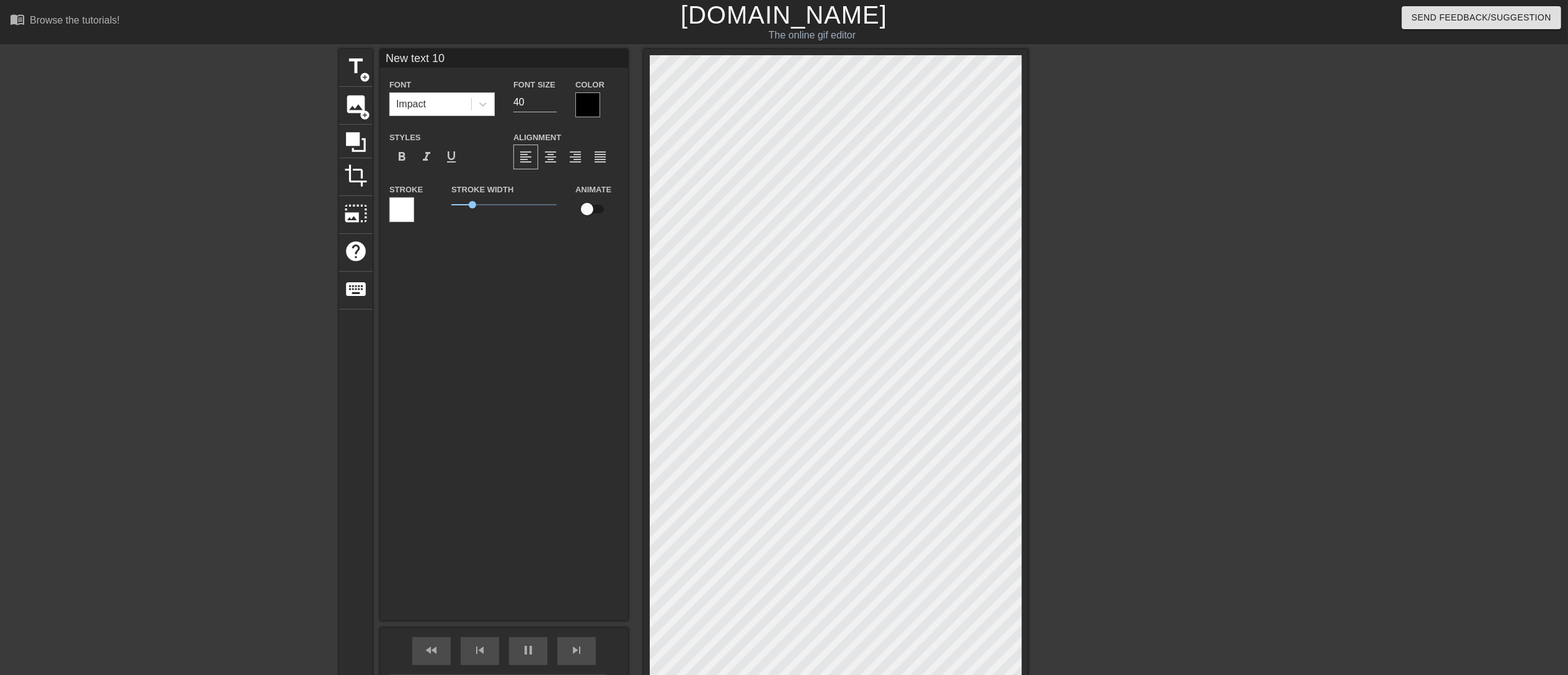click on "New text 10 Font Impact Font Size 40 Color Styles format_bold format_italic format_underline Alignment format_align_left format_align_center format_align_right format_align_justify Stroke Stroke Width 1 Animate" at bounding box center (504, 334) 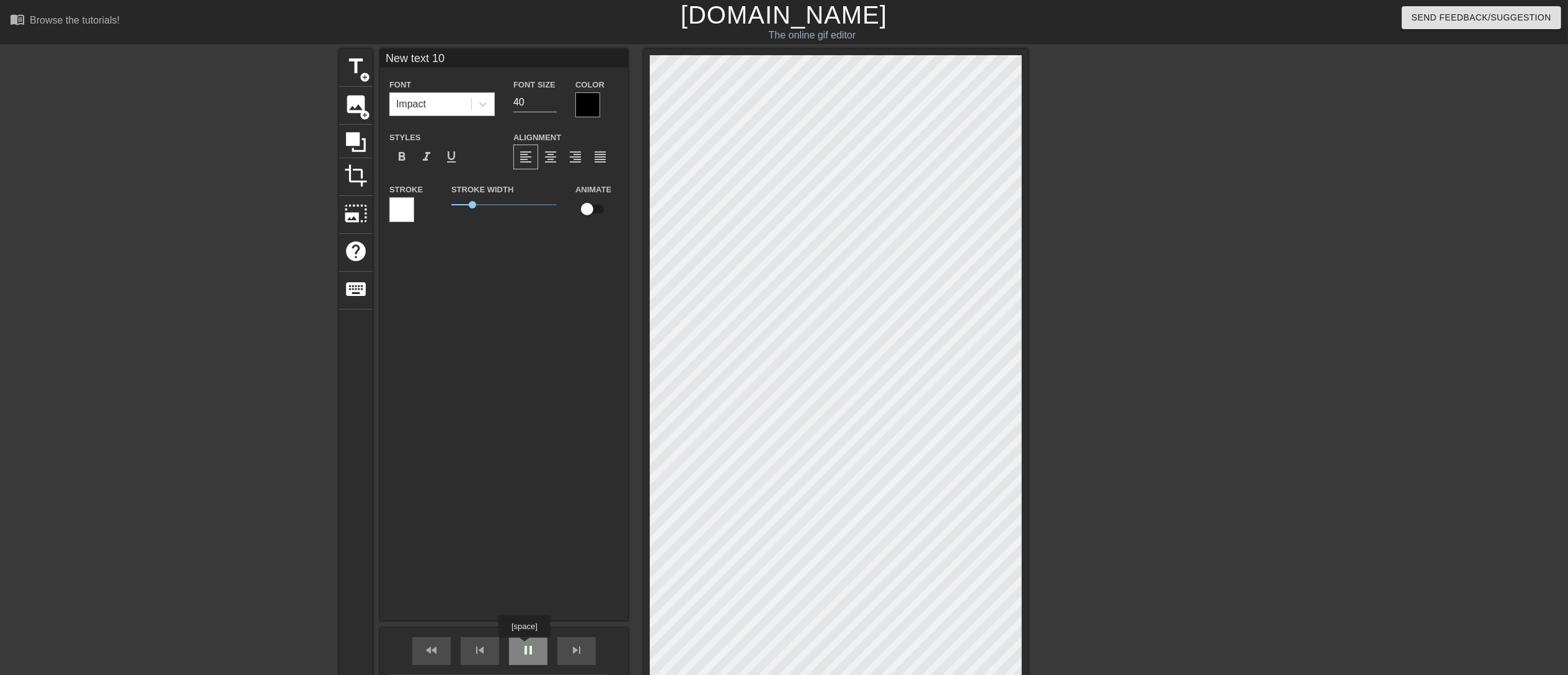 click on "pause" at bounding box center [528, 650] 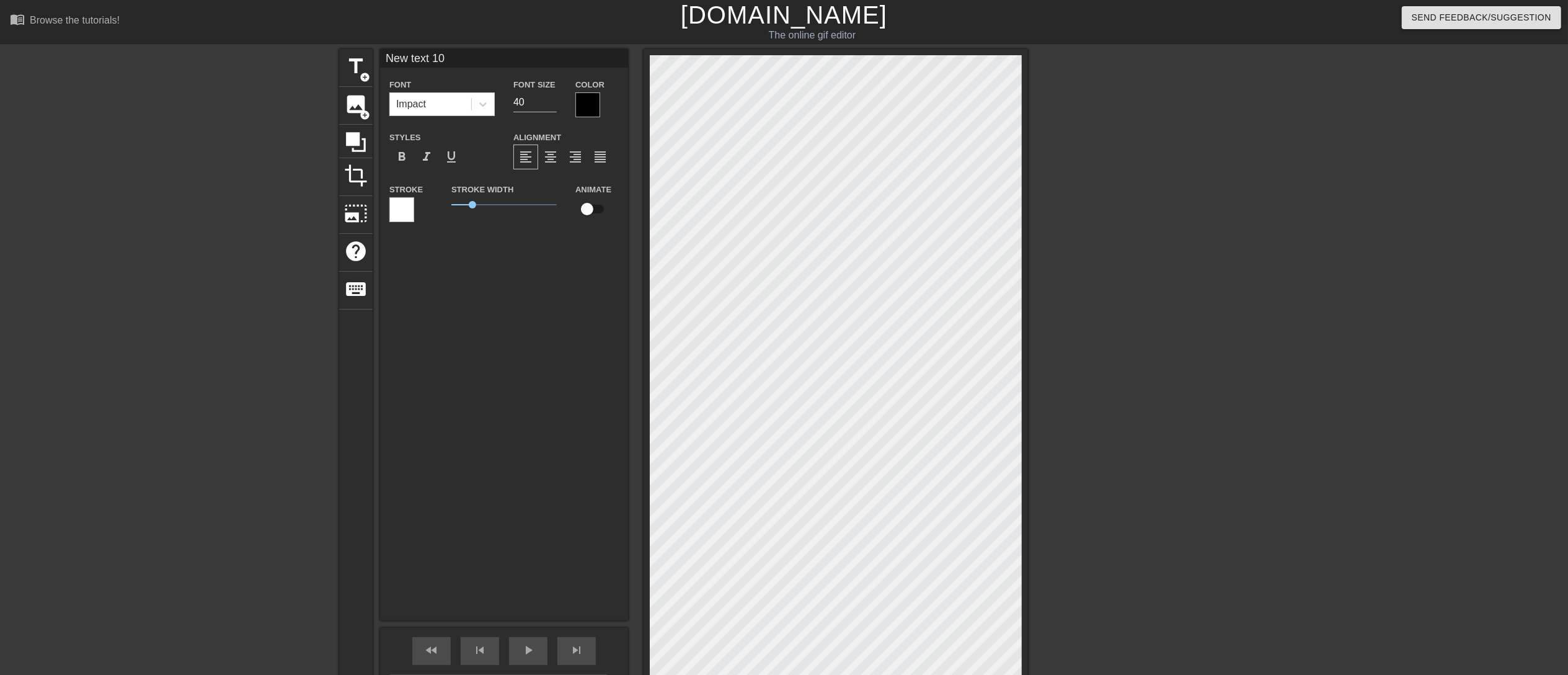 scroll, scrollTop: 1, scrollLeft: 2, axis: both 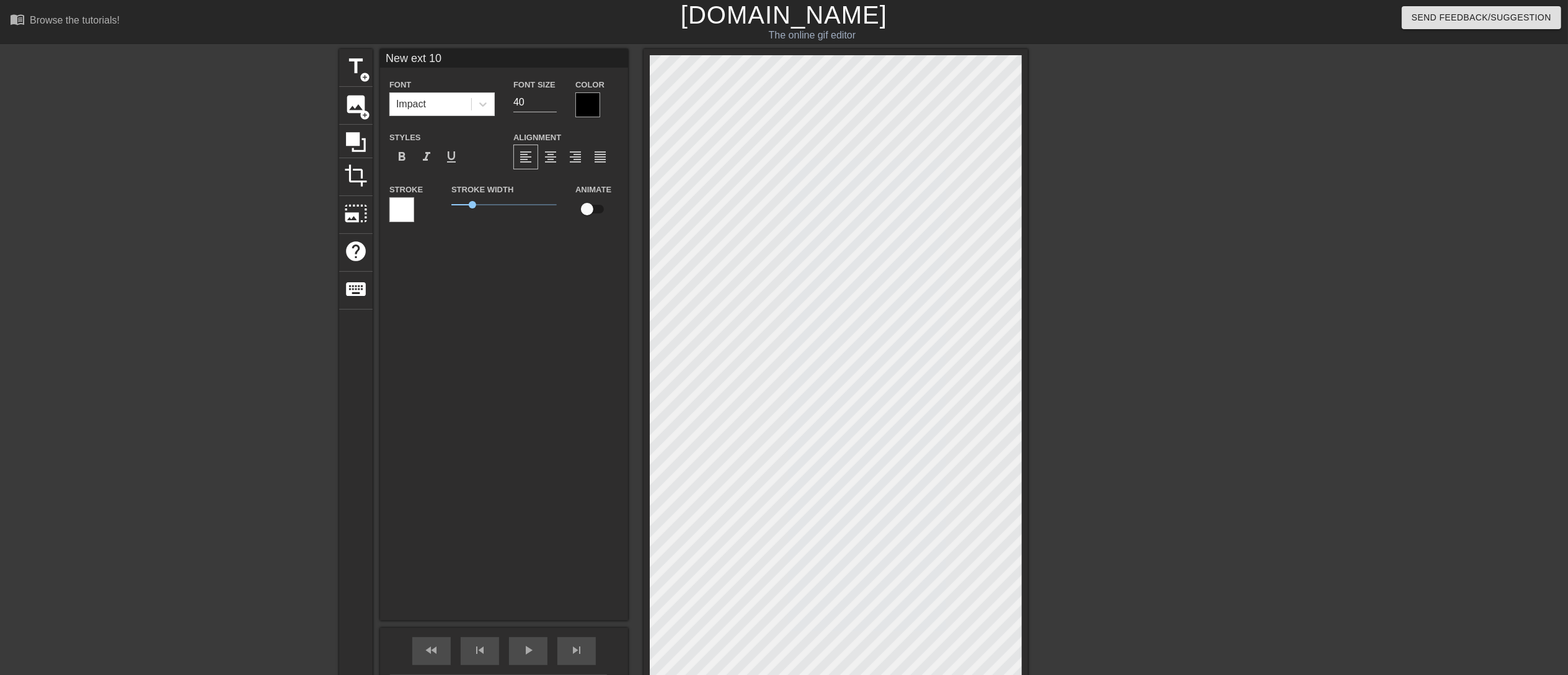 type on "Newext 10" 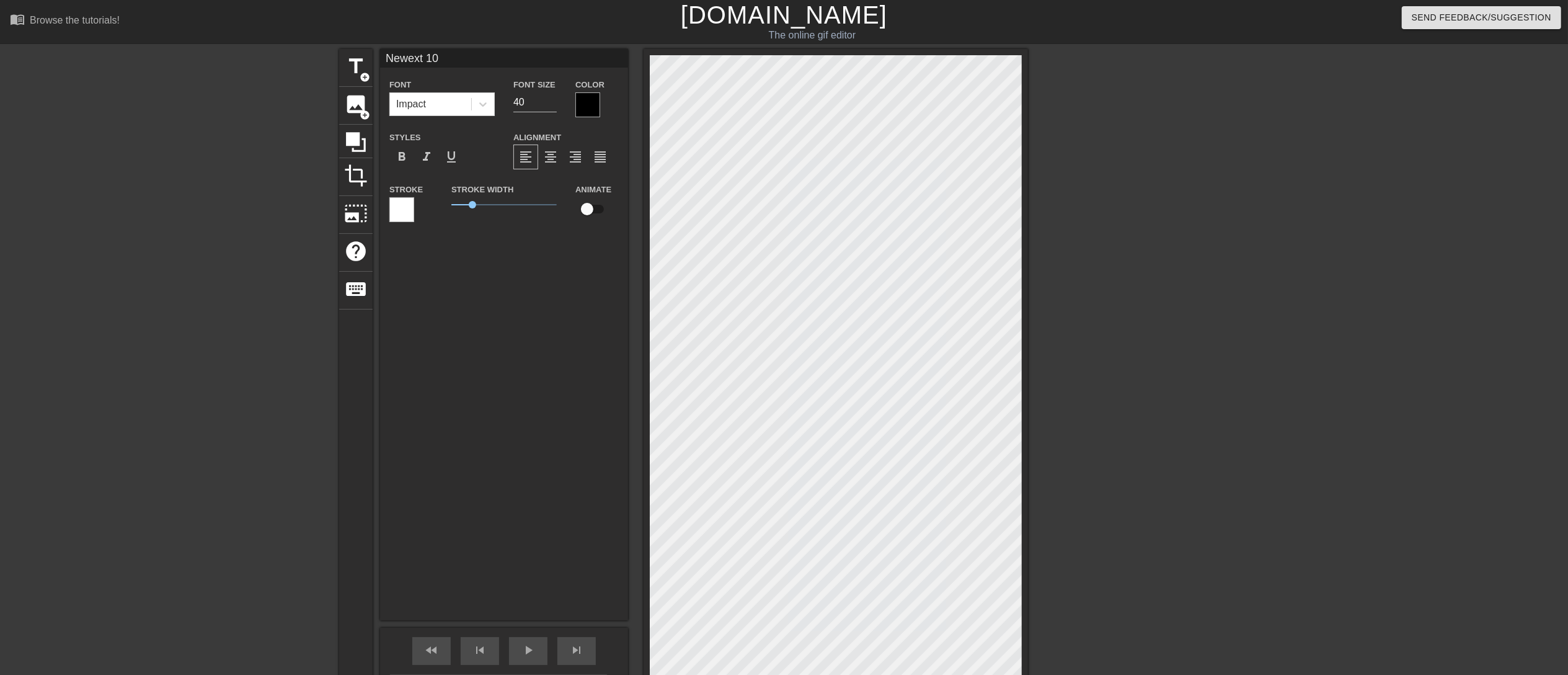 type on "Neext 10" 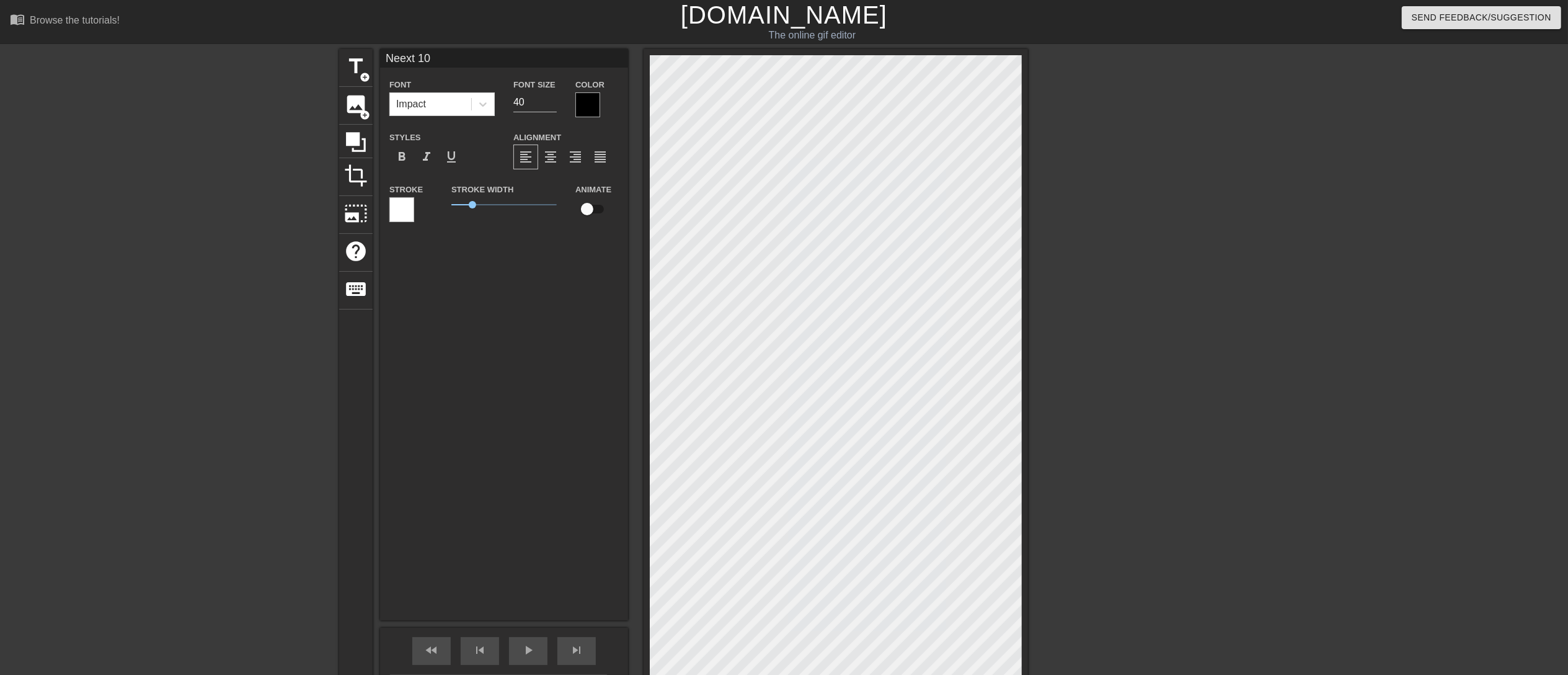 type on "Next 10" 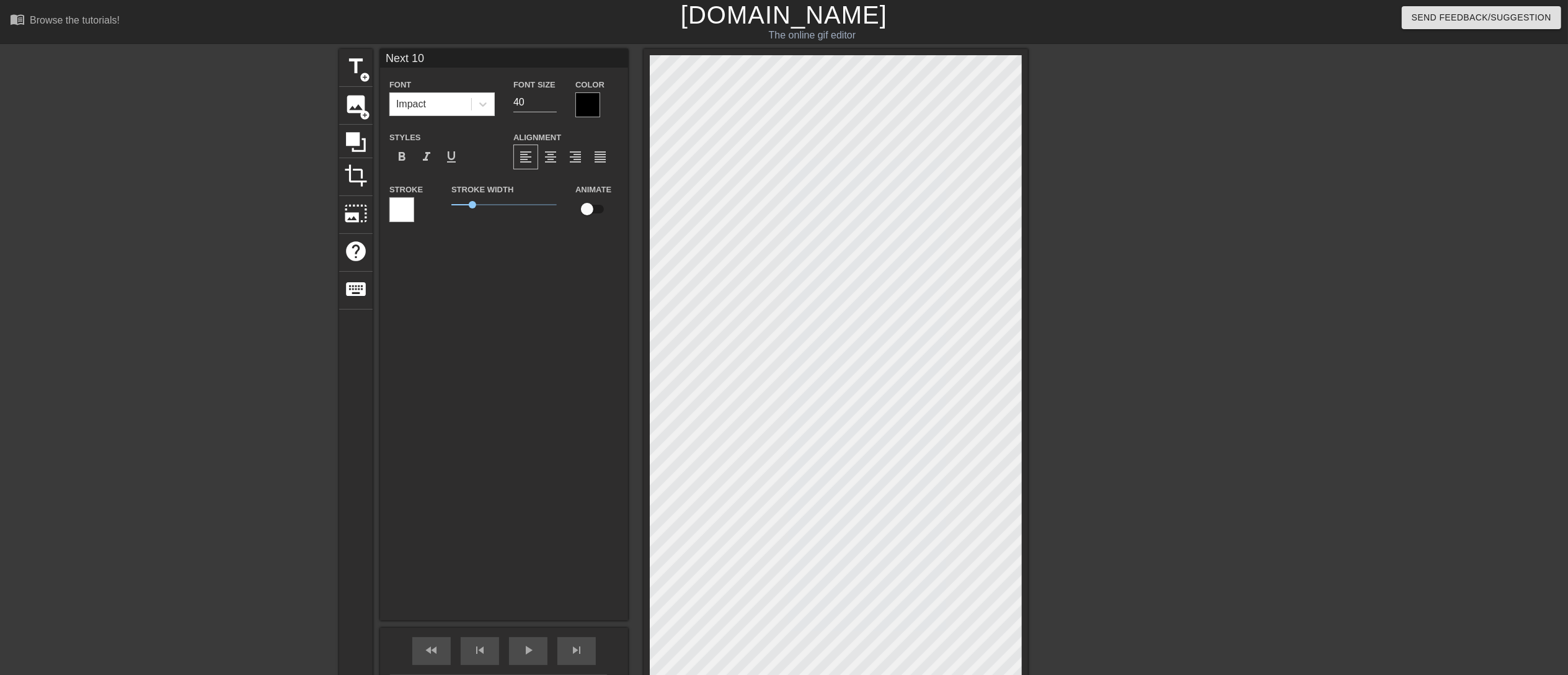 type on "ext 10" 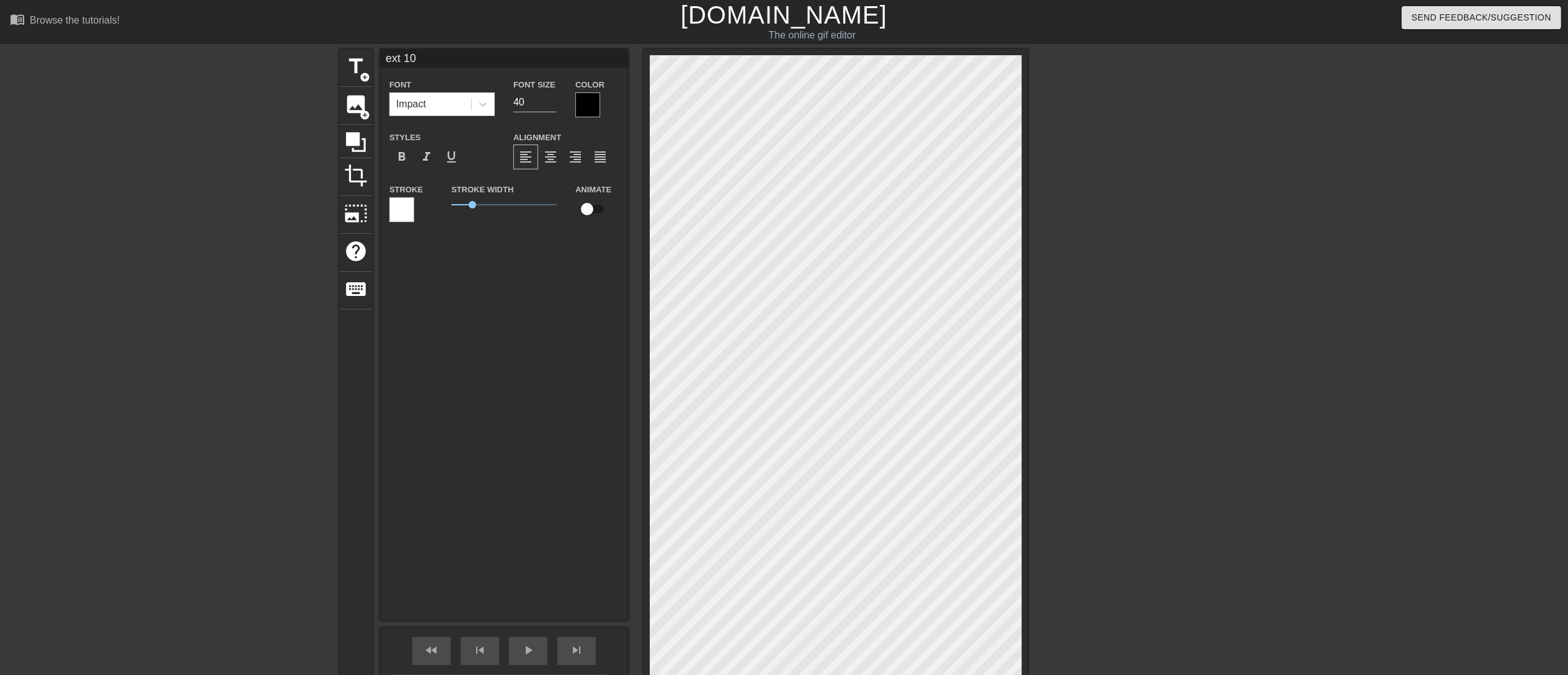 type on "ext 1" 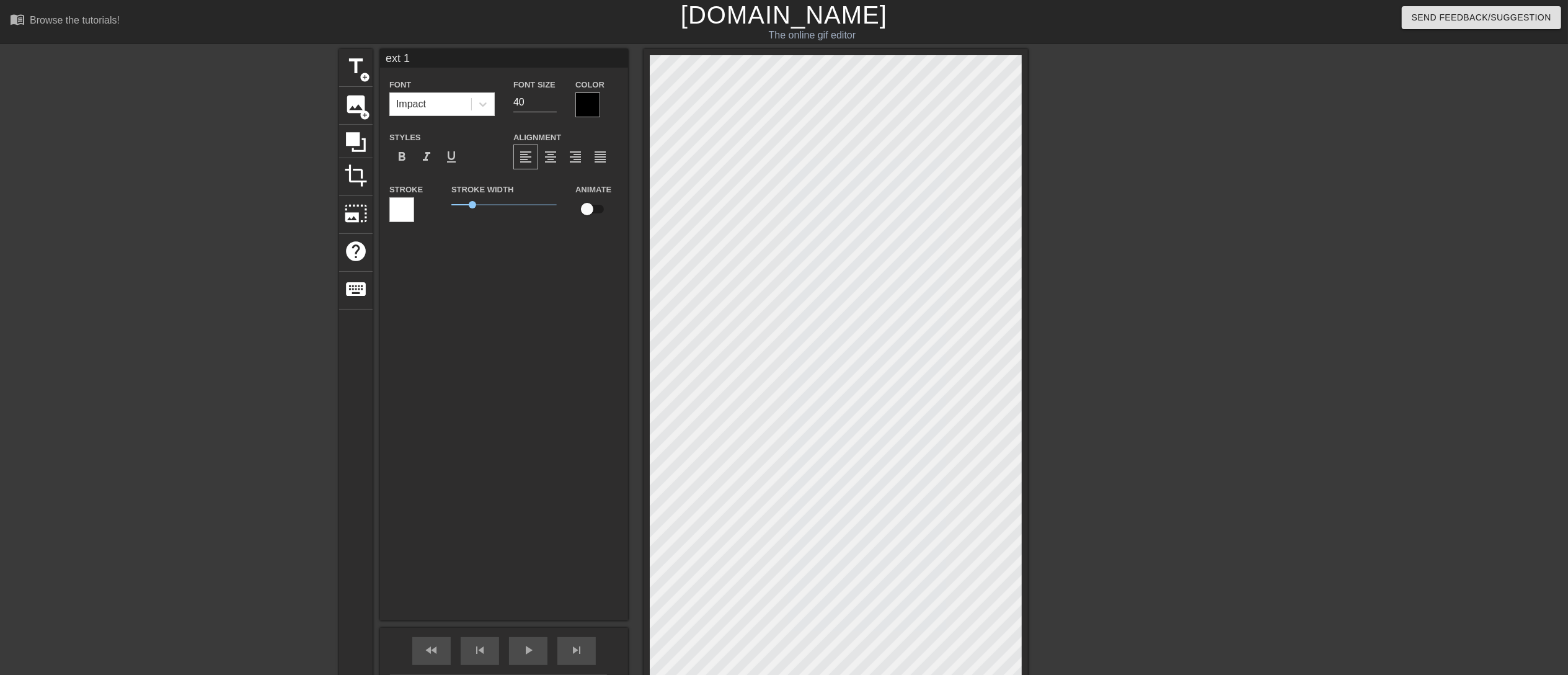 type on "ext" 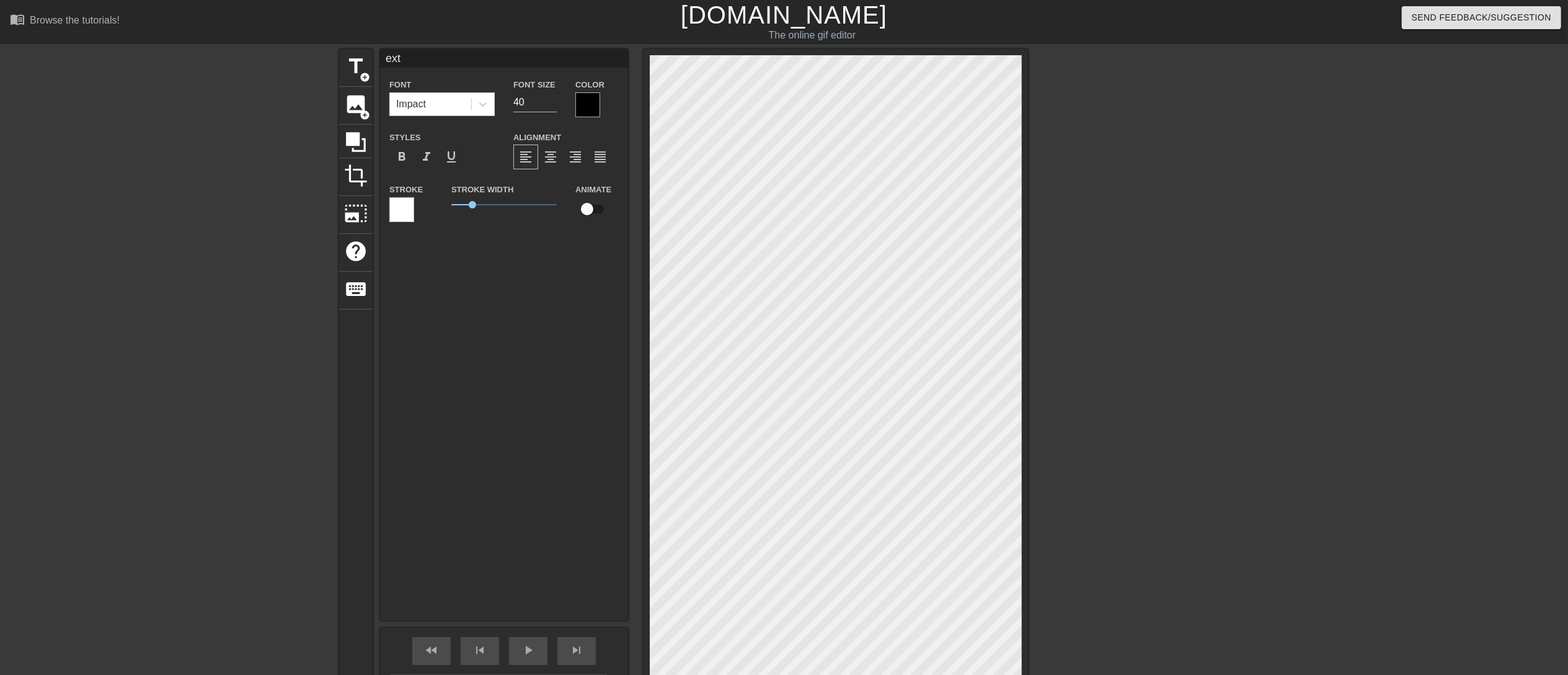 type on "ext" 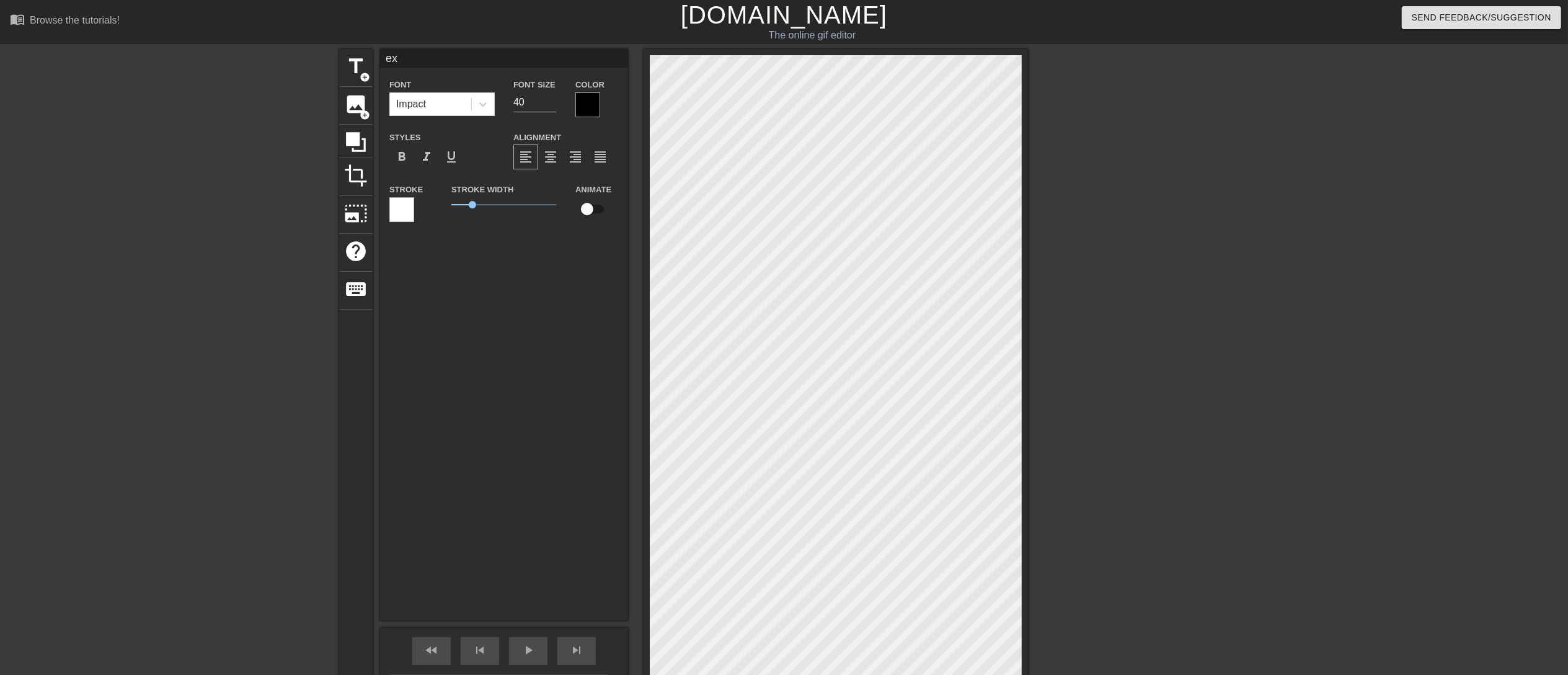 type on "e" 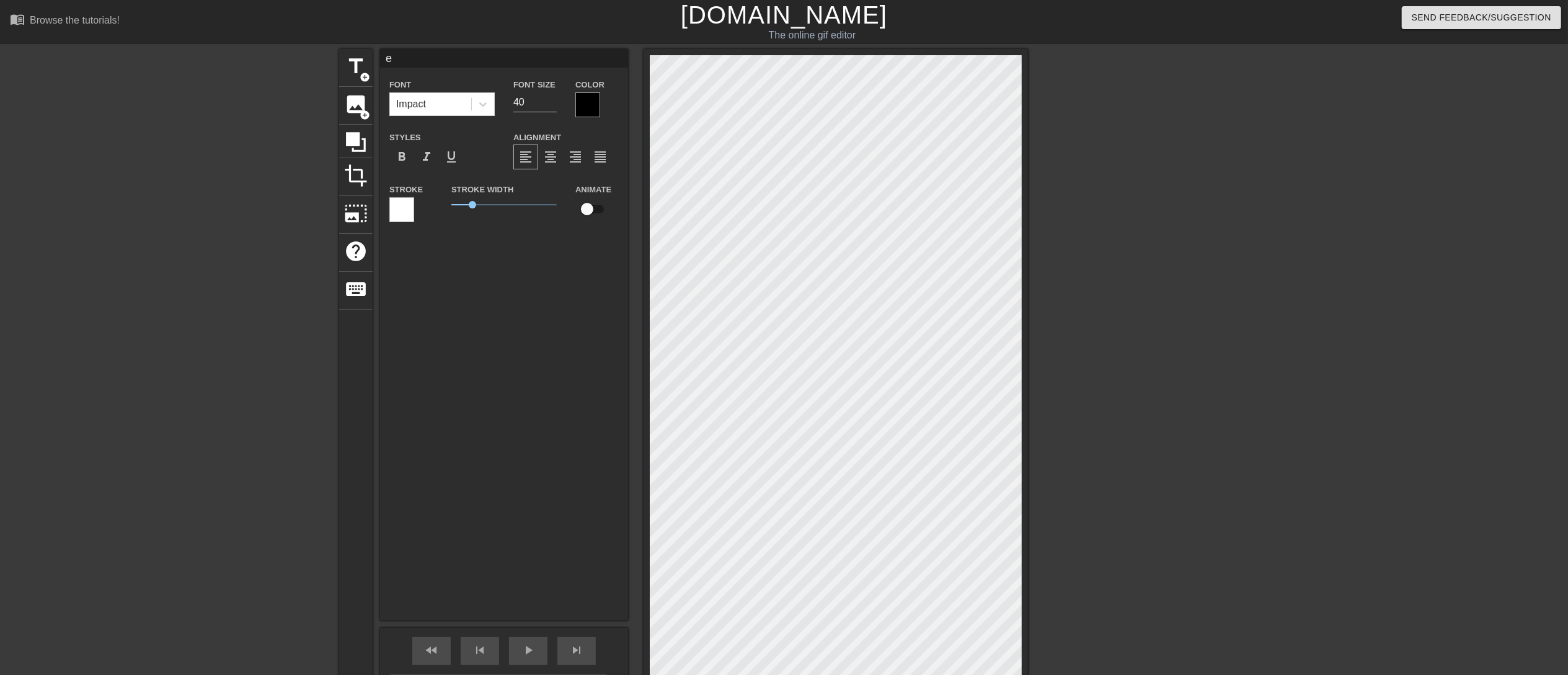scroll, scrollTop: 1, scrollLeft: 1, axis: both 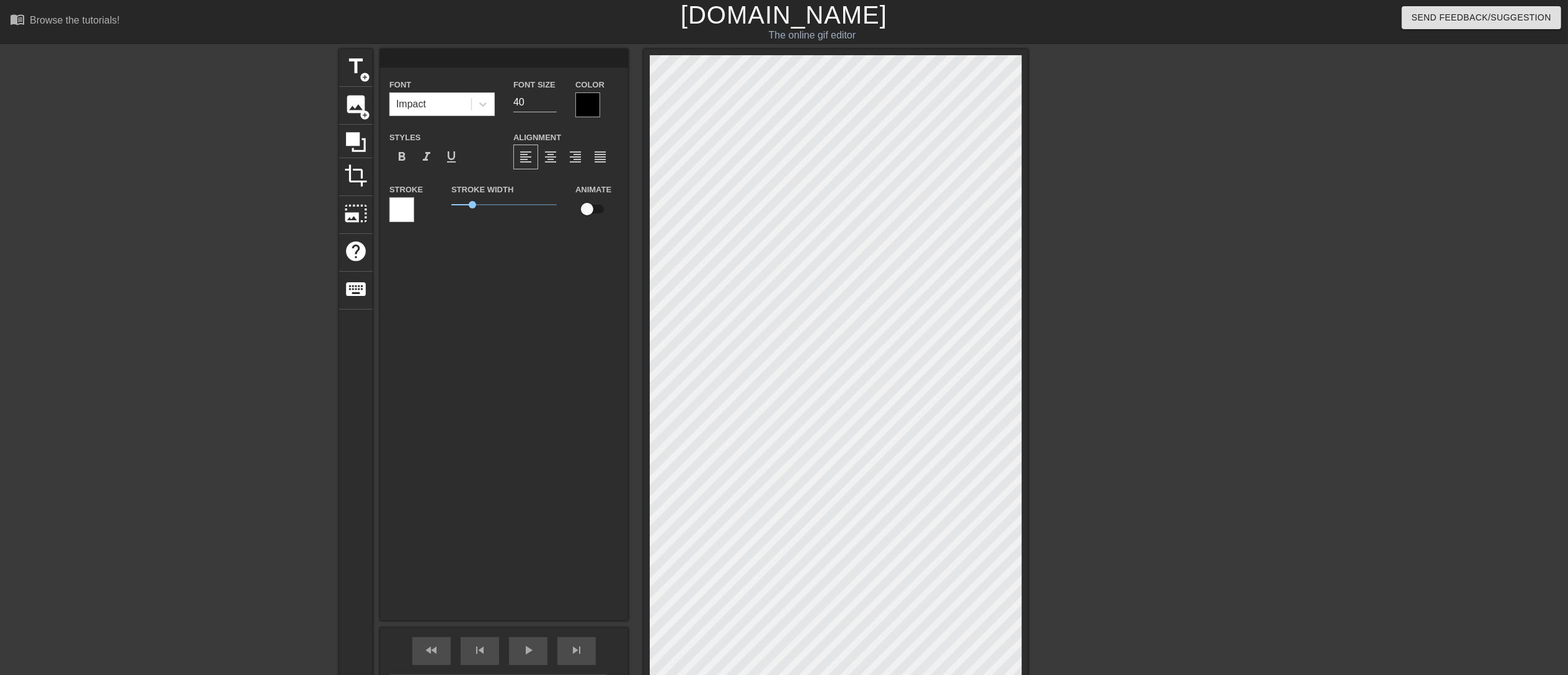 type on "W" 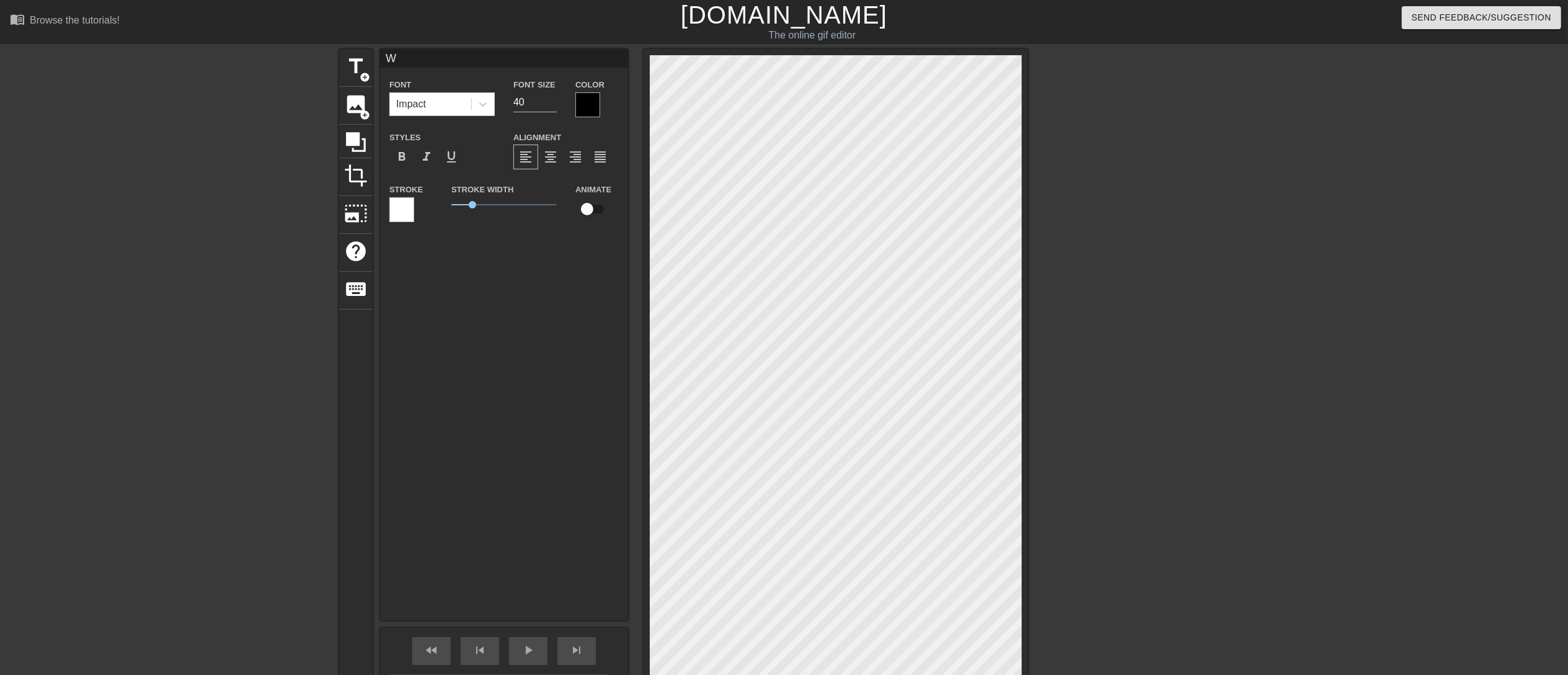 type on "W" 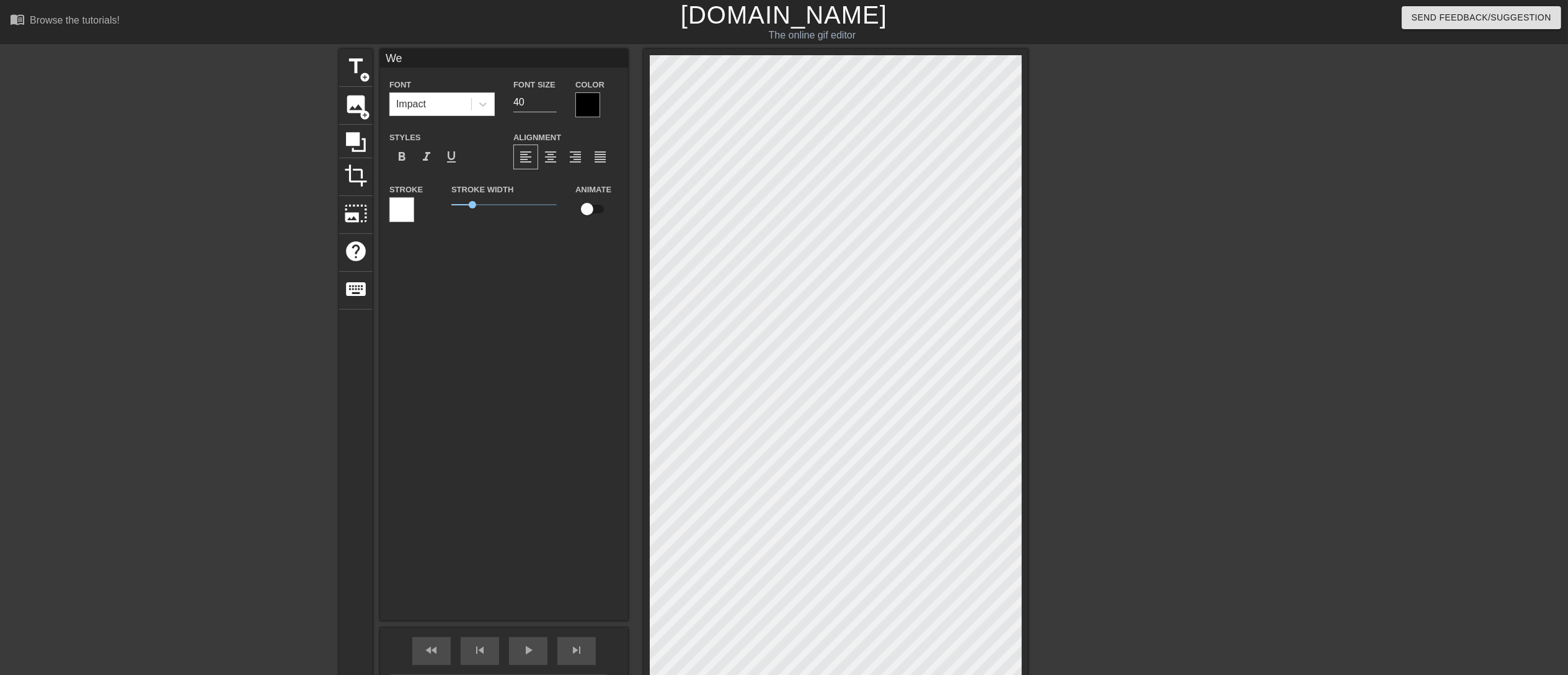type on "Wel" 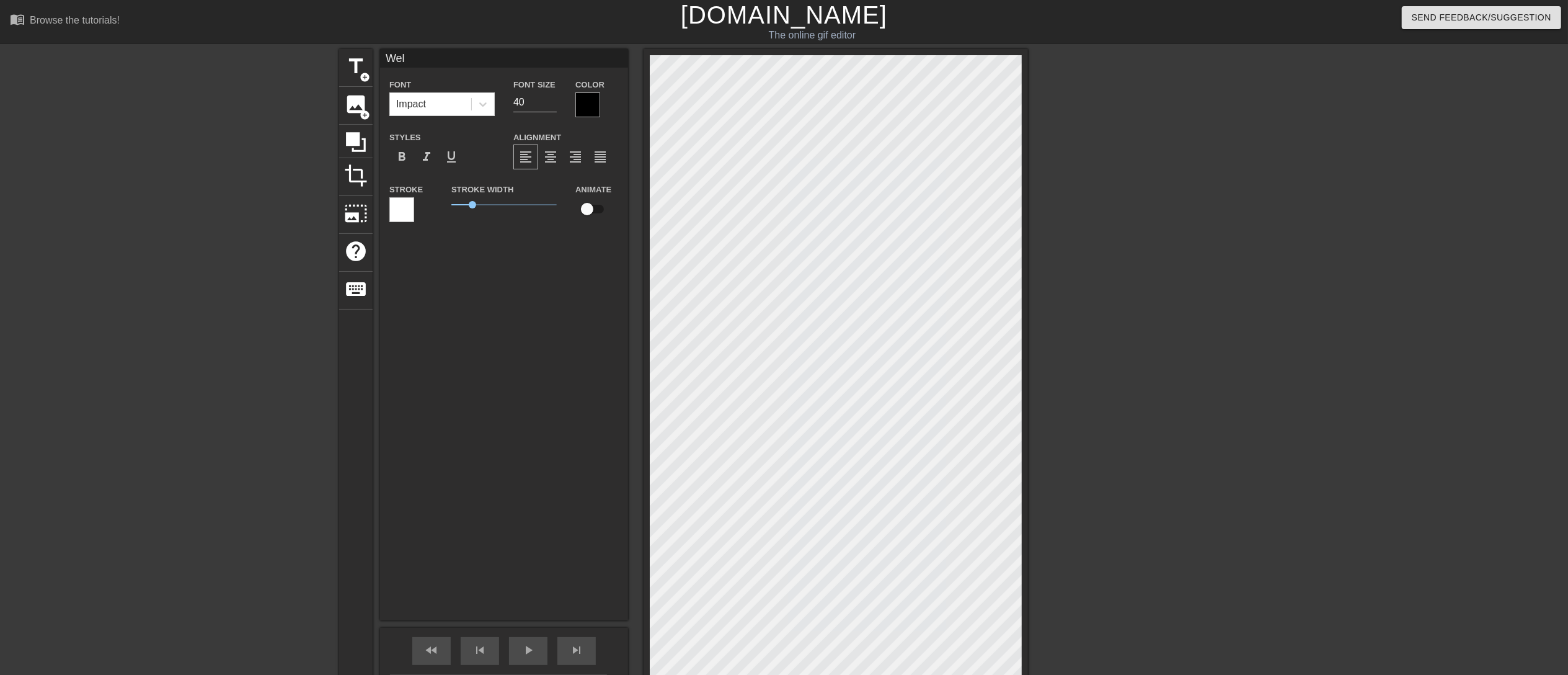 type on "Welc" 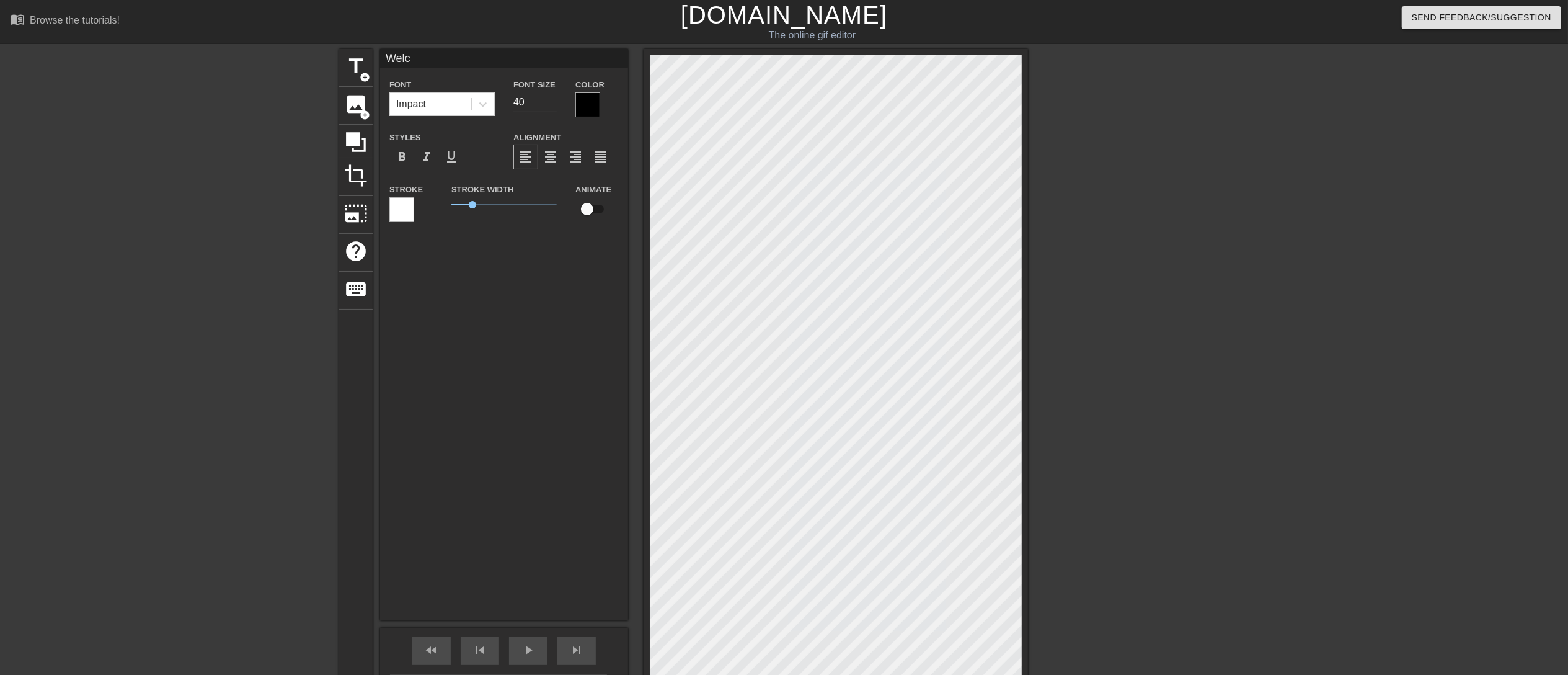 type on "Welco" 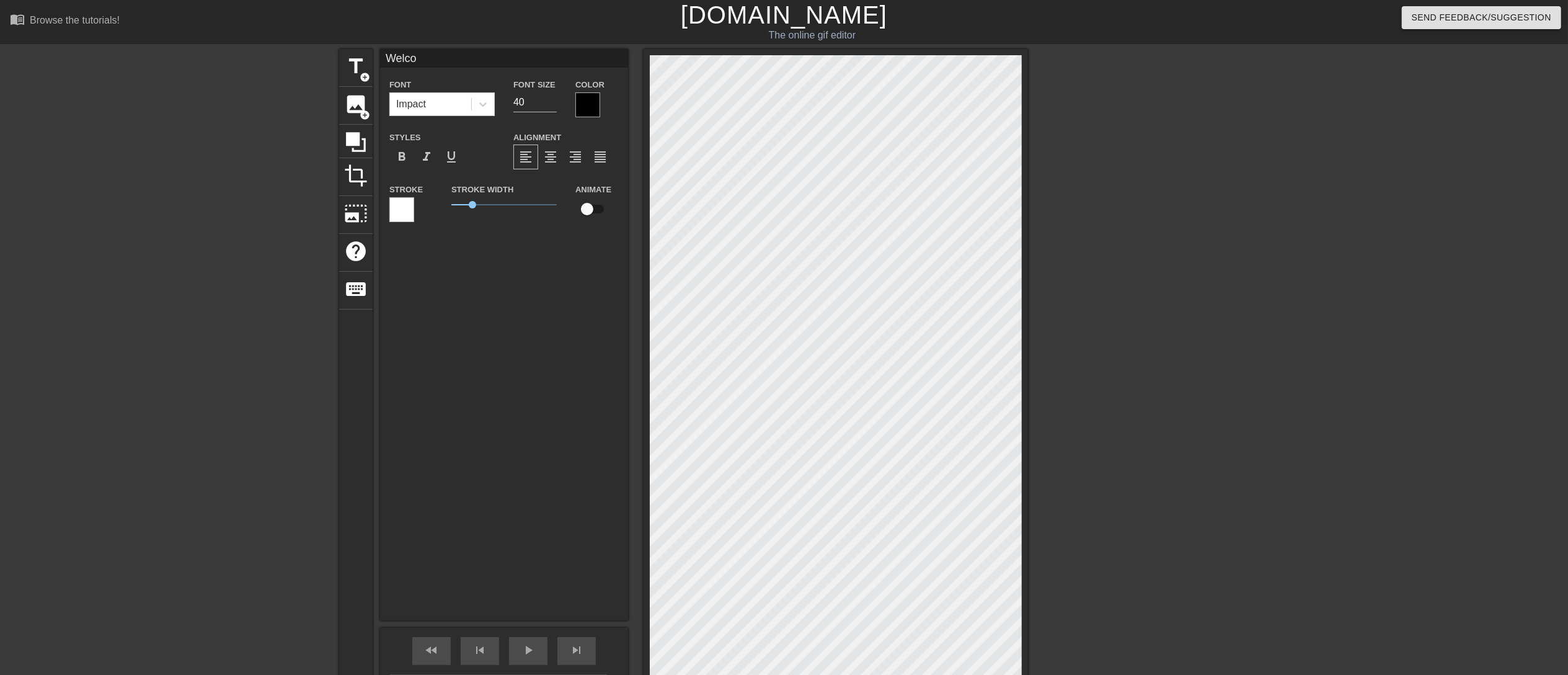 type on "Welcom" 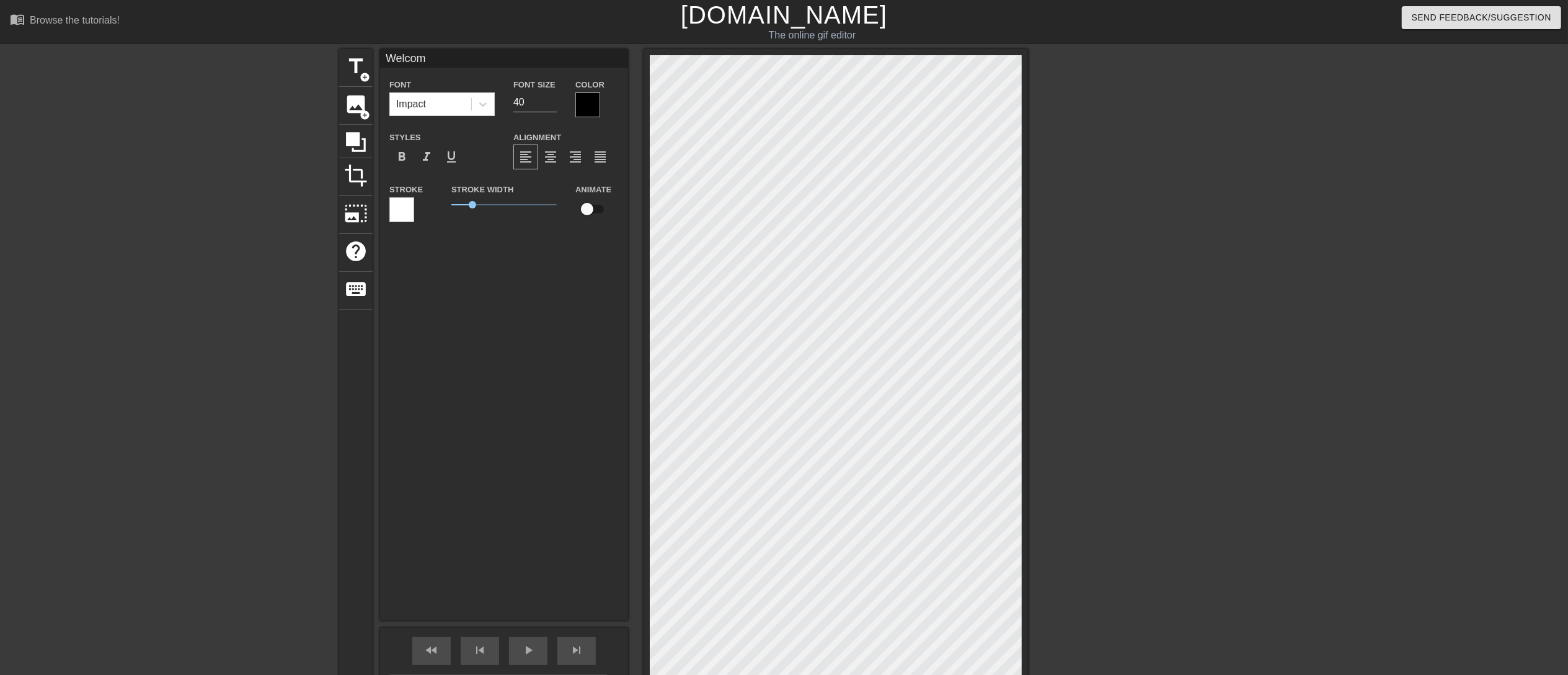 scroll, scrollTop: 1, scrollLeft: 1, axis: both 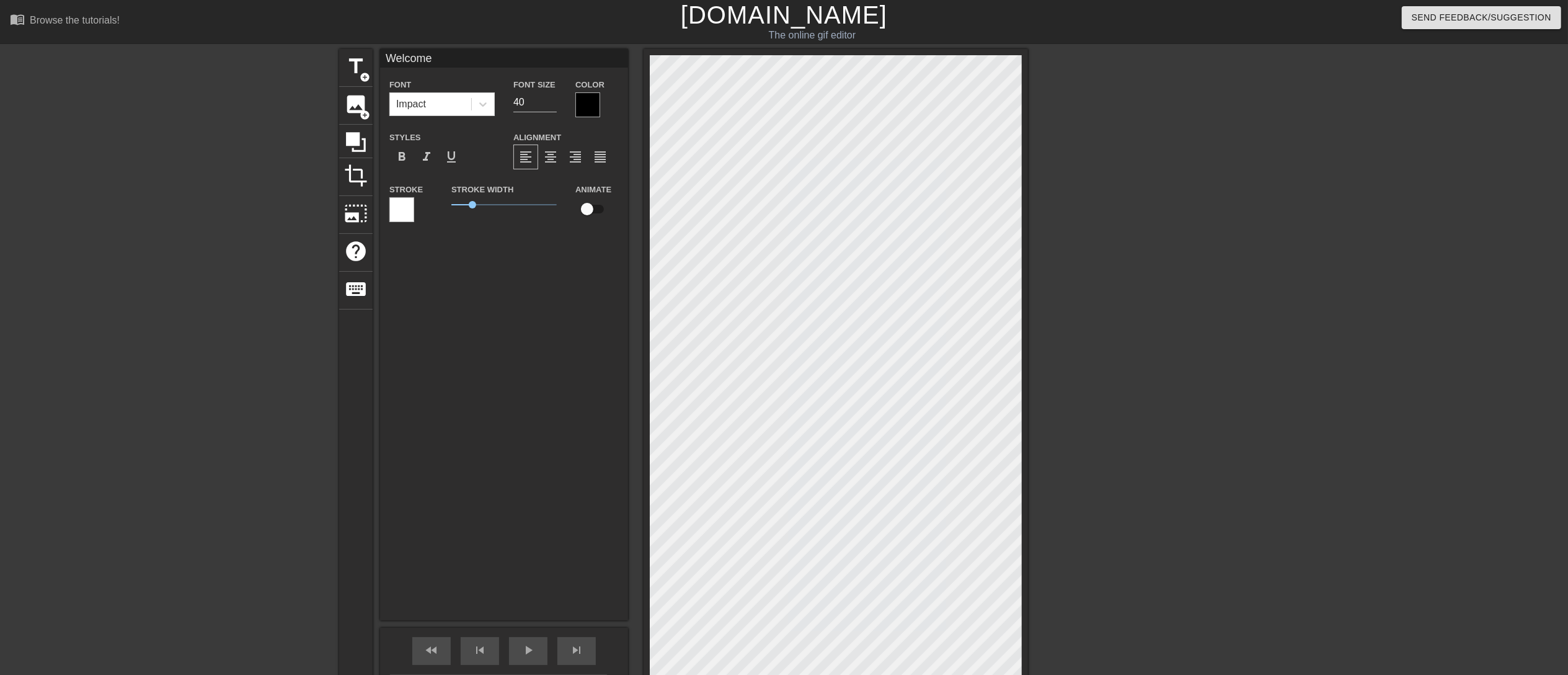 type on "Welcome" 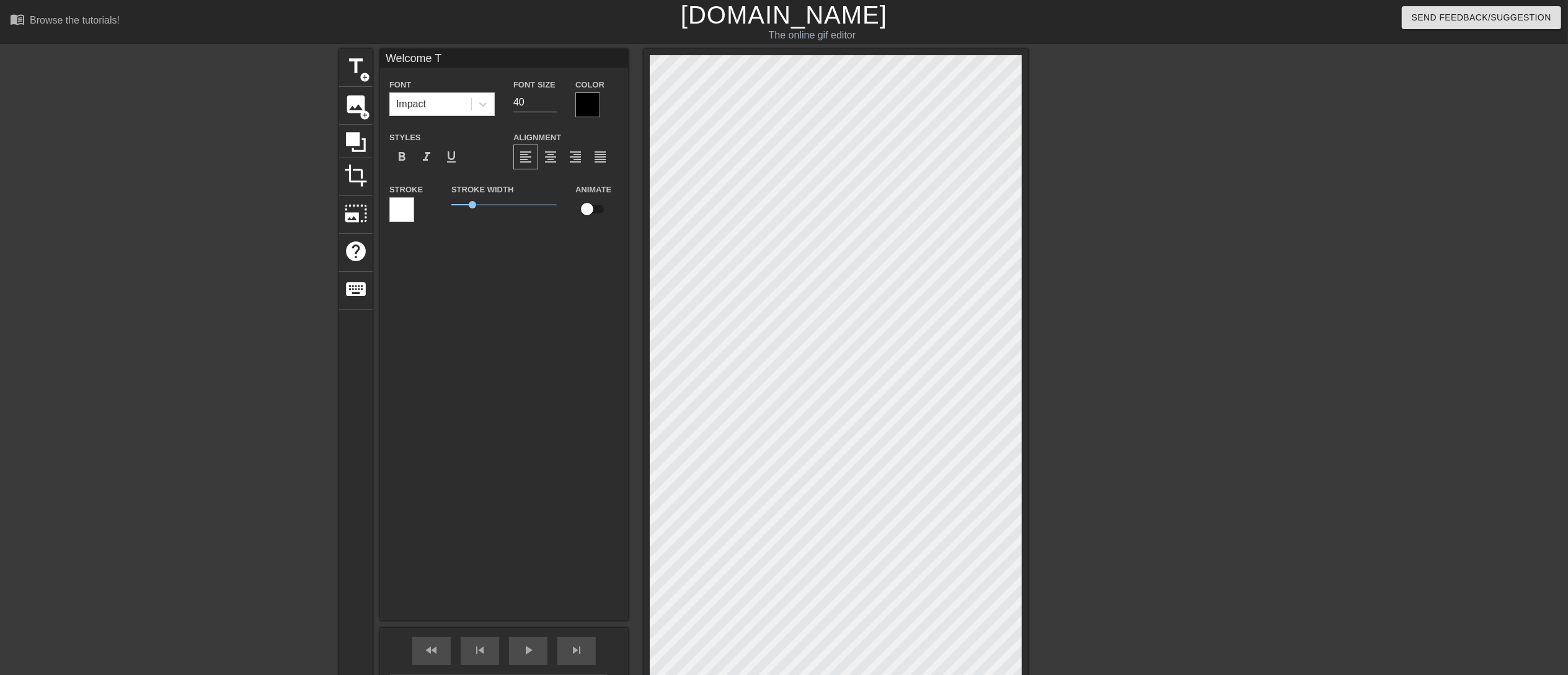 scroll, scrollTop: 1, scrollLeft: 2, axis: both 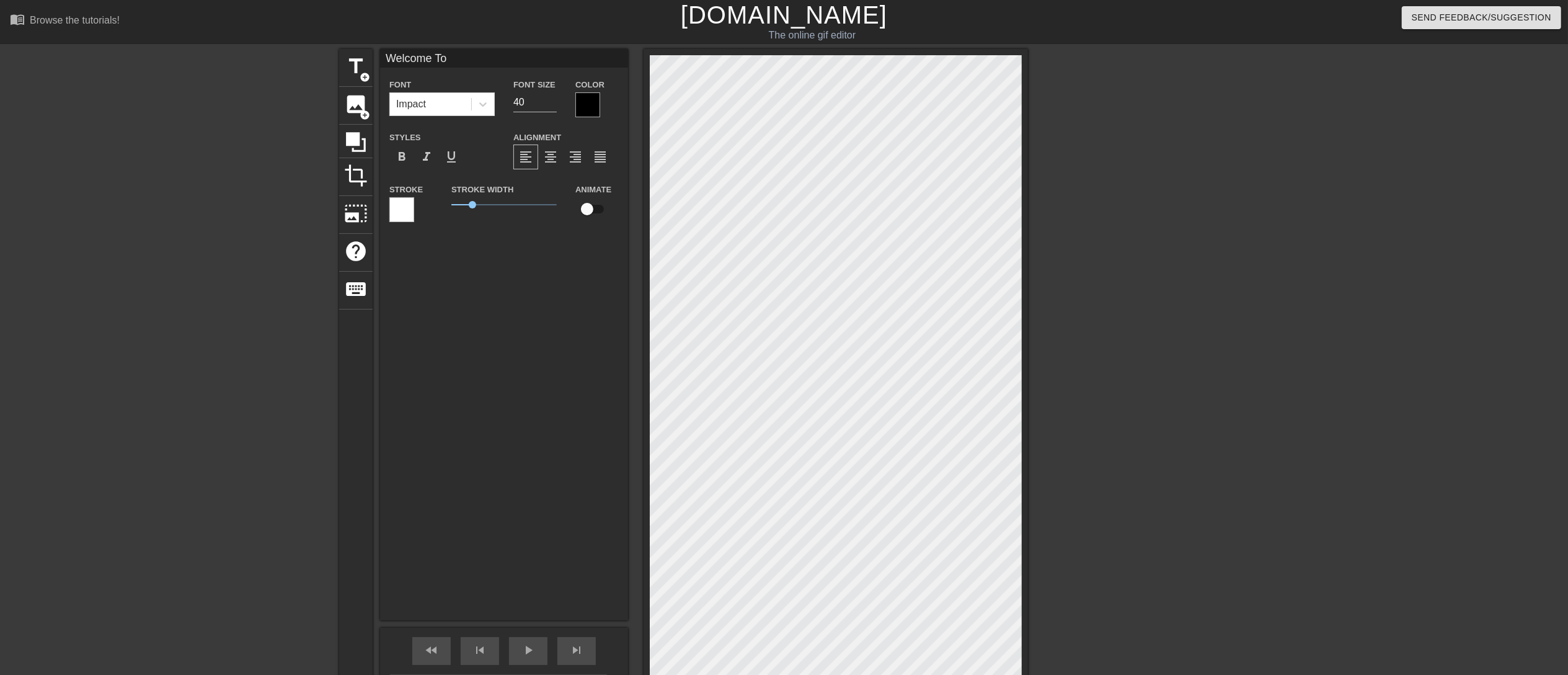type on "Welcome To" 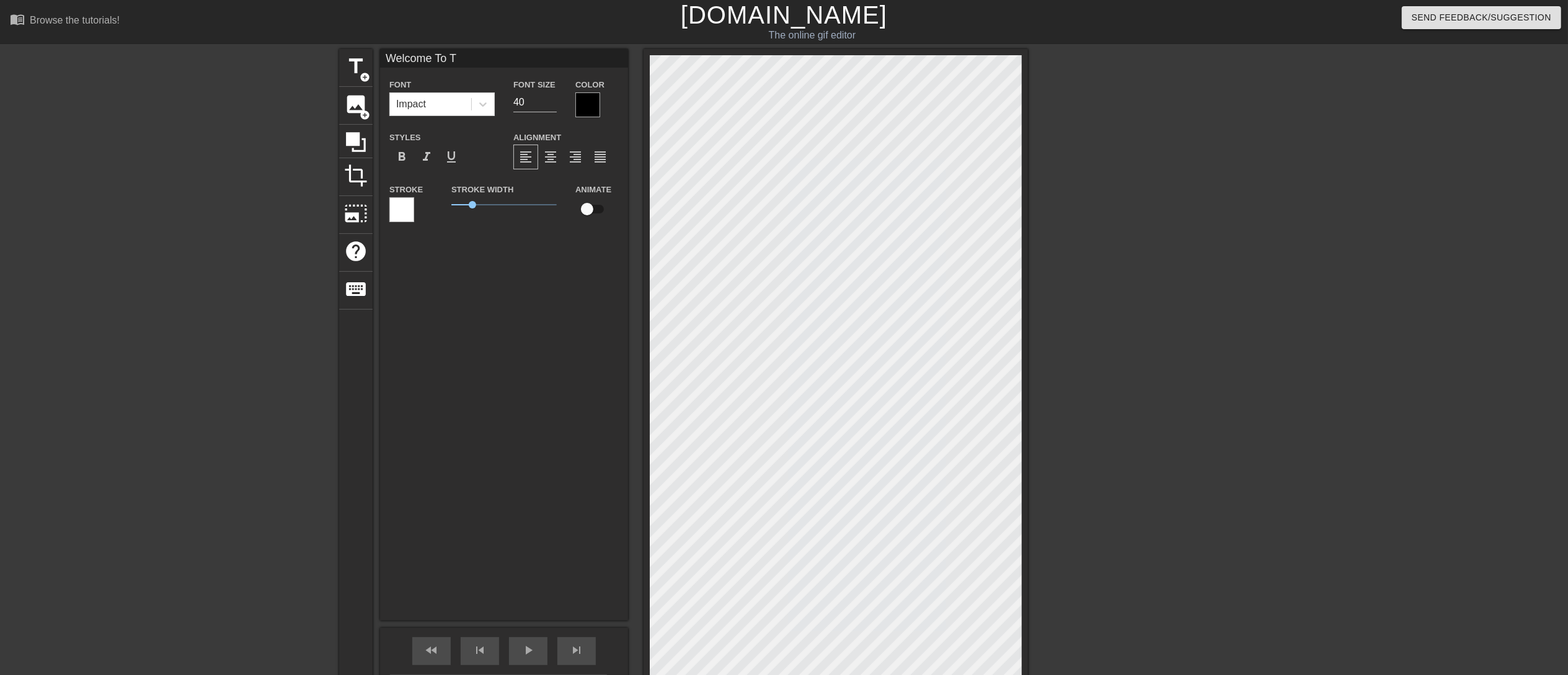 scroll, scrollTop: 1, scrollLeft: 3, axis: both 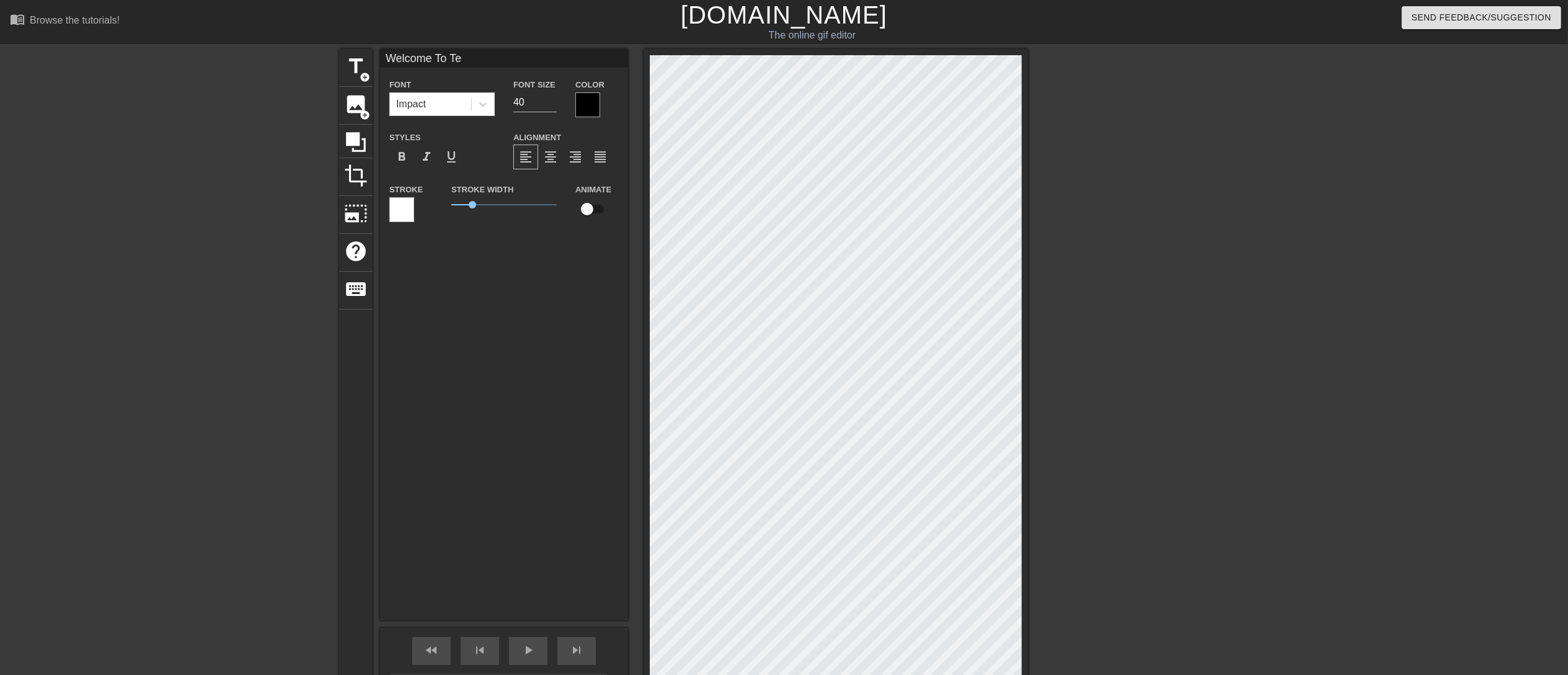 type on "Welcome To Tez" 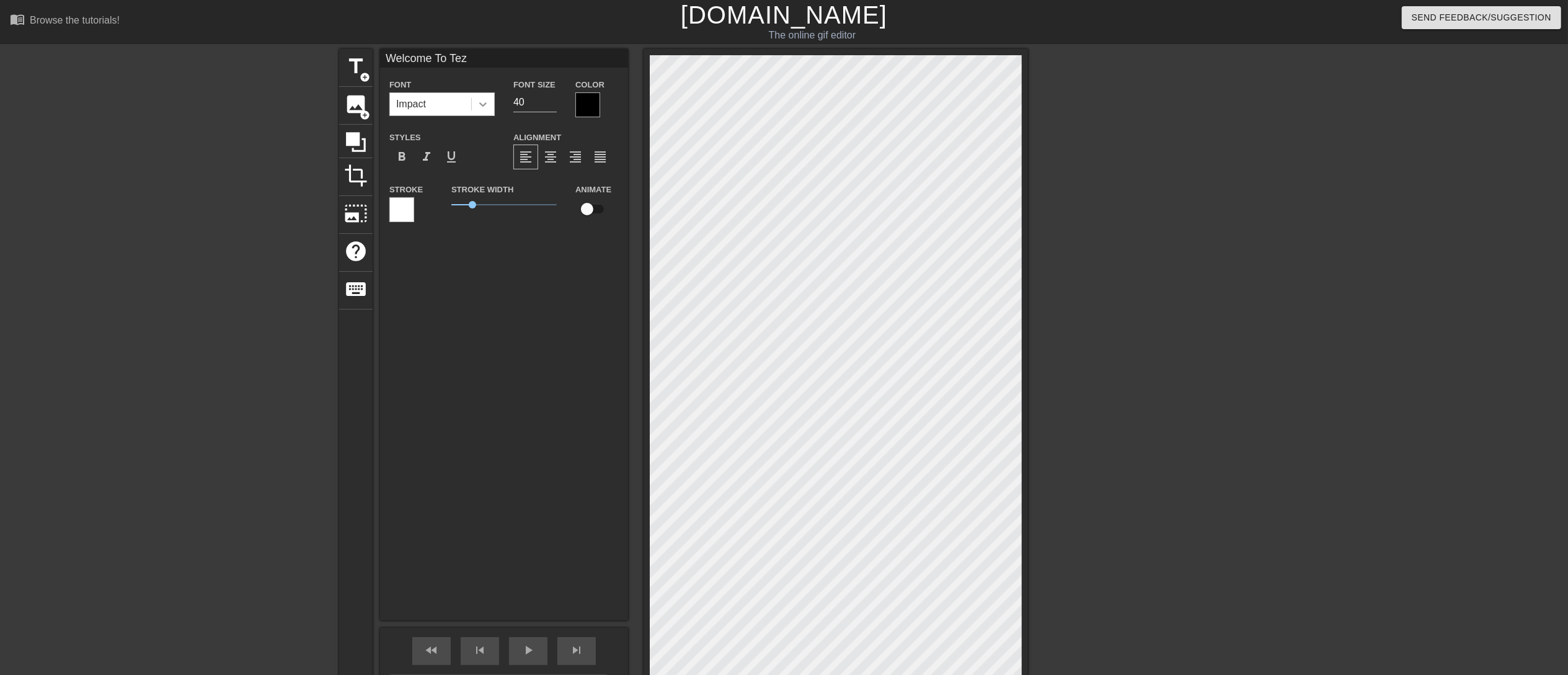 type on "Welcome To Tez" 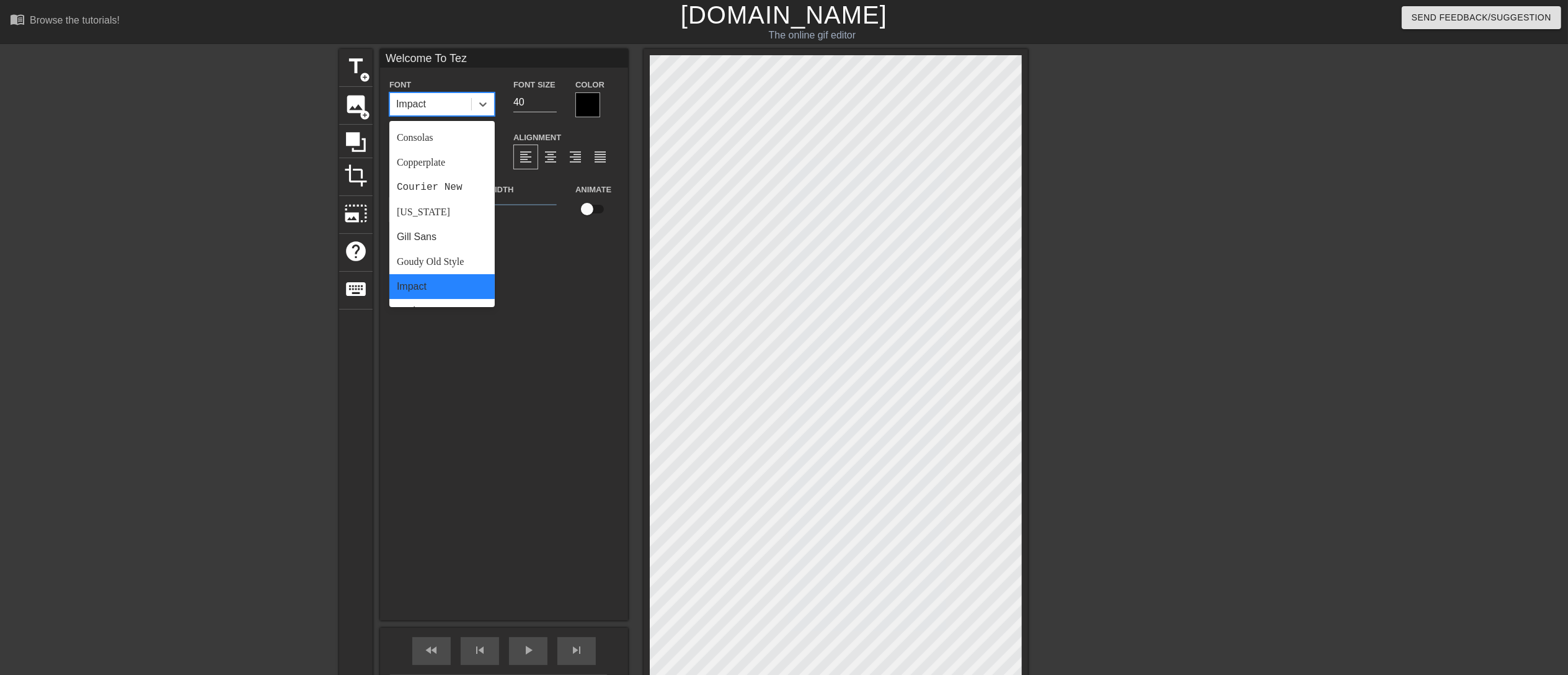 scroll, scrollTop: 217, scrollLeft: 0, axis: vertical 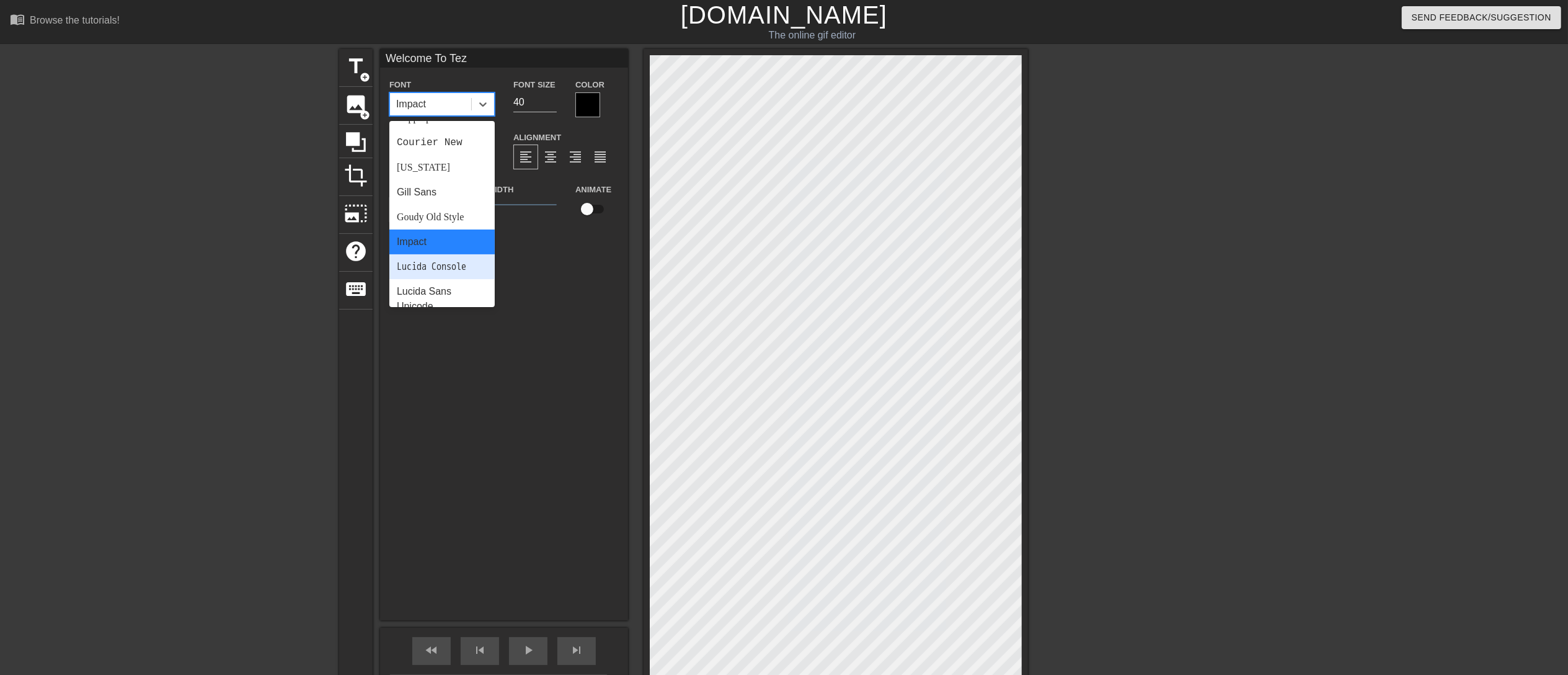 click on "Impact" at bounding box center (430, 104) 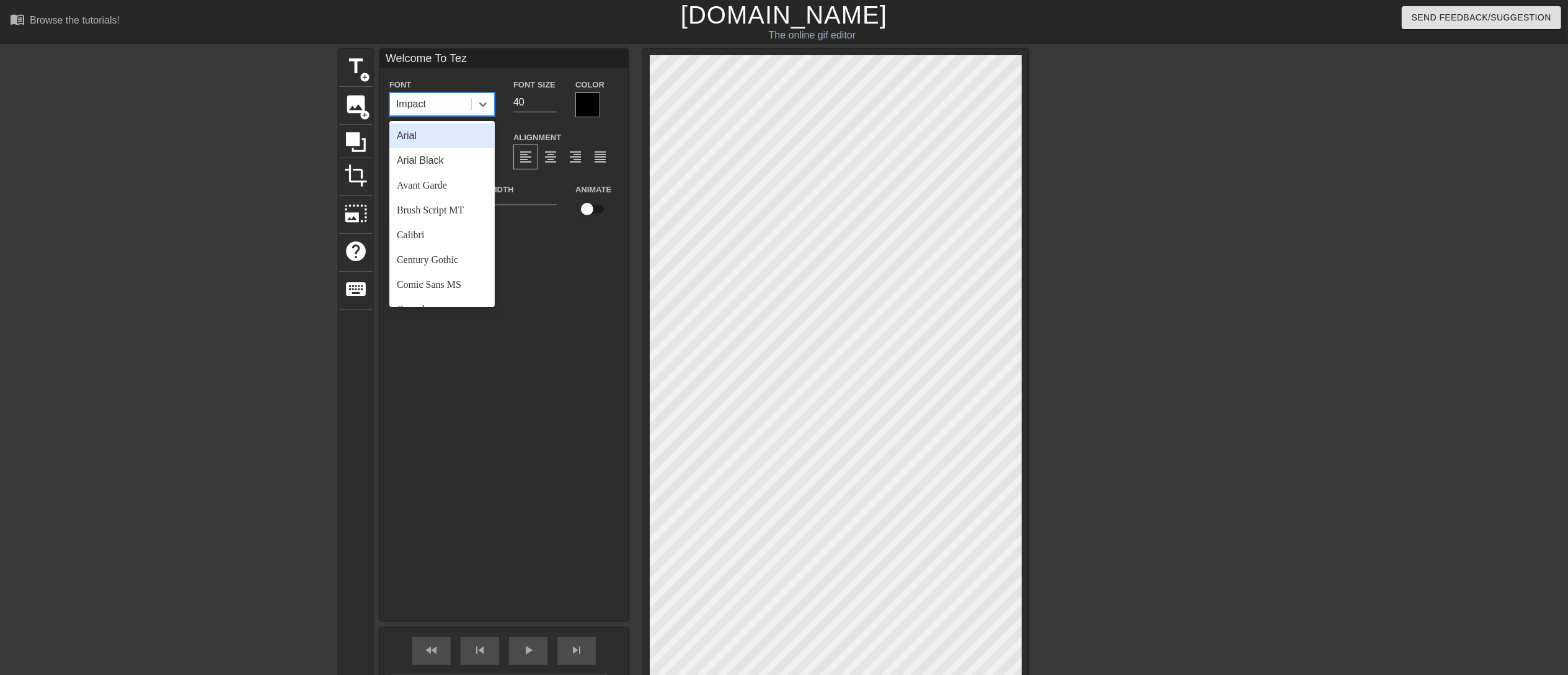 click on "Impact" at bounding box center [430, 104] 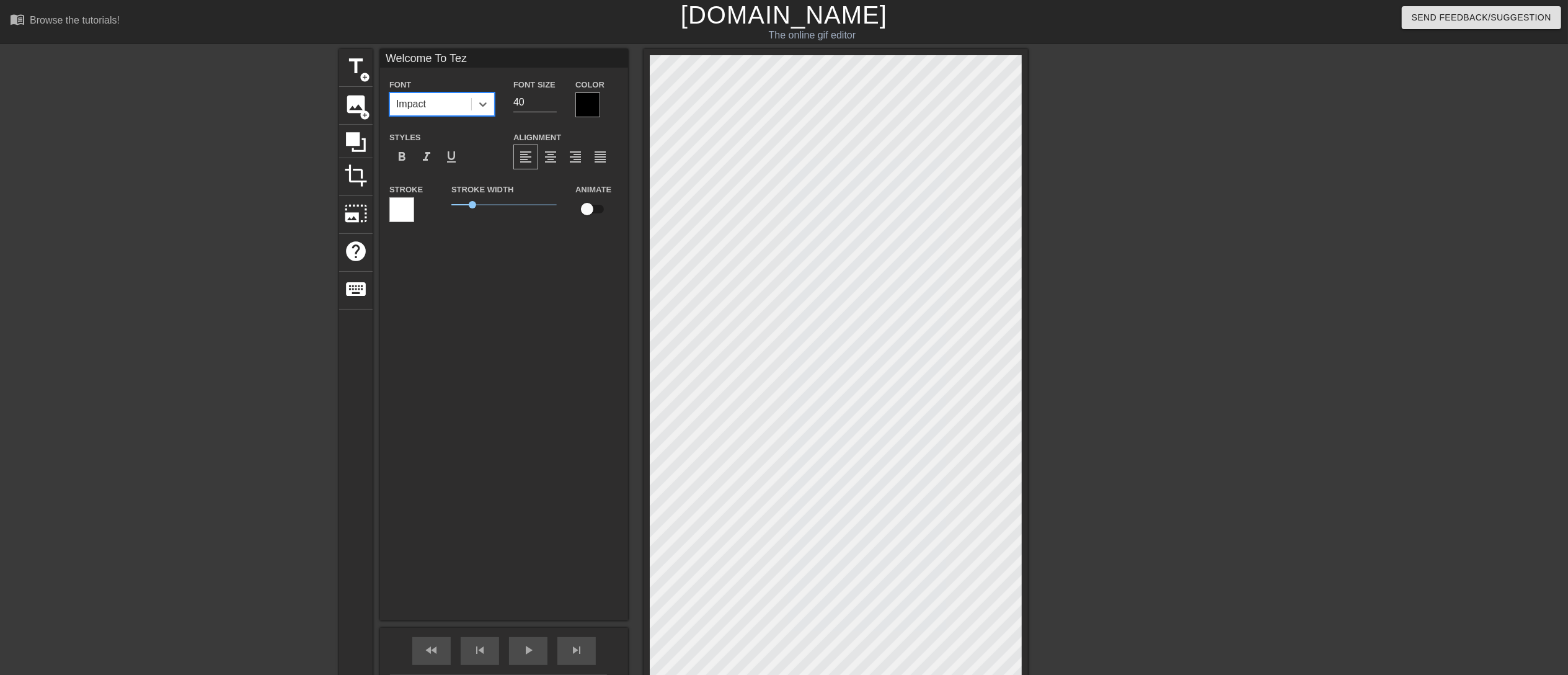 click on "Impact" at bounding box center [430, 104] 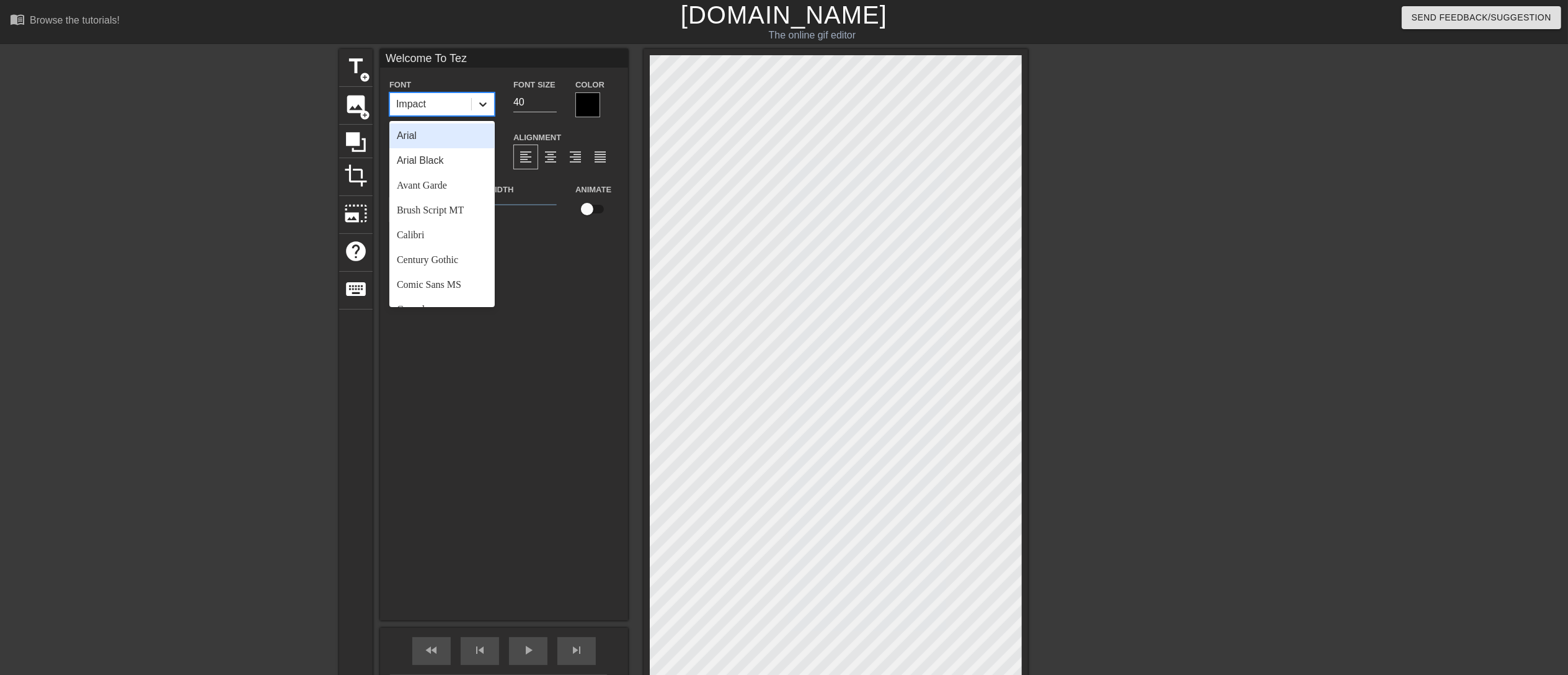 click 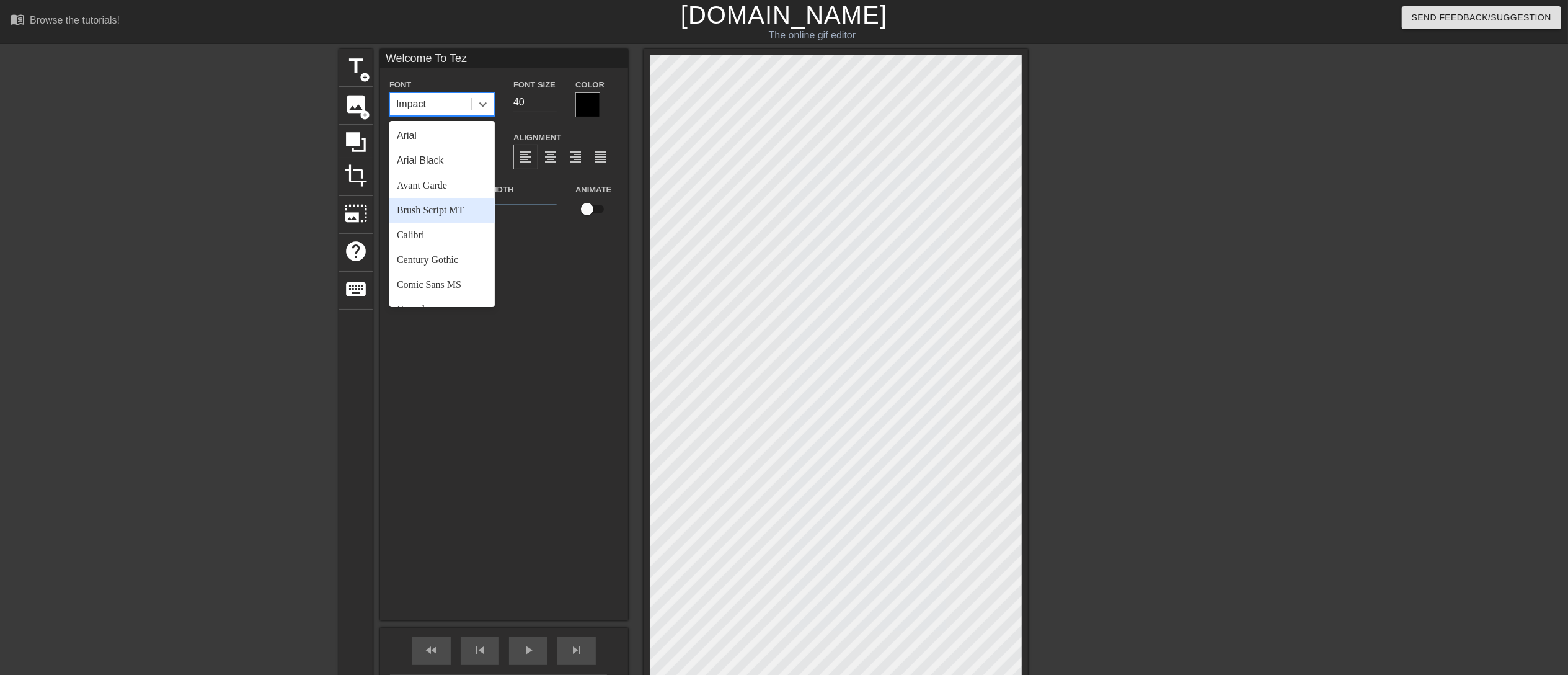 scroll, scrollTop: 474, scrollLeft: 0, axis: vertical 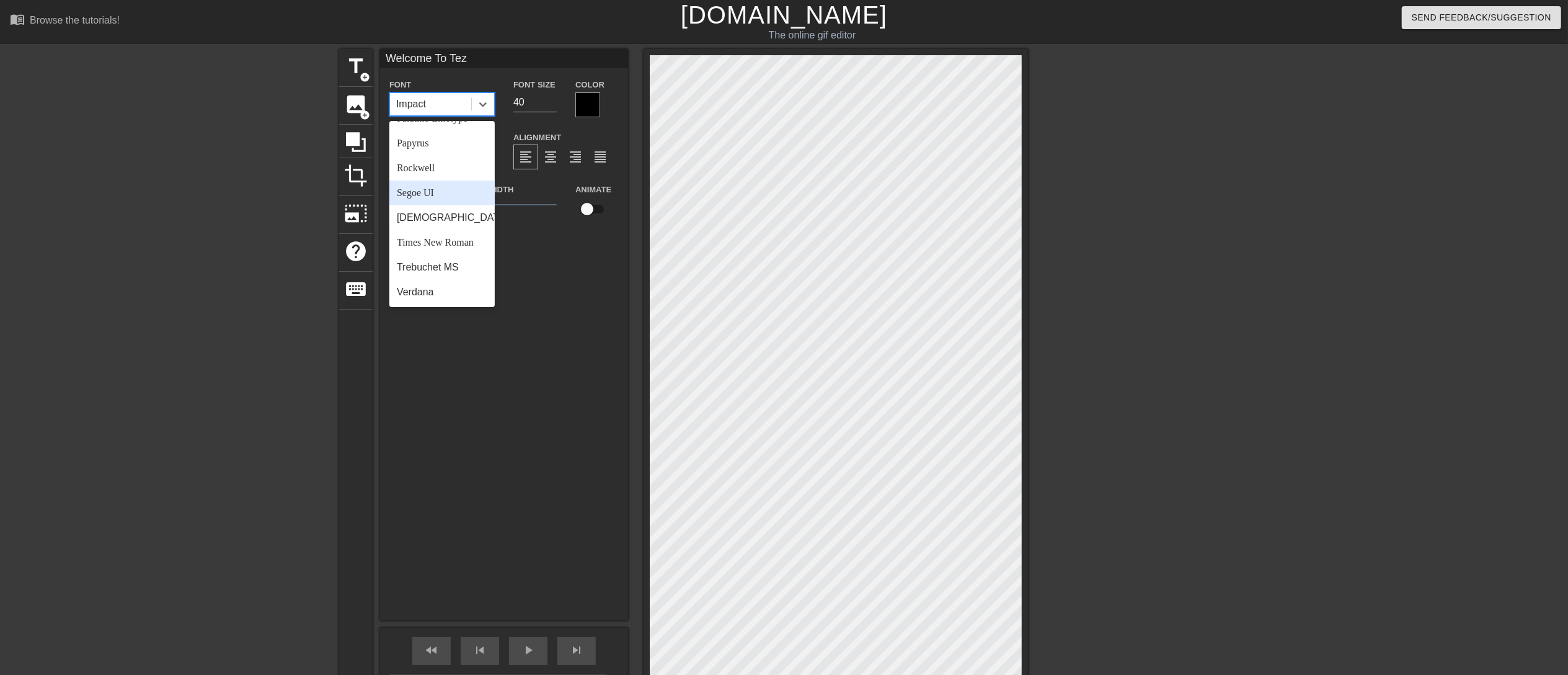 click on "Segoe UI" at bounding box center (442, 193) 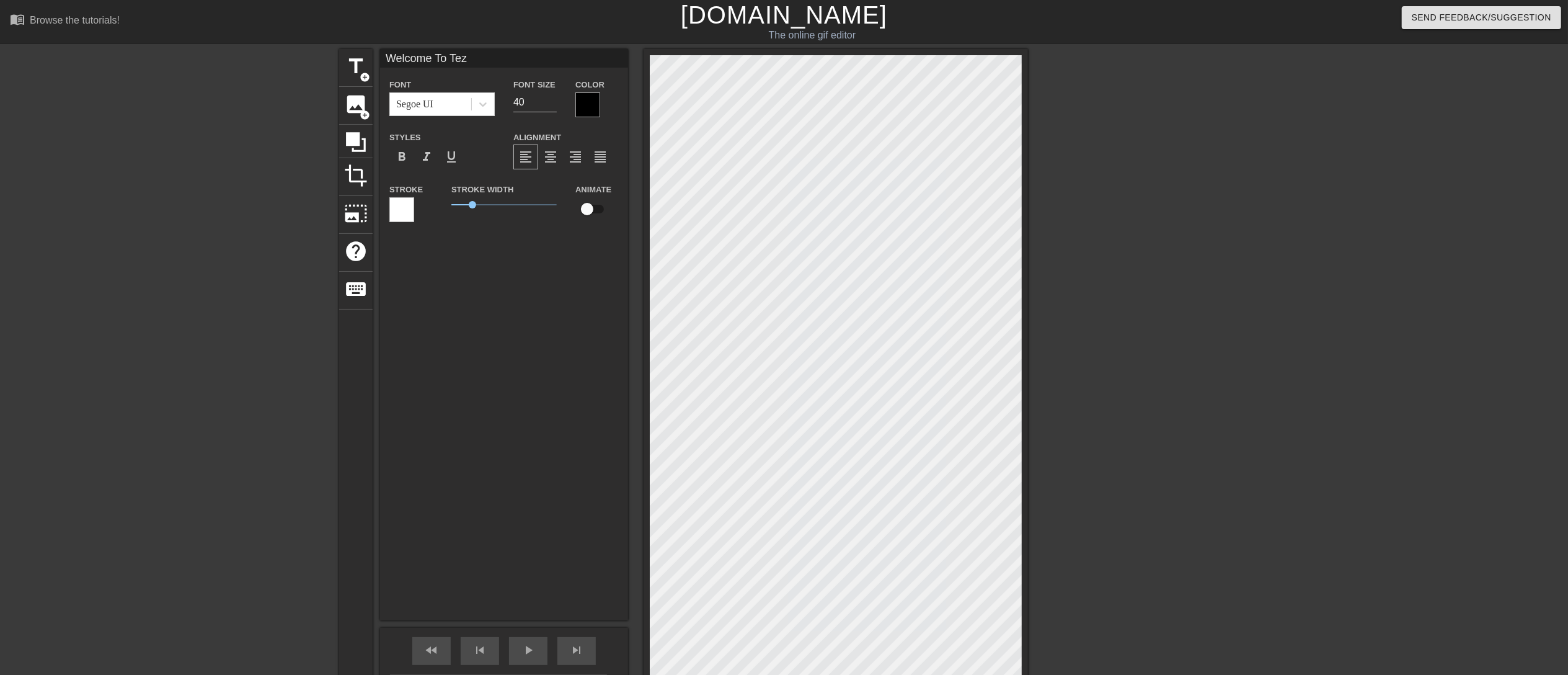 click on "Stroke" at bounding box center [411, 202] 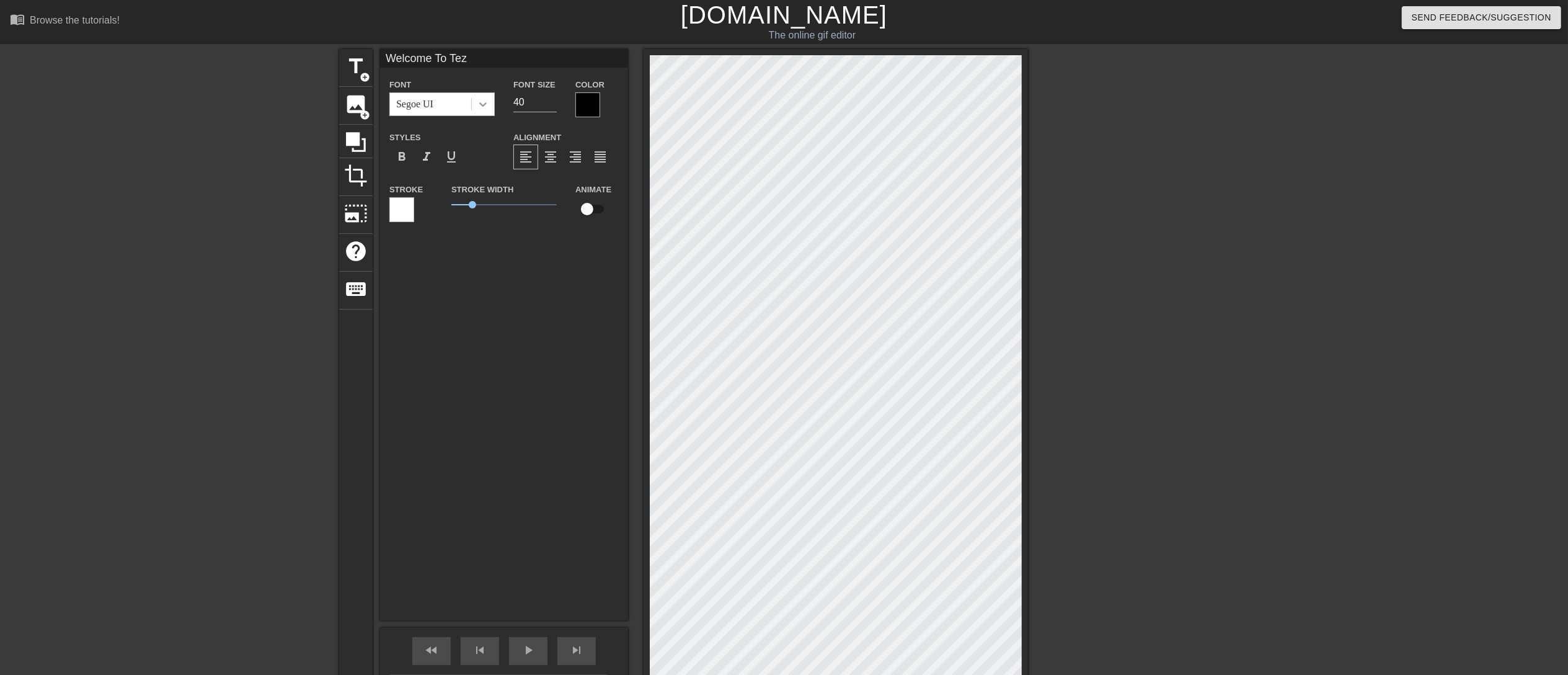 click 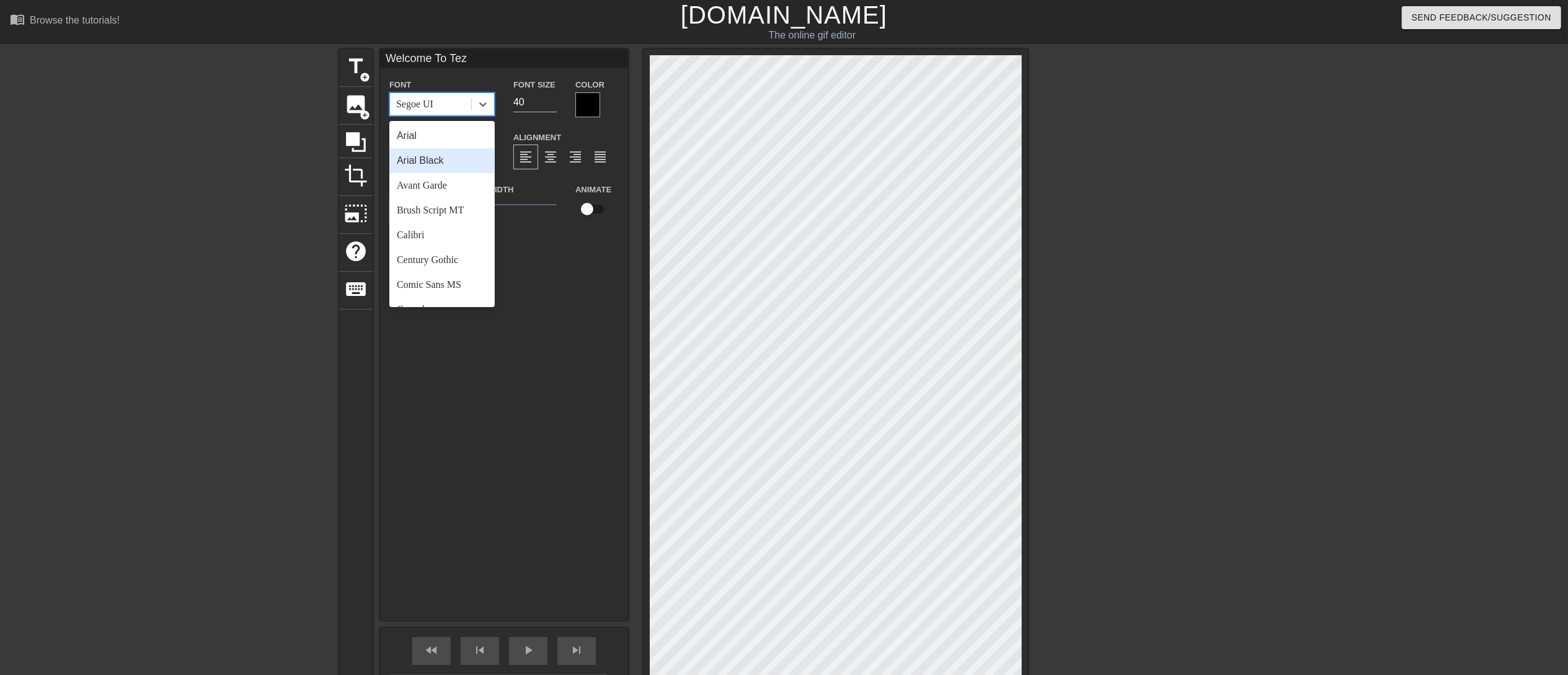 click on "Arial Black" at bounding box center [442, 161] 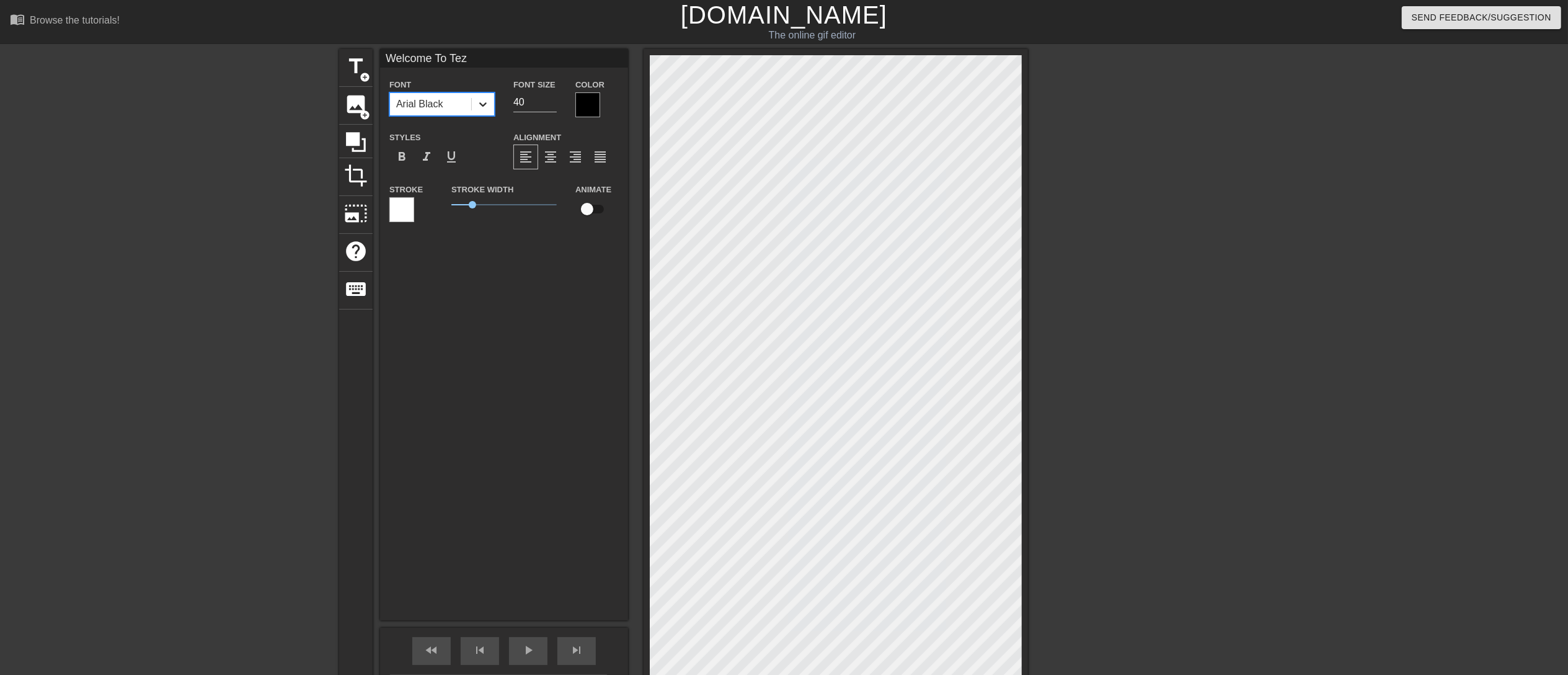 click at bounding box center [483, 104] 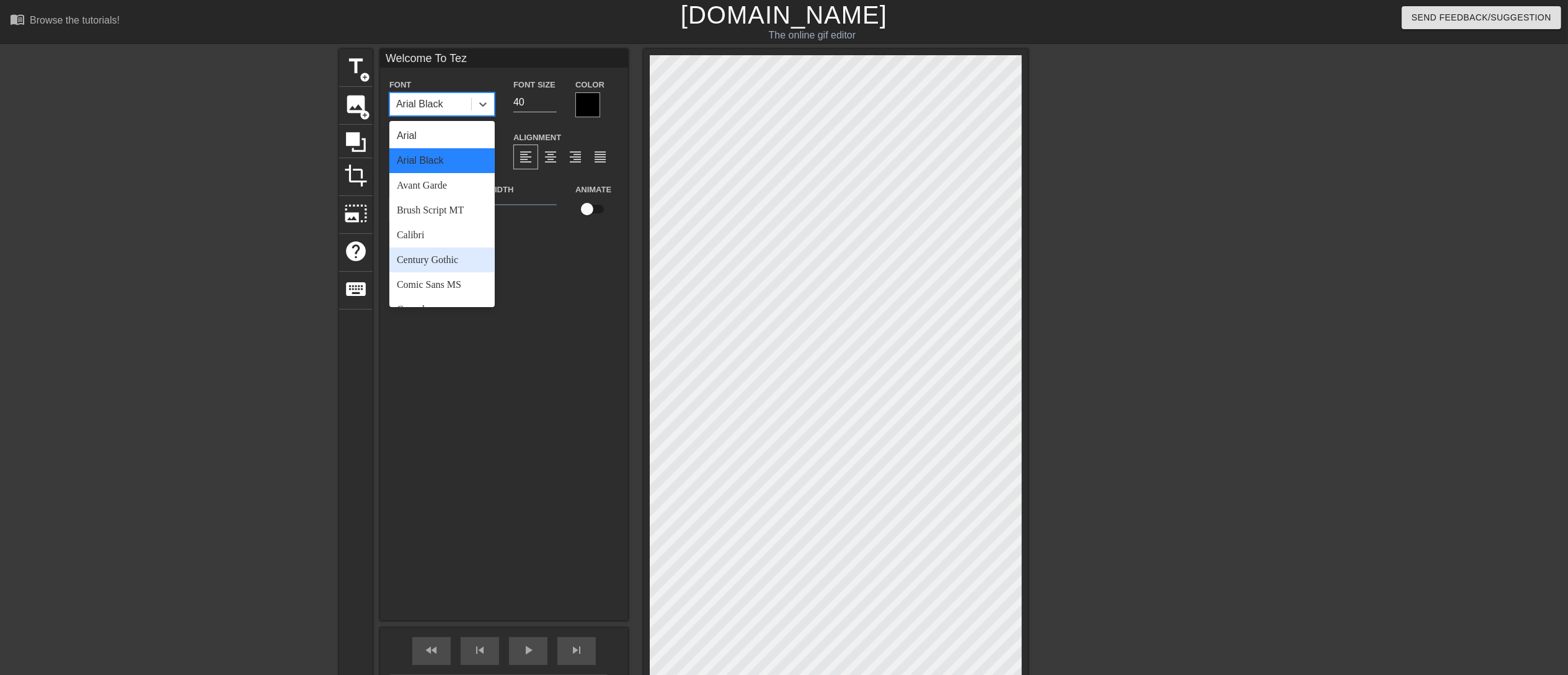 scroll, scrollTop: 474, scrollLeft: 0, axis: vertical 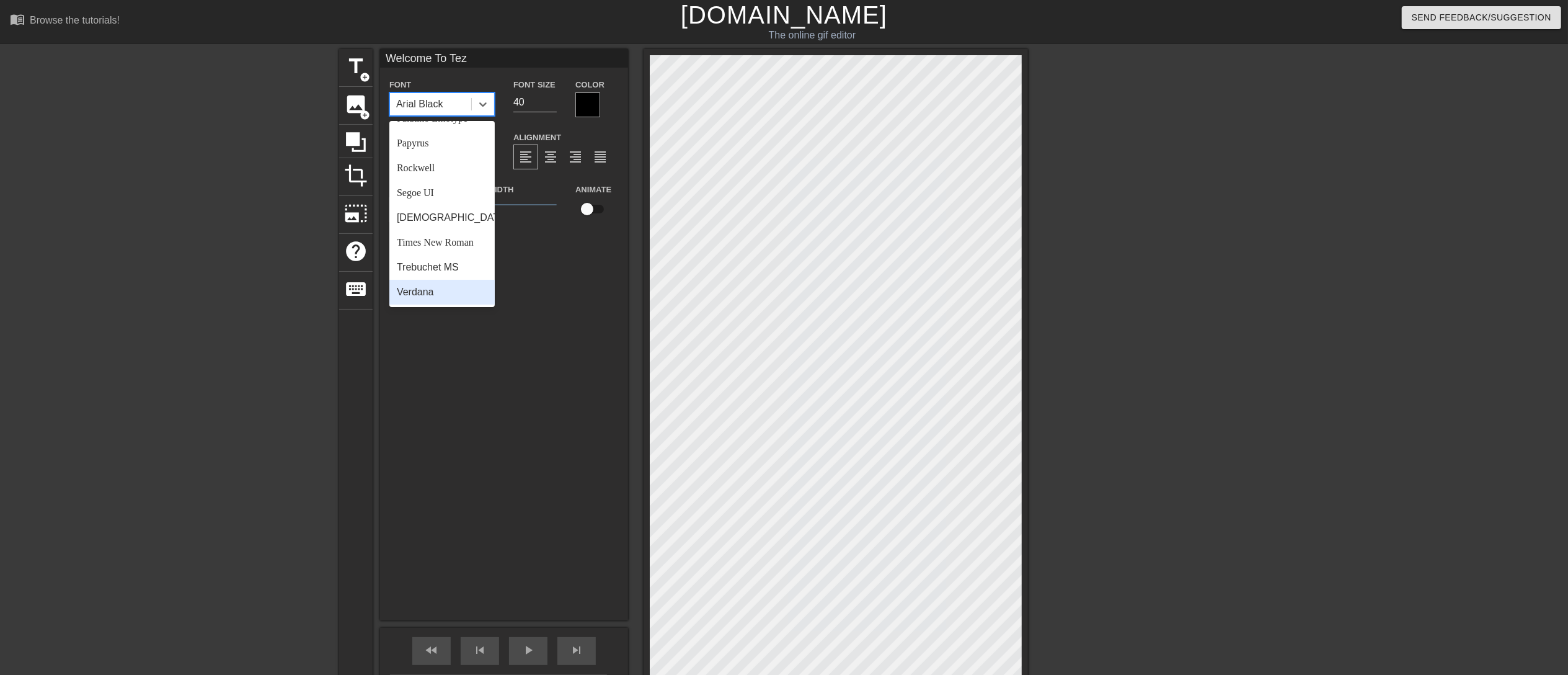 click on "Verdana" at bounding box center [442, 292] 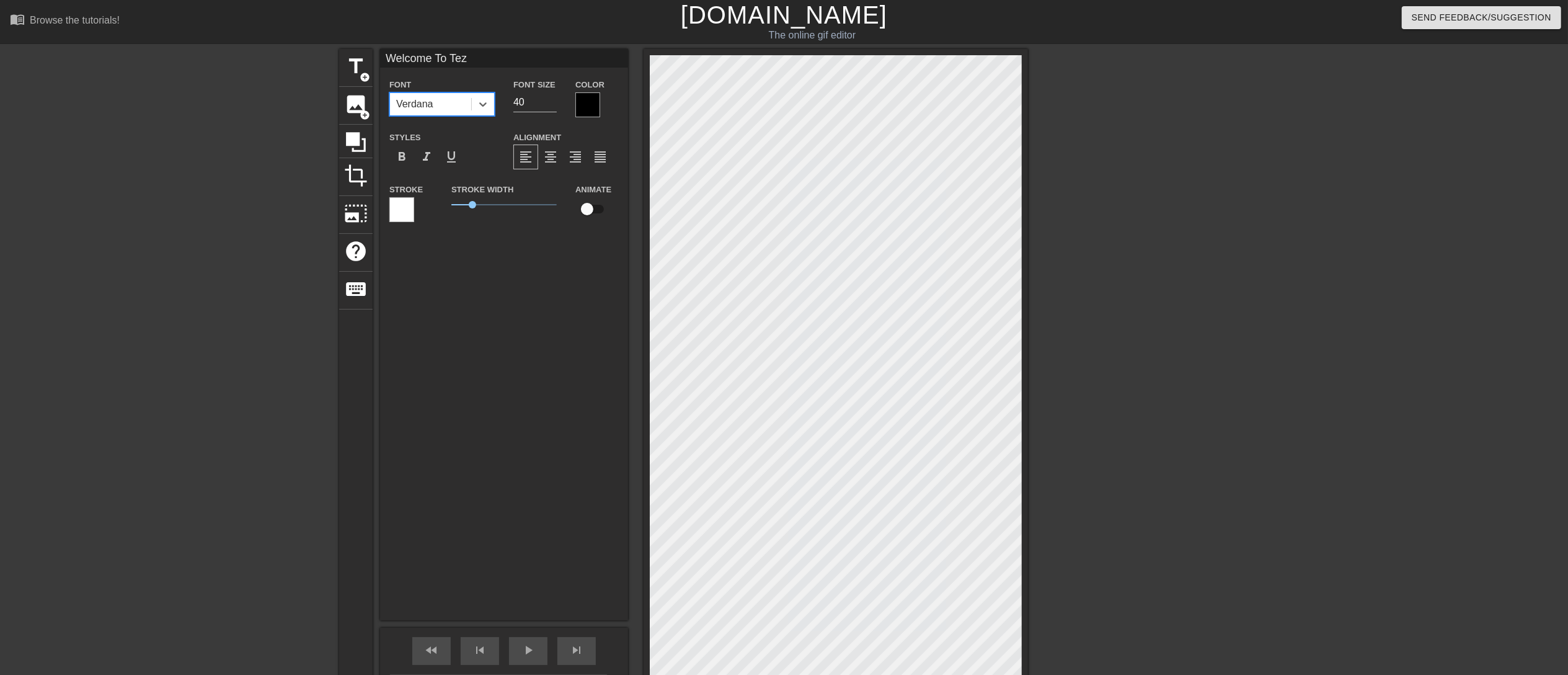 click on "Verdana" at bounding box center [442, 104] 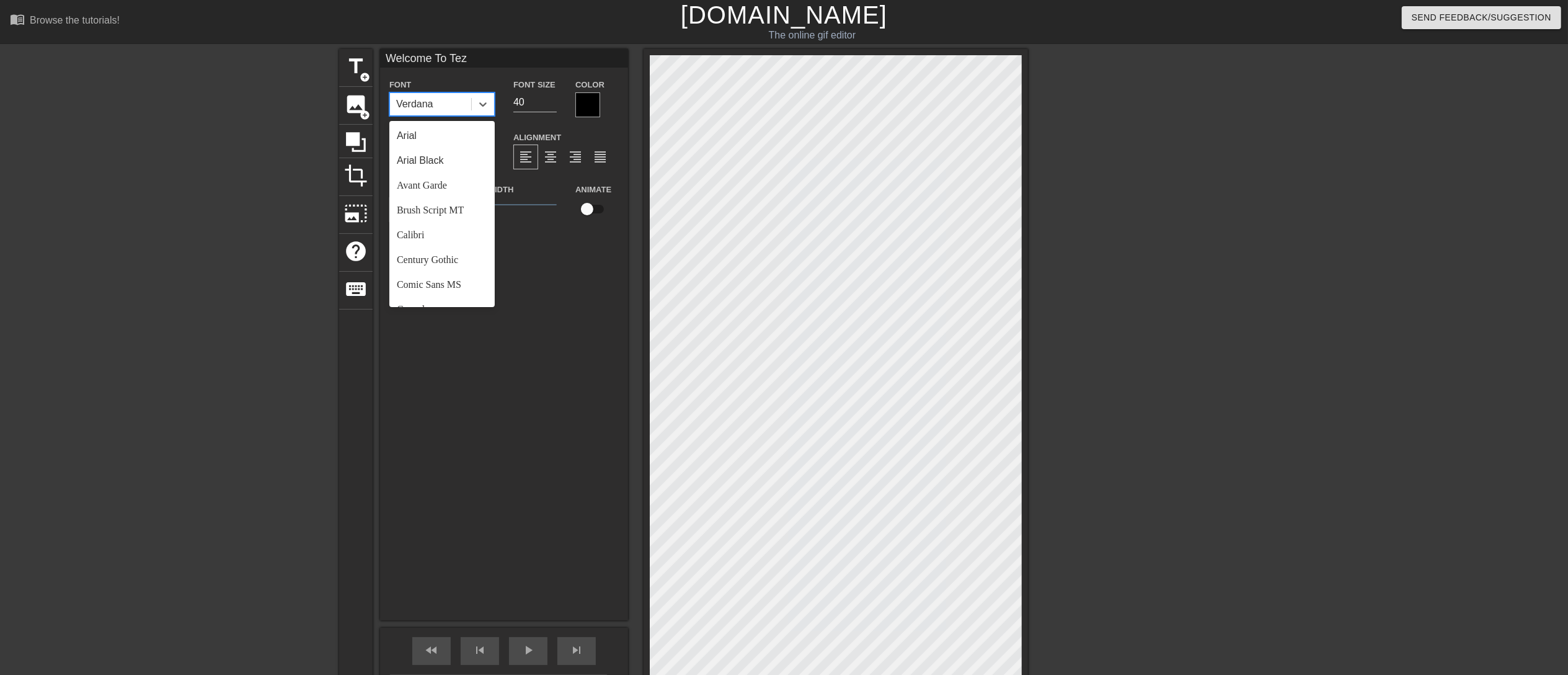 scroll, scrollTop: 474, scrollLeft: 0, axis: vertical 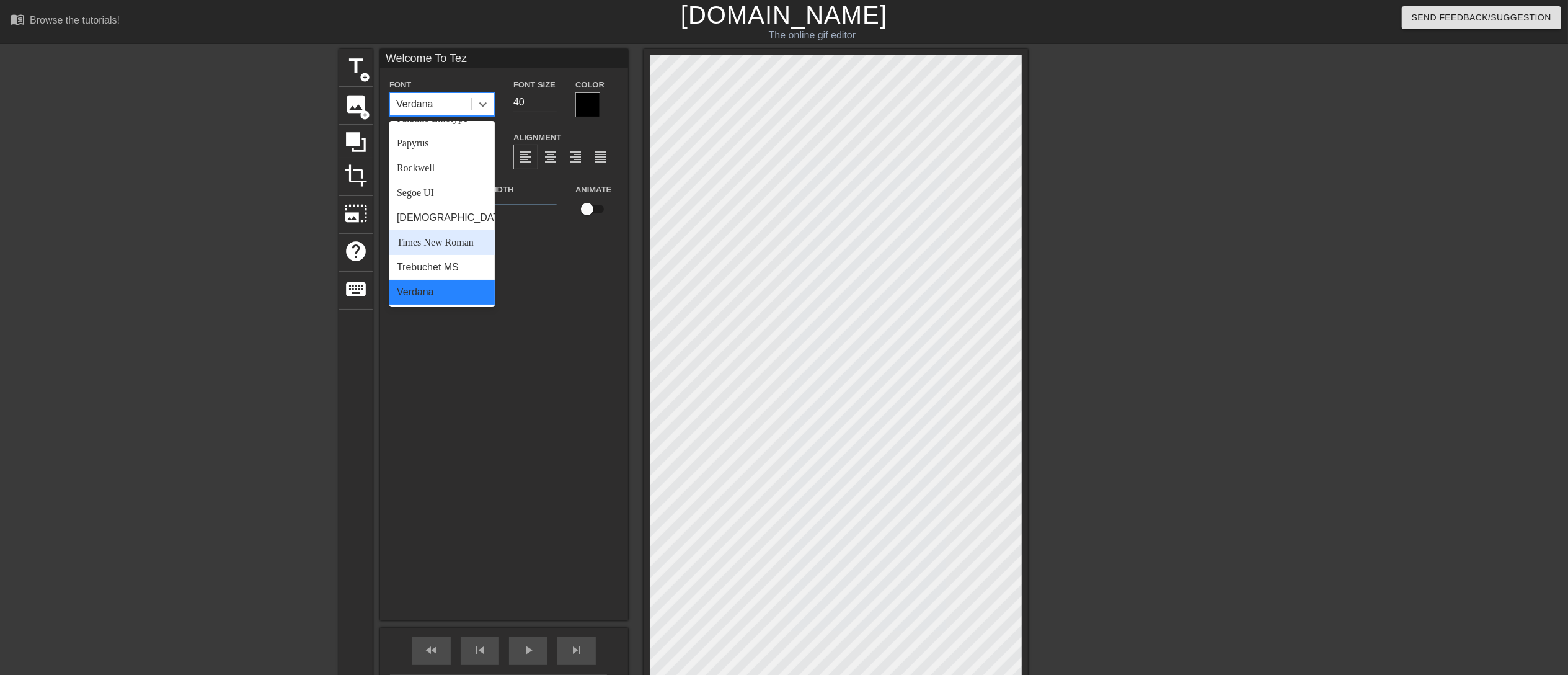 click on "Times New Roman" at bounding box center [442, 243] 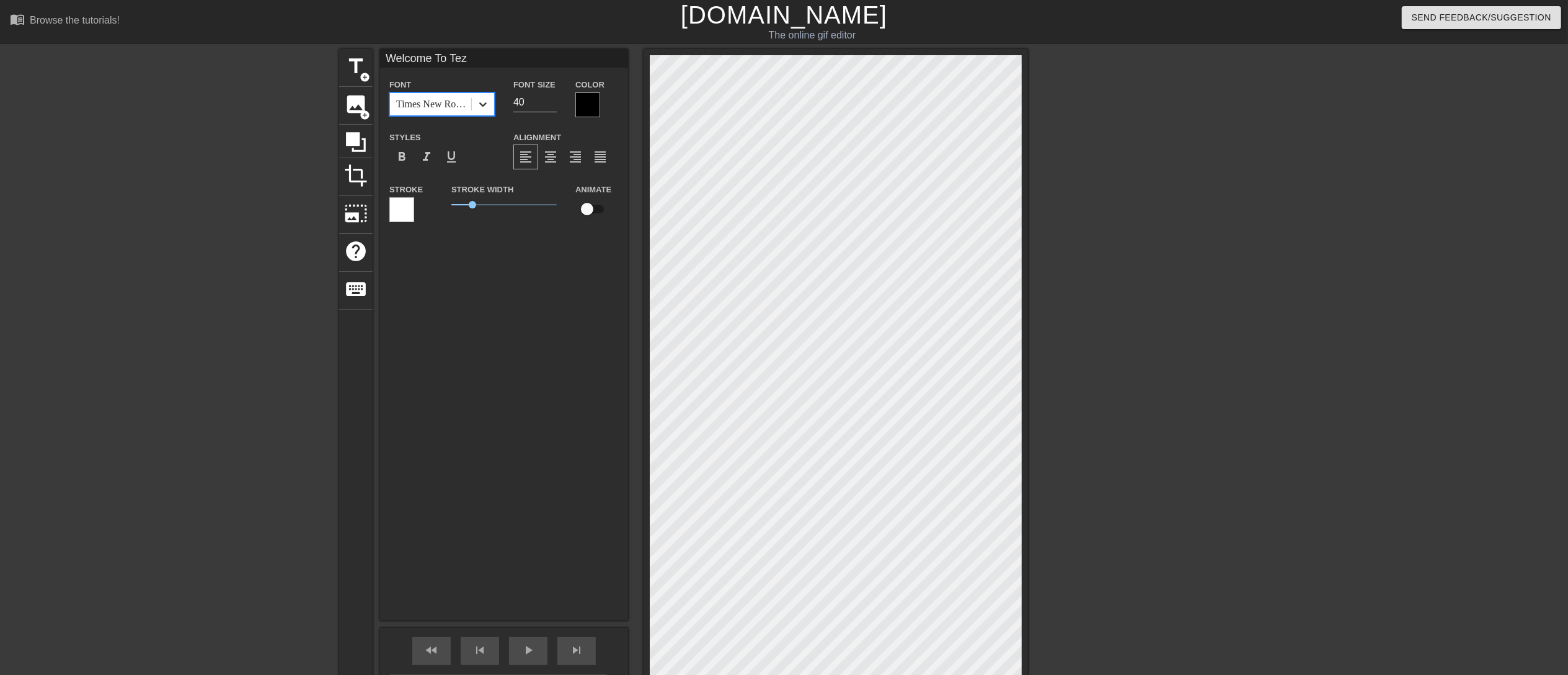 click 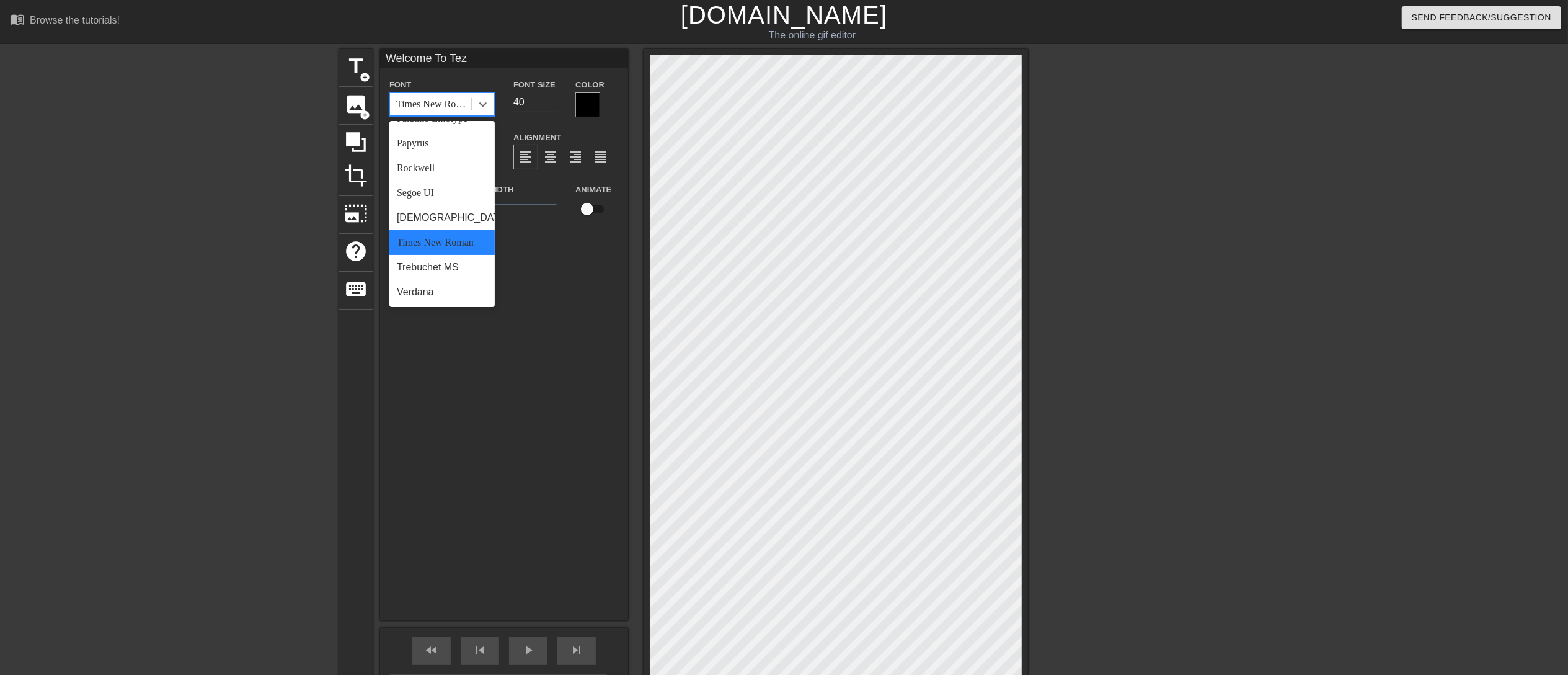 scroll, scrollTop: 0, scrollLeft: 0, axis: both 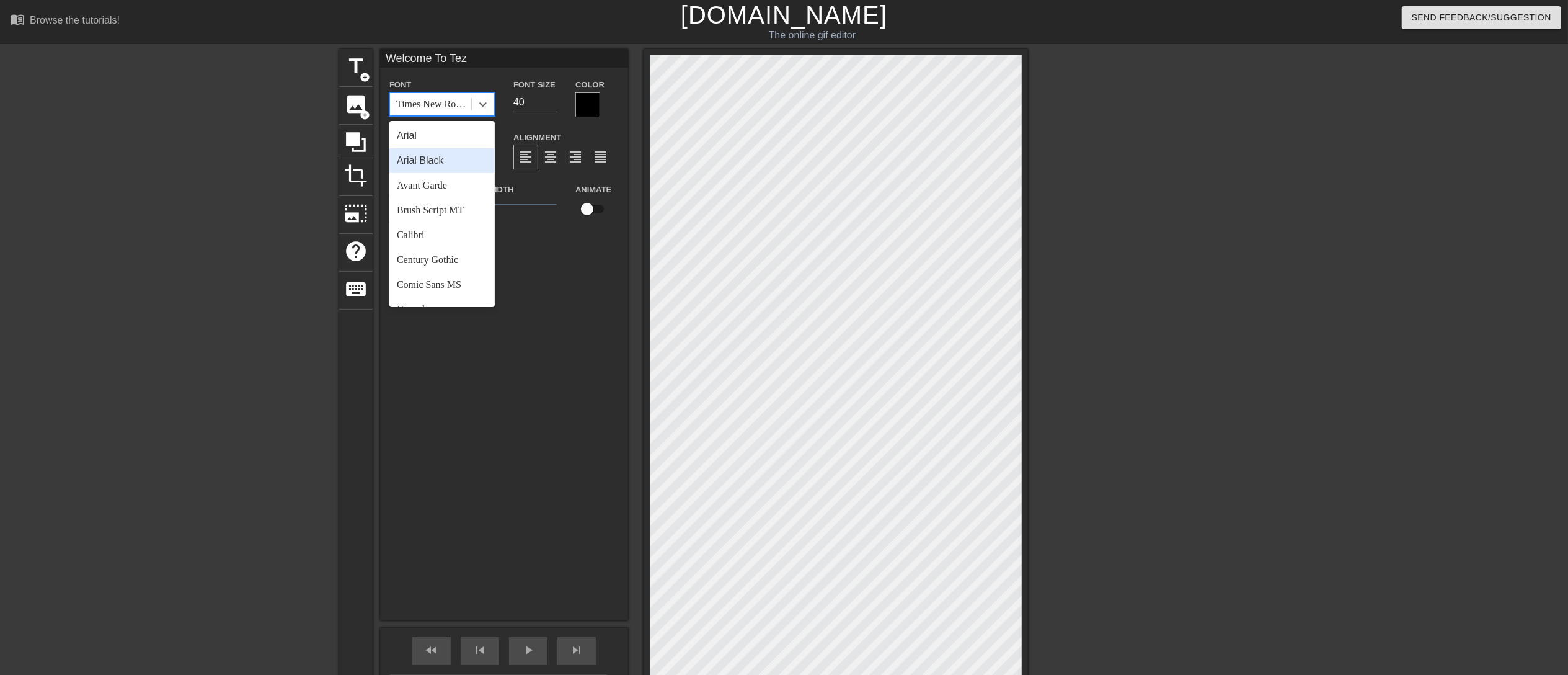 click on "Arial Black" at bounding box center [442, 161] 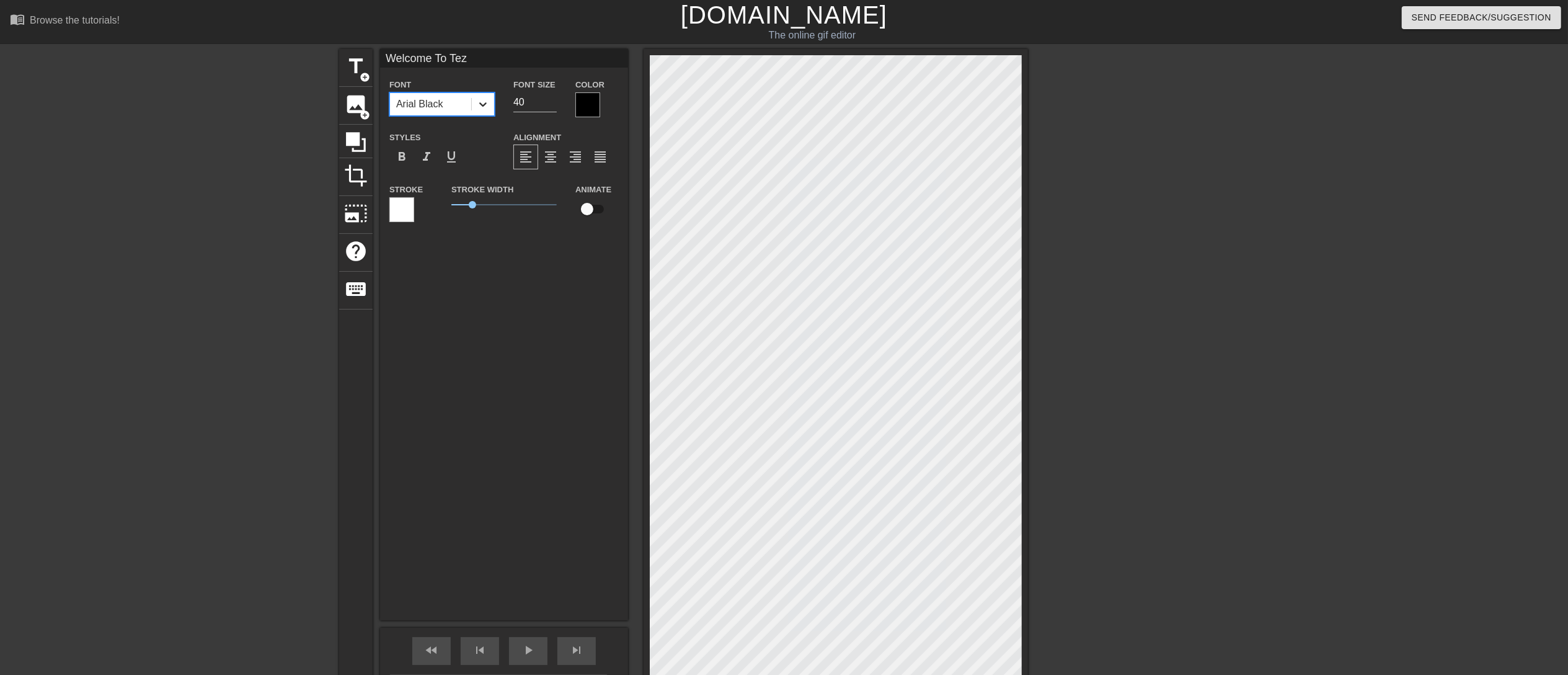 click at bounding box center (483, 104) 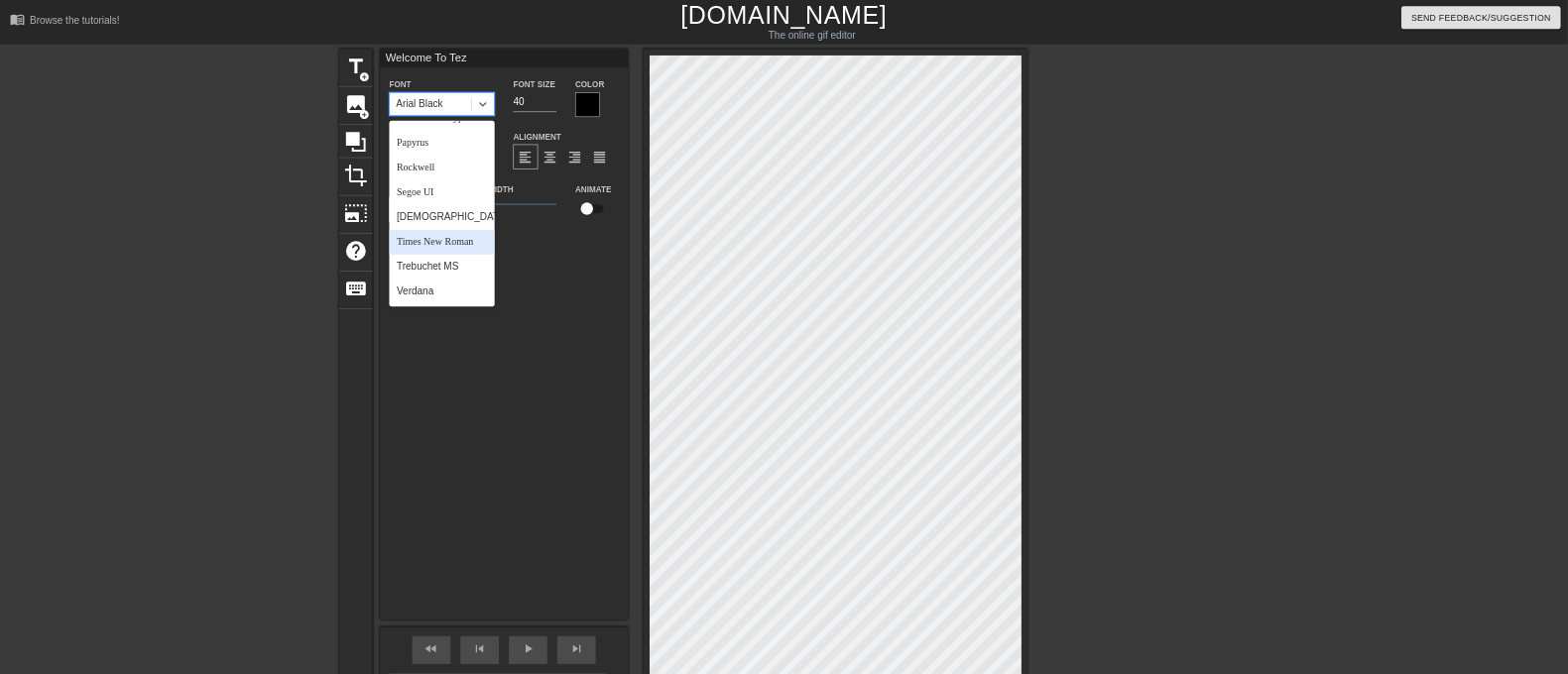 scroll, scrollTop: 0, scrollLeft: 0, axis: both 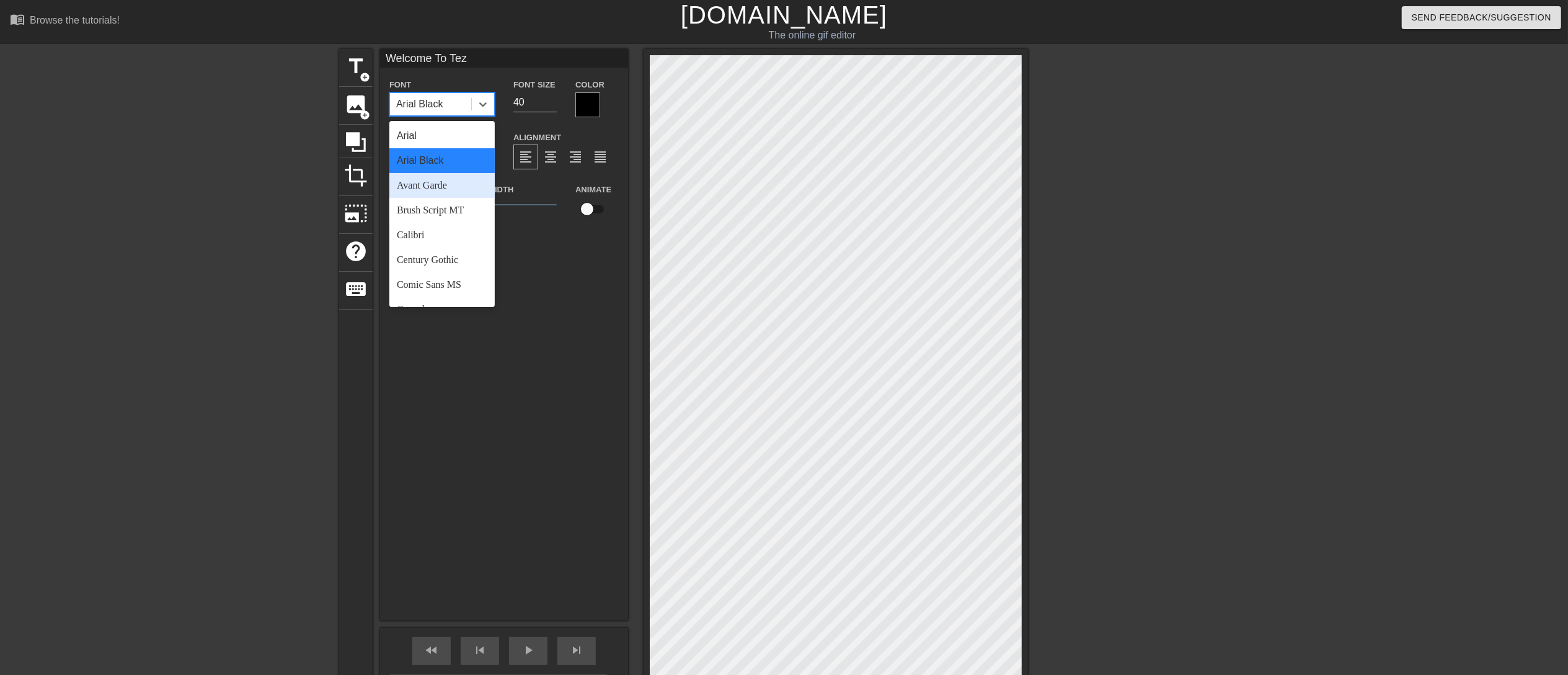 click on "Avant Garde" at bounding box center [442, 186] 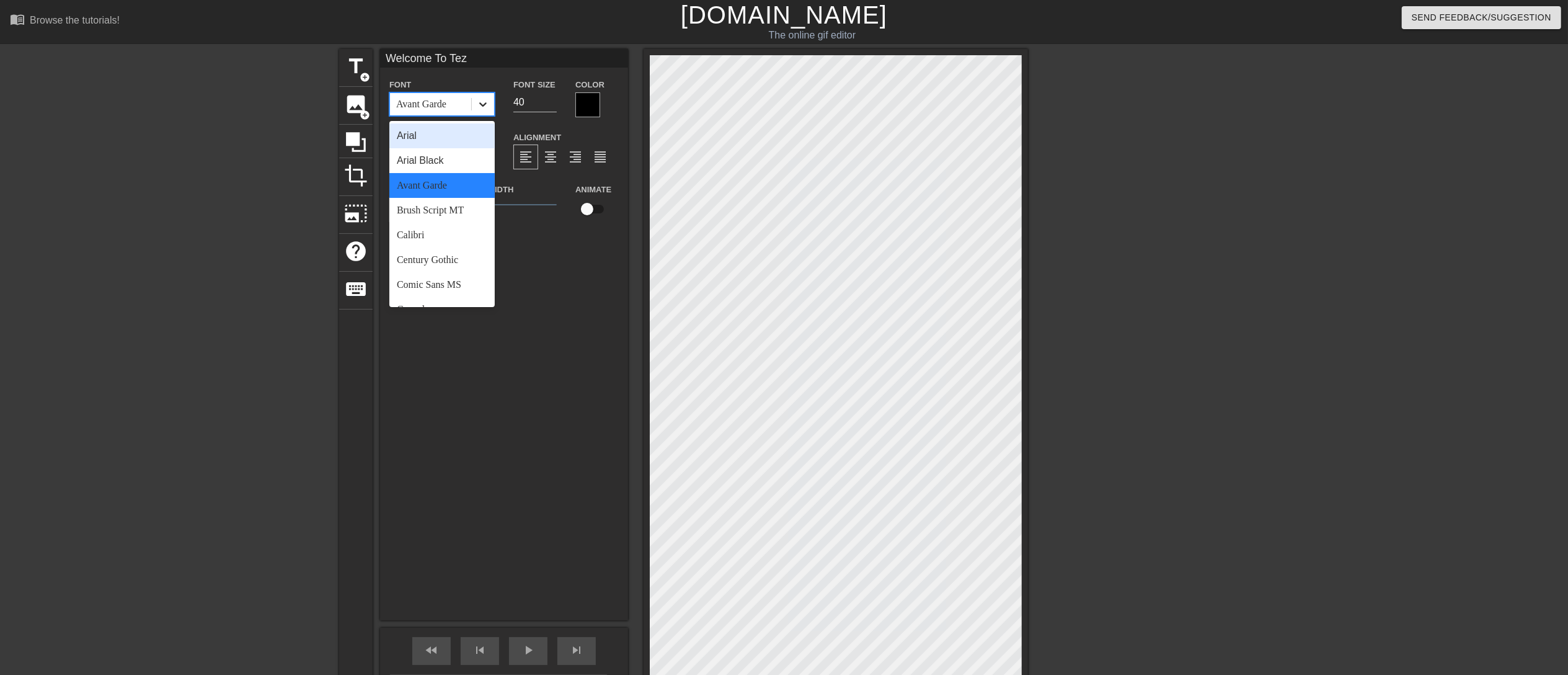 click 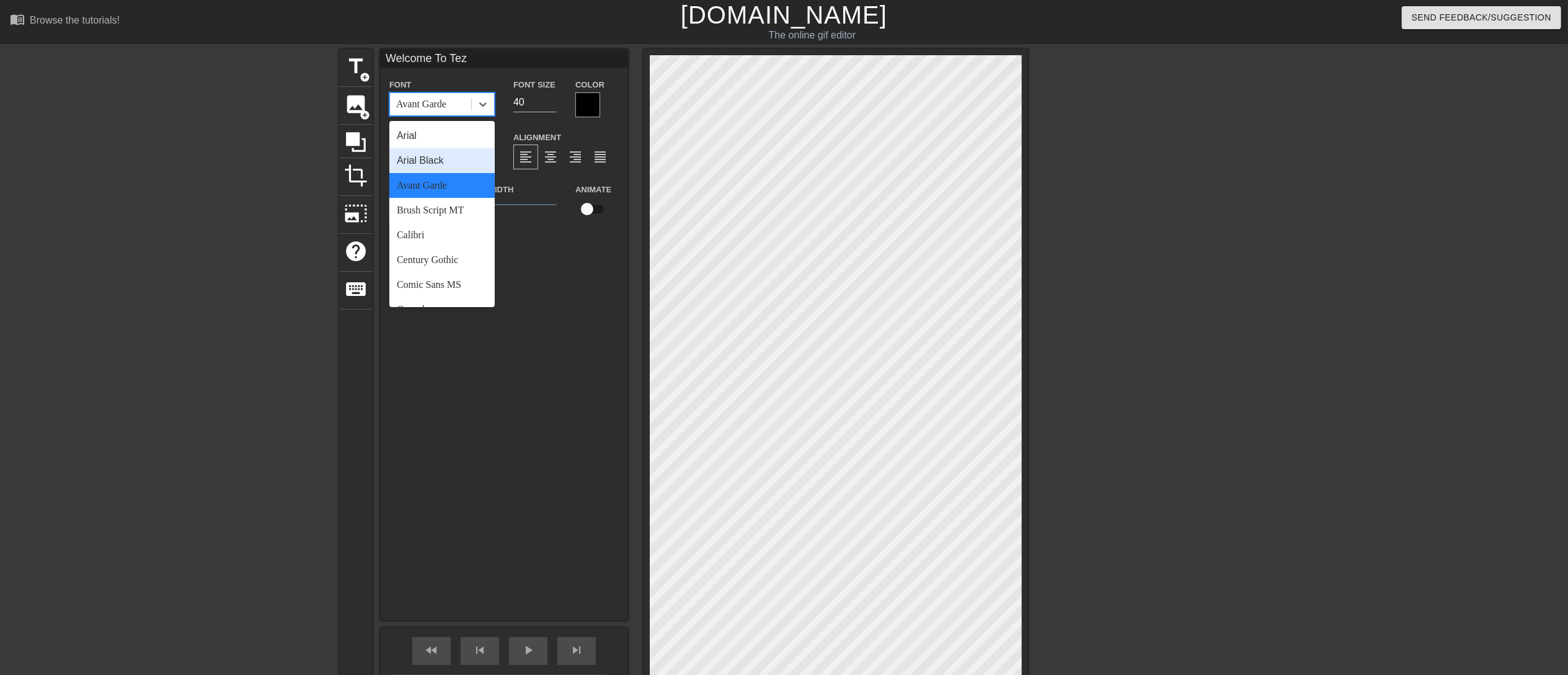 click on "Arial Black" at bounding box center (442, 161) 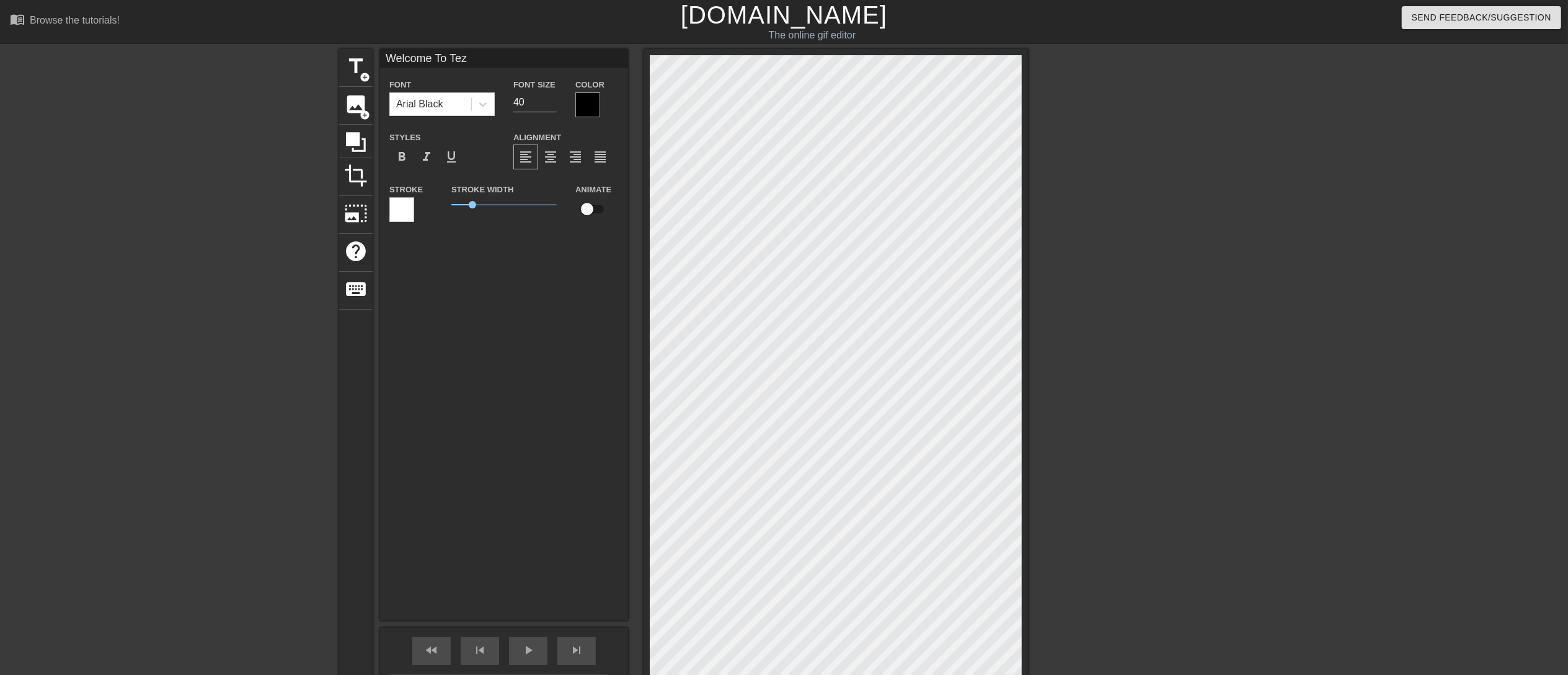 click on "Welcome To Tez Font Arial Black Font Size 40 Color Styles format_bold format_italic format_underline Alignment format_align_left format_align_center format_align_right format_align_justify Stroke Stroke Width 1 Animate" at bounding box center [504, 334] 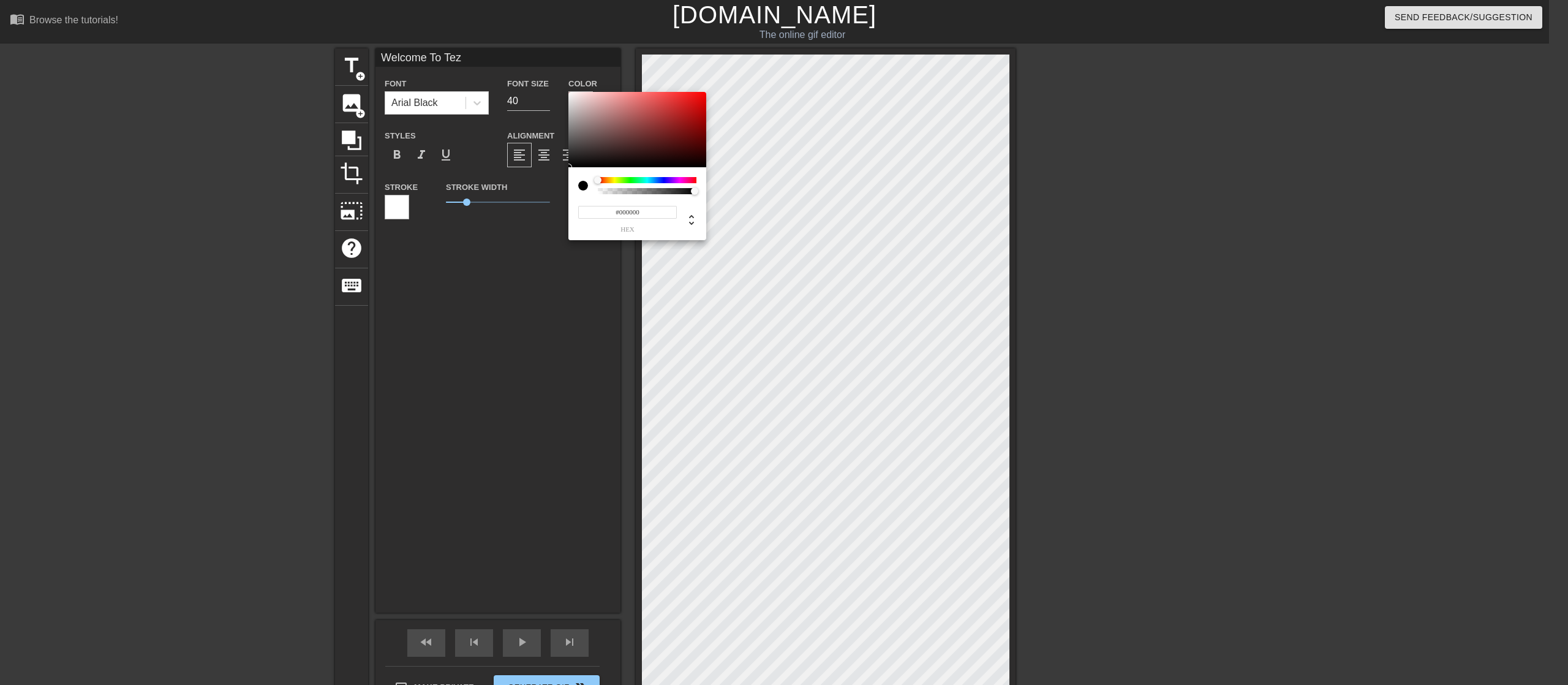 click on "#000000" at bounding box center (627, 212) 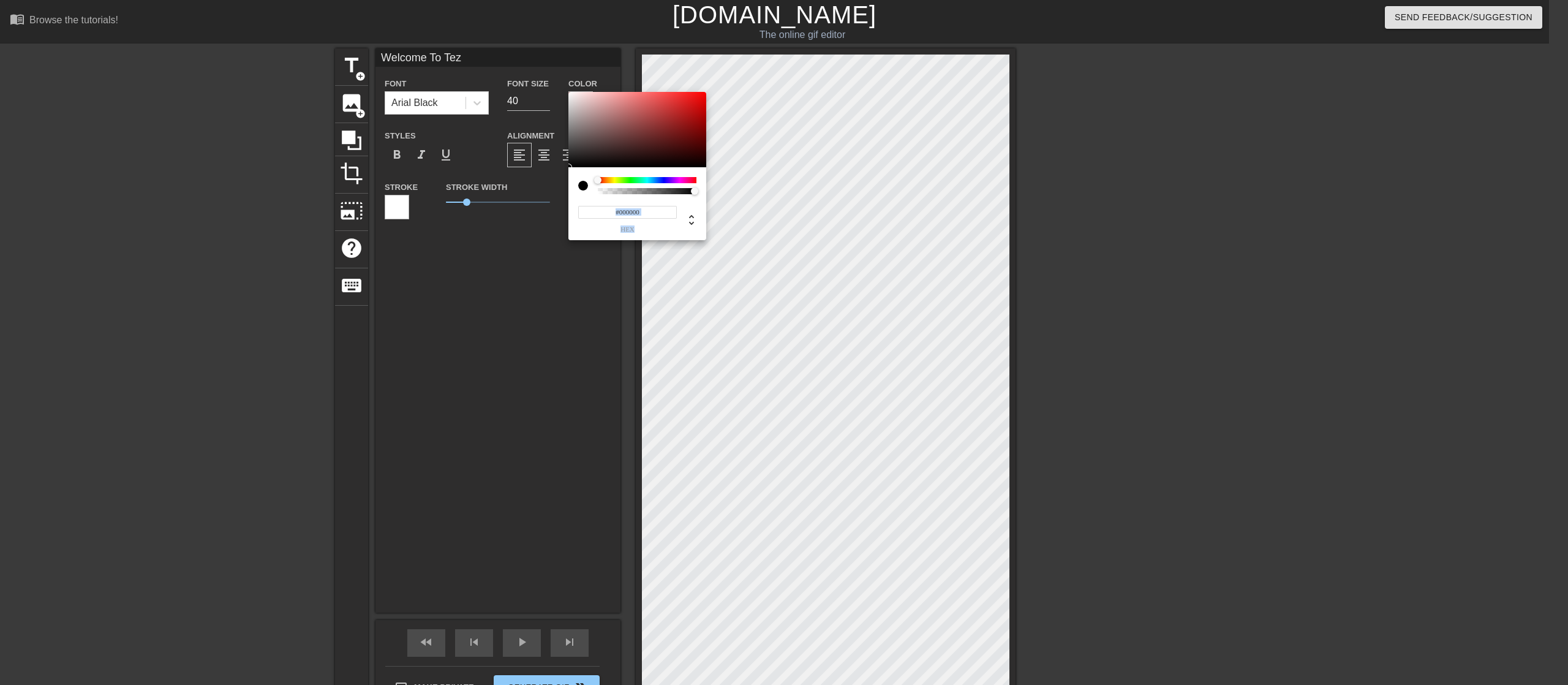 click on "#000000 hex" at bounding box center [627, 218] 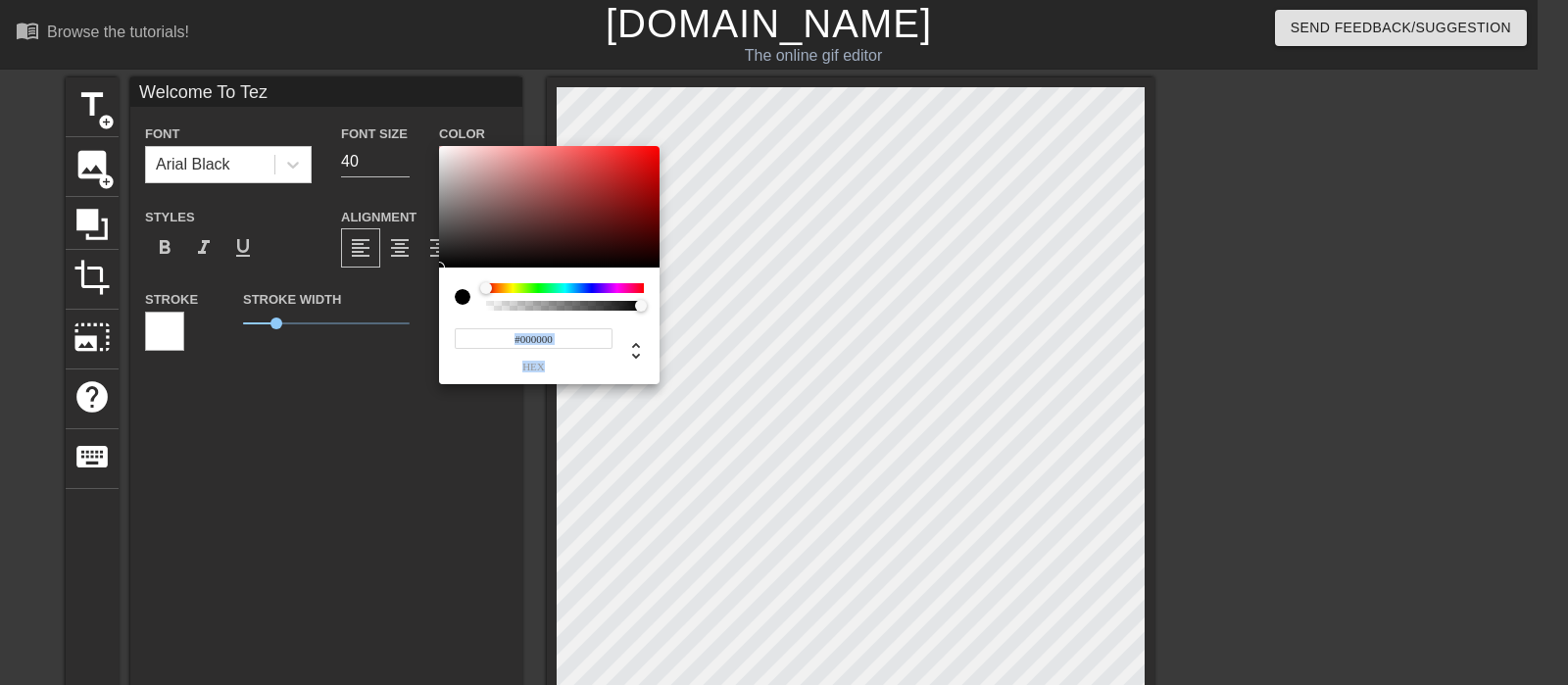 click on "#000000" at bounding box center [533, 338] 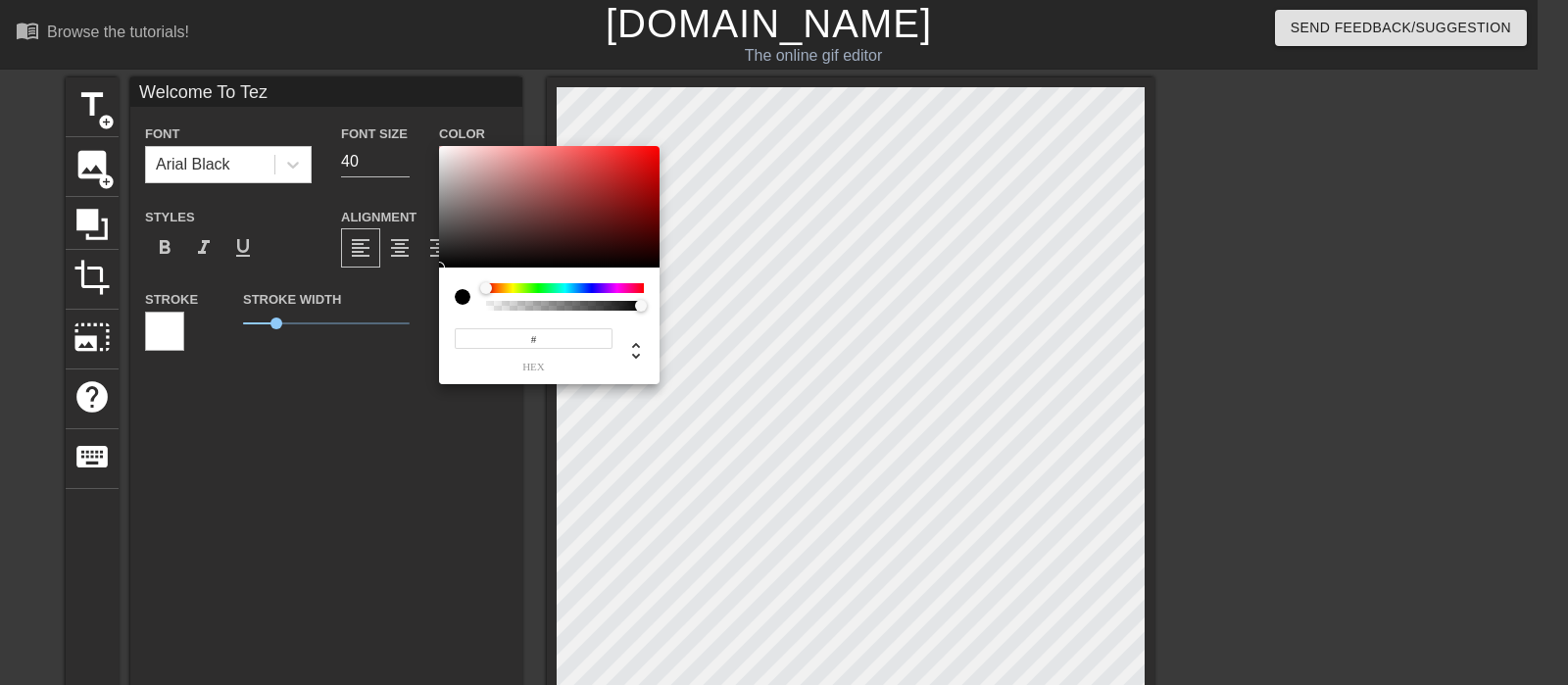 paste on "0D92F4" 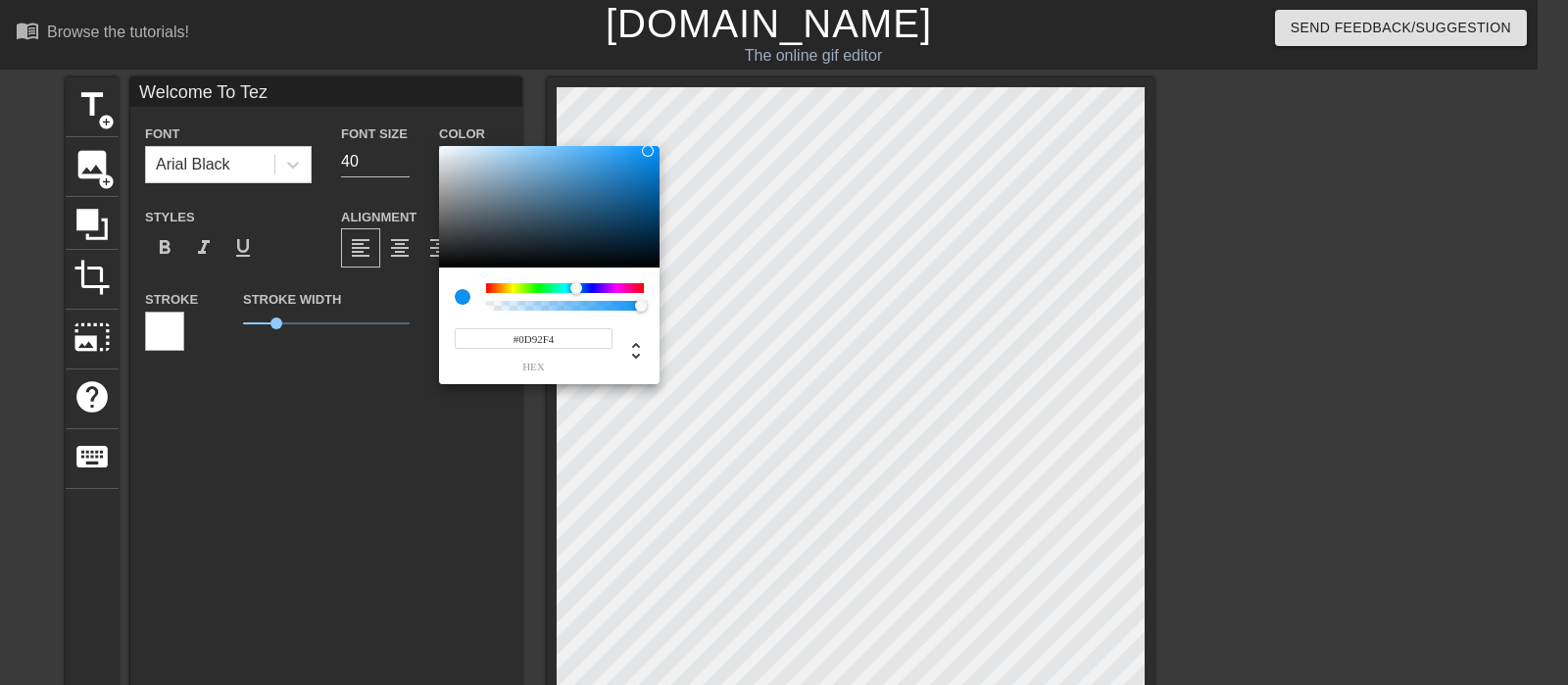 type on "#0D92F4" 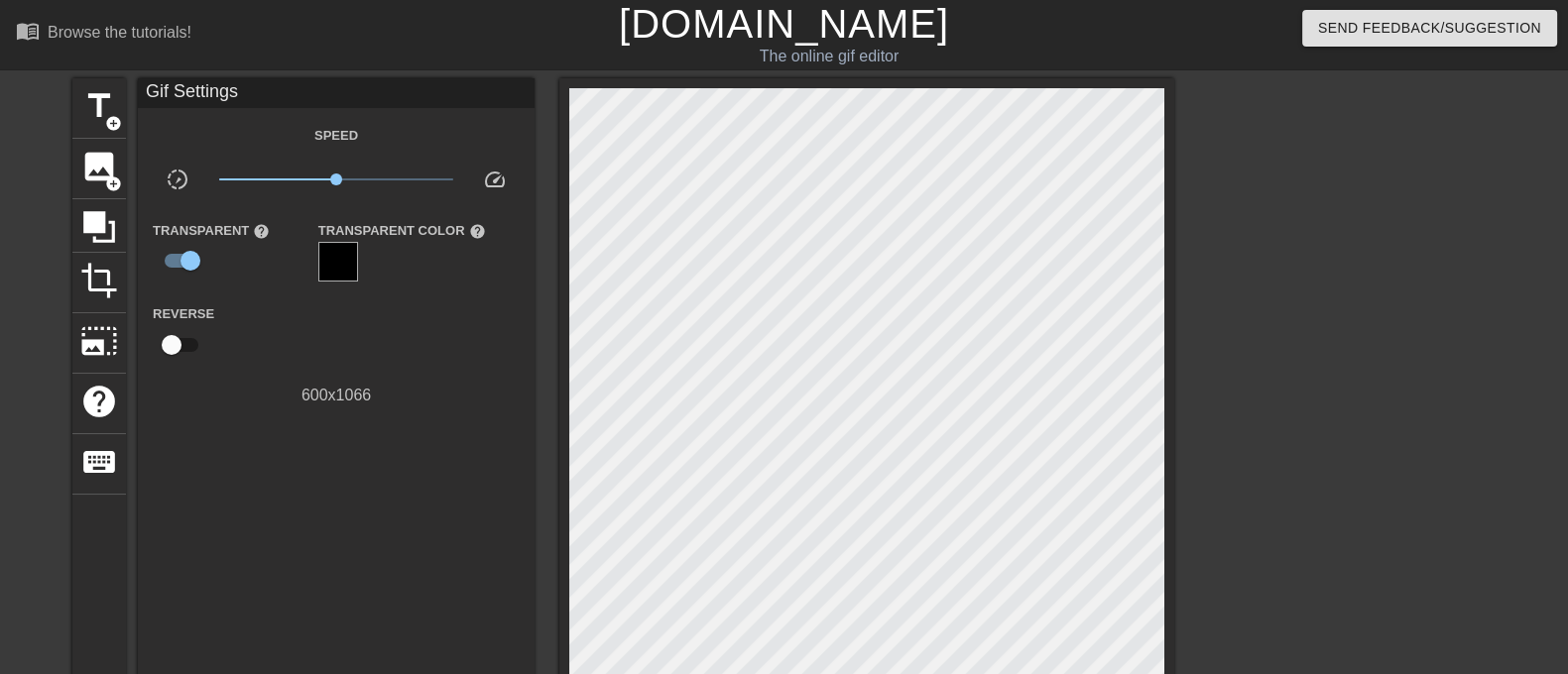 scroll, scrollTop: 611, scrollLeft: 0, axis: vertical 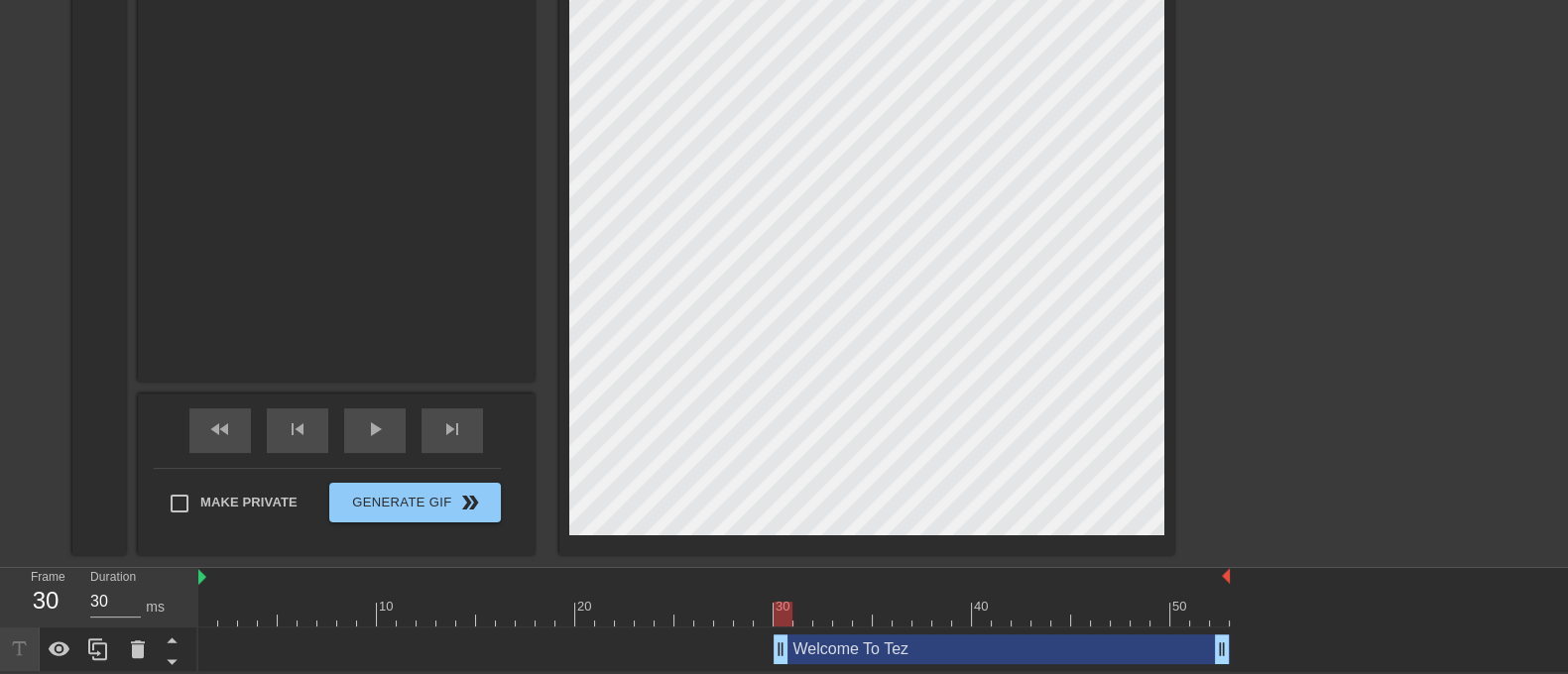 drag, startPoint x: 367, startPoint y: 648, endPoint x: 783, endPoint y: 651, distance: 416.01082 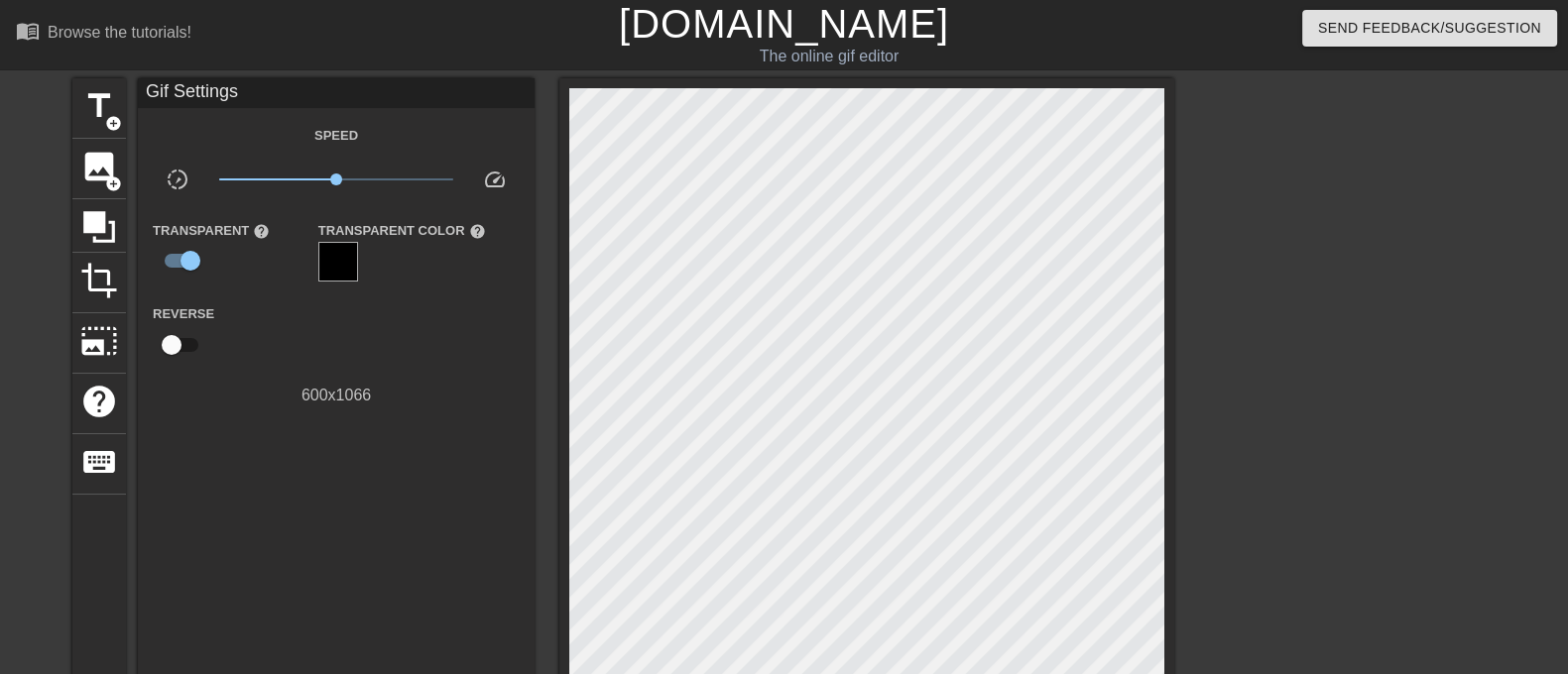 scroll, scrollTop: 611, scrollLeft: 0, axis: vertical 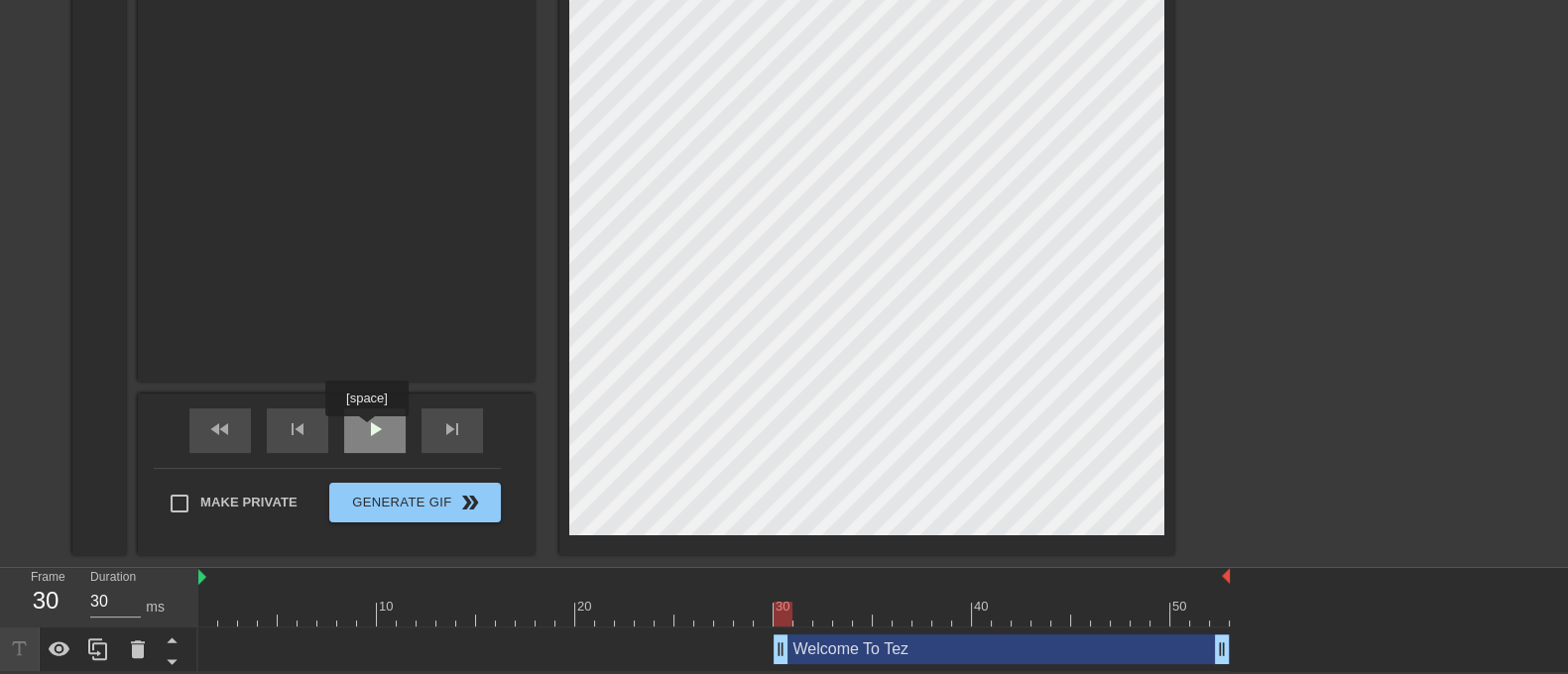 click on "play_arrow" at bounding box center [375, 429] 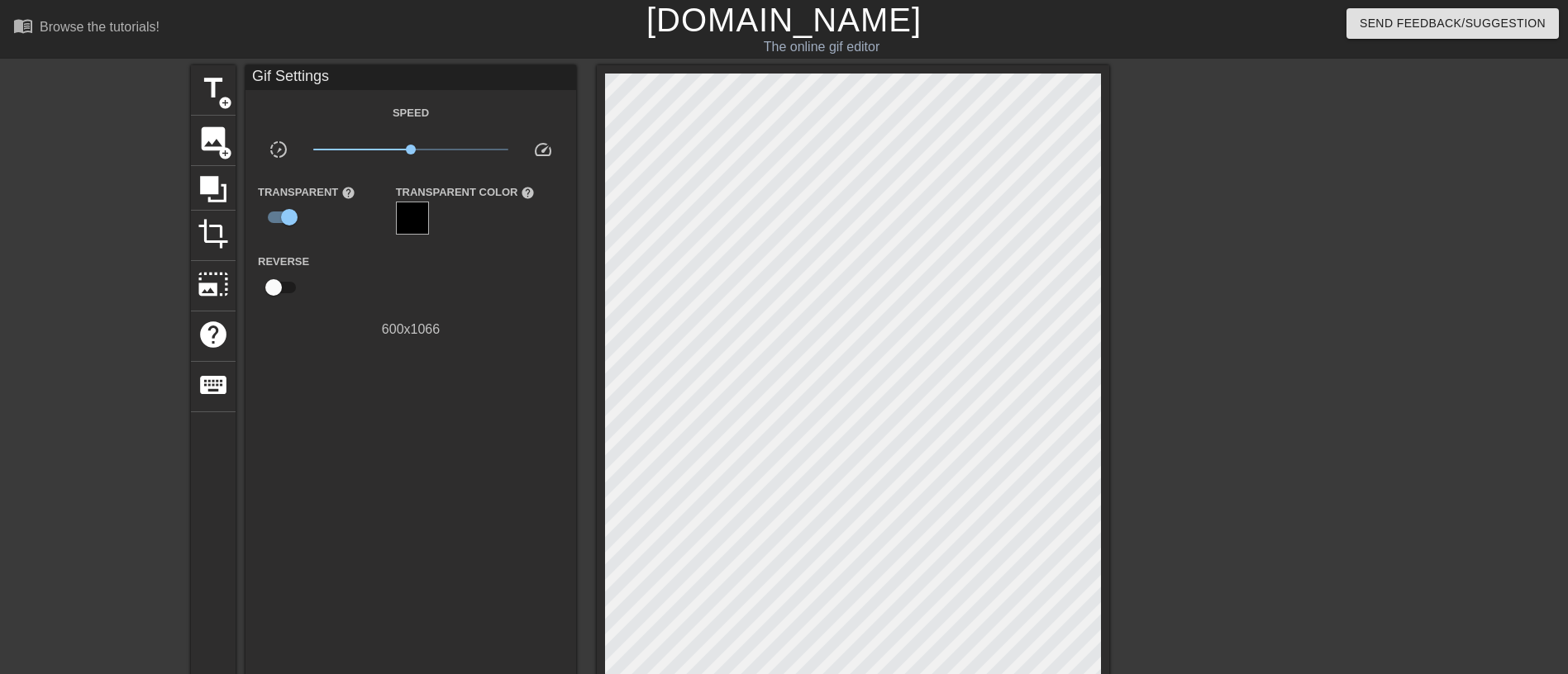 scroll, scrollTop: 397, scrollLeft: 0, axis: vertical 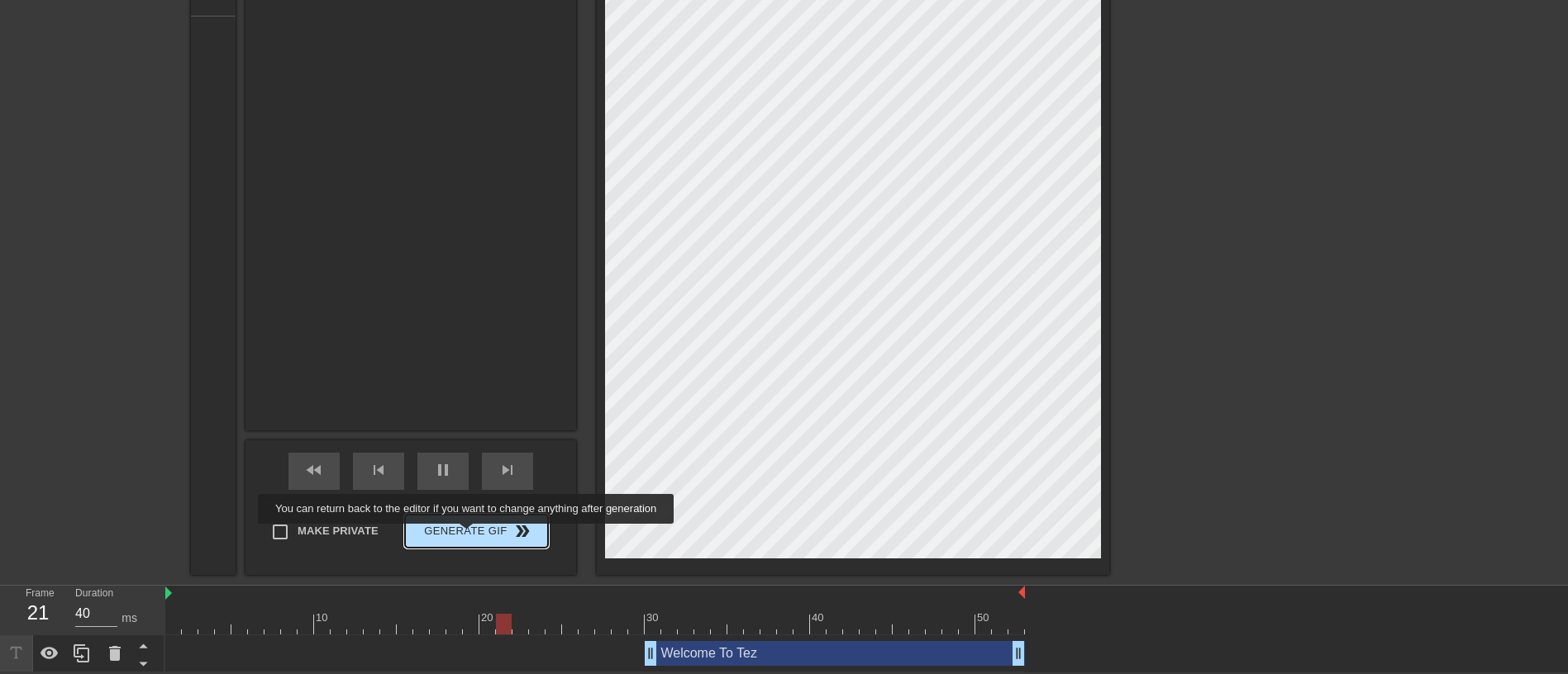 type on "30" 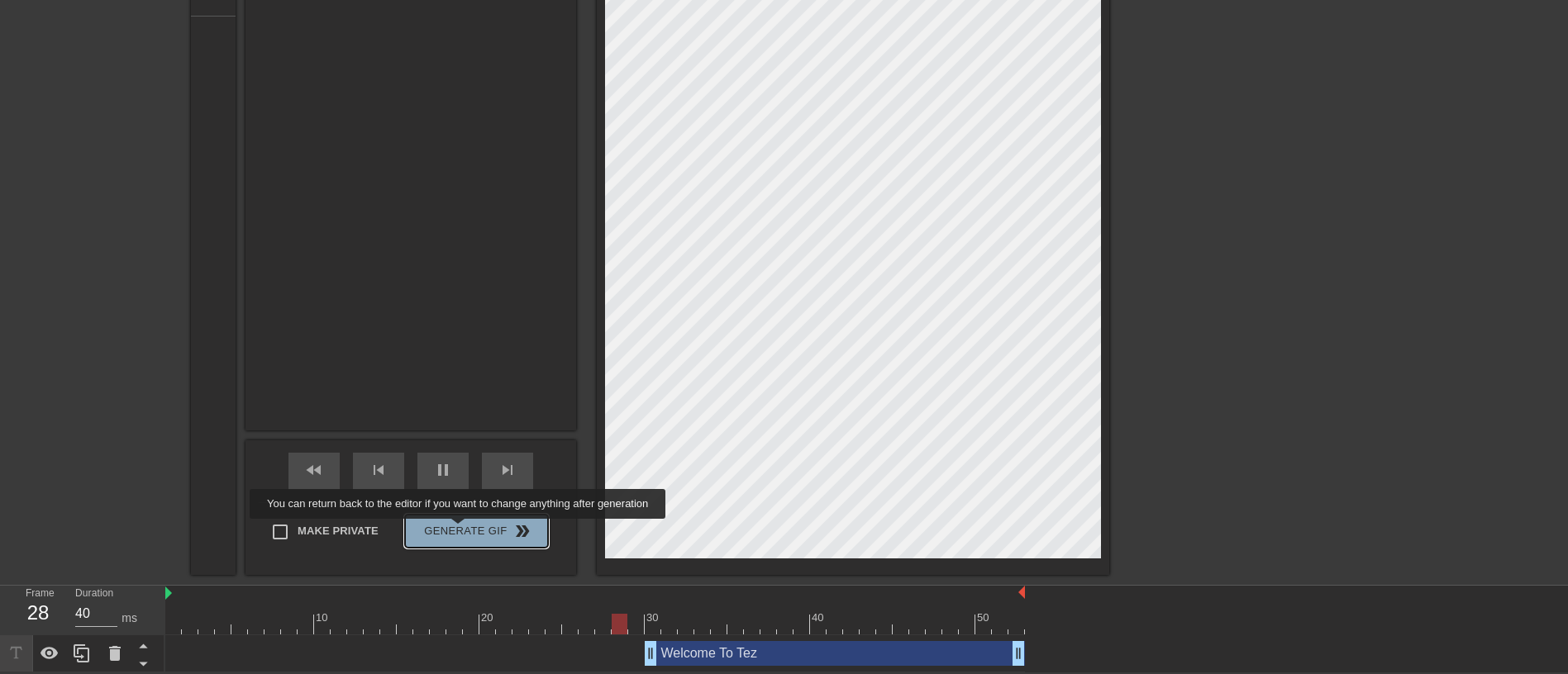 click on "Generate Gif double_arrow" at bounding box center [476, 531] 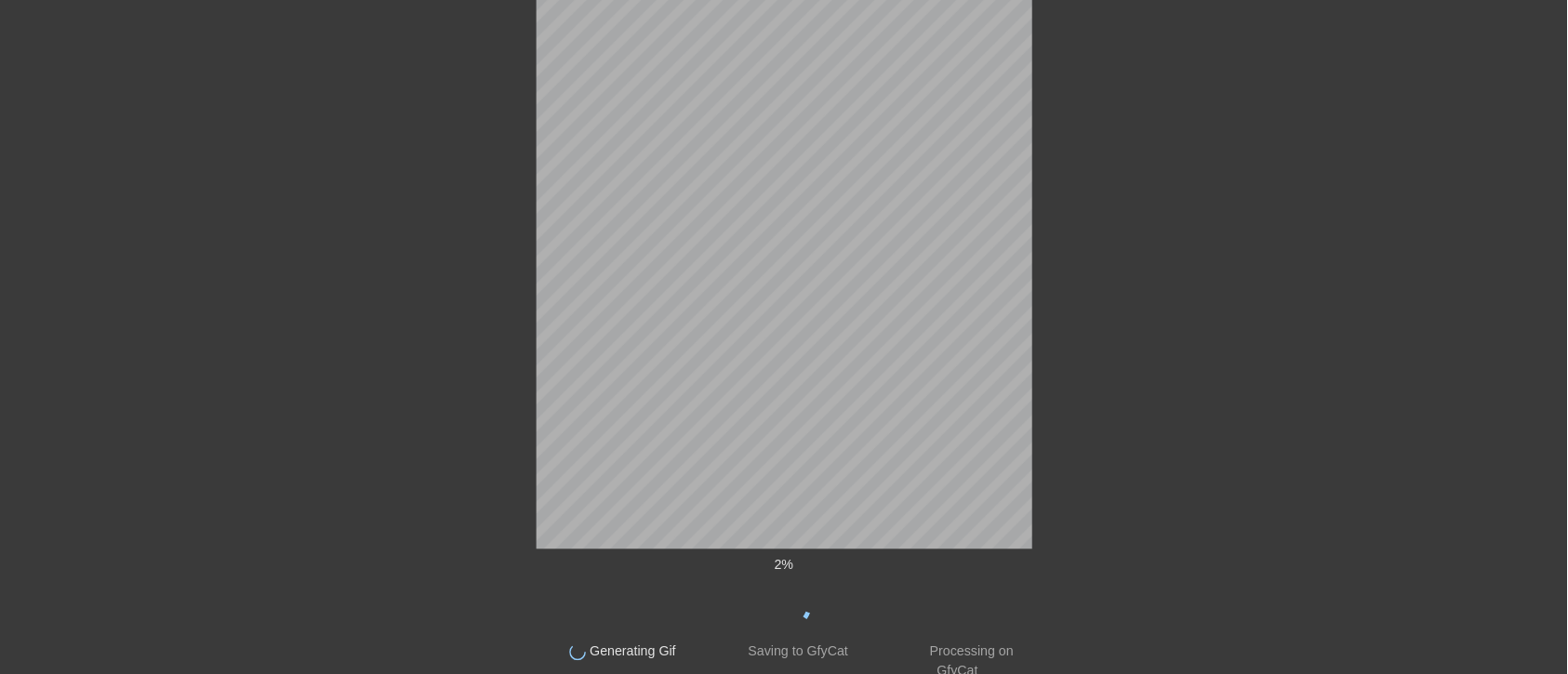 scroll, scrollTop: 0, scrollLeft: 0, axis: both 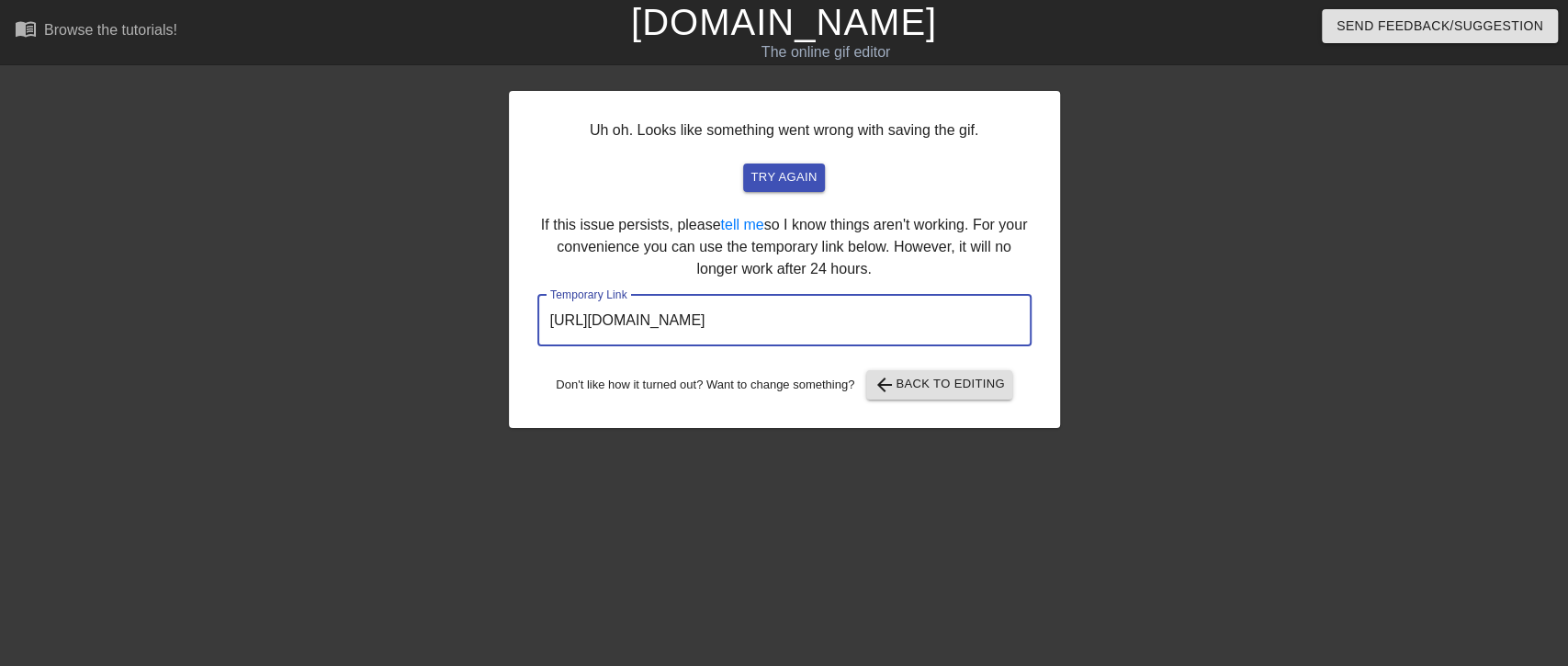 click on "[URL][DOMAIN_NAME]" at bounding box center (784, 321) 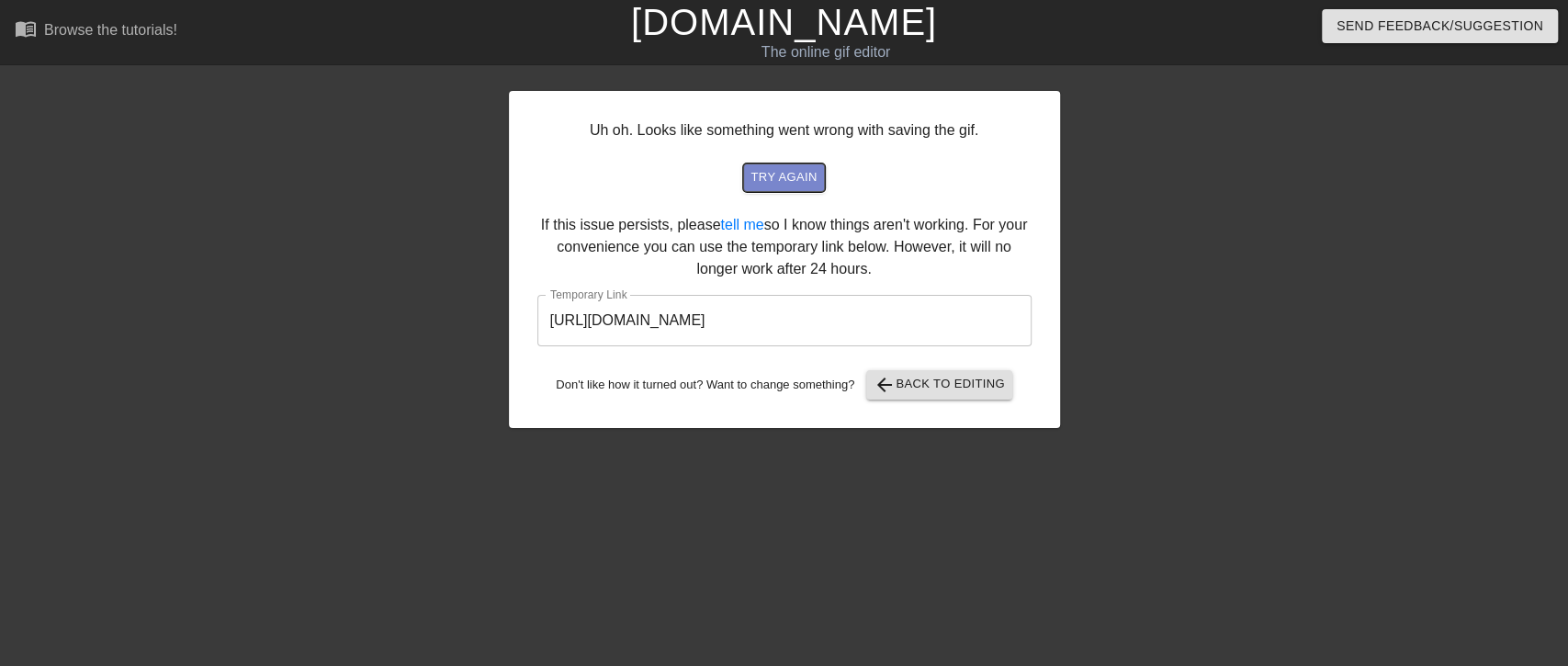 click on "try again" at bounding box center [784, 177] 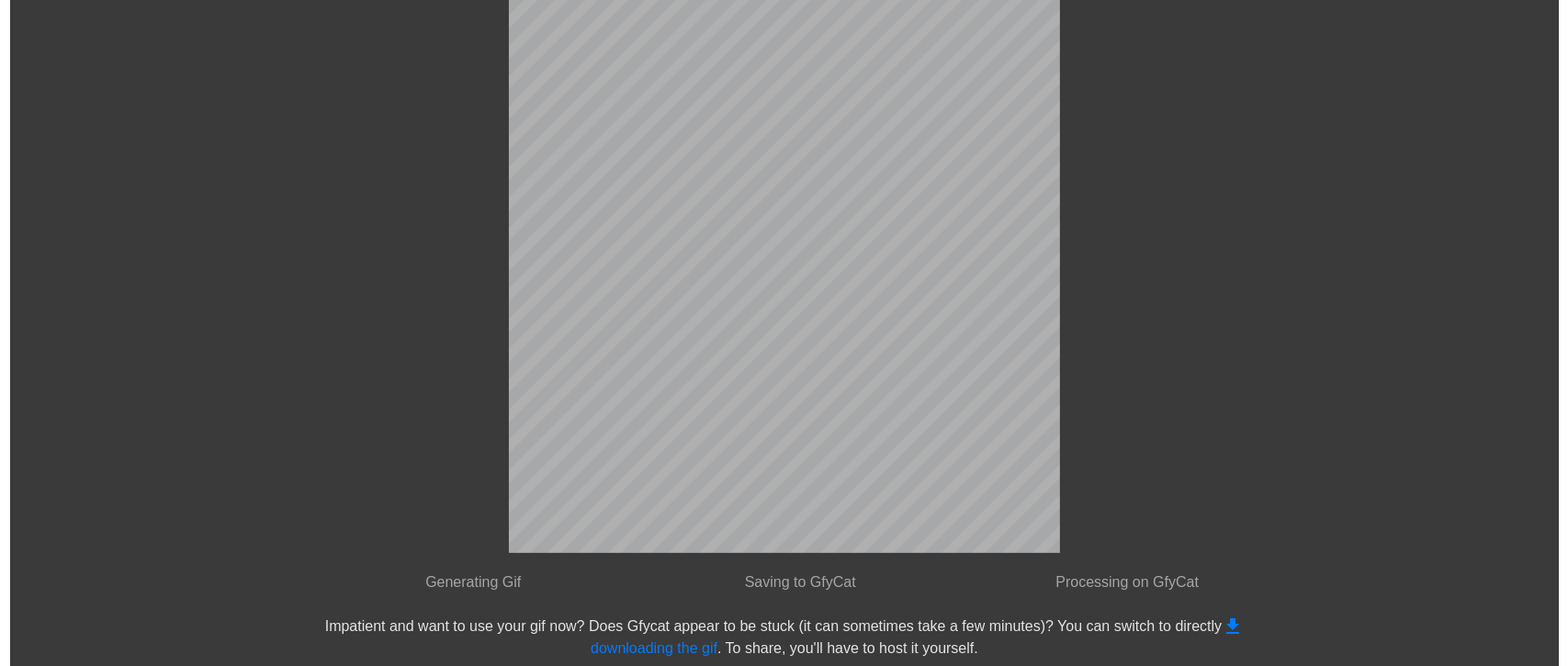 scroll, scrollTop: 0, scrollLeft: 0, axis: both 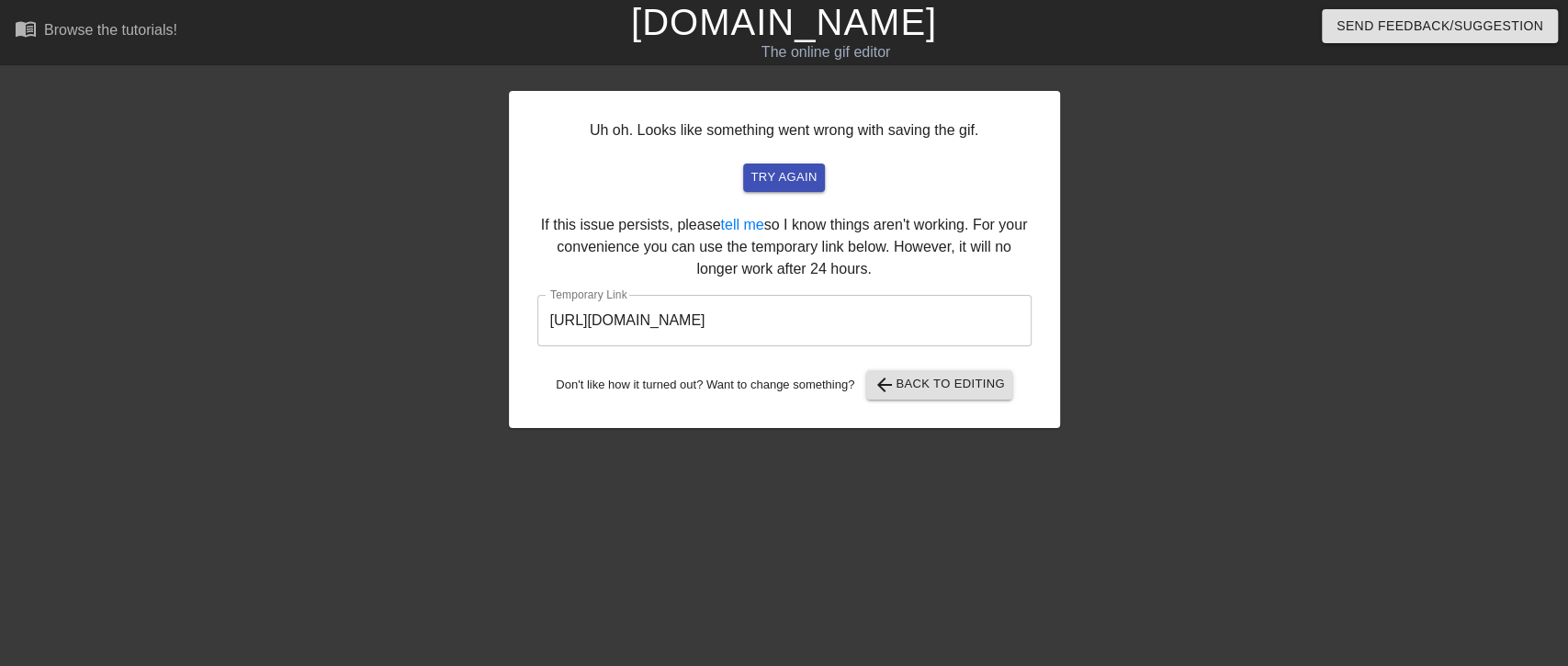 click on "[URL][DOMAIN_NAME]" at bounding box center (784, 321) 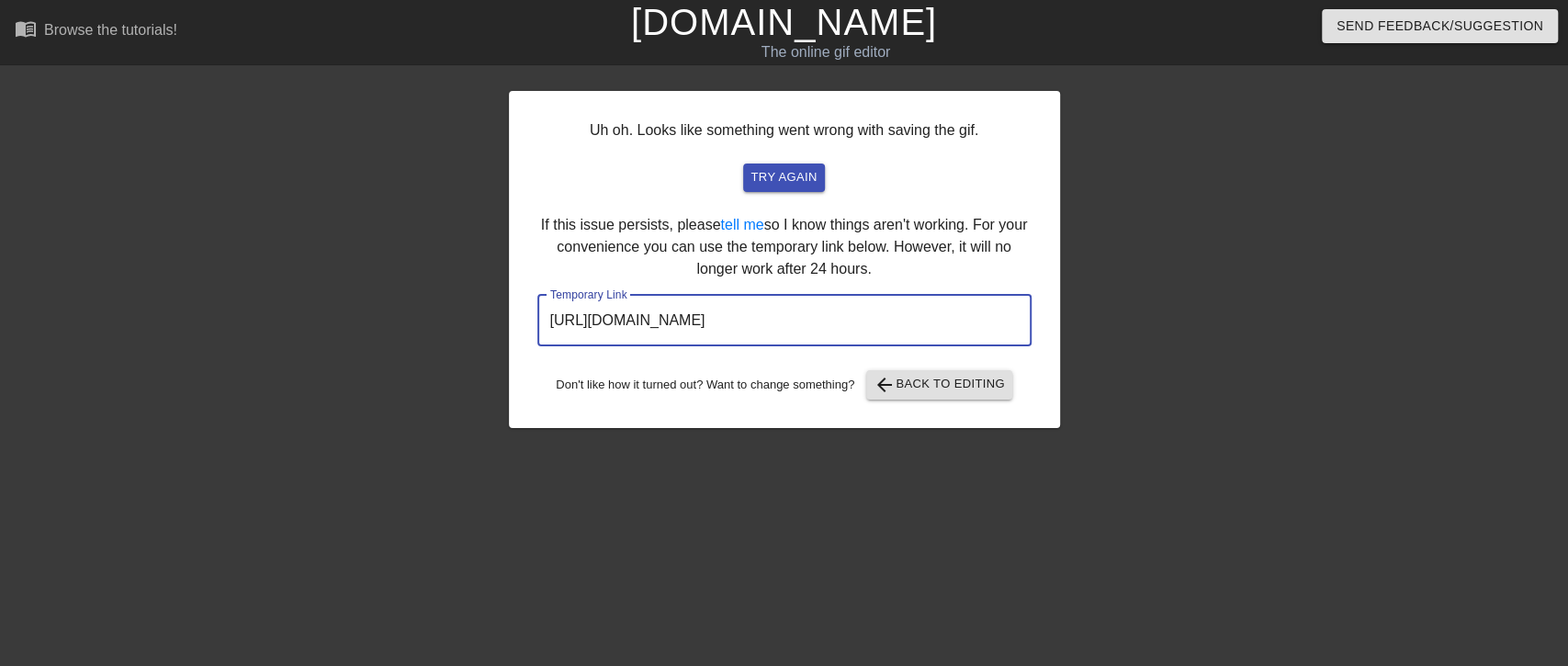 click on "[URL][DOMAIN_NAME]" at bounding box center [784, 321] 